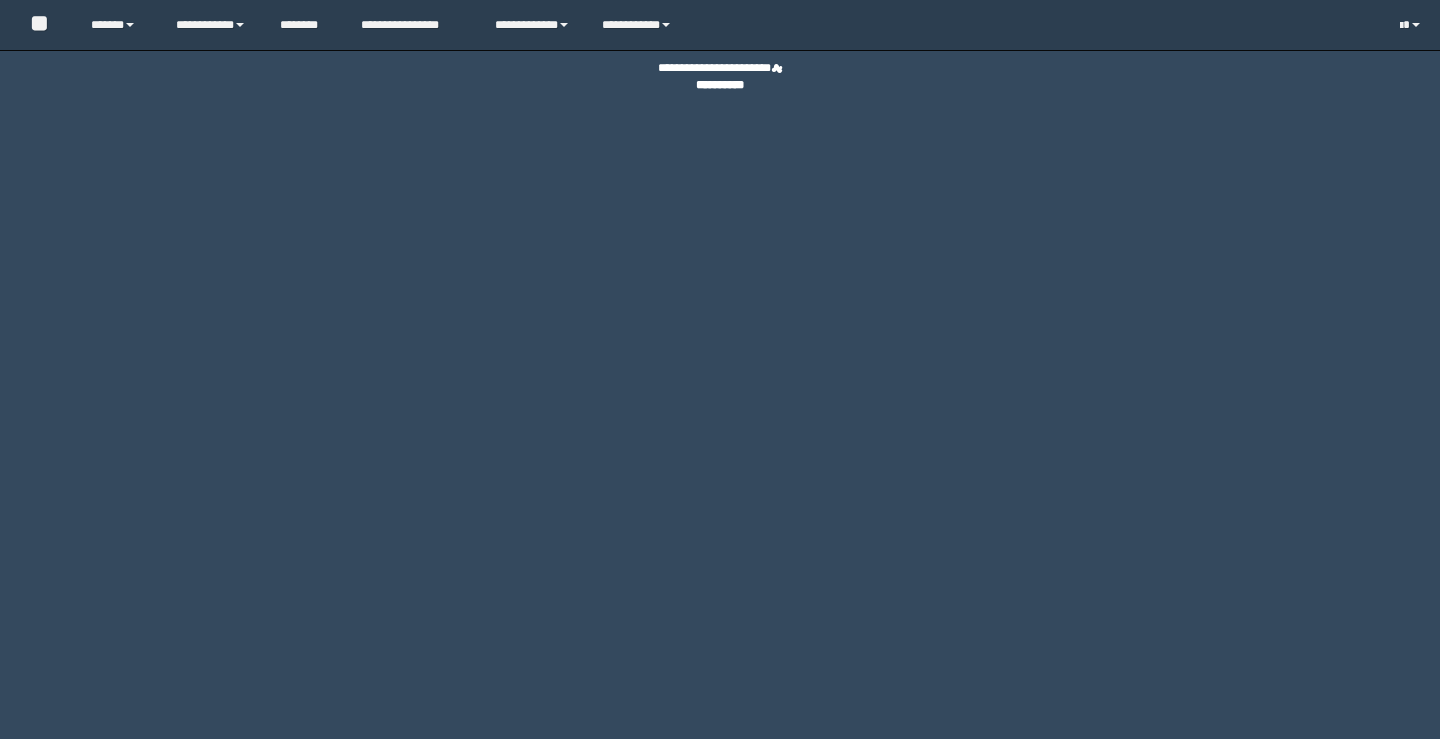 scroll, scrollTop: 0, scrollLeft: 0, axis: both 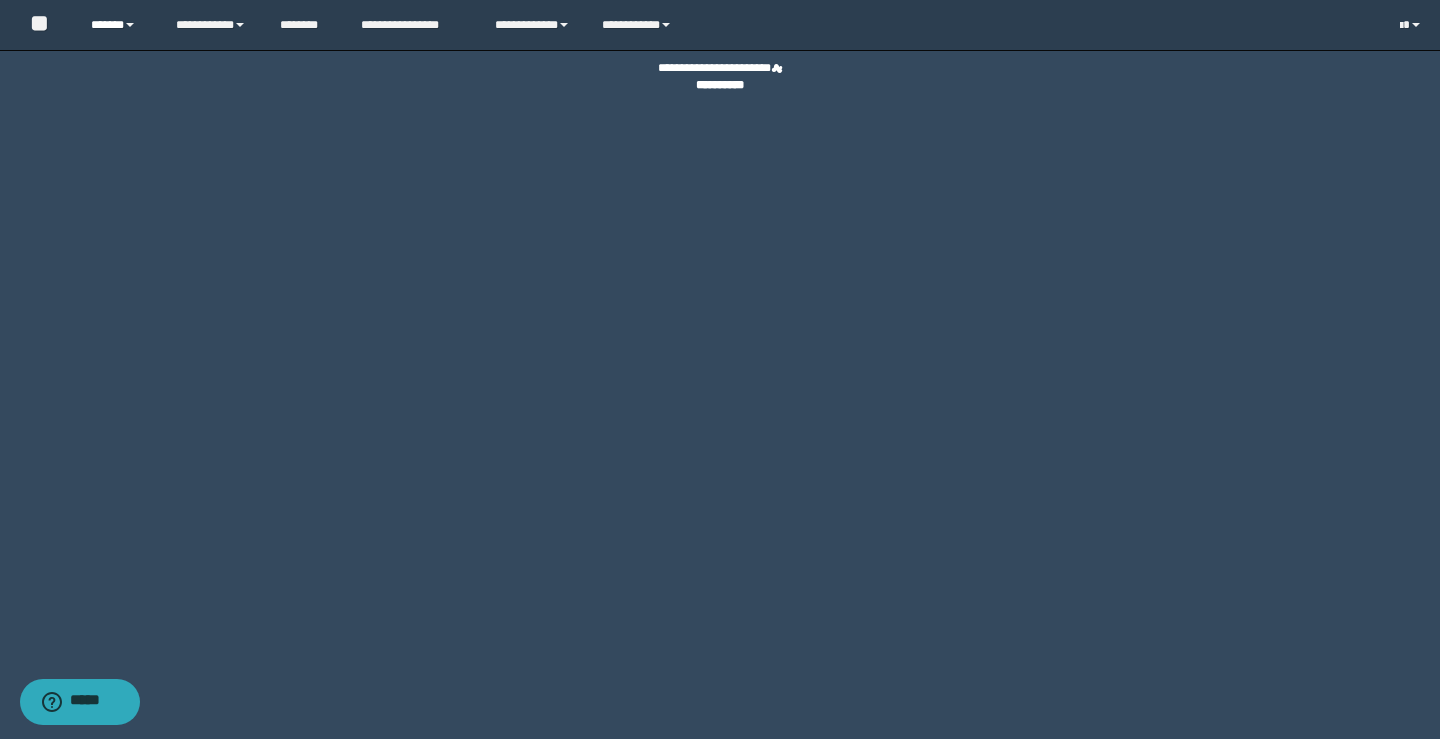 click on "******" at bounding box center (118, 25) 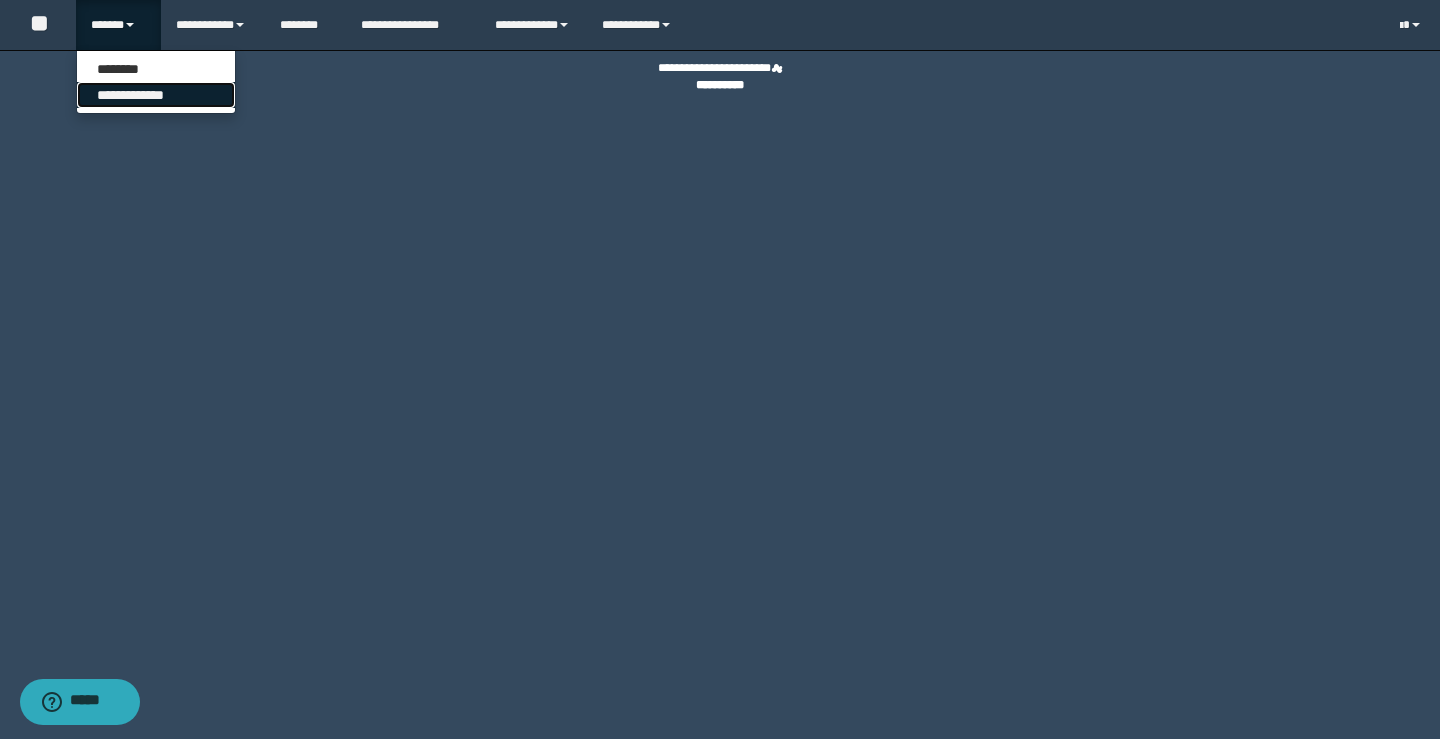 click on "**********" at bounding box center [156, 95] 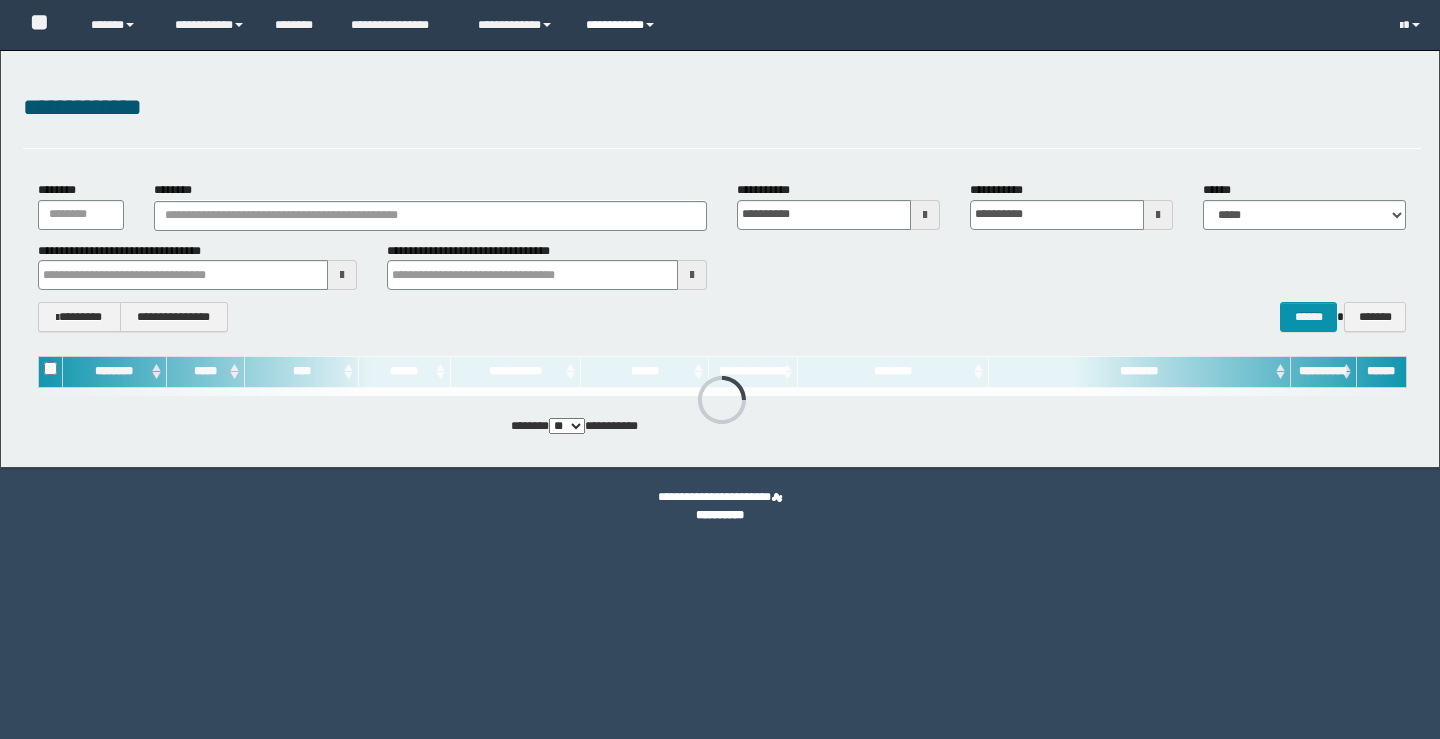 scroll, scrollTop: 0, scrollLeft: 0, axis: both 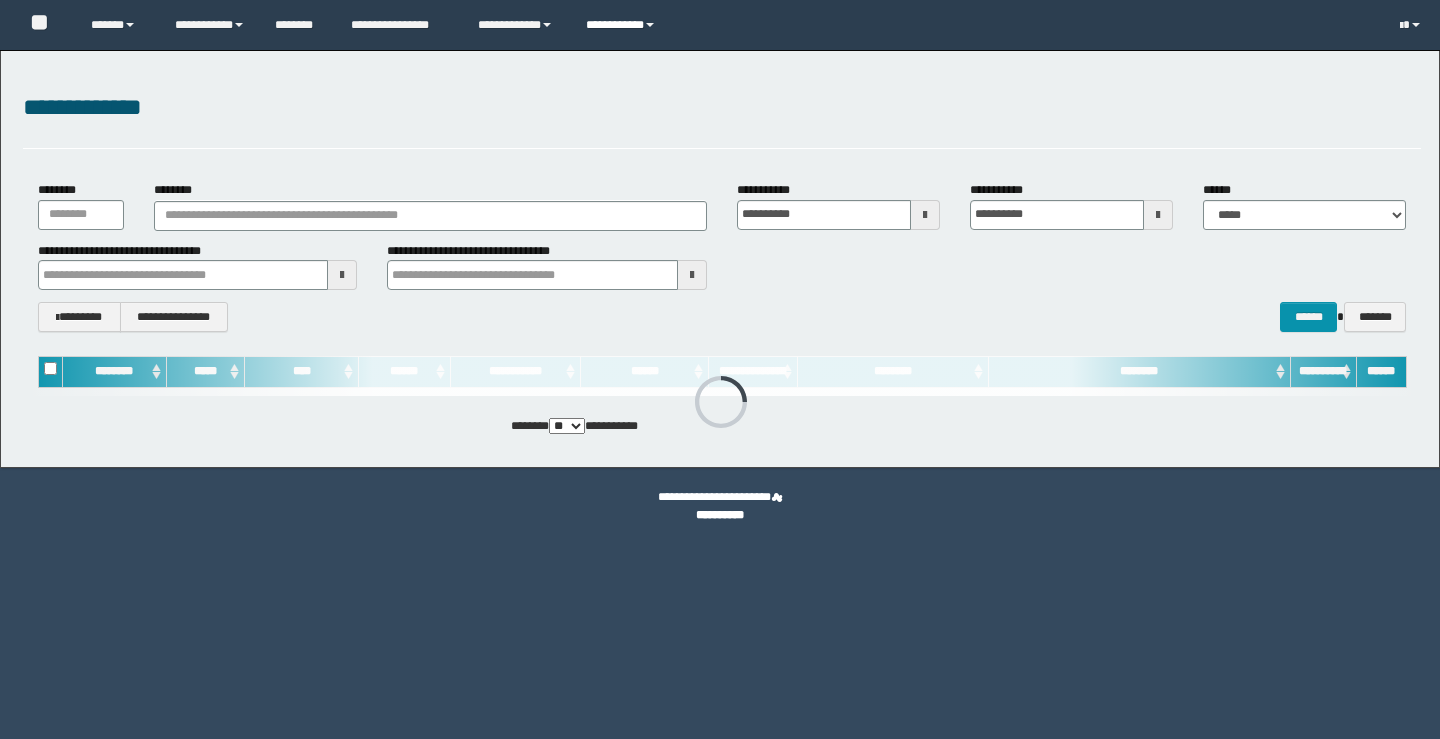 click on "**********" at bounding box center [623, 25] 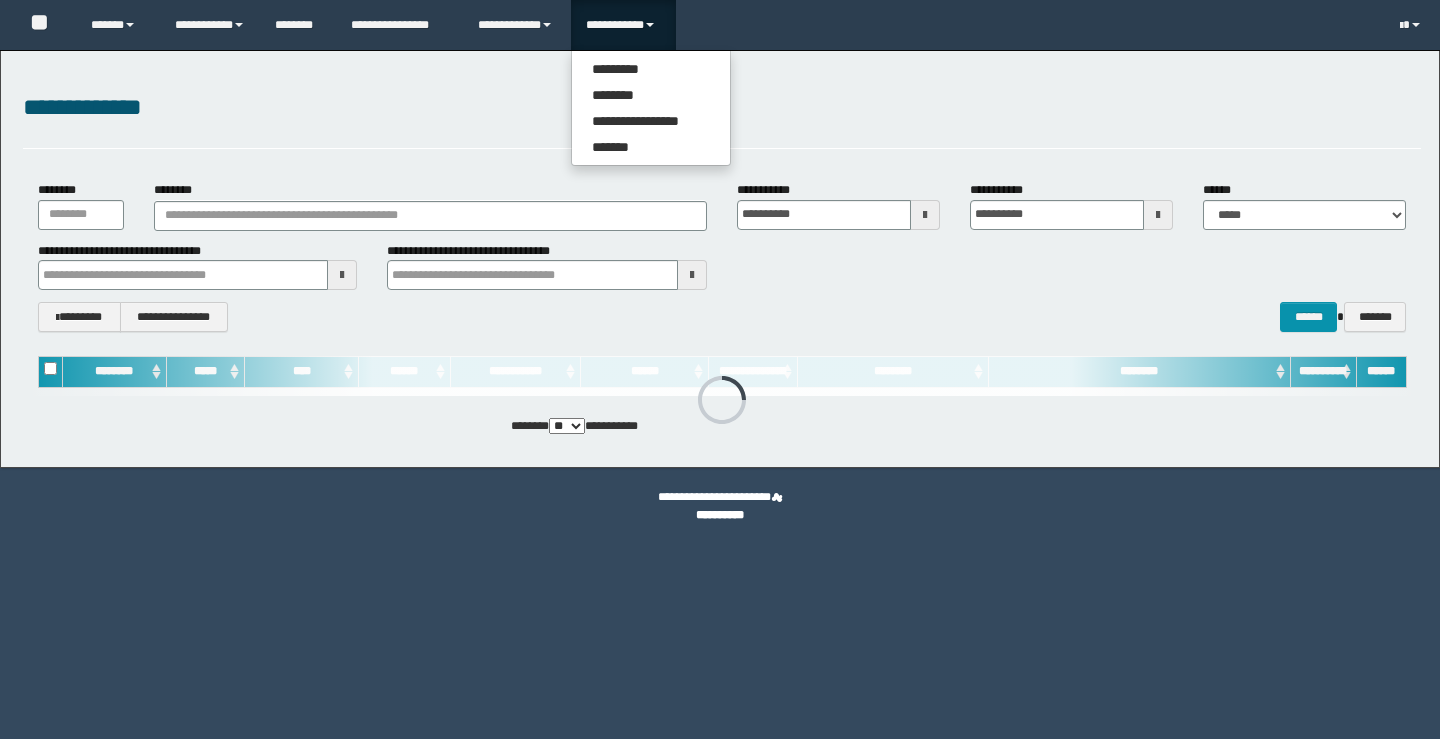 scroll, scrollTop: 0, scrollLeft: 0, axis: both 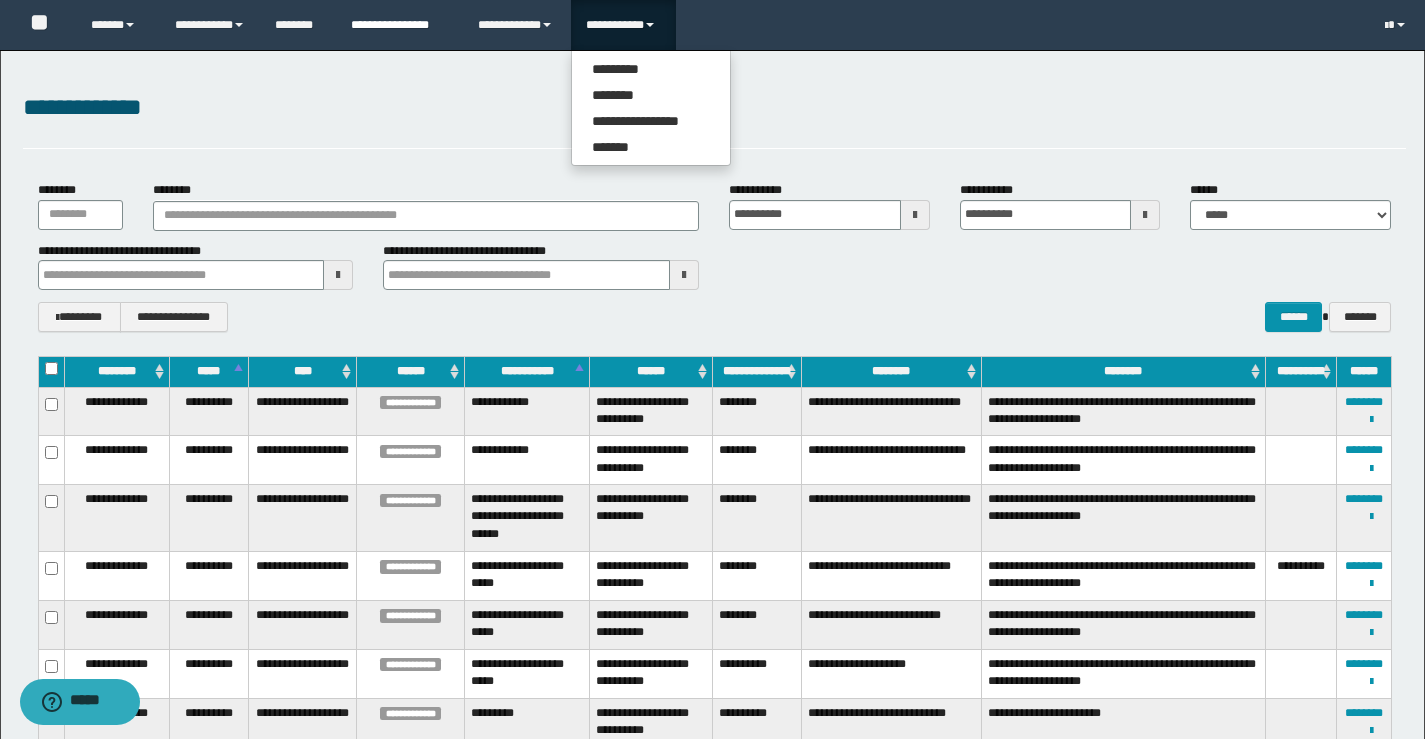 type 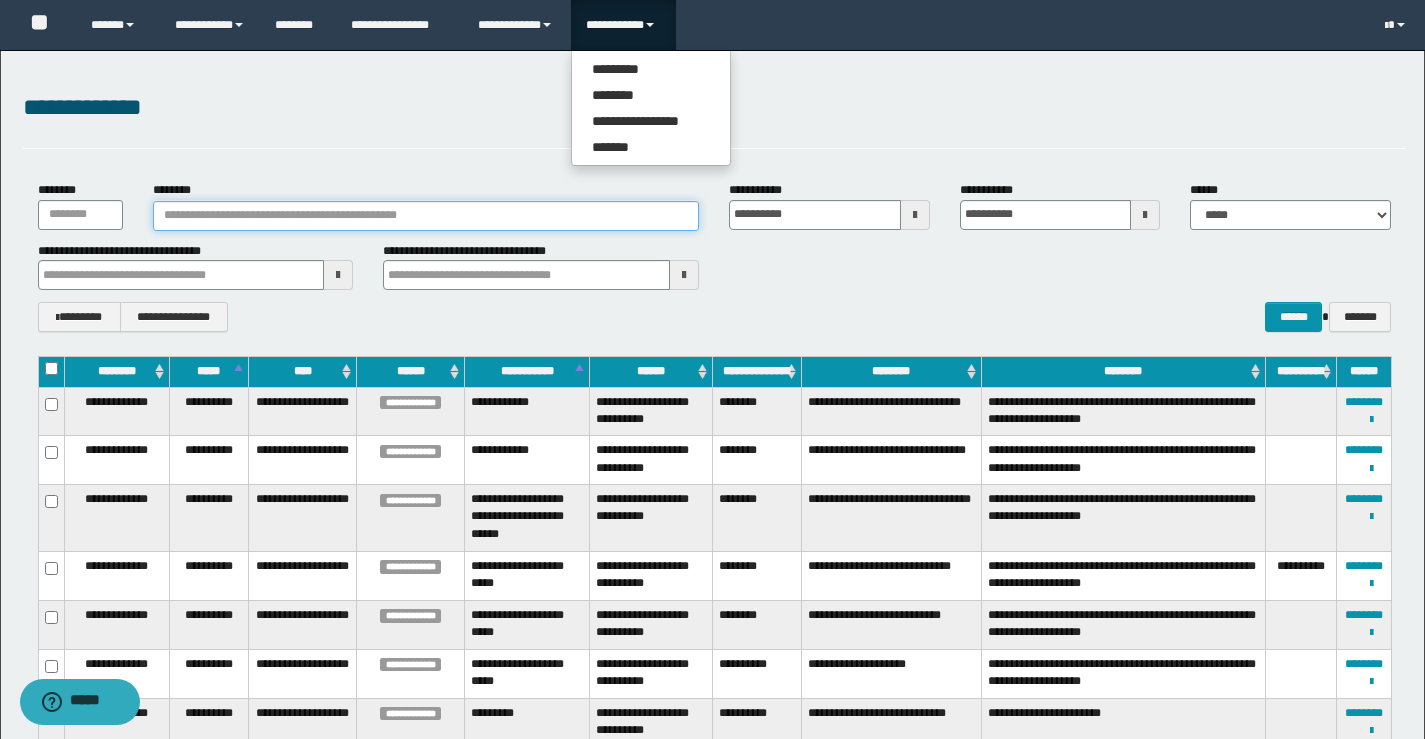 click on "********" at bounding box center [426, 216] 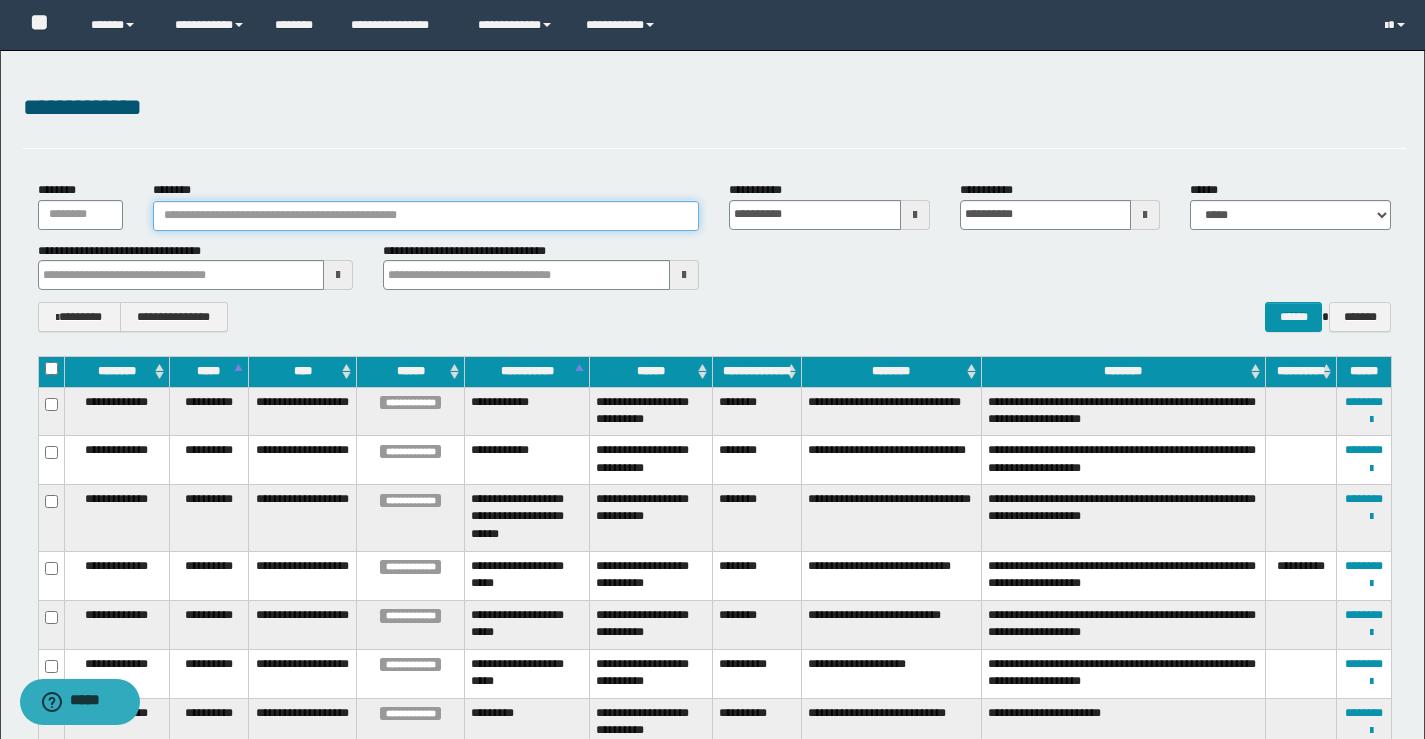 paste on "**********" 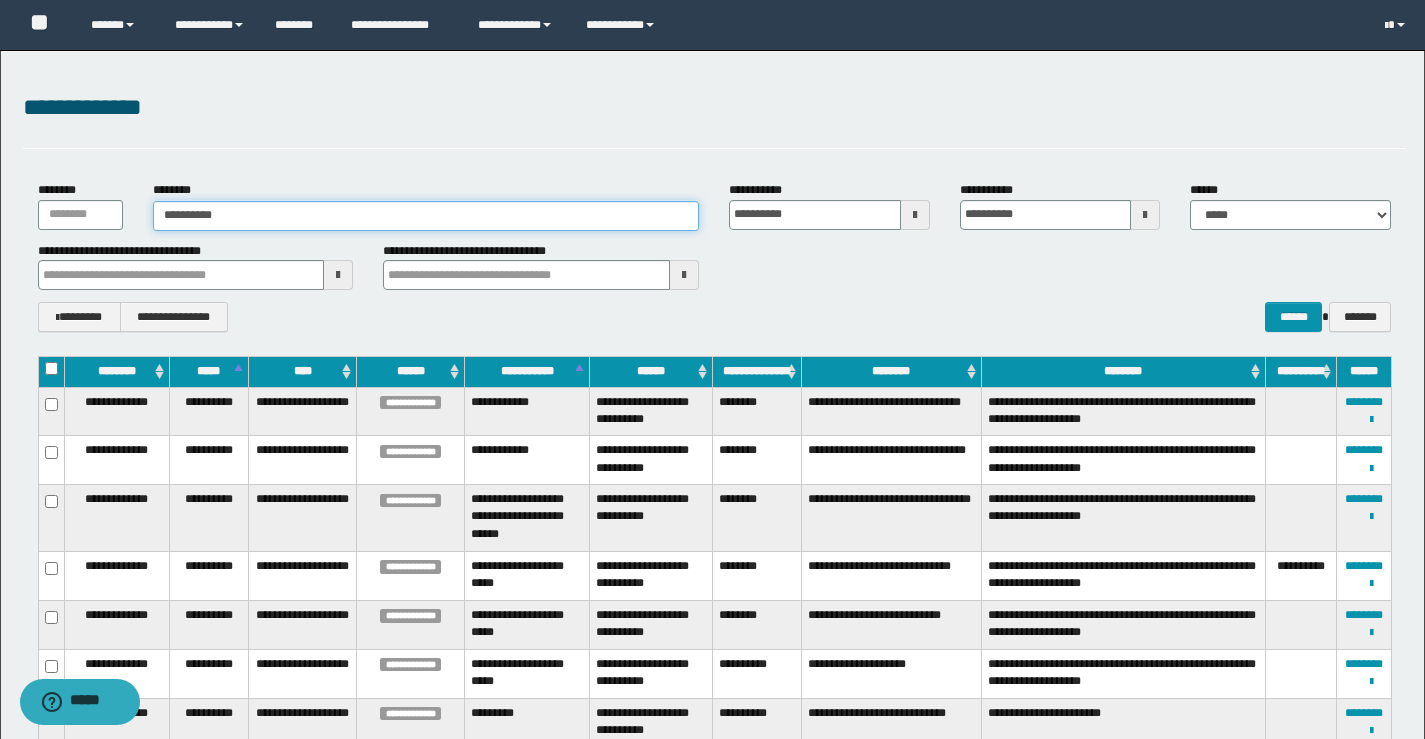 type on "**********" 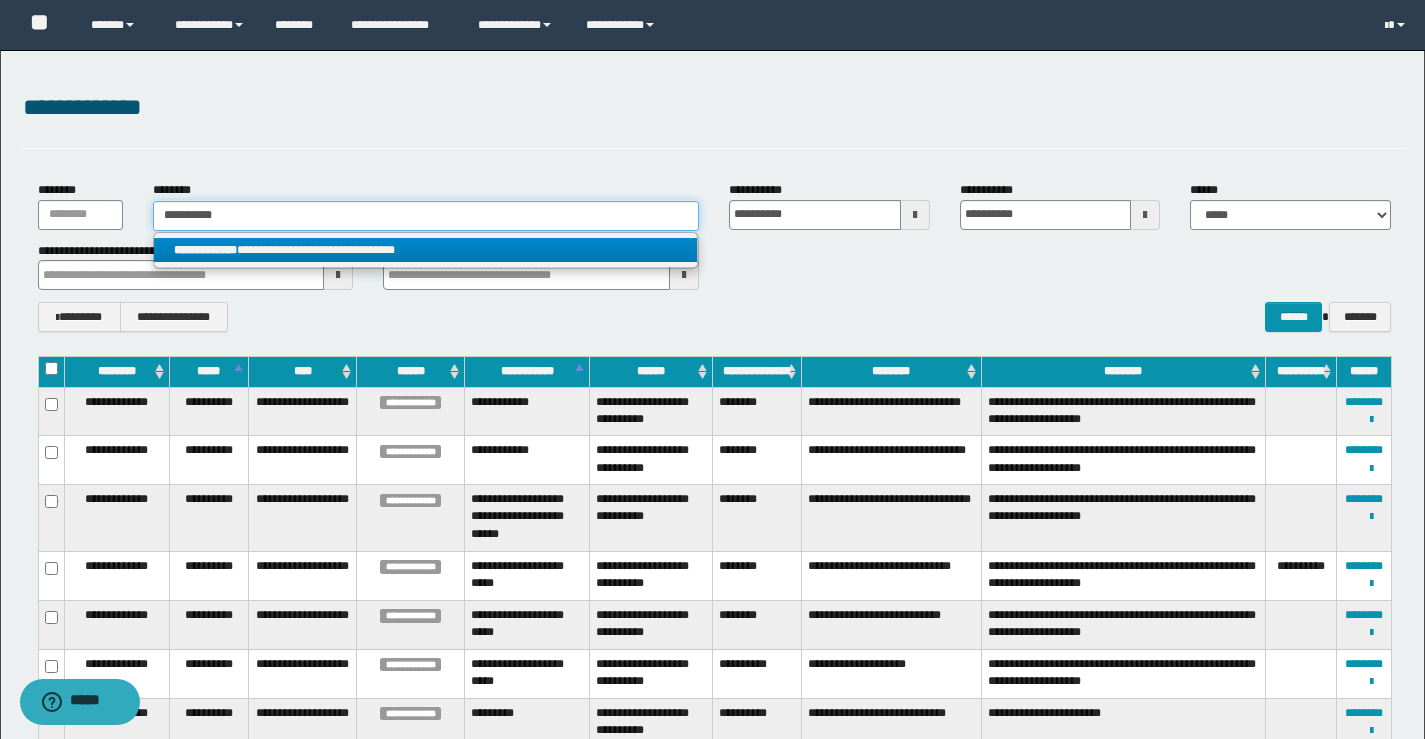 type on "**********" 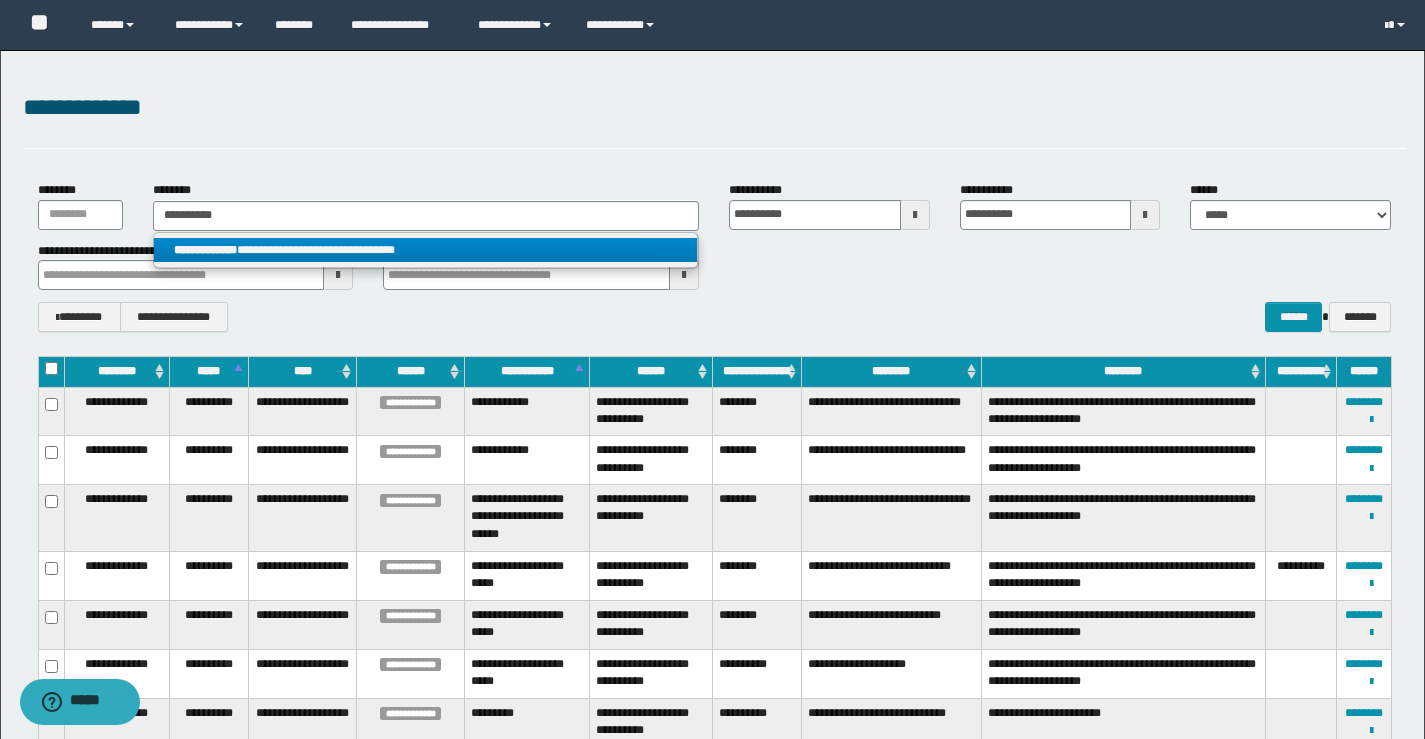 click on "**********" at bounding box center (425, 250) 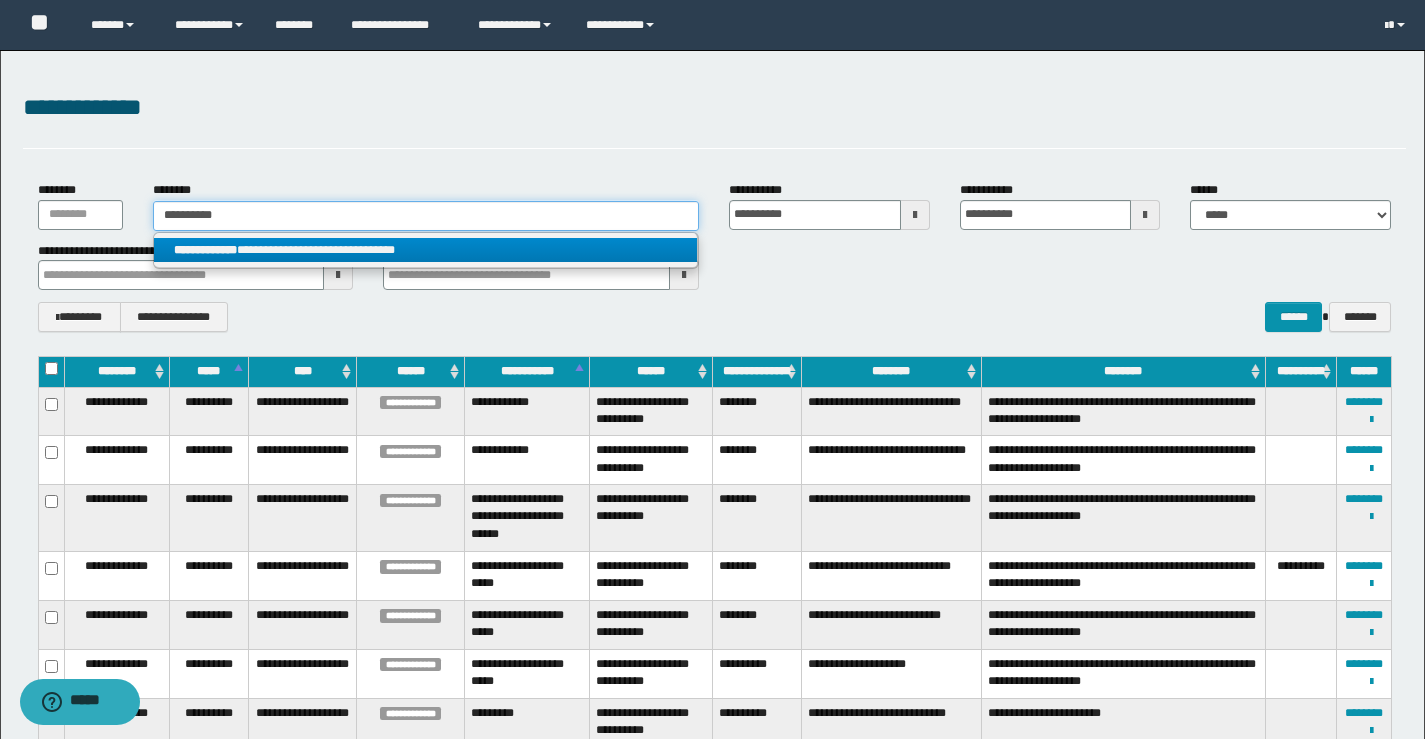 type 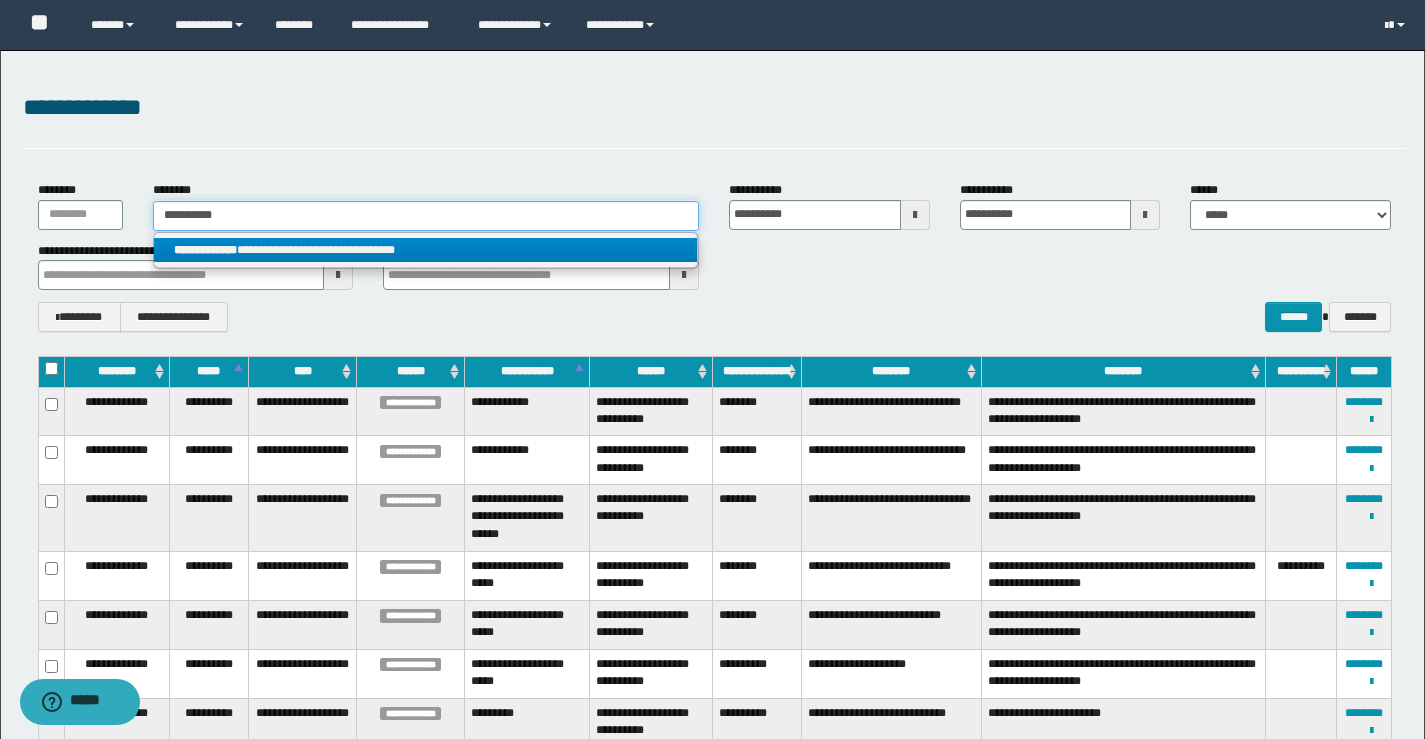 type on "**********" 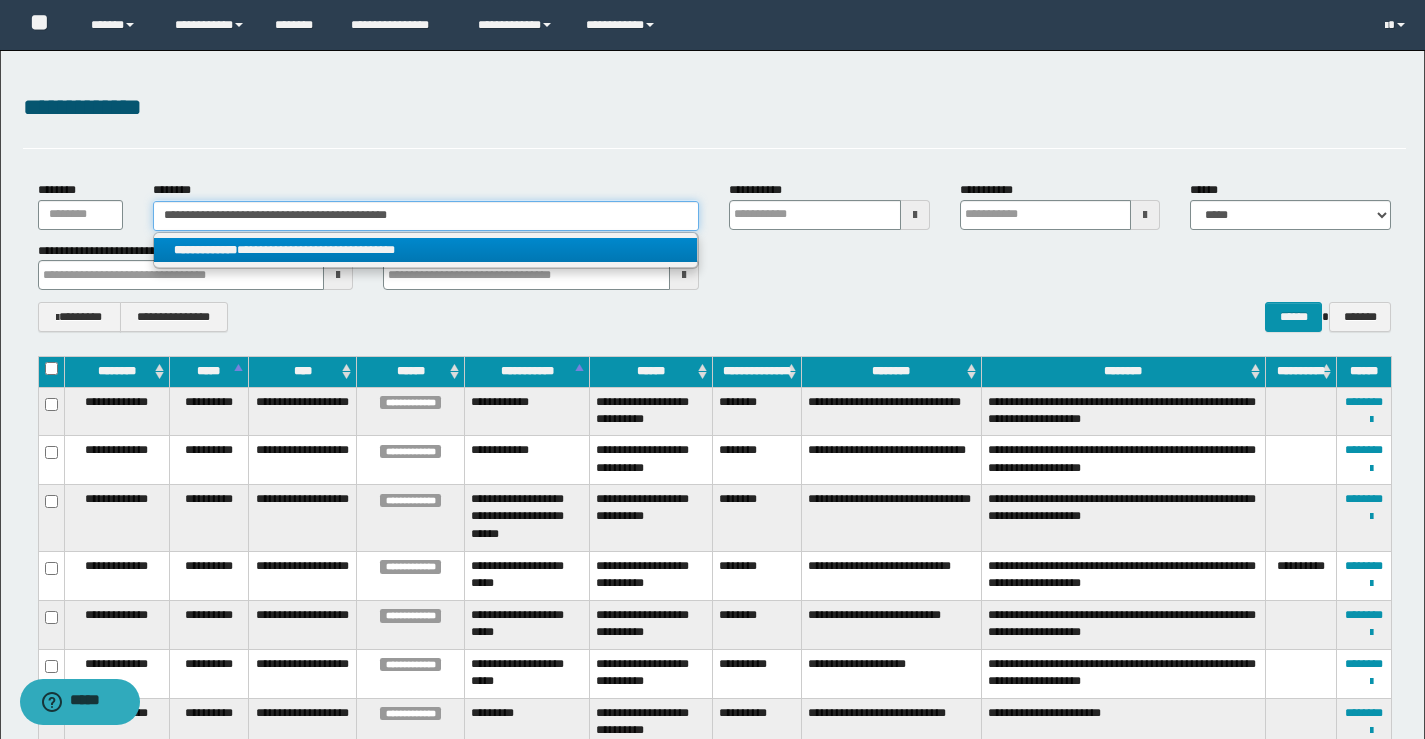 type 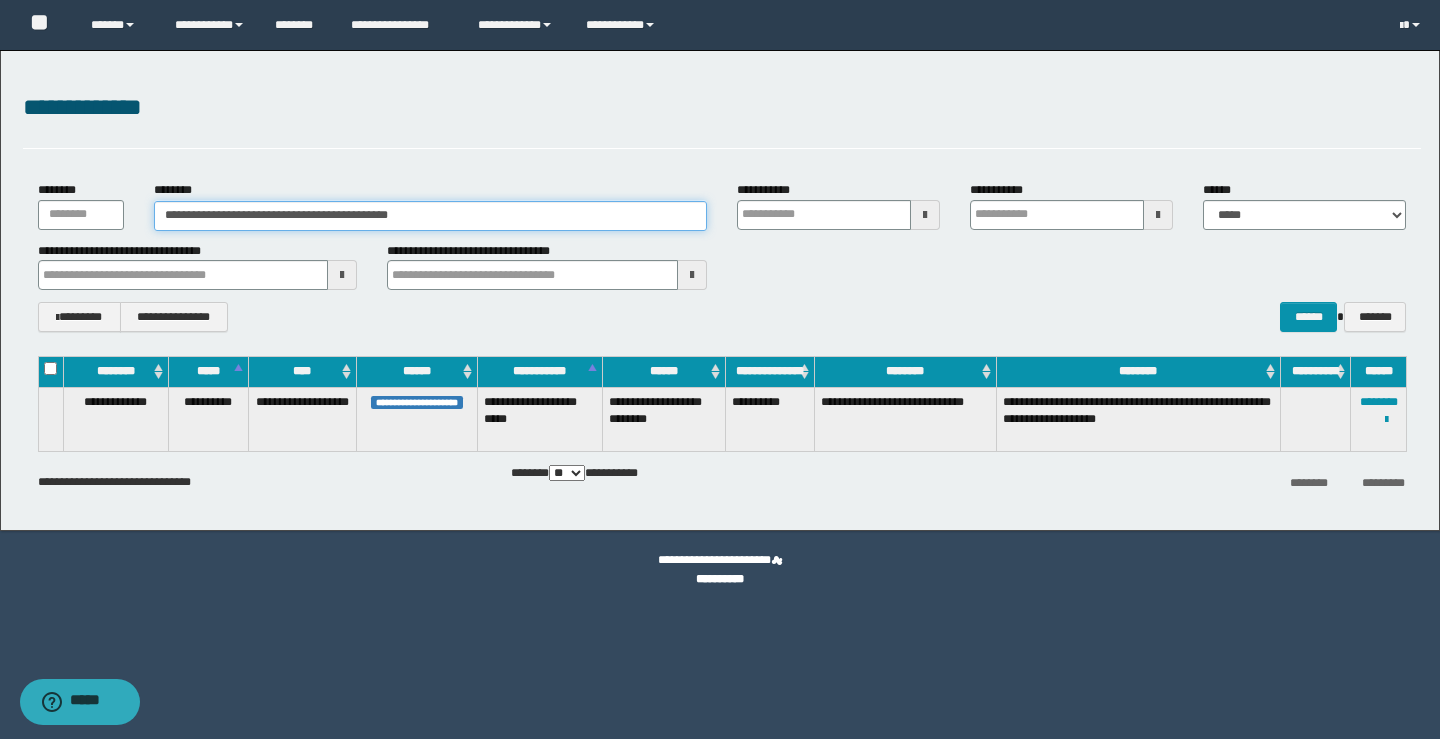 type 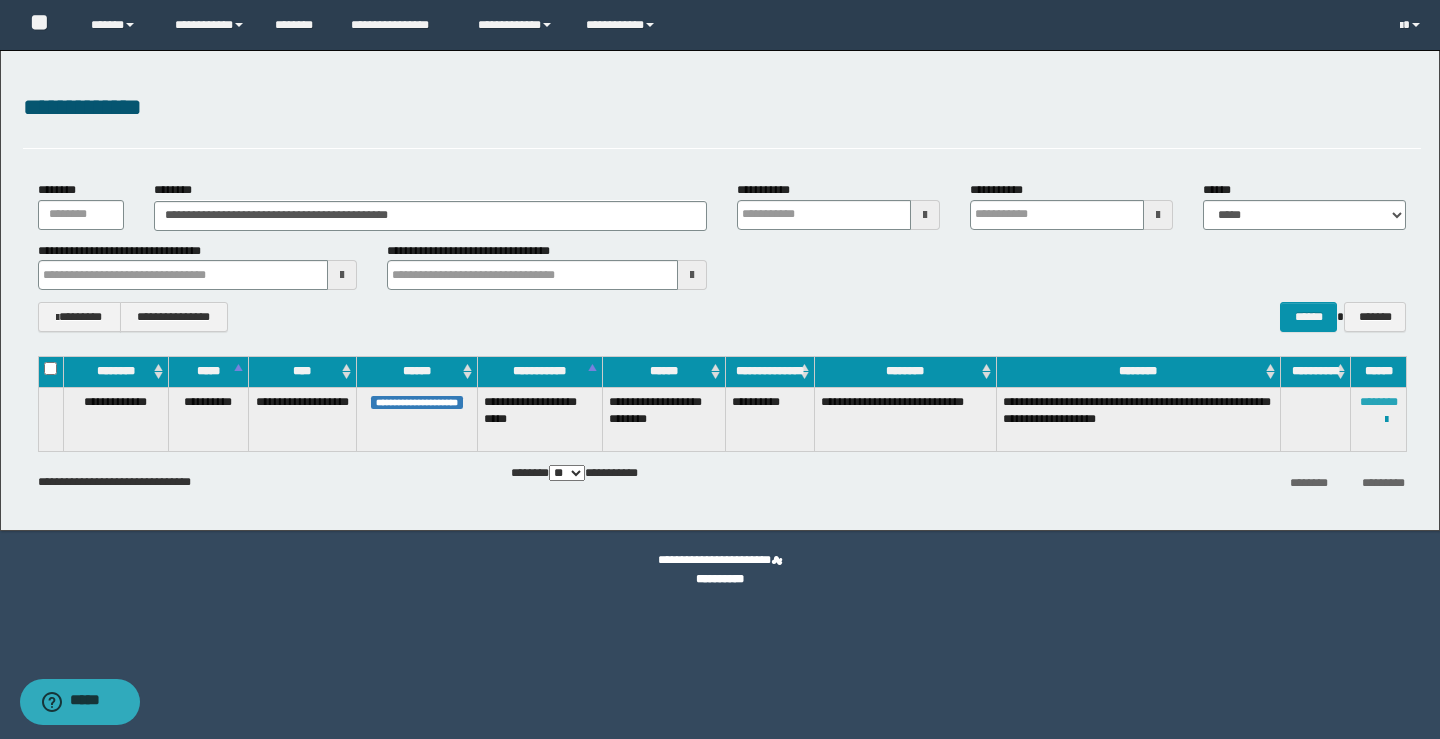 click on "********" at bounding box center (1379, 402) 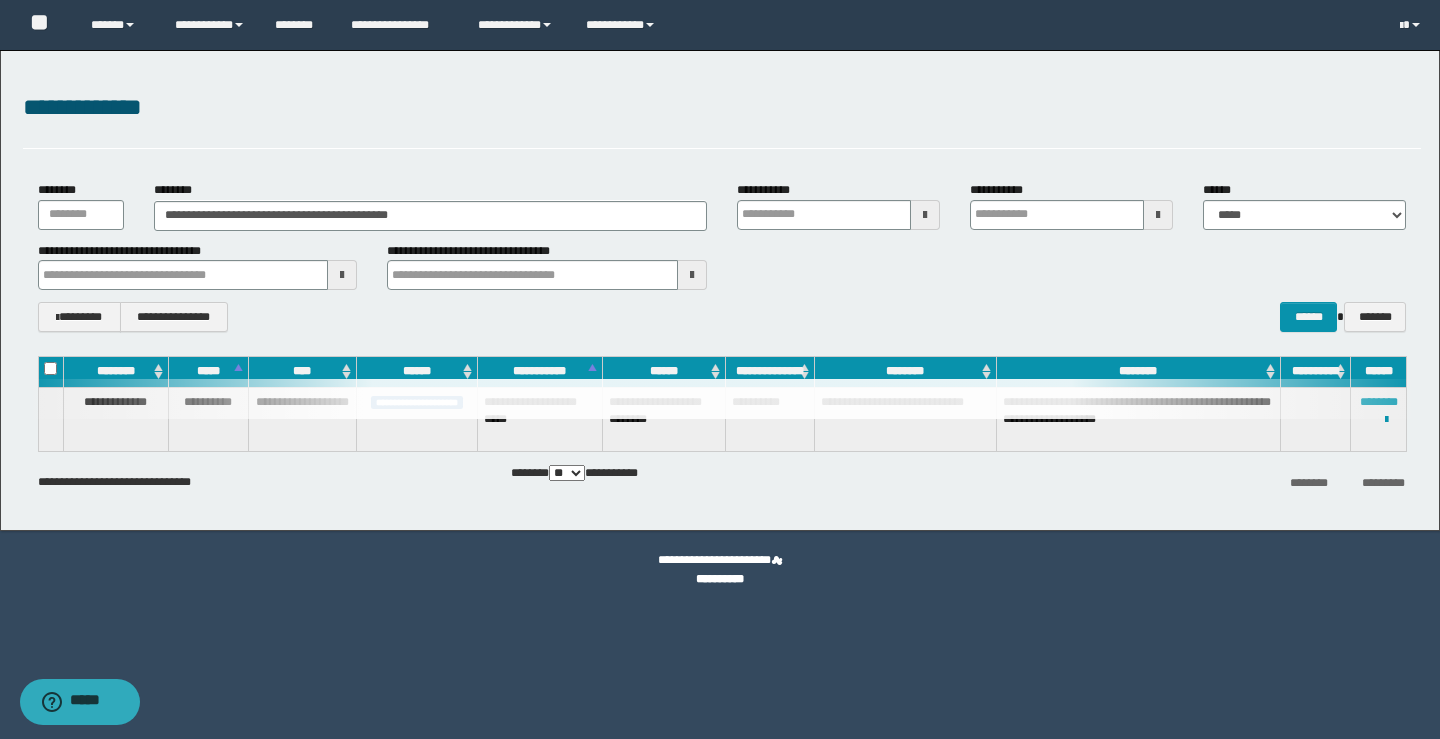 type 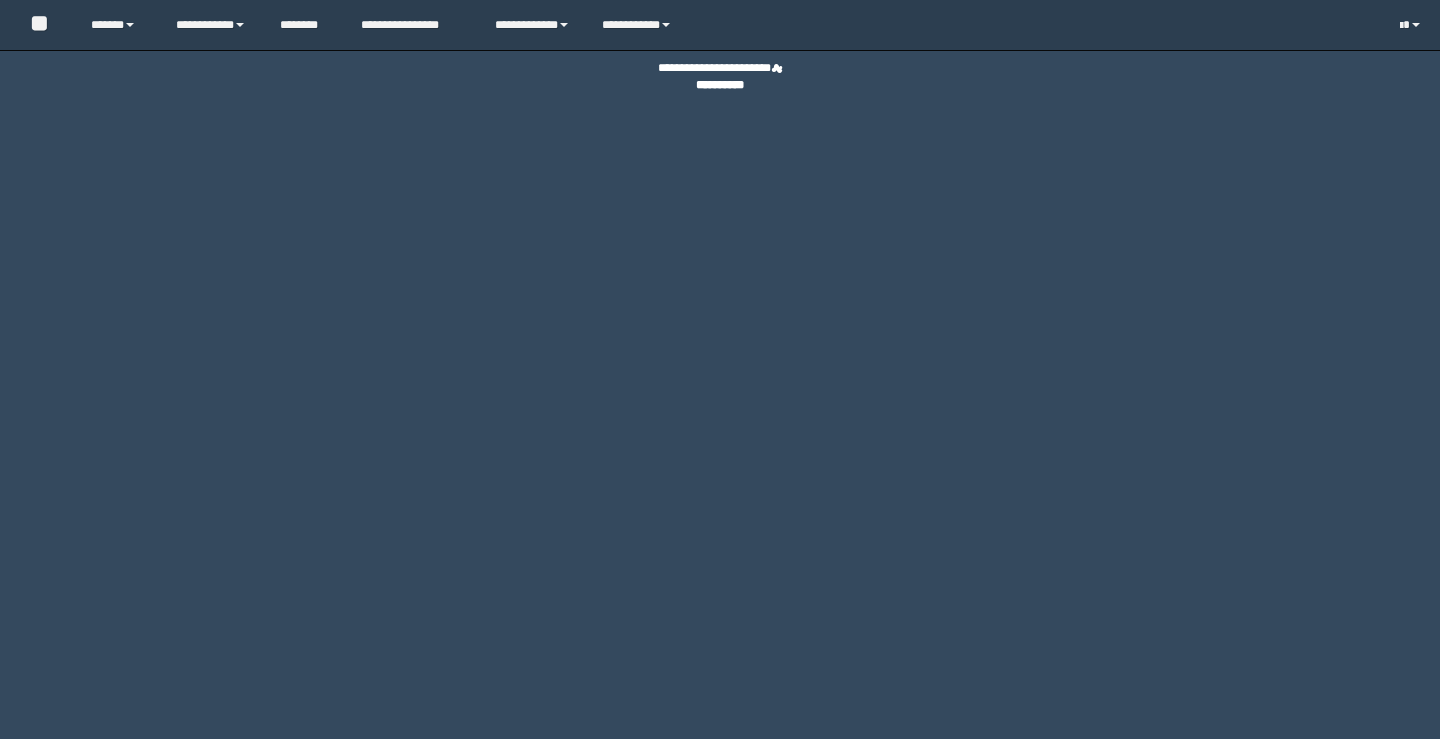 scroll, scrollTop: 0, scrollLeft: 0, axis: both 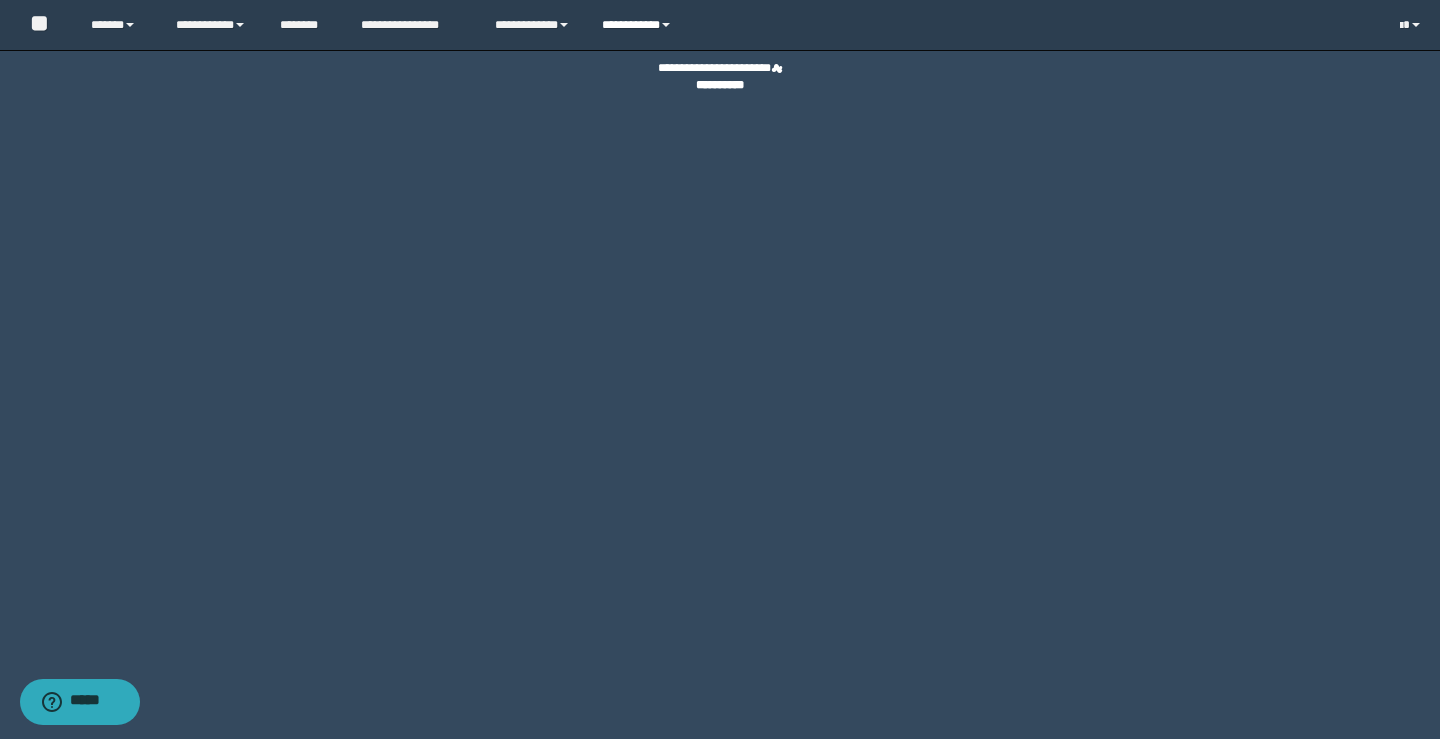 click on "**********" at bounding box center [640, 25] 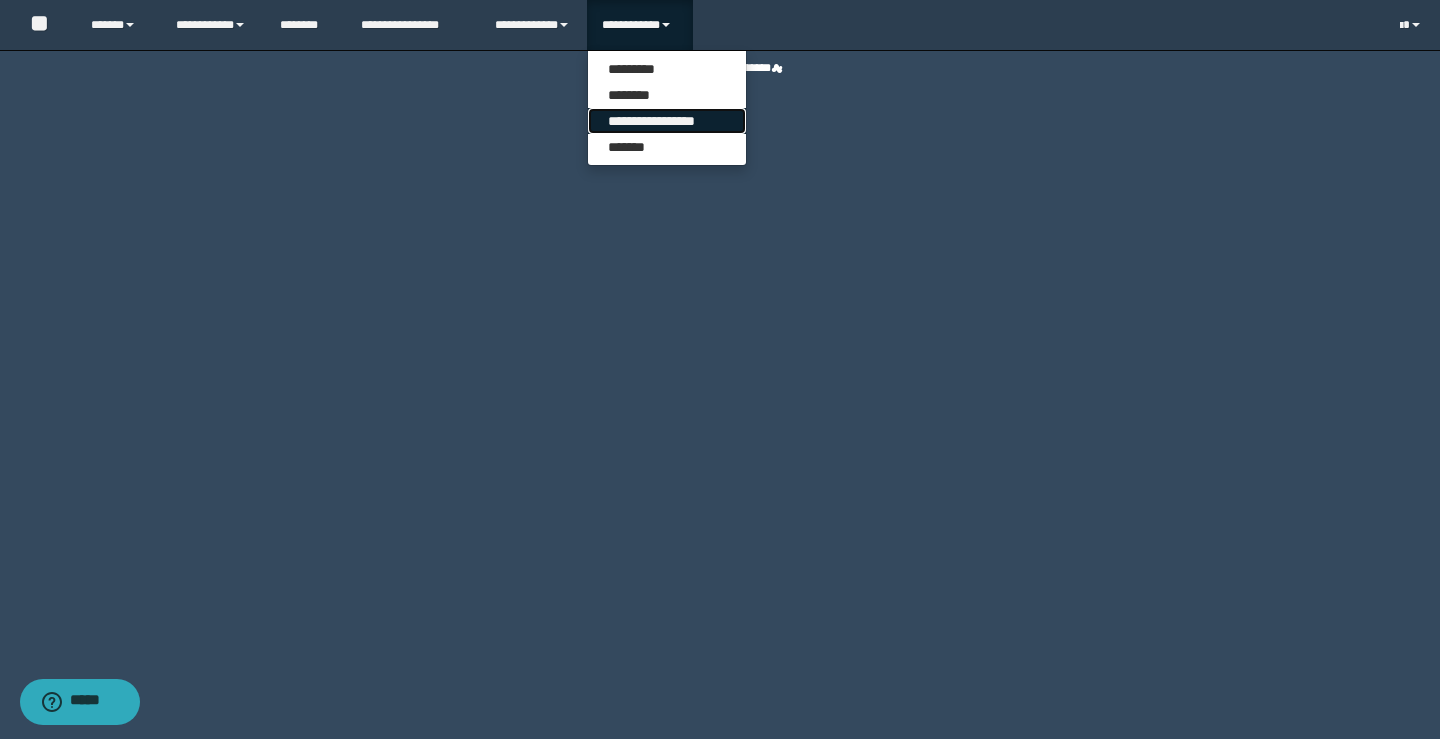 click on "**********" at bounding box center (667, 121) 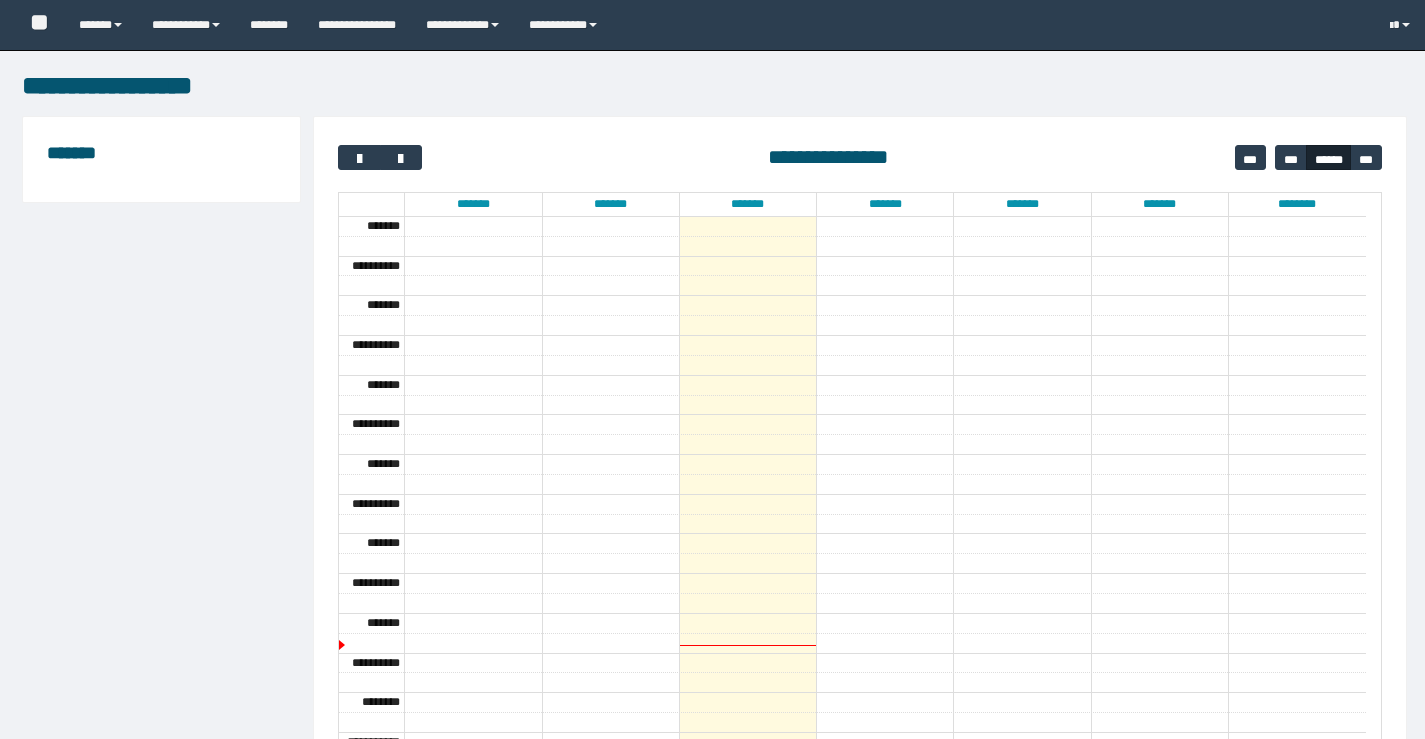 scroll, scrollTop: 0, scrollLeft: 0, axis: both 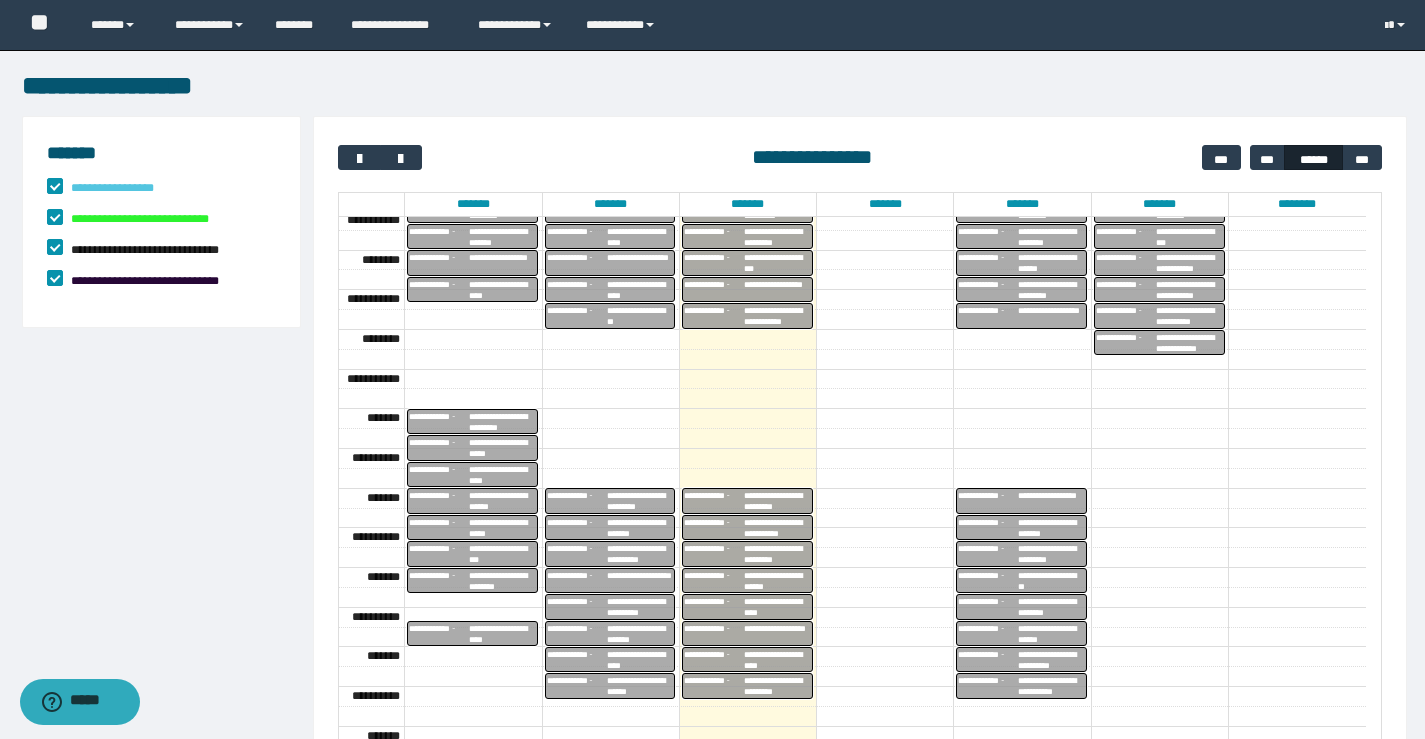 click on "**********" at bounding box center (777, 686) 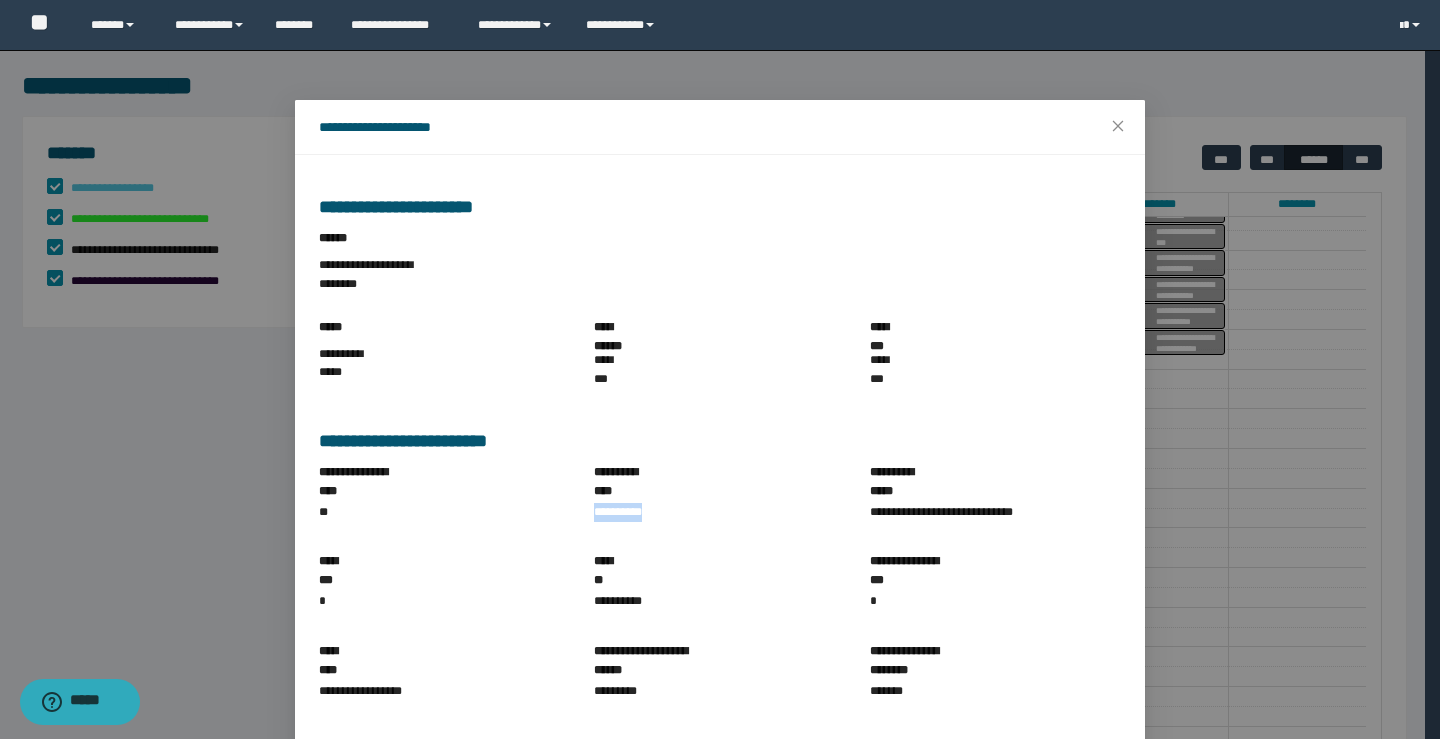 drag, startPoint x: 585, startPoint y: 484, endPoint x: 656, endPoint y: 494, distance: 71.70077 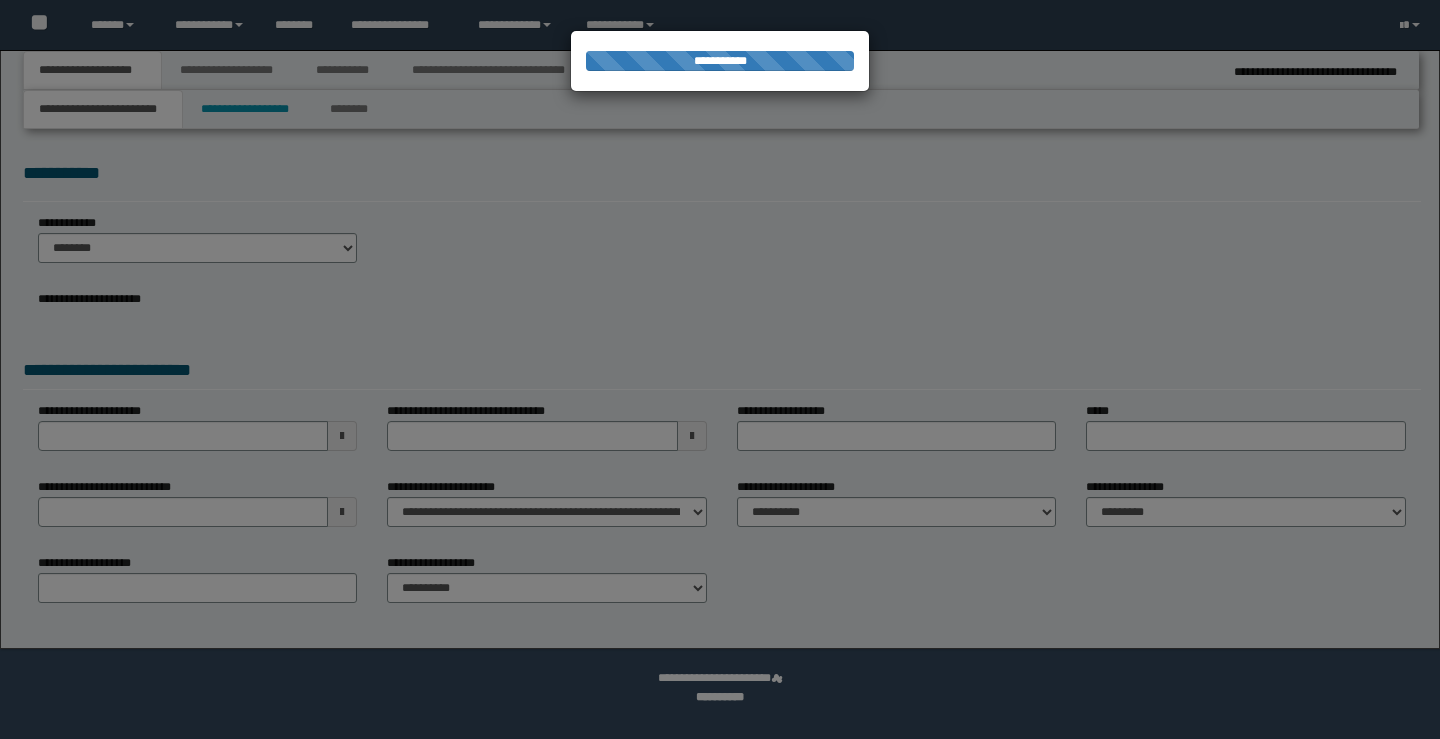 select on "*" 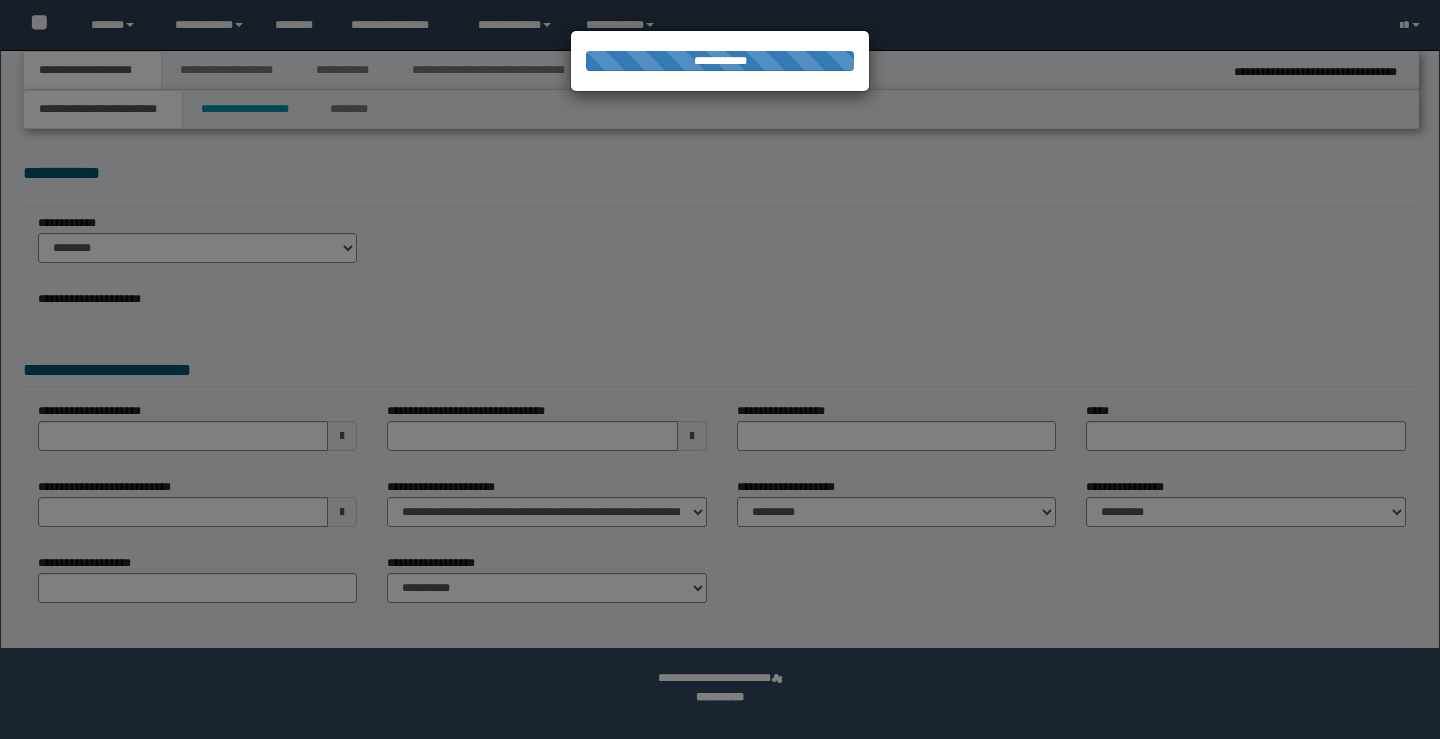 scroll, scrollTop: 0, scrollLeft: 0, axis: both 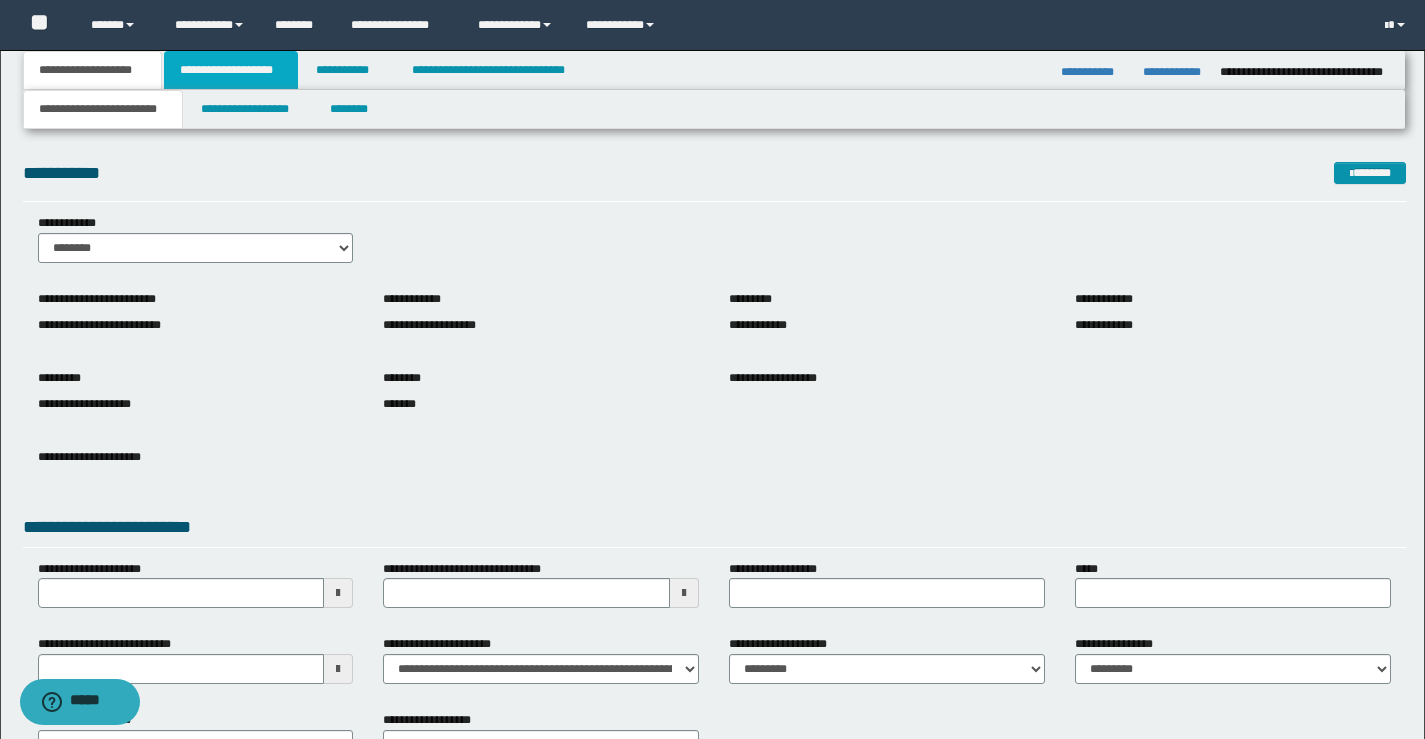 click on "**********" at bounding box center [231, 70] 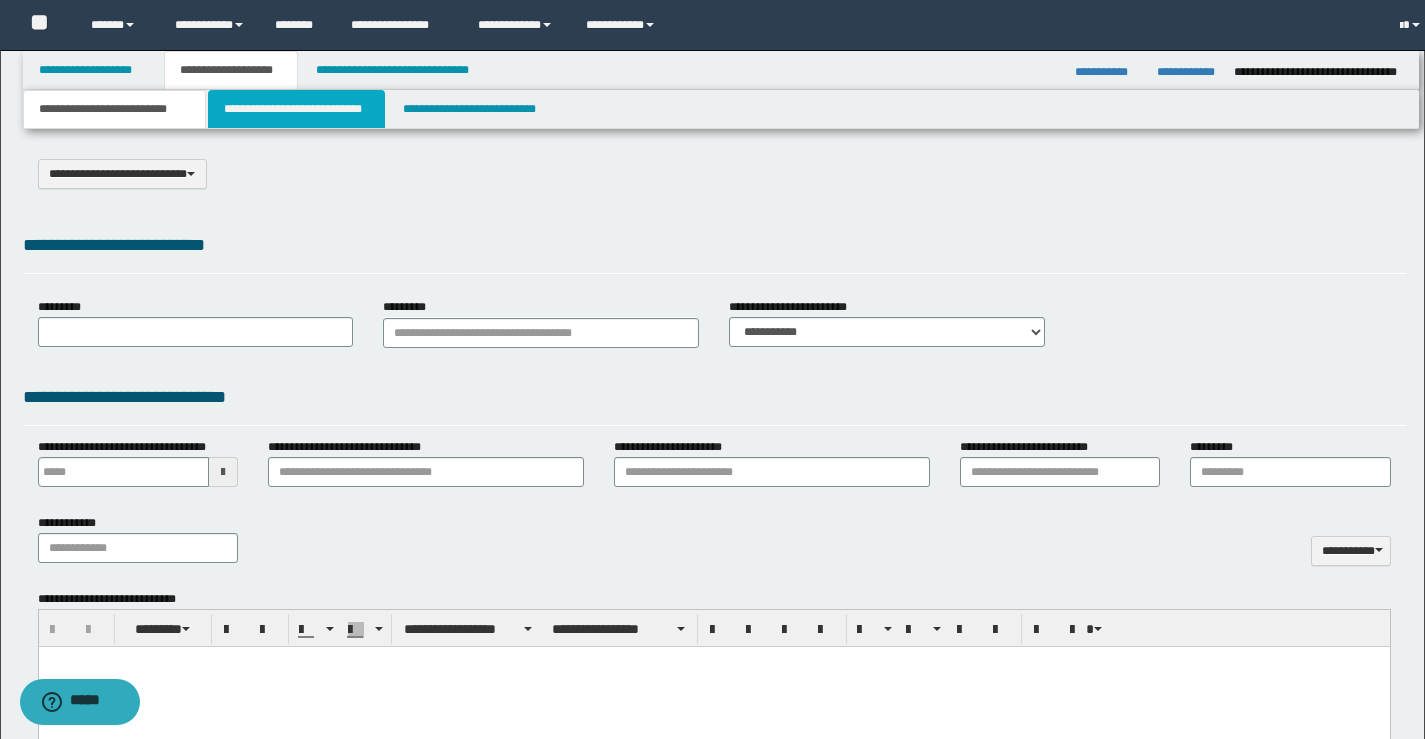 click on "**********" at bounding box center [296, 109] 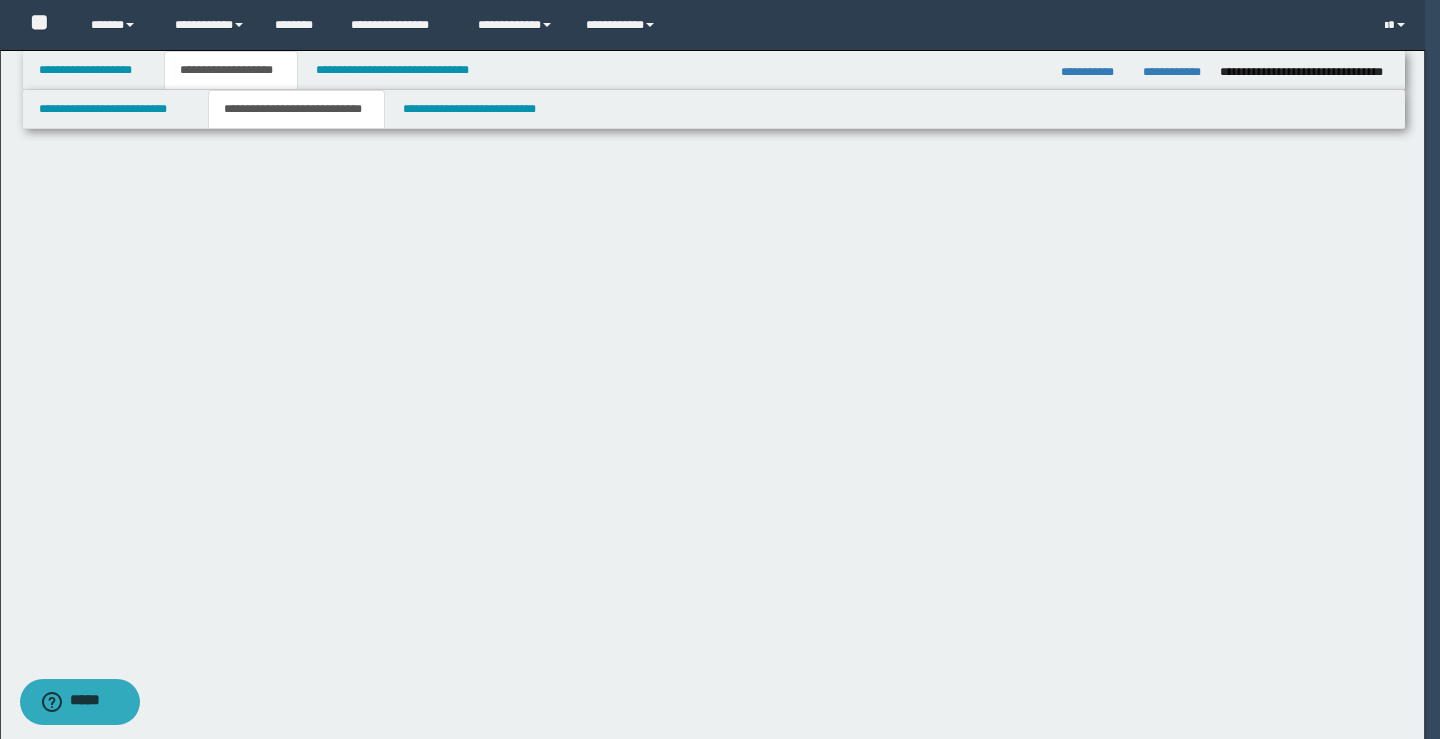 scroll, scrollTop: 0, scrollLeft: 0, axis: both 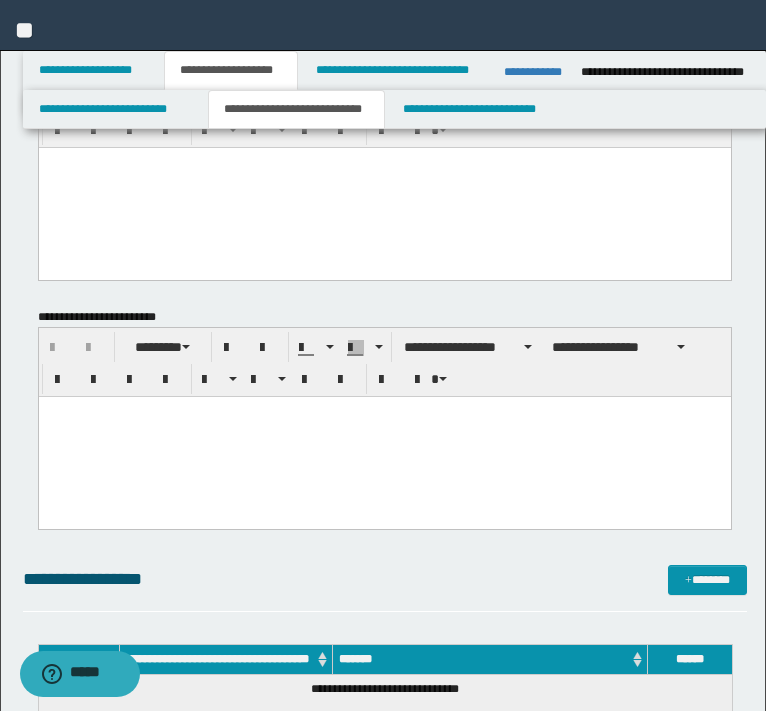click at bounding box center [384, 187] 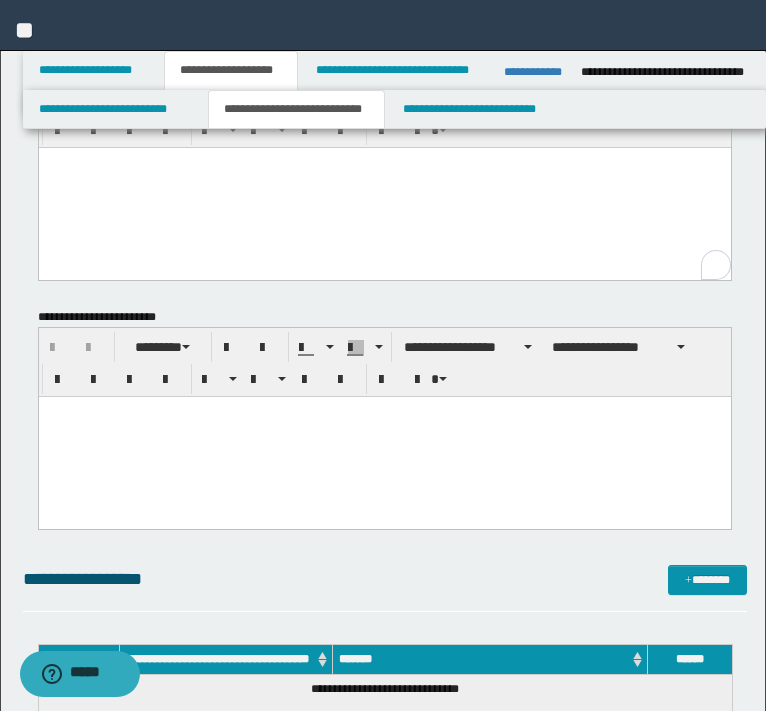 click at bounding box center (384, 187) 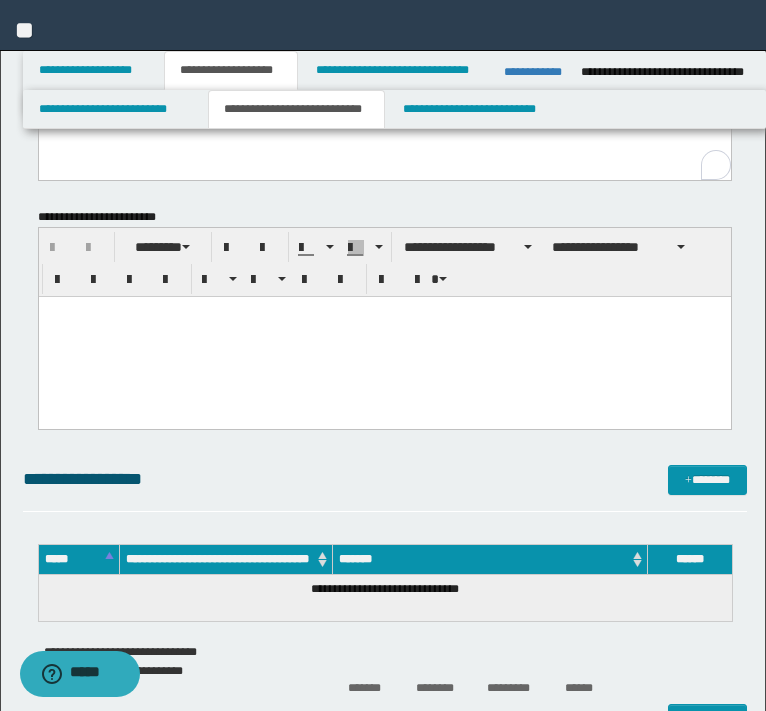 scroll, scrollTop: 400, scrollLeft: 0, axis: vertical 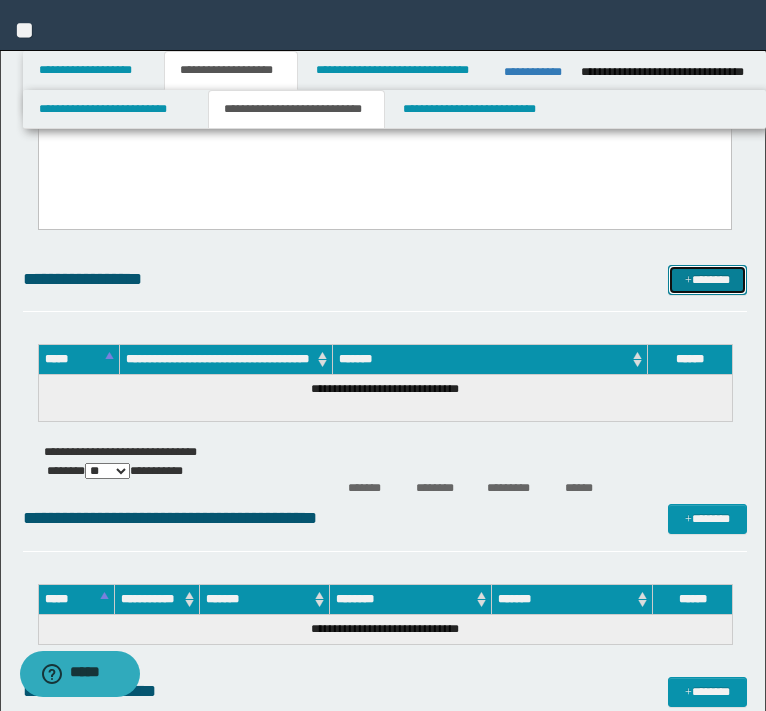 click at bounding box center [688, 281] 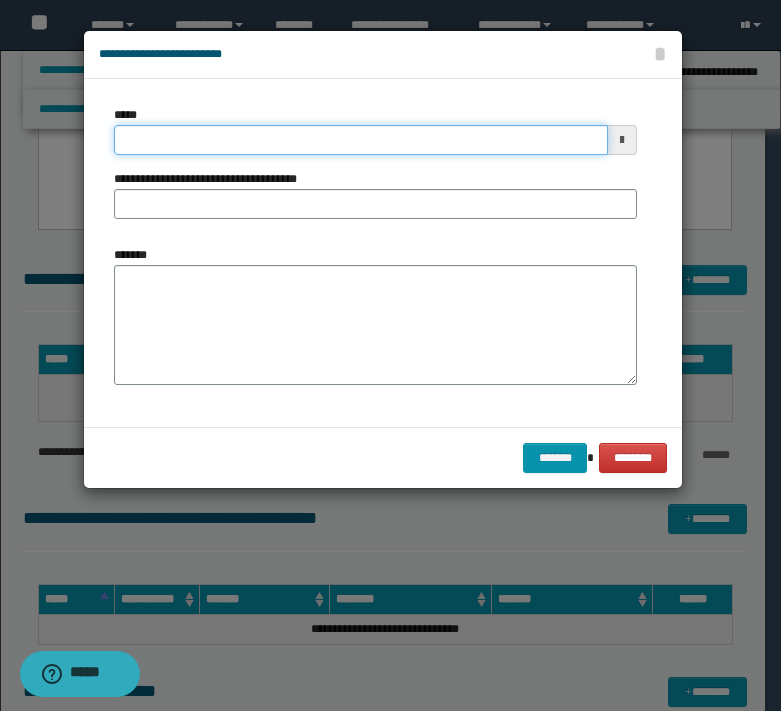 click on "*****" at bounding box center (361, 140) 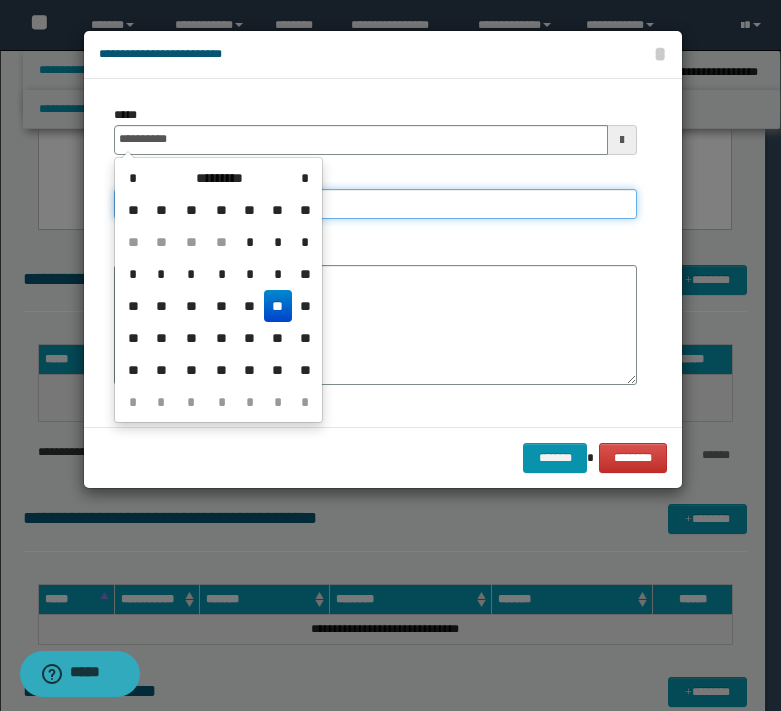 type on "**********" 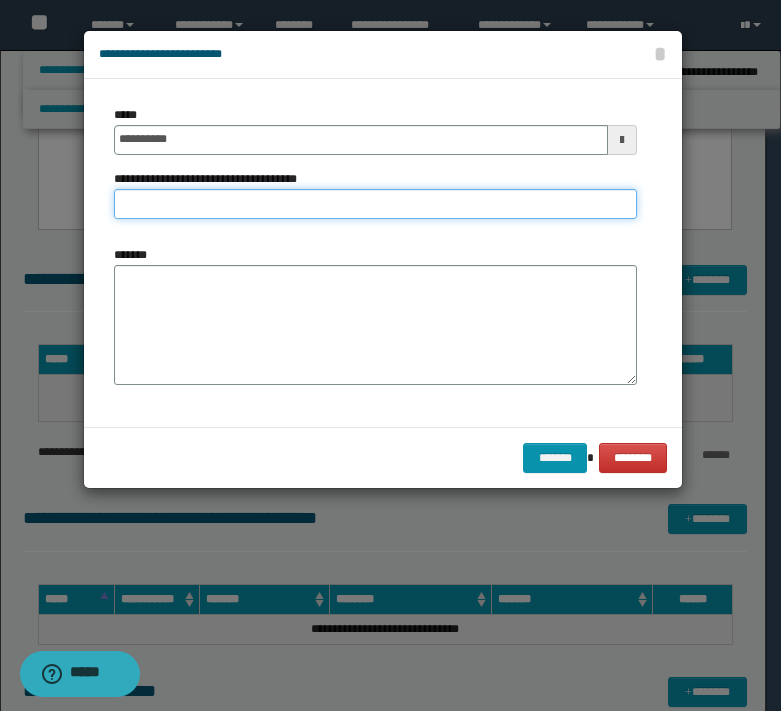 type on "*" 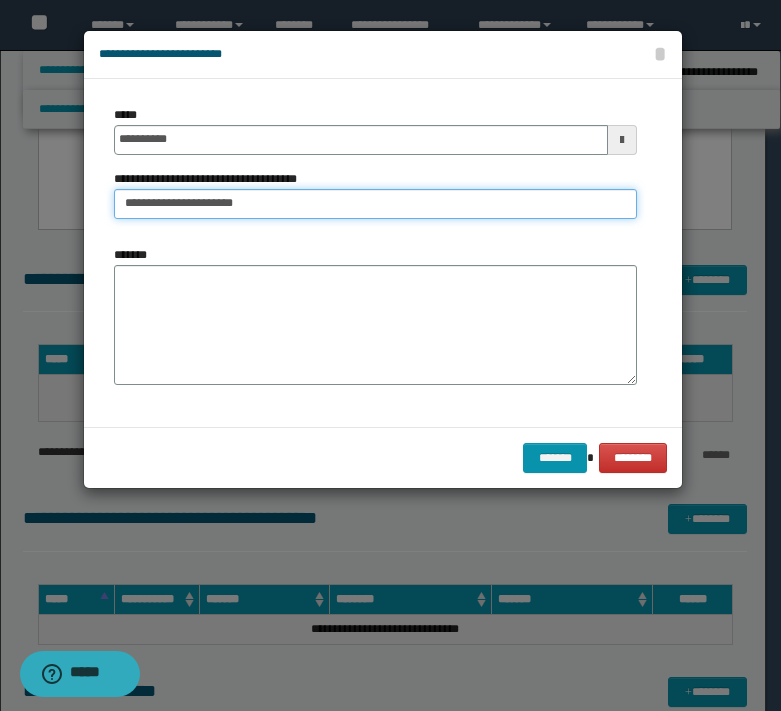 type on "**********" 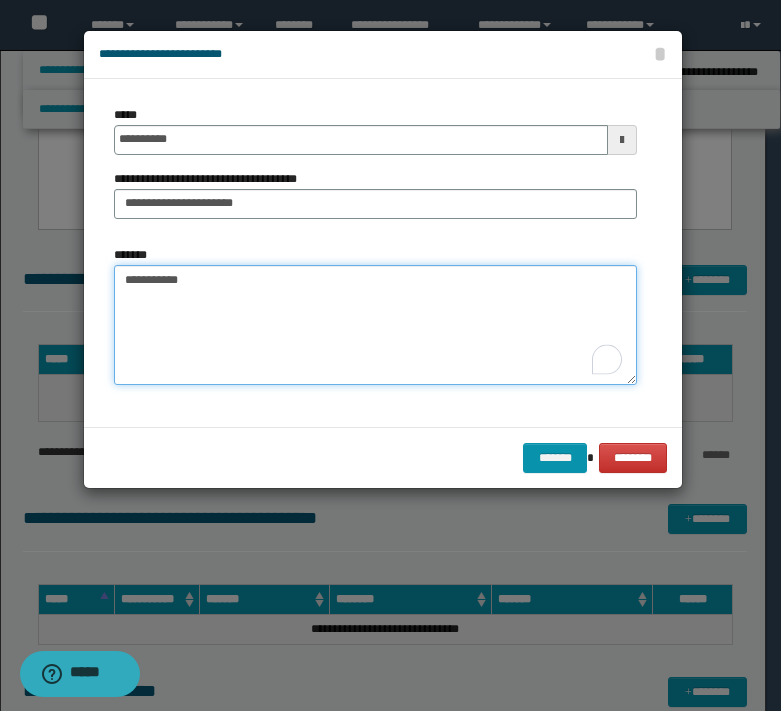 click on "**********" at bounding box center [375, 325] 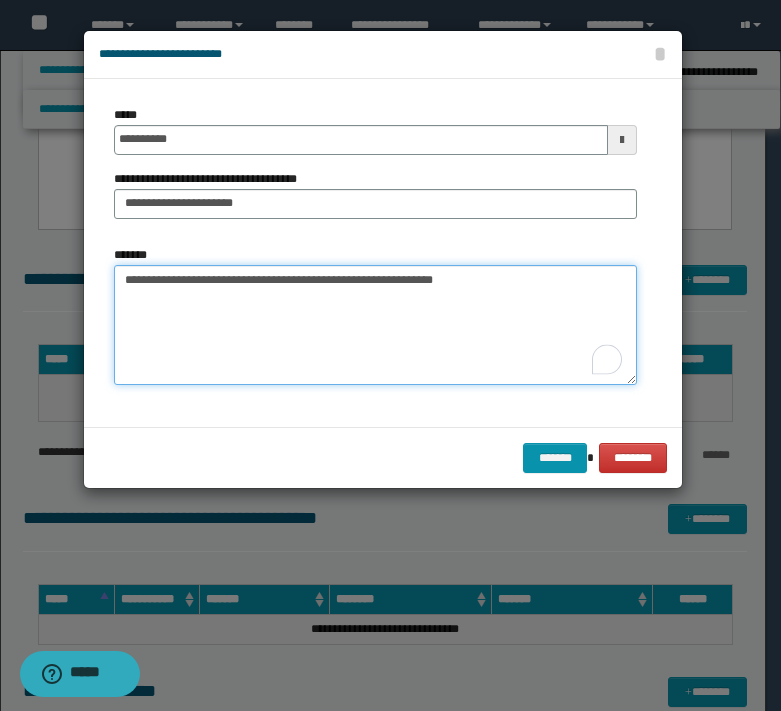 click on "**********" at bounding box center (375, 325) 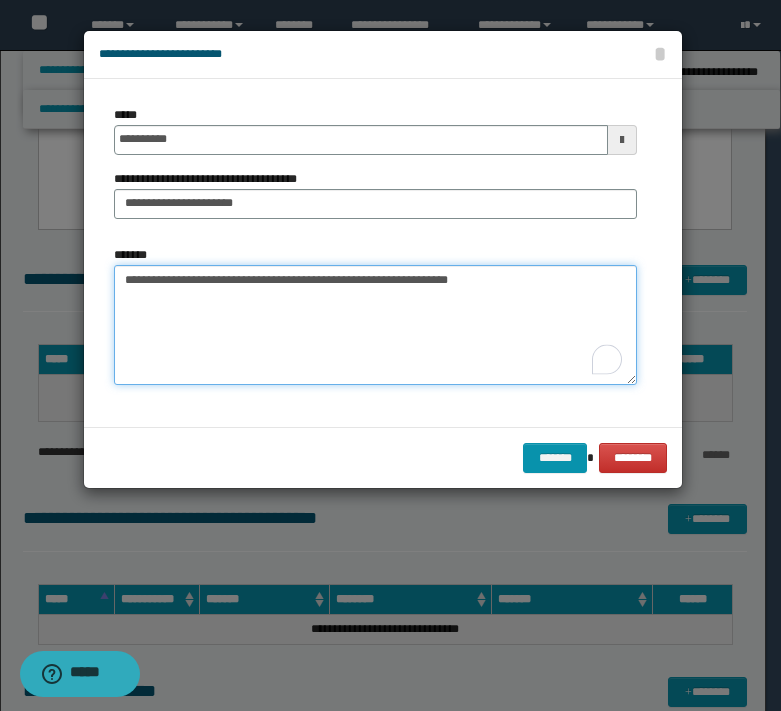 click on "**********" at bounding box center (375, 325) 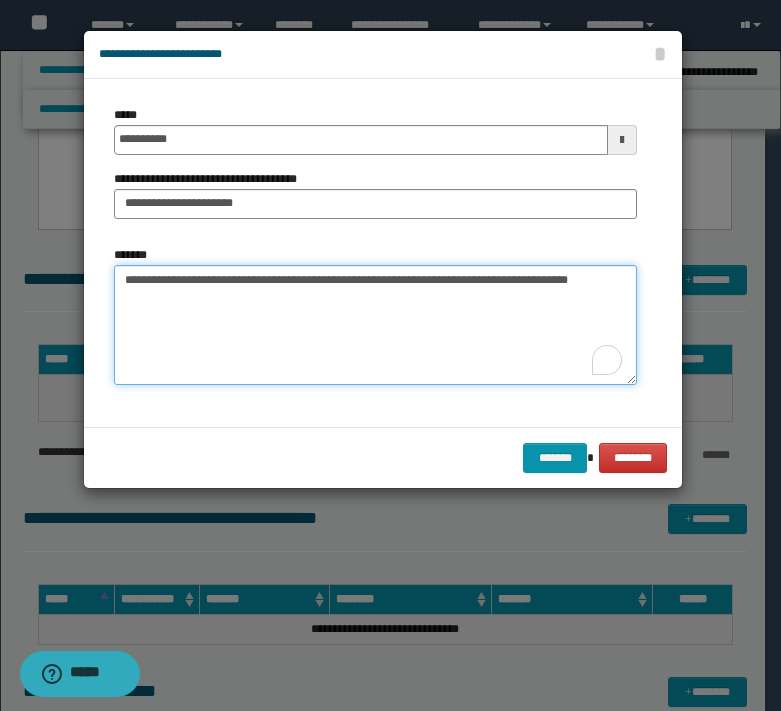 click on "**********" at bounding box center [375, 325] 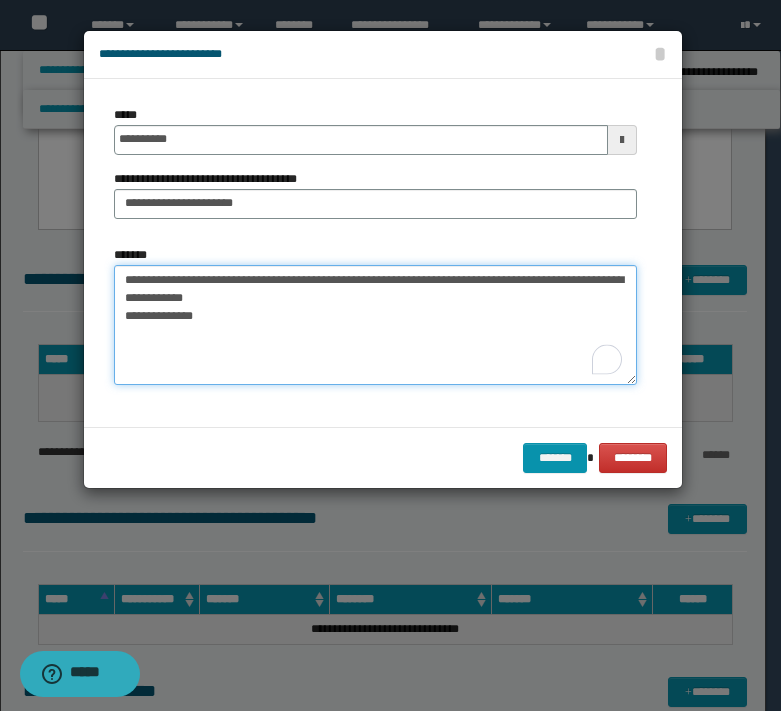 click on "**********" at bounding box center [375, 325] 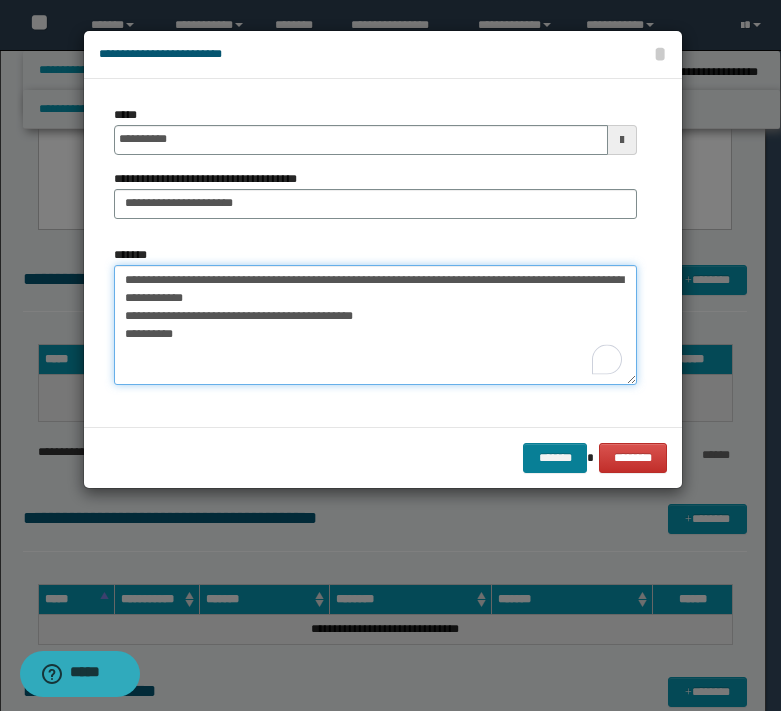 type on "**********" 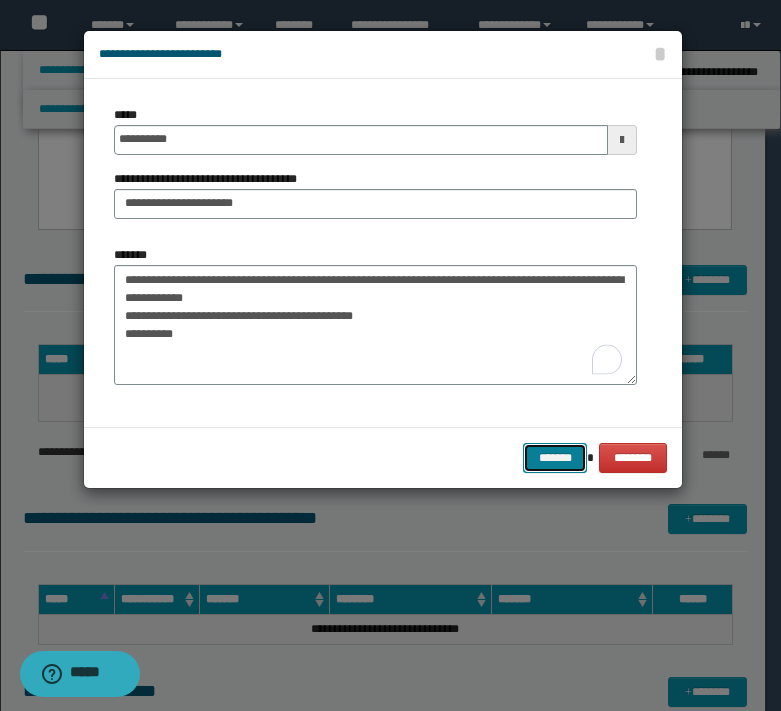 click on "*******" at bounding box center (555, 458) 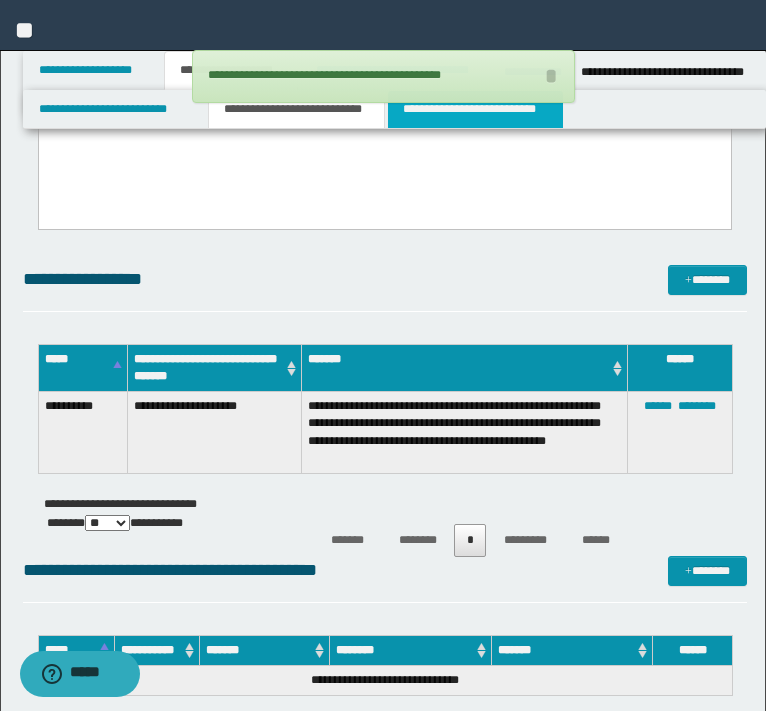 click on "**********" at bounding box center [475, 109] 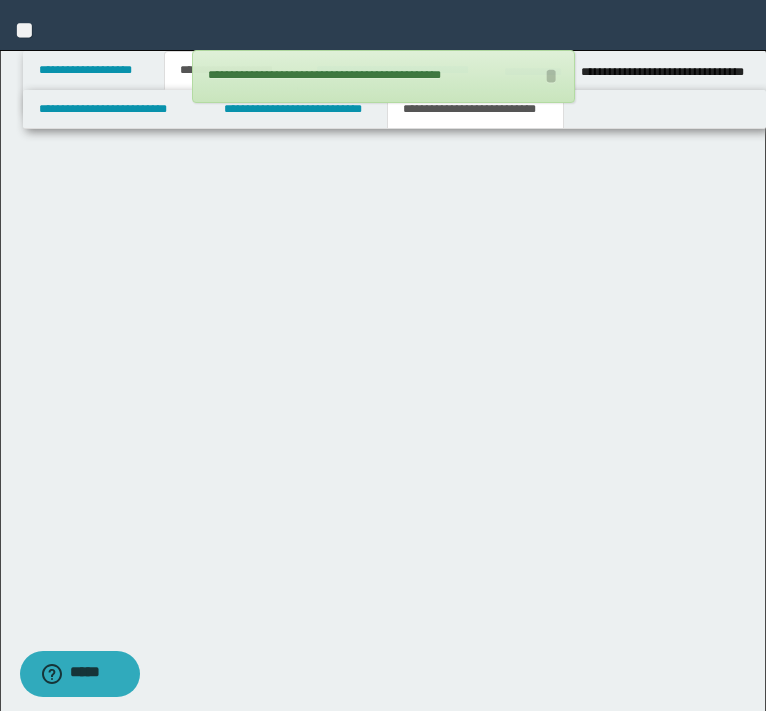scroll, scrollTop: 0, scrollLeft: 0, axis: both 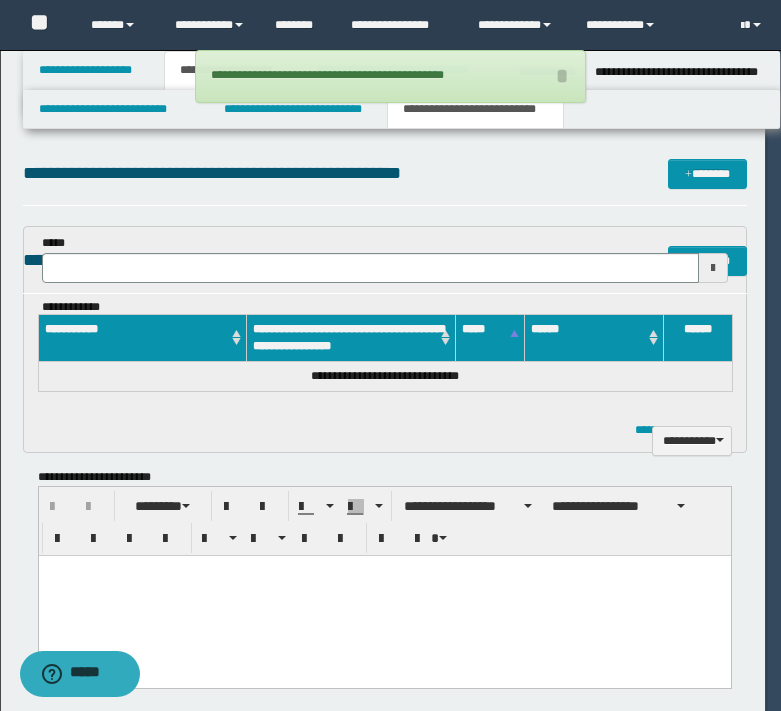type 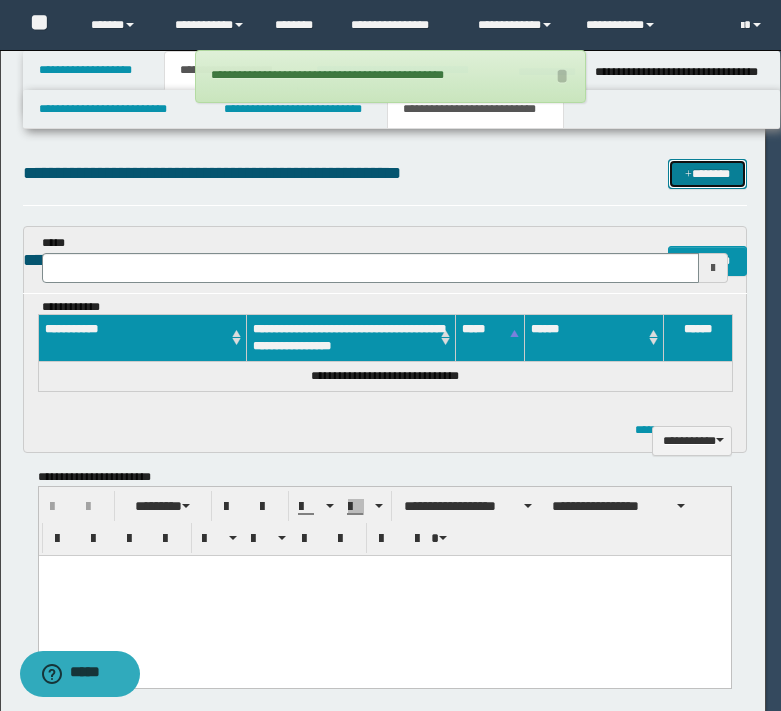 click on "*******" at bounding box center (707, 174) 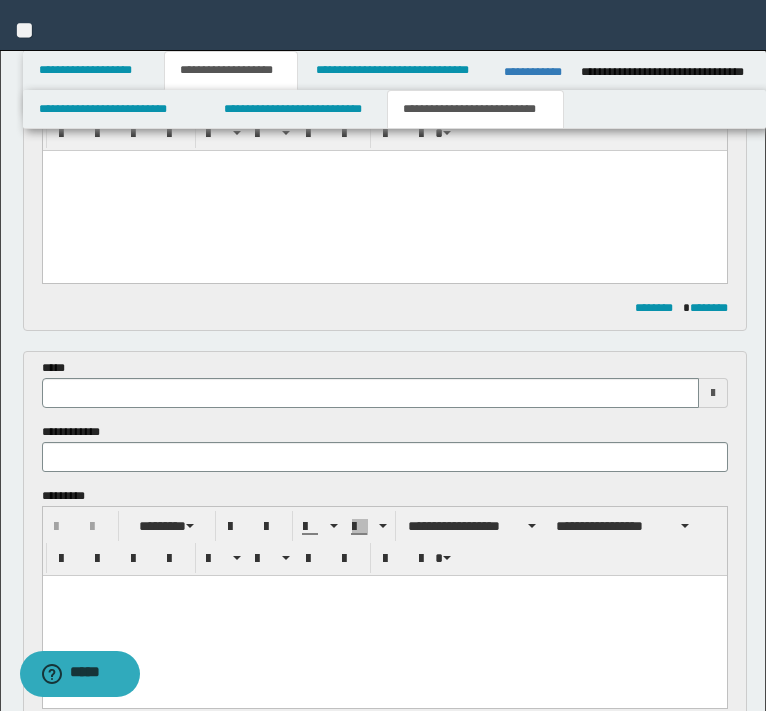 scroll, scrollTop: 600, scrollLeft: 0, axis: vertical 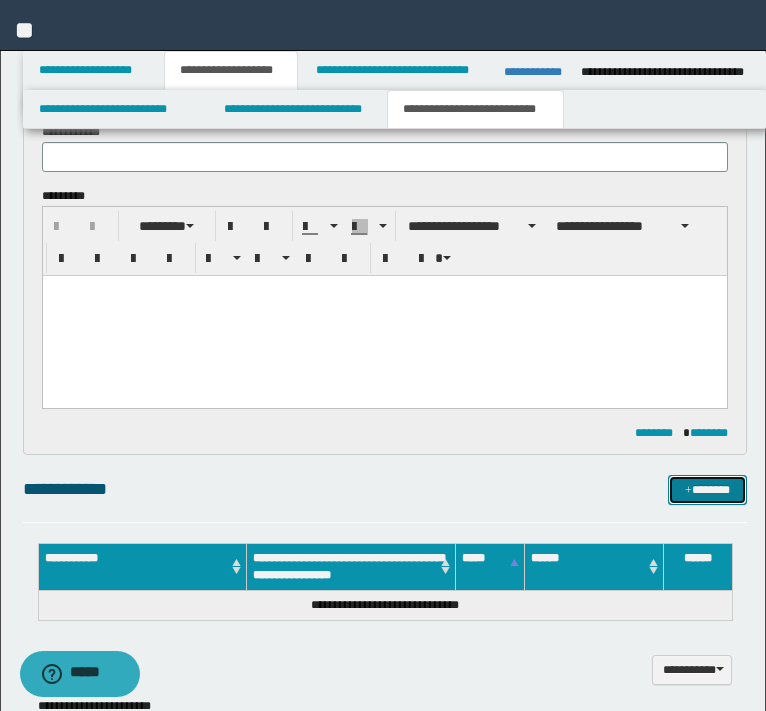 click on "*******" at bounding box center (707, 490) 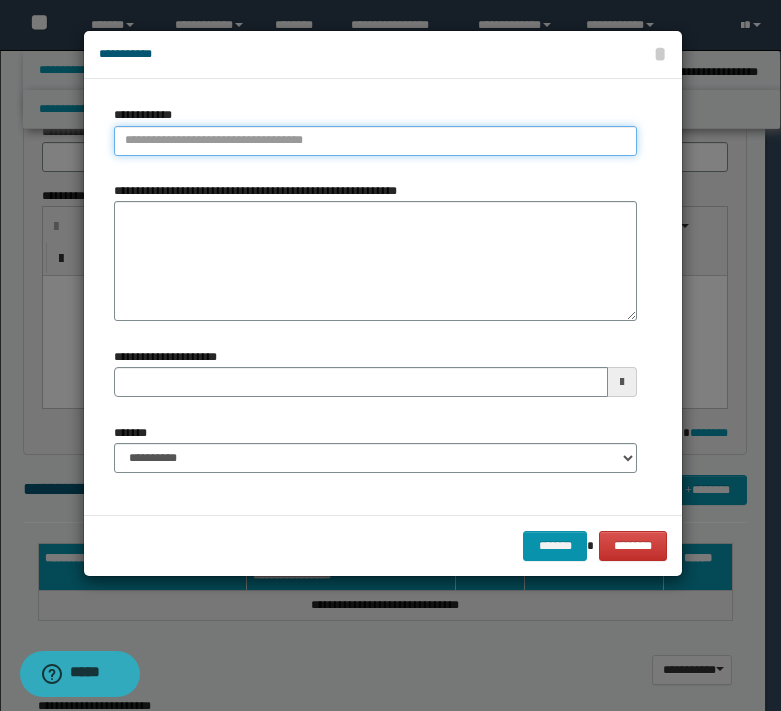 click on "**********" at bounding box center (375, 141) 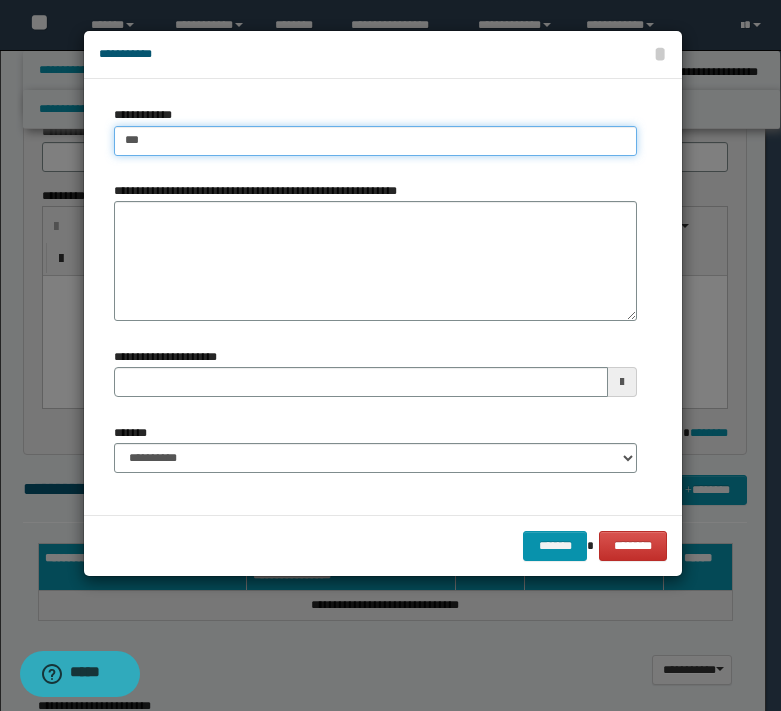 type on "****" 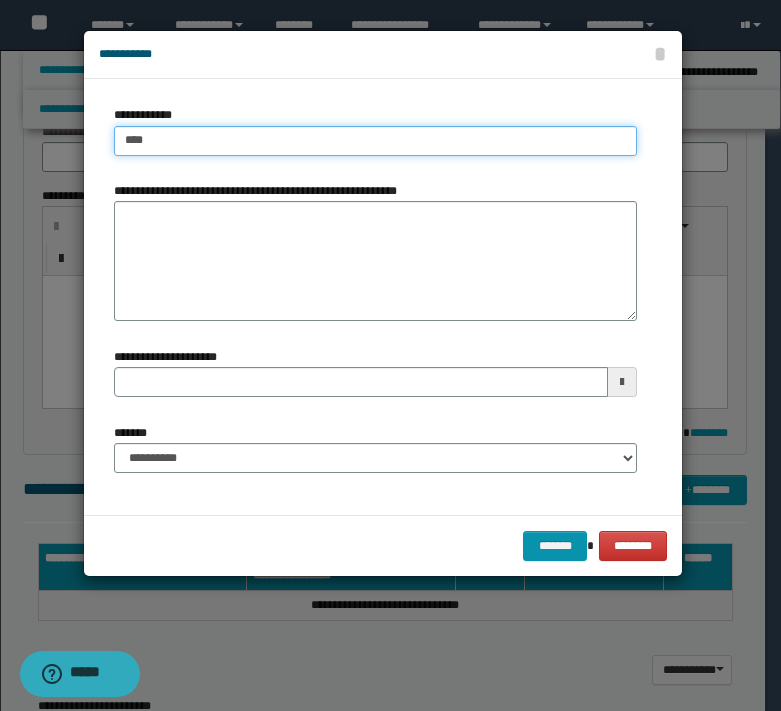 type on "****" 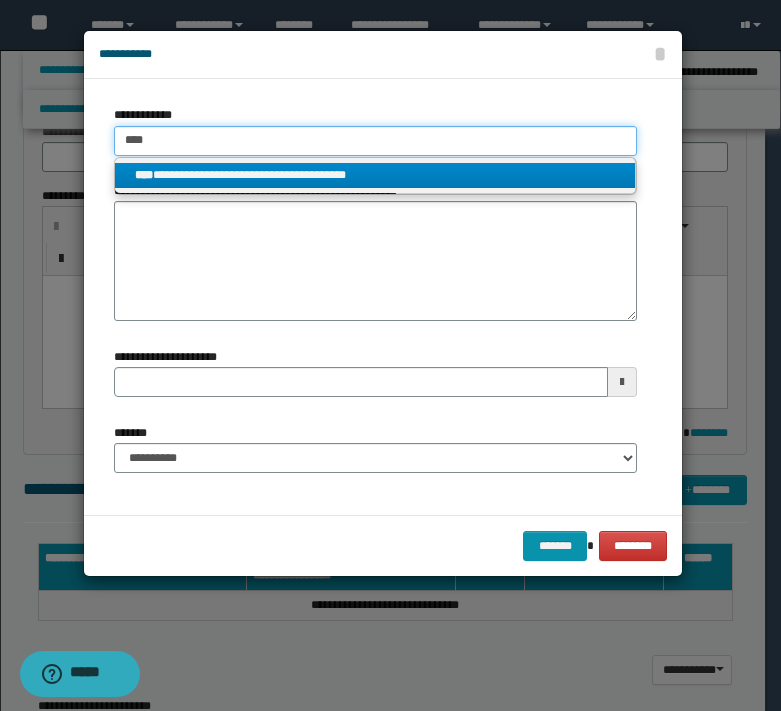 type on "****" 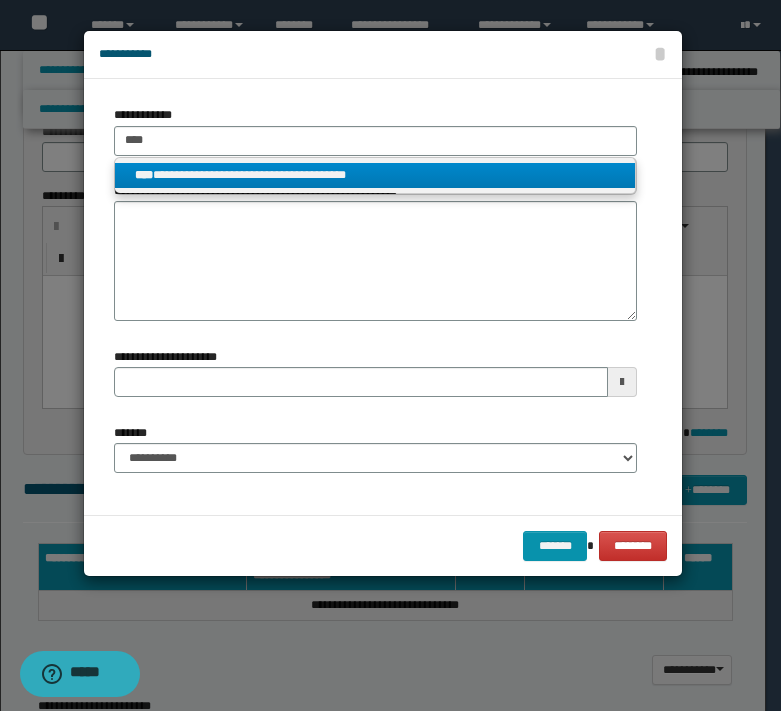 click on "**********" at bounding box center (375, 175) 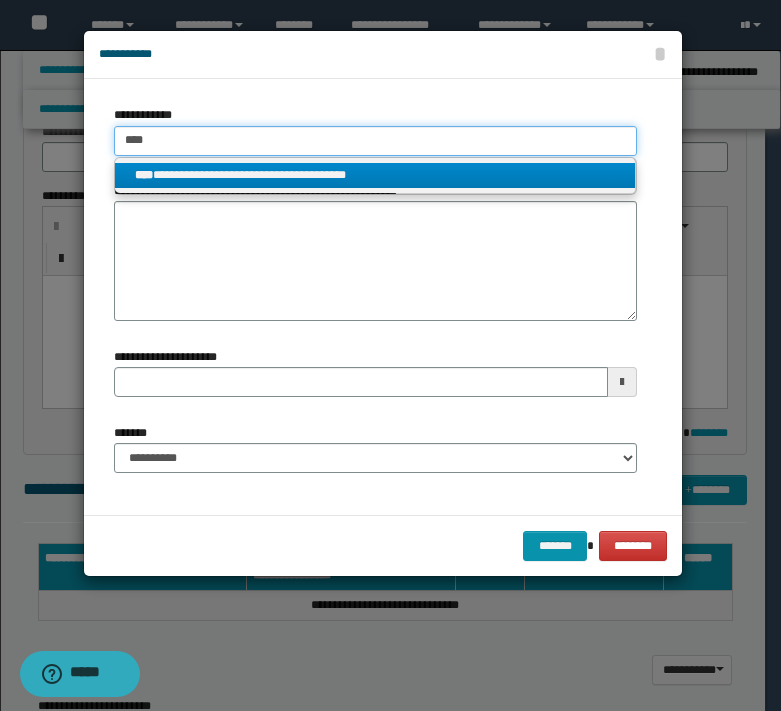 type 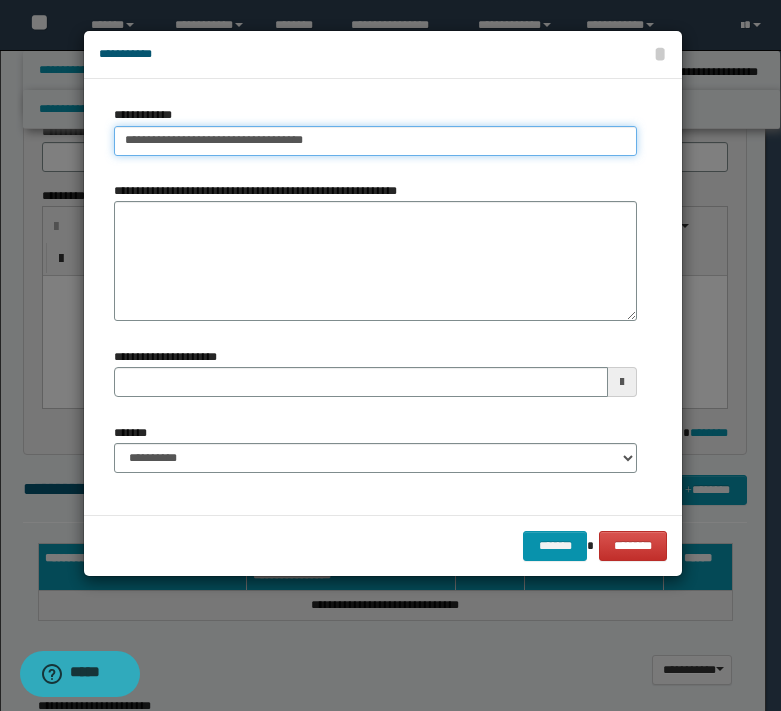 type 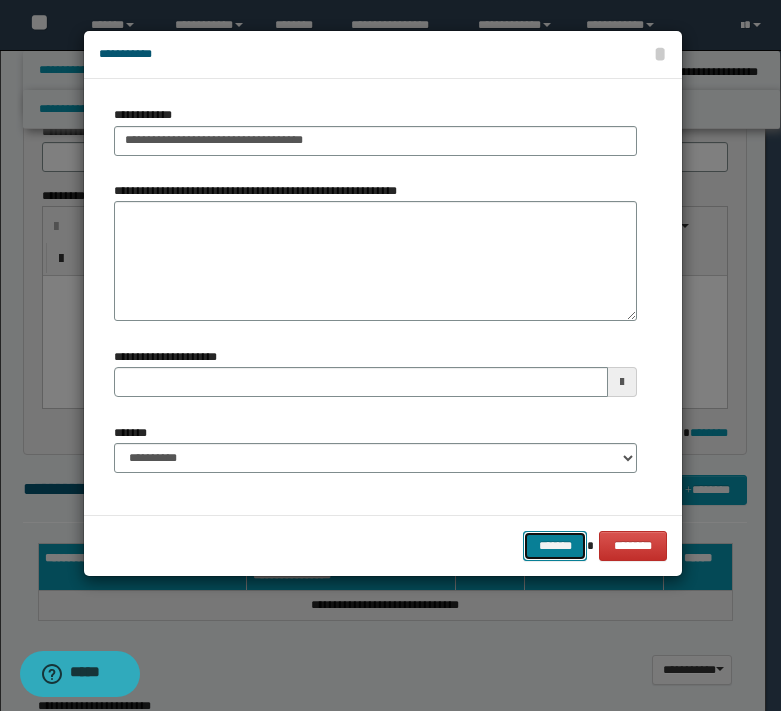 click on "*******" at bounding box center [555, 546] 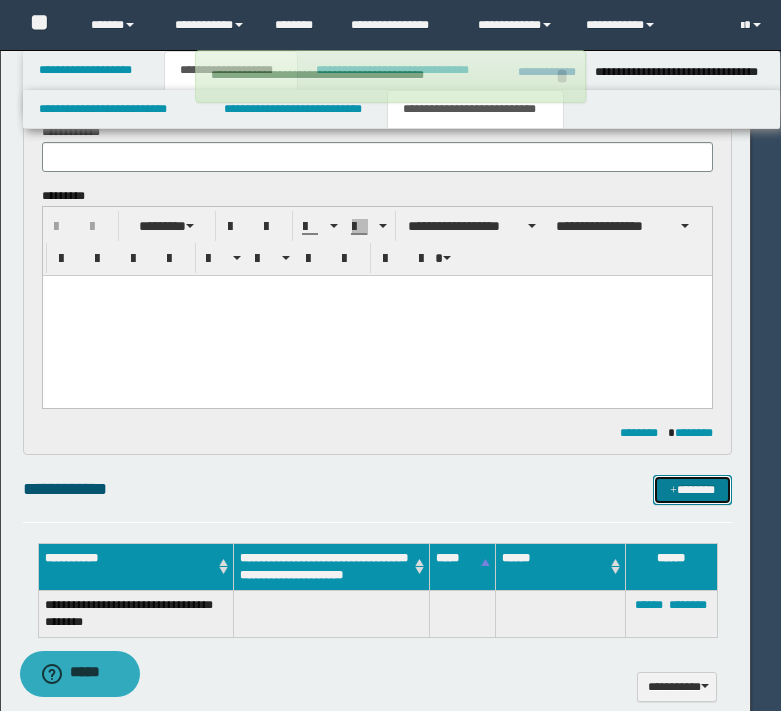 type 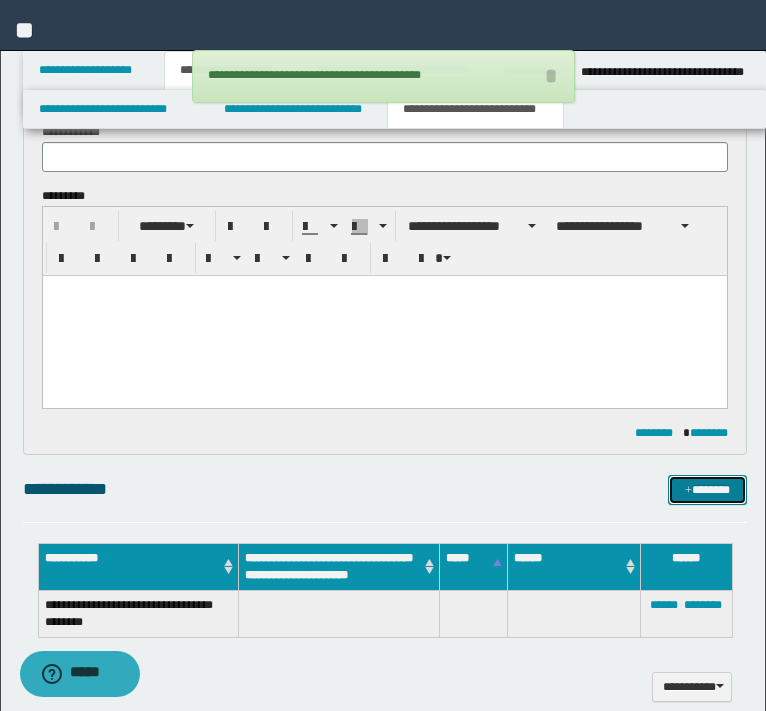 click on "*******" at bounding box center (707, 490) 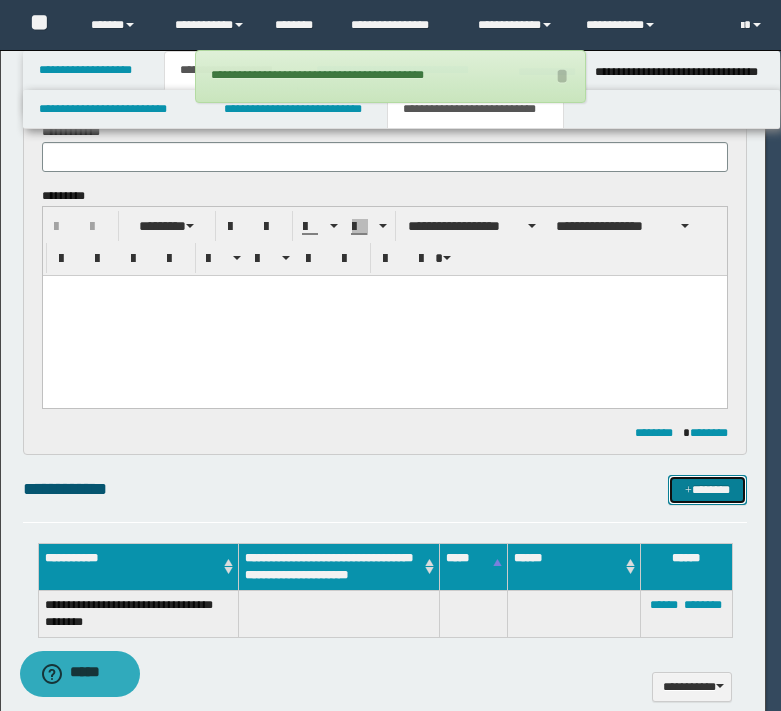 type 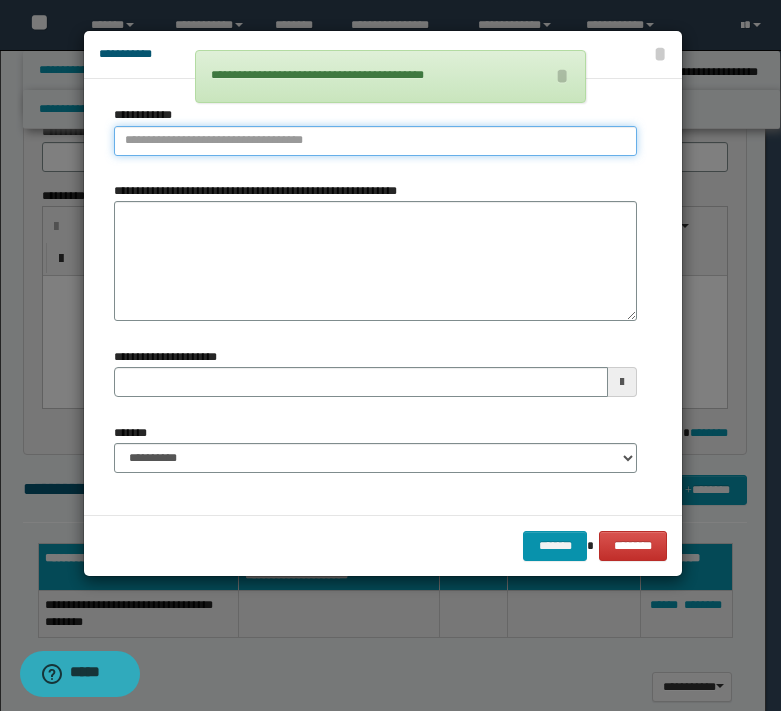 type on "**********" 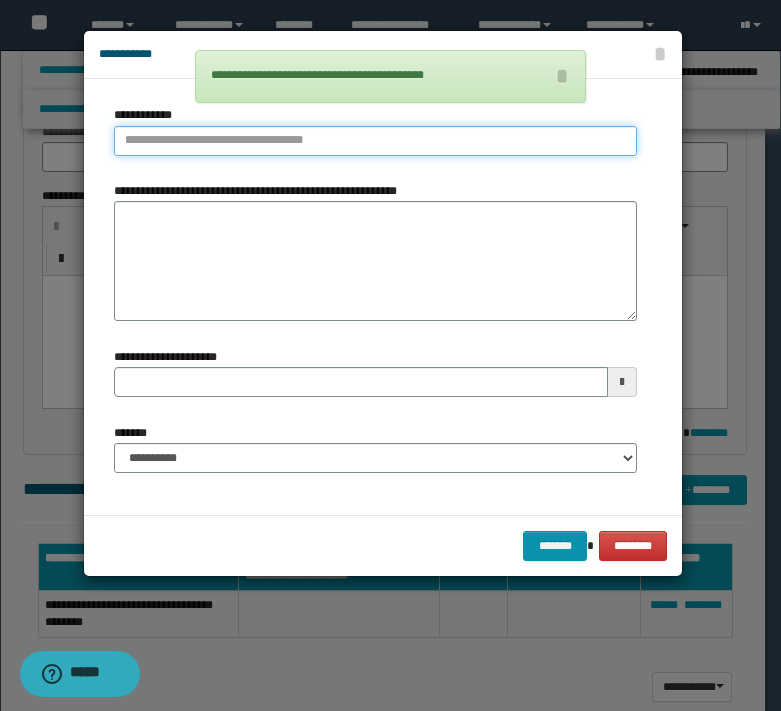 click on "**********" at bounding box center (375, 141) 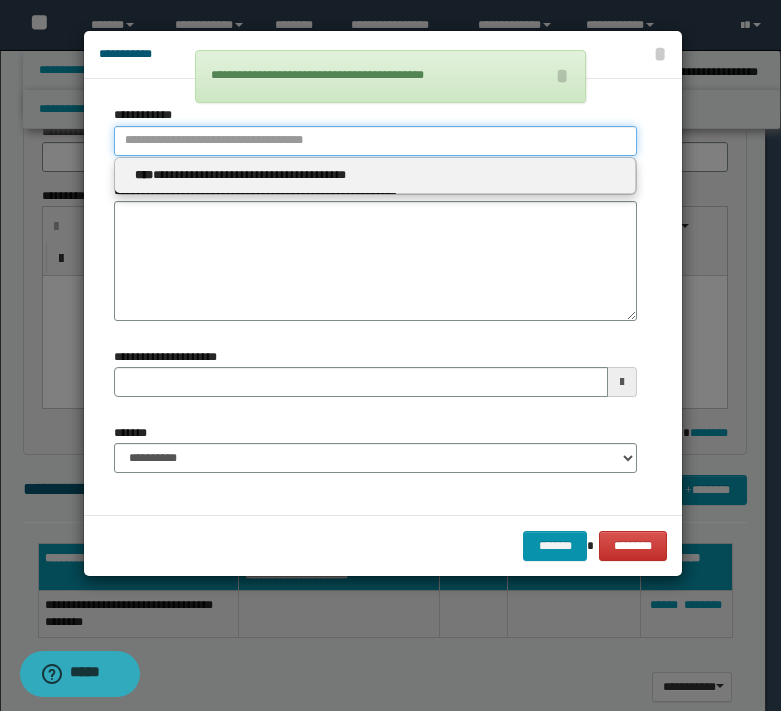 type 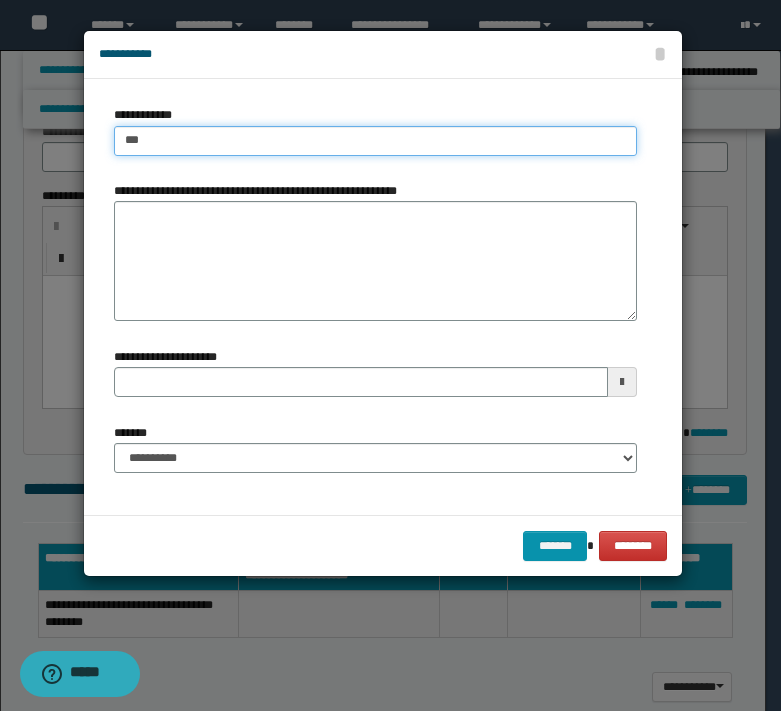 type on "****" 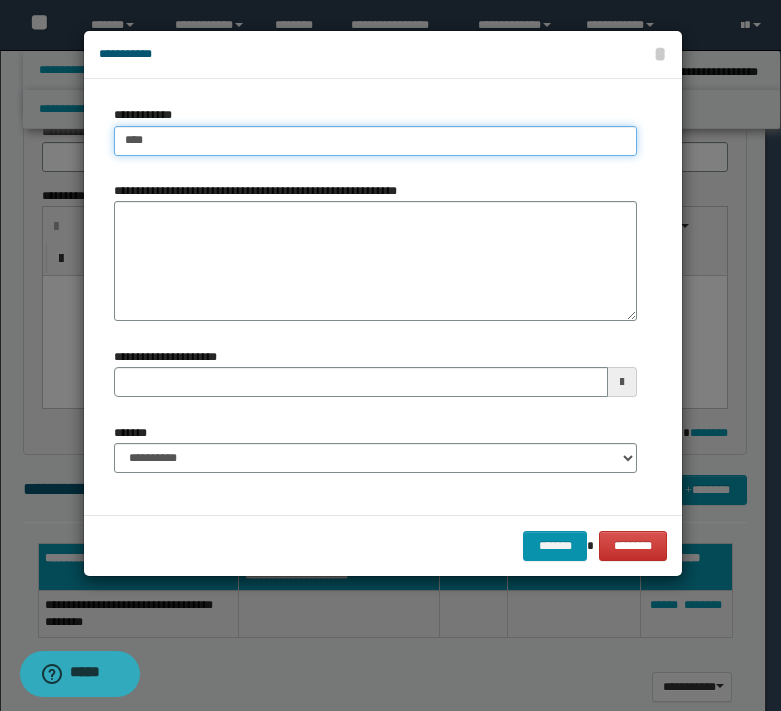 type on "****" 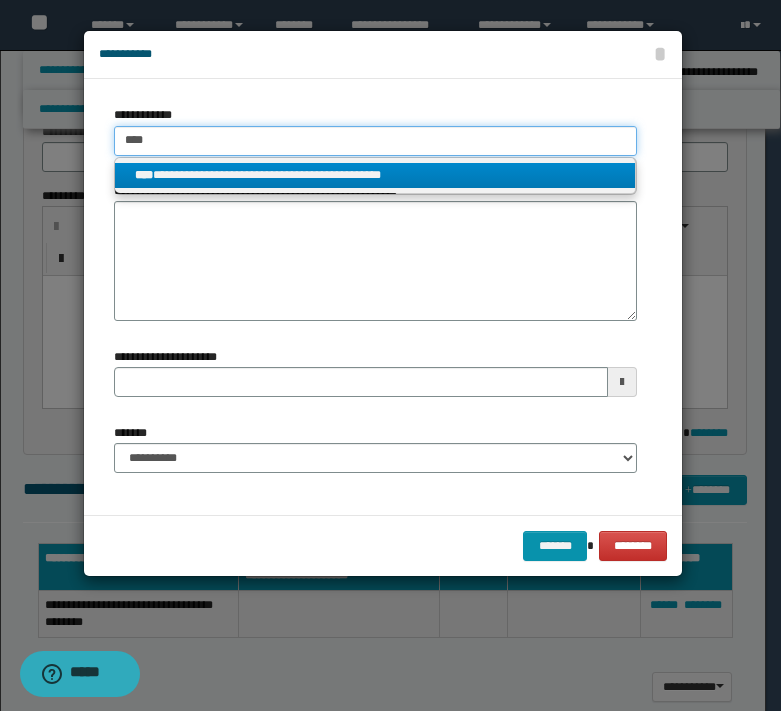 type on "****" 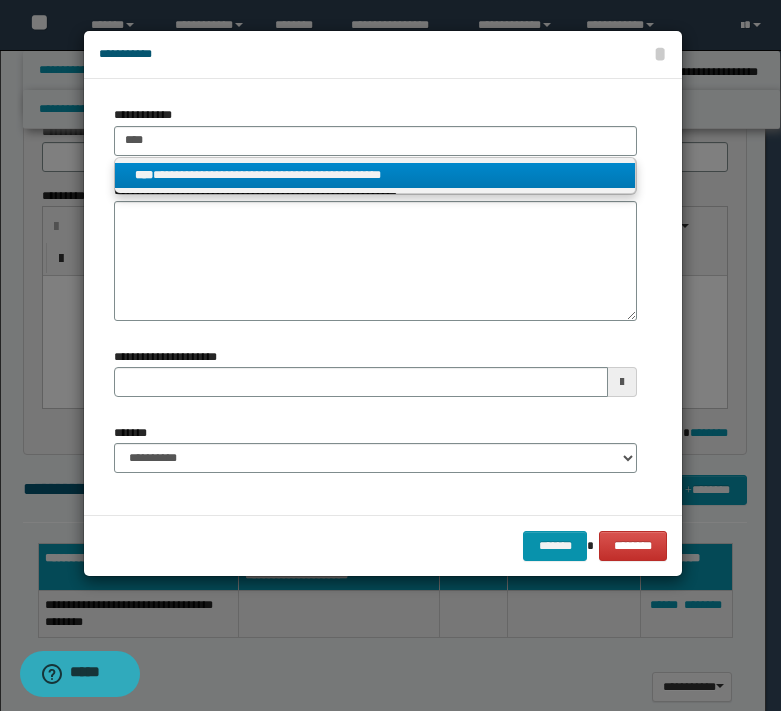 click on "**********" at bounding box center (375, 175) 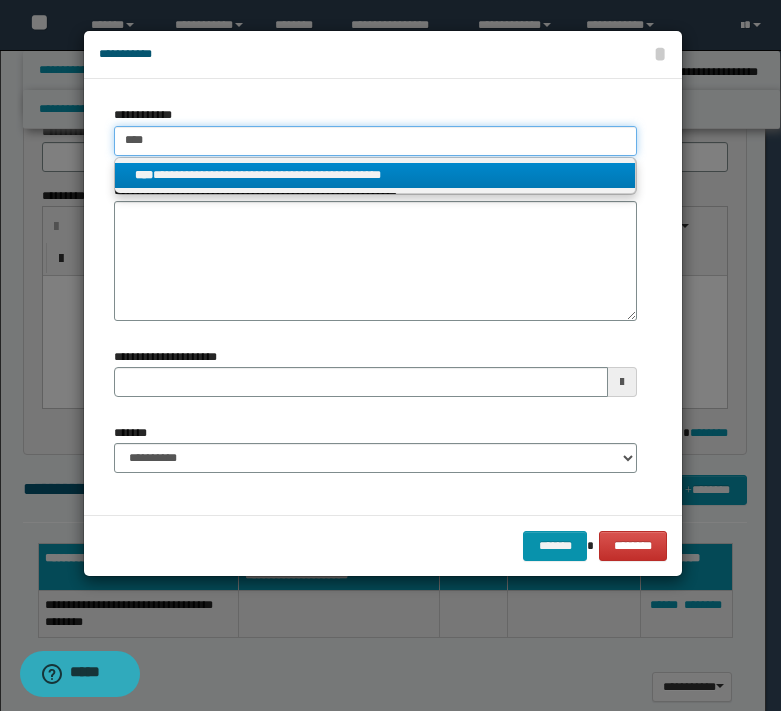 type 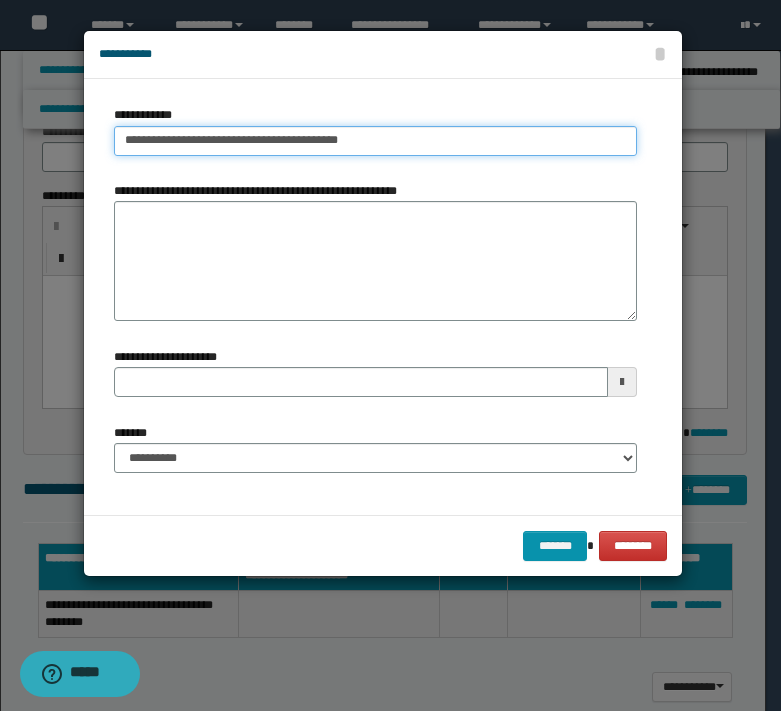 type 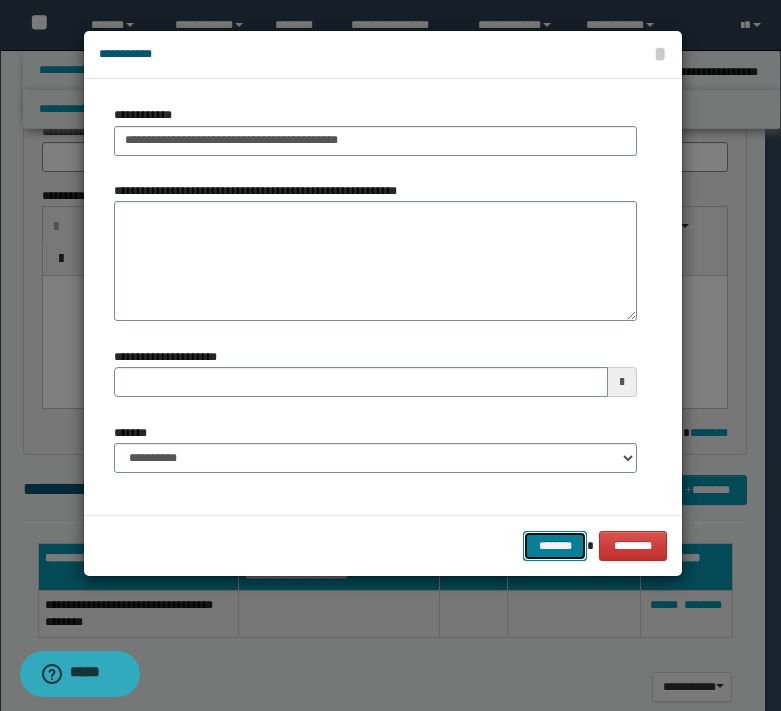 click on "*******" at bounding box center [555, 546] 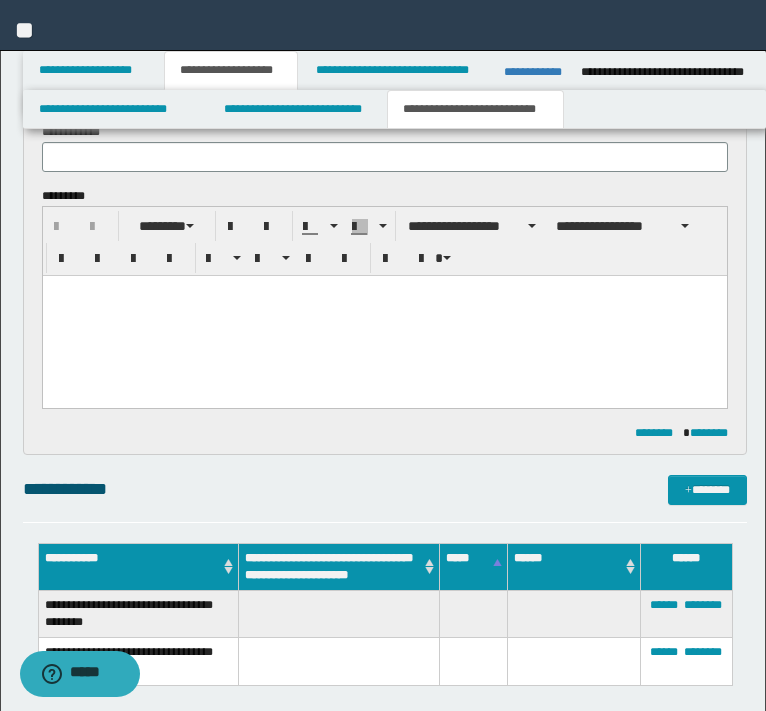 click on "**********" at bounding box center (385, 253) 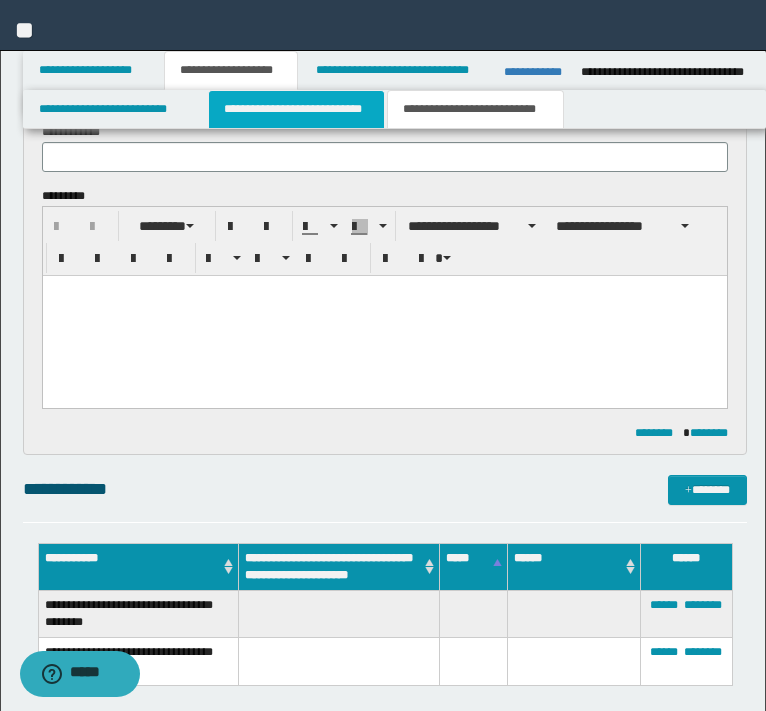click on "**********" at bounding box center [296, 109] 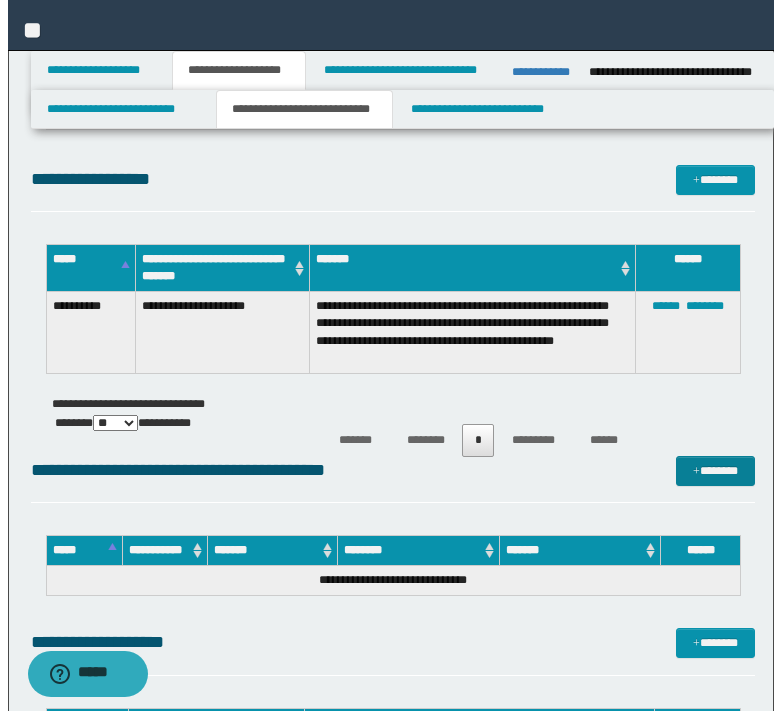 scroll, scrollTop: 400, scrollLeft: 0, axis: vertical 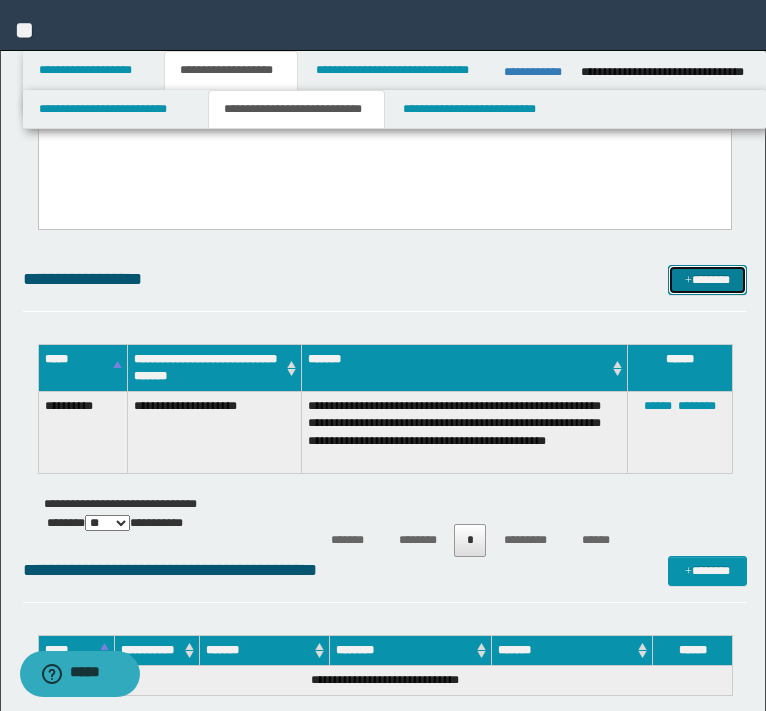 click on "*******" at bounding box center [707, 280] 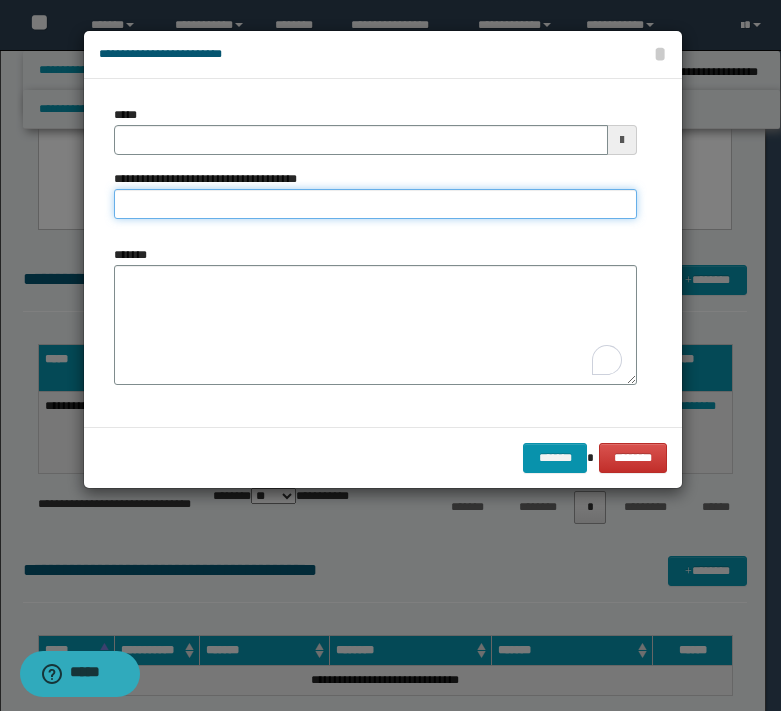 click on "**********" at bounding box center [375, 204] 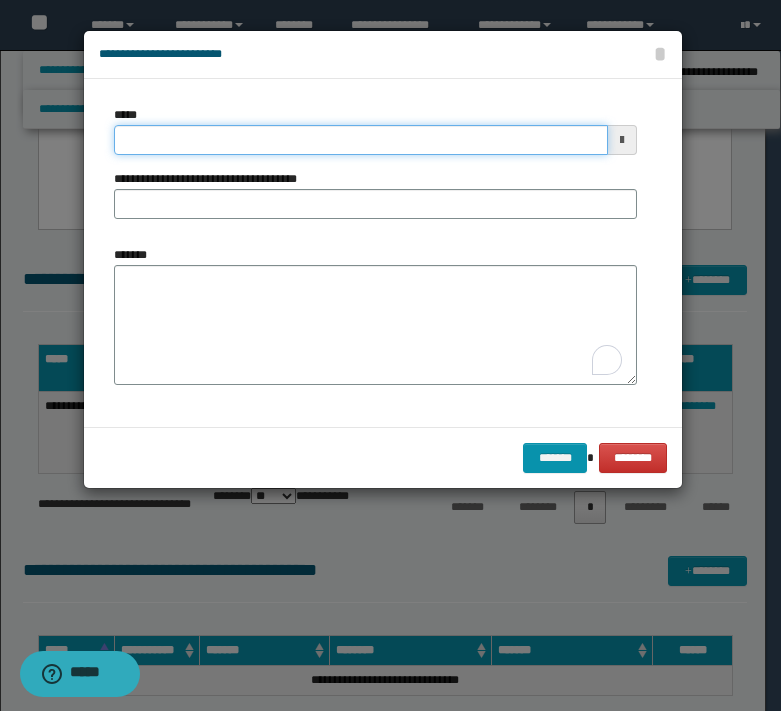 click on "*****" at bounding box center (361, 140) 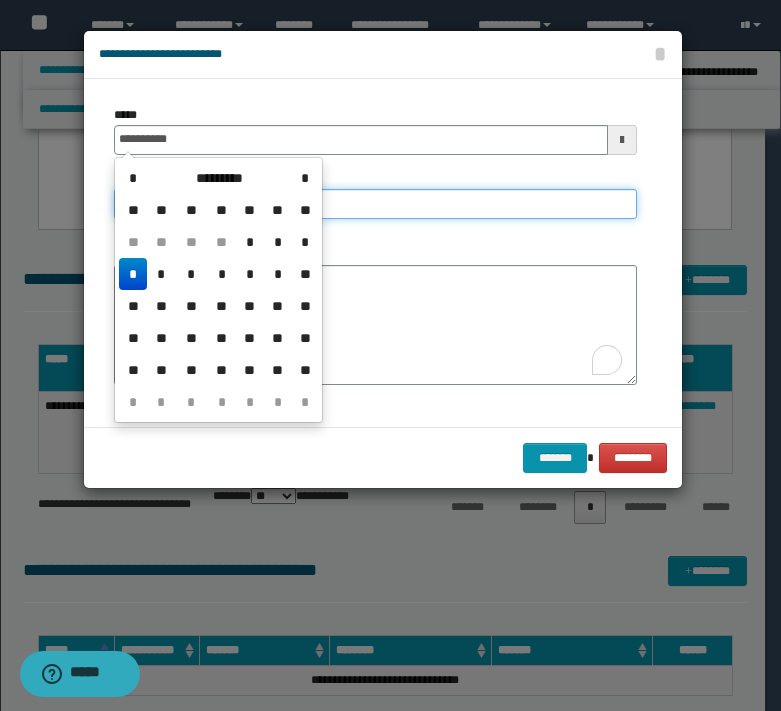 type on "**********" 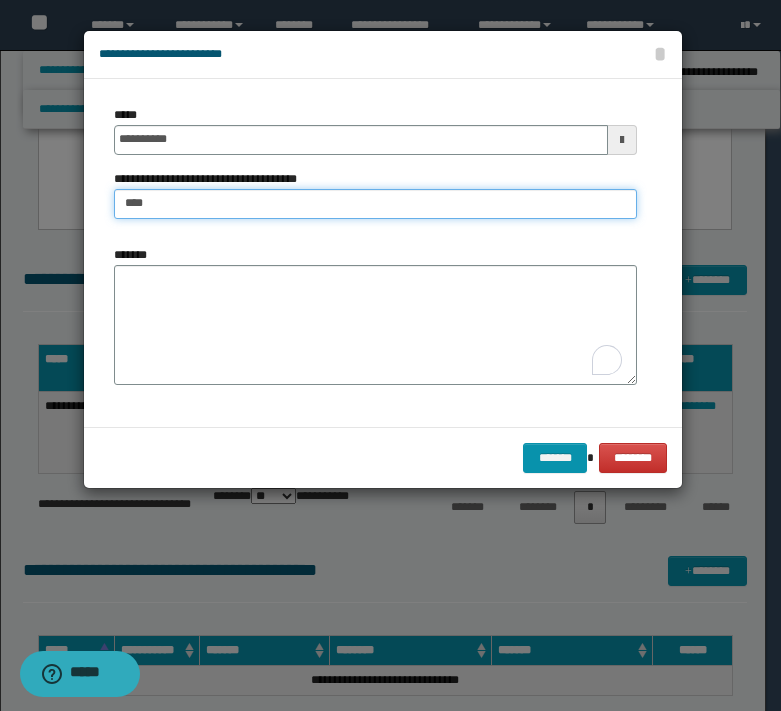 type on "**********" 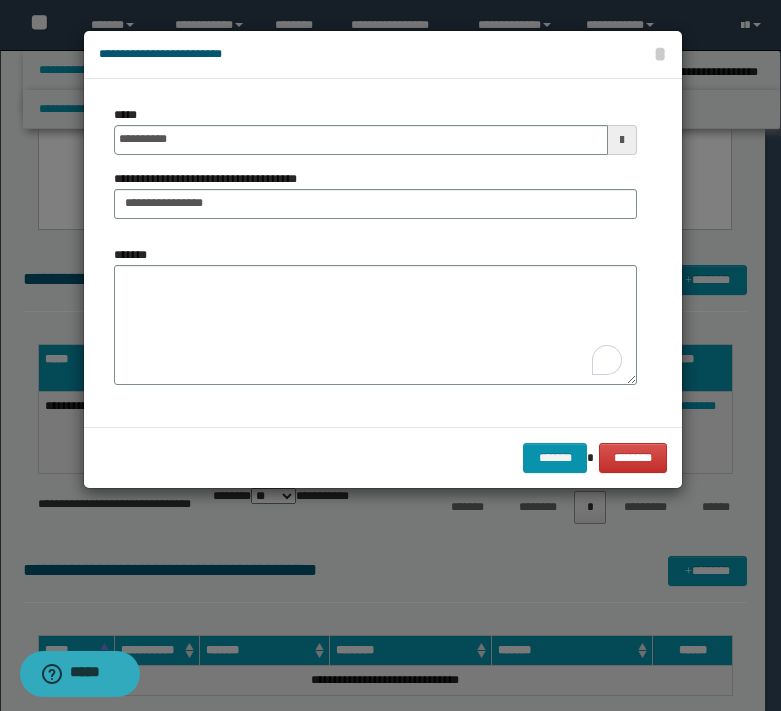type 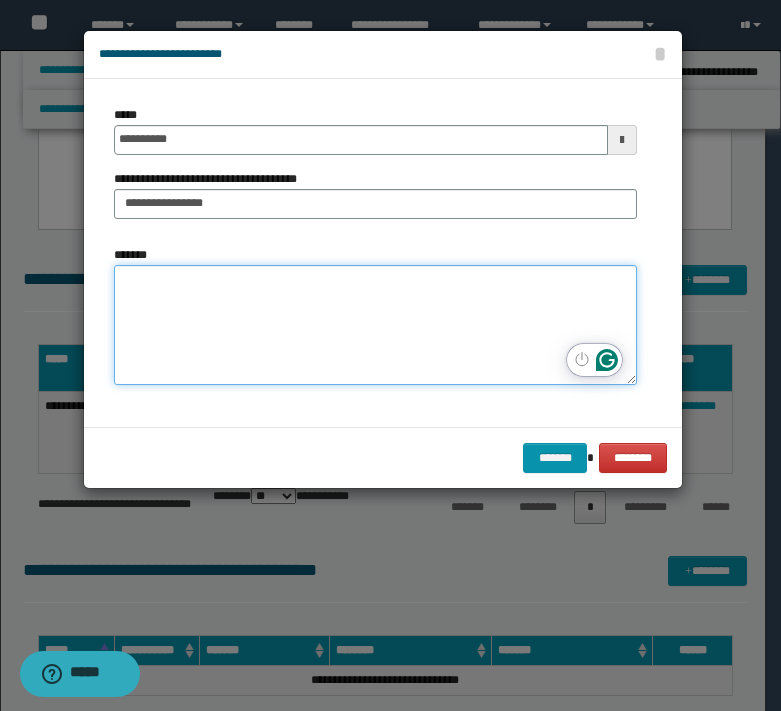 click on "*******" at bounding box center (375, 325) 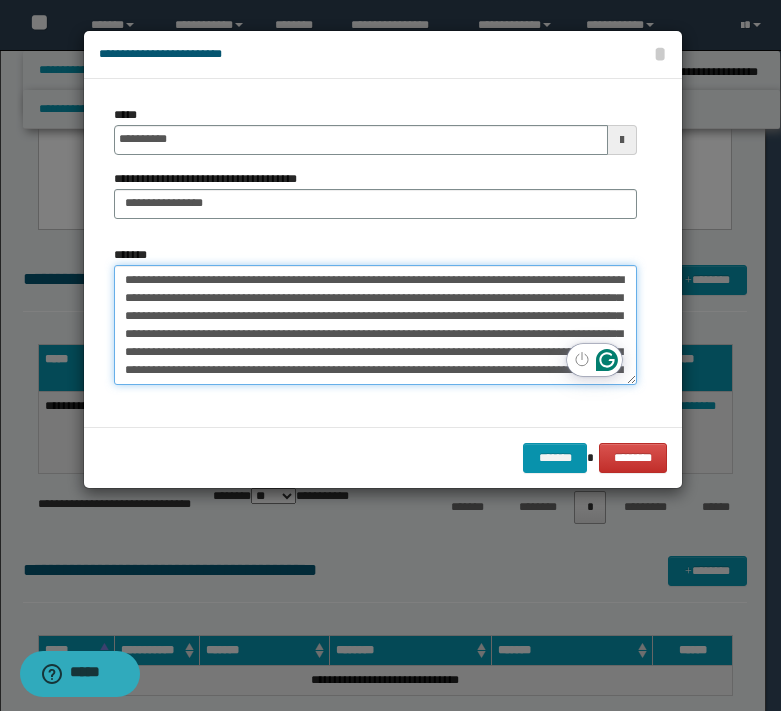 scroll, scrollTop: 245, scrollLeft: 0, axis: vertical 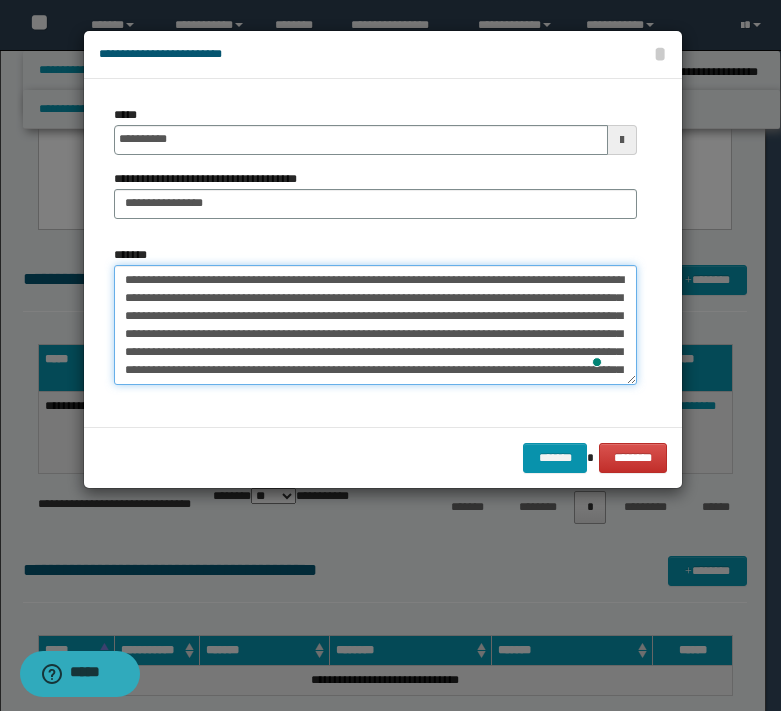 click on "*******" at bounding box center [375, 325] 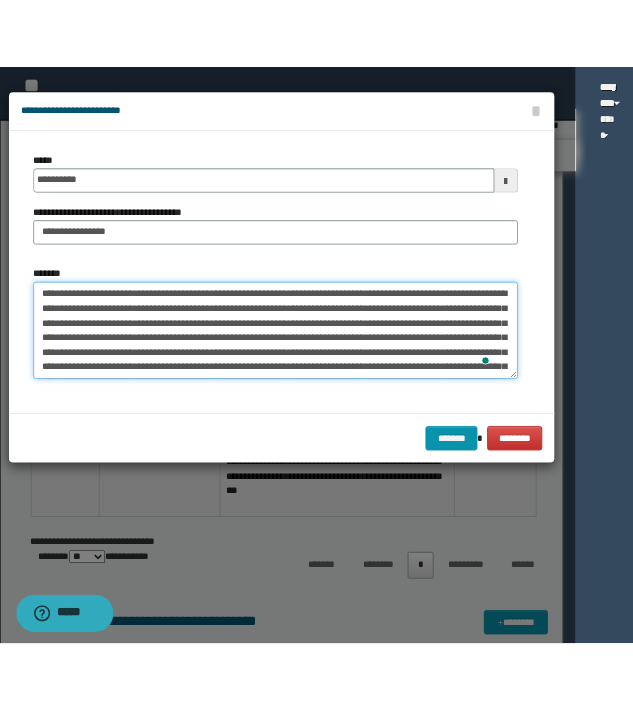scroll, scrollTop: 432, scrollLeft: 0, axis: vertical 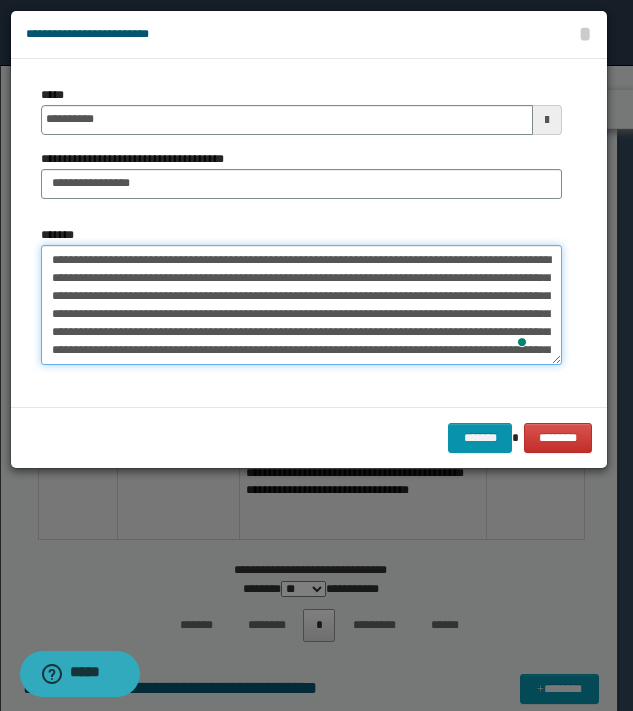 click on "*******" at bounding box center [301, 305] 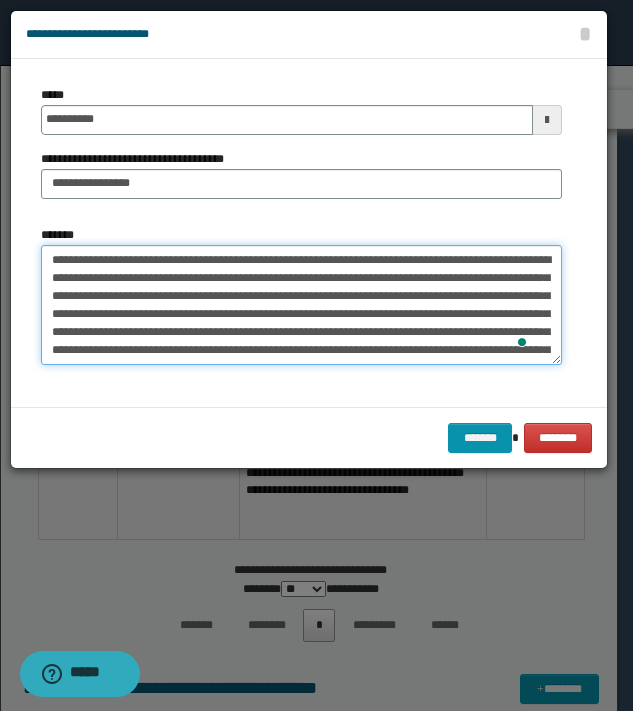 drag, startPoint x: 260, startPoint y: 327, endPoint x: 199, endPoint y: 244, distance: 103.00485 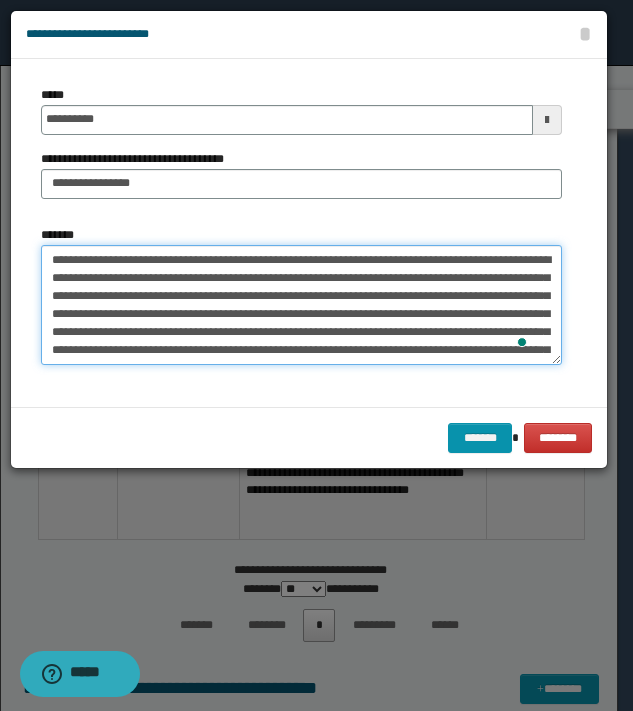 click on "*******" at bounding box center (301, 305) 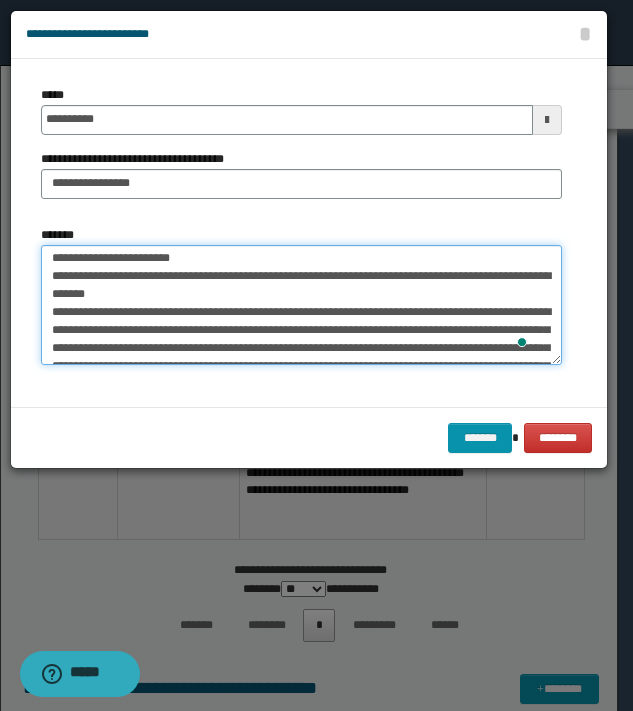 scroll, scrollTop: 200, scrollLeft: 0, axis: vertical 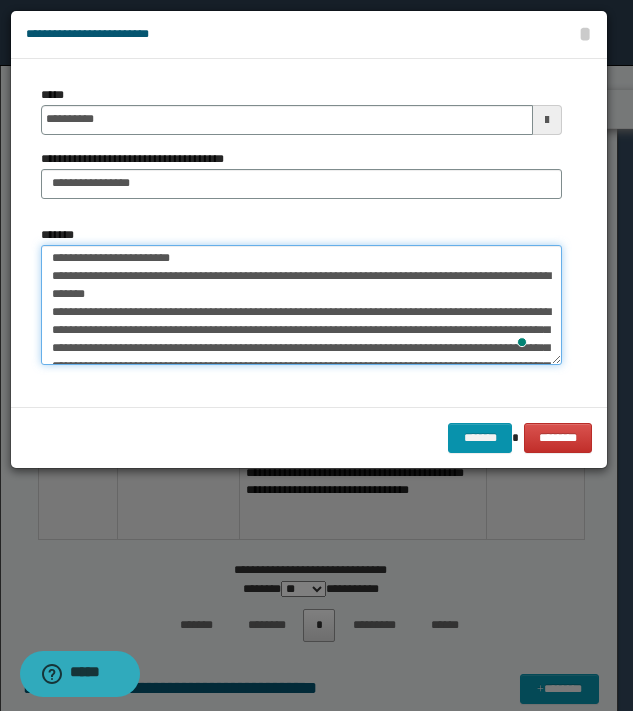 drag, startPoint x: 350, startPoint y: 303, endPoint x: 359, endPoint y: 297, distance: 10.816654 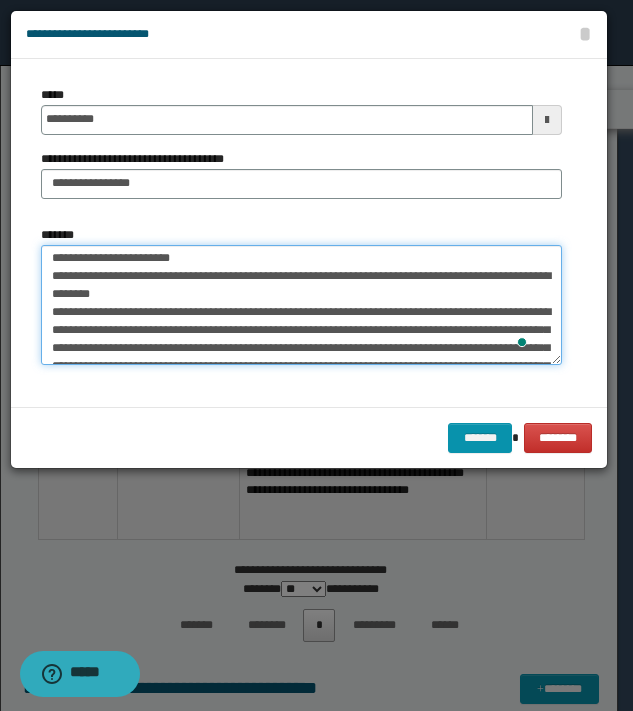 drag, startPoint x: 444, startPoint y: 264, endPoint x: 507, endPoint y: 294, distance: 69.77822 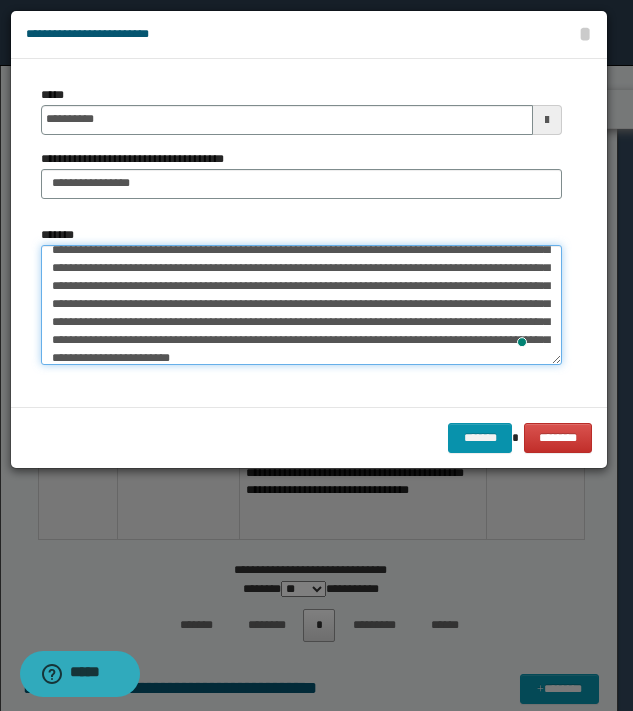scroll, scrollTop: 100, scrollLeft: 0, axis: vertical 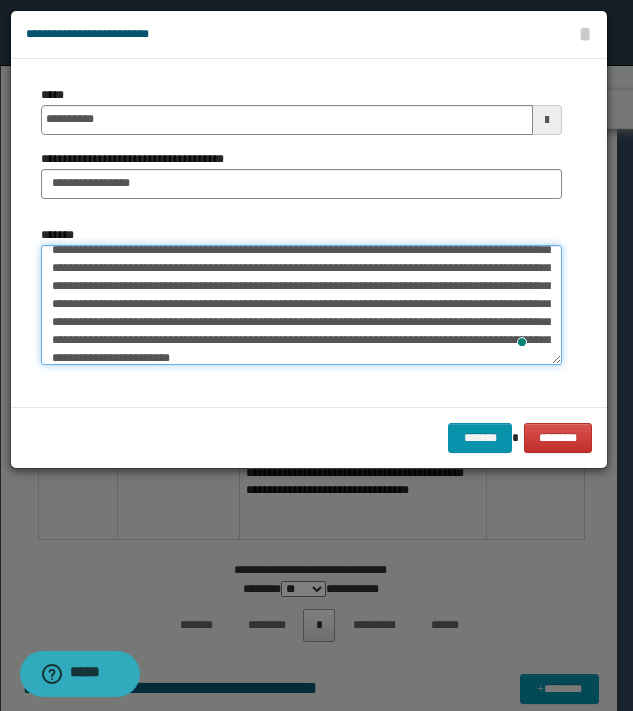 drag, startPoint x: 180, startPoint y: 324, endPoint x: 97, endPoint y: 341, distance: 84.723076 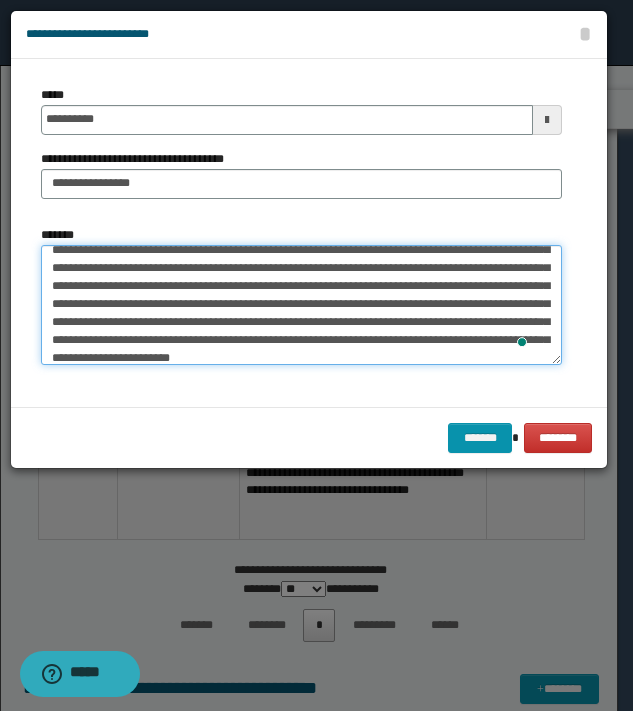 drag, startPoint x: 159, startPoint y: 342, endPoint x: 141, endPoint y: 325, distance: 24.758837 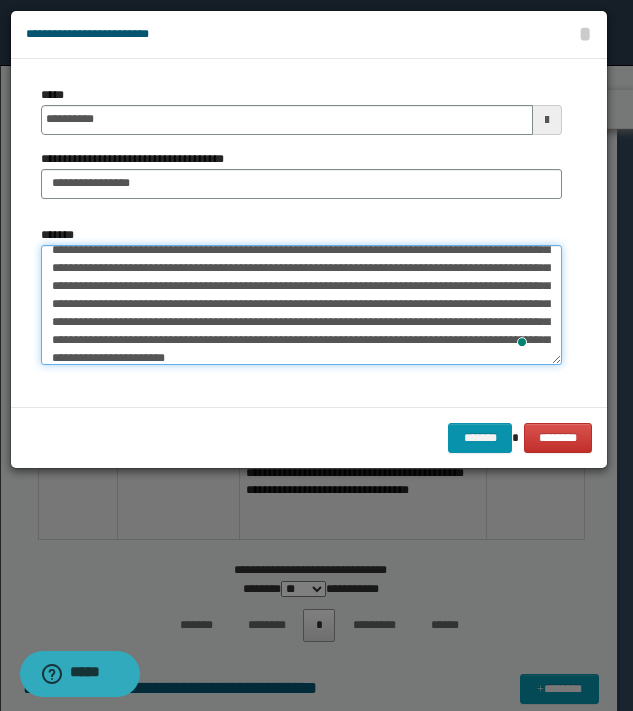 scroll, scrollTop: 0, scrollLeft: 0, axis: both 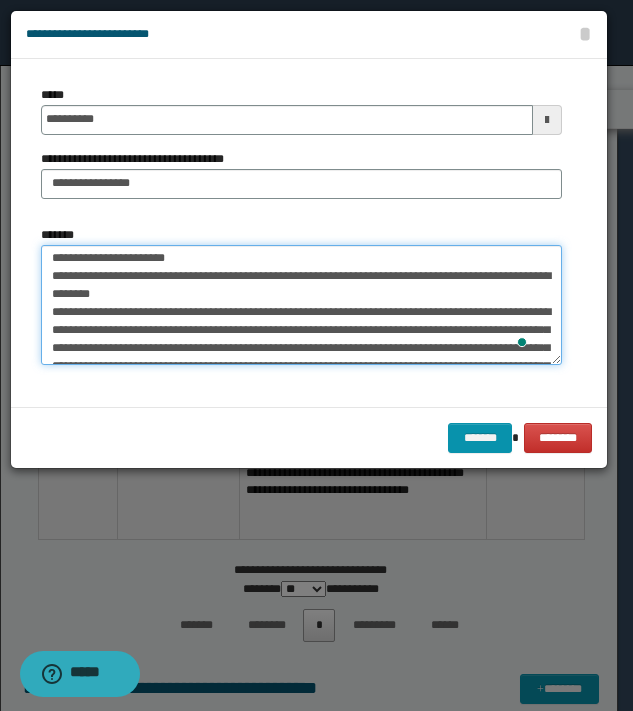 click on "*******" at bounding box center (301, 305) 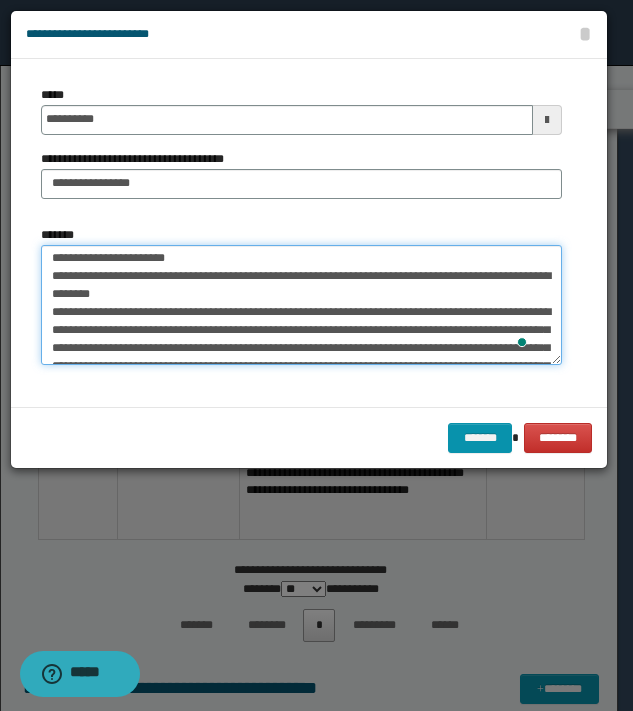 drag, startPoint x: 272, startPoint y: 350, endPoint x: 242, endPoint y: 334, distance: 34 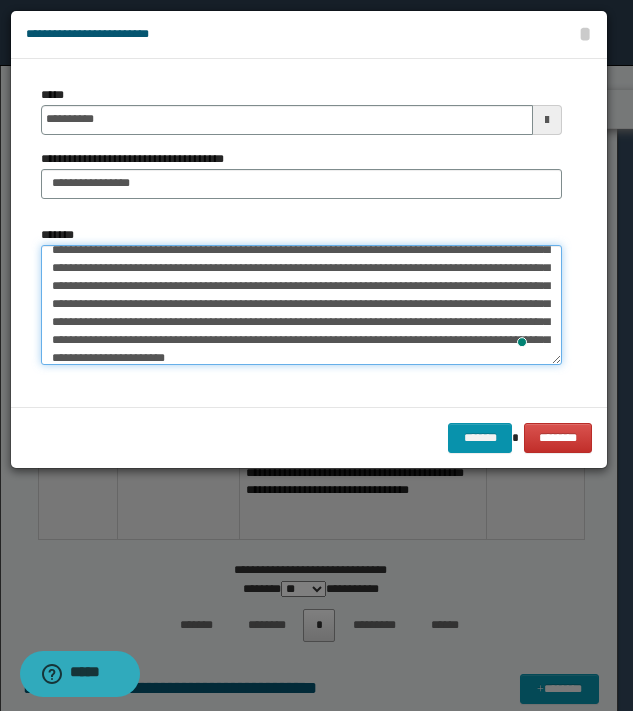 scroll, scrollTop: 100, scrollLeft: 0, axis: vertical 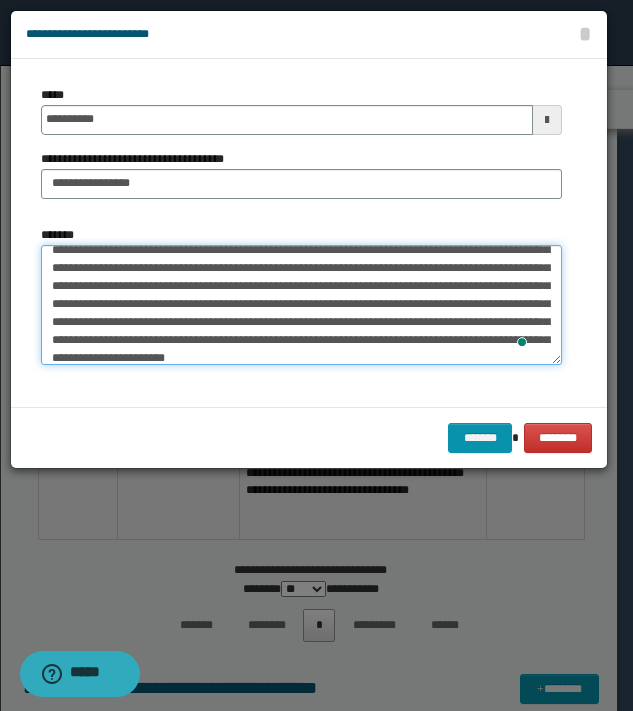 drag, startPoint x: 365, startPoint y: 345, endPoint x: 434, endPoint y: 300, distance: 82.37718 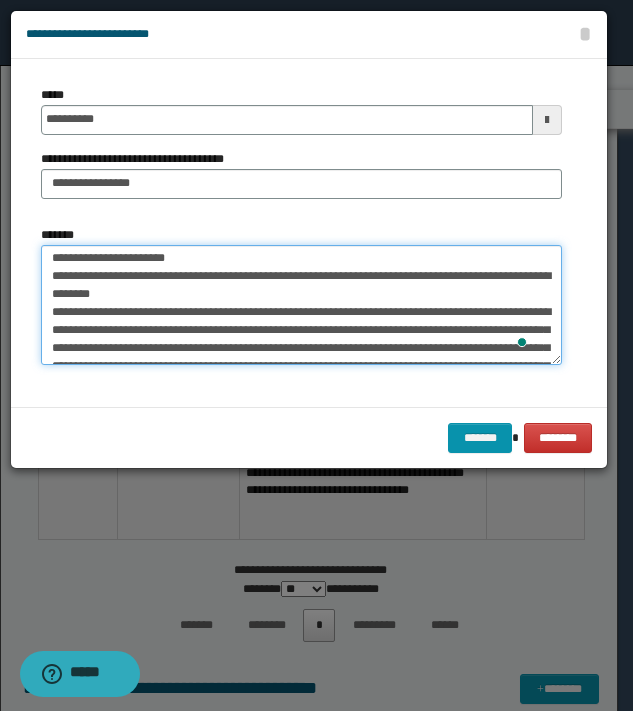 scroll, scrollTop: 270, scrollLeft: 0, axis: vertical 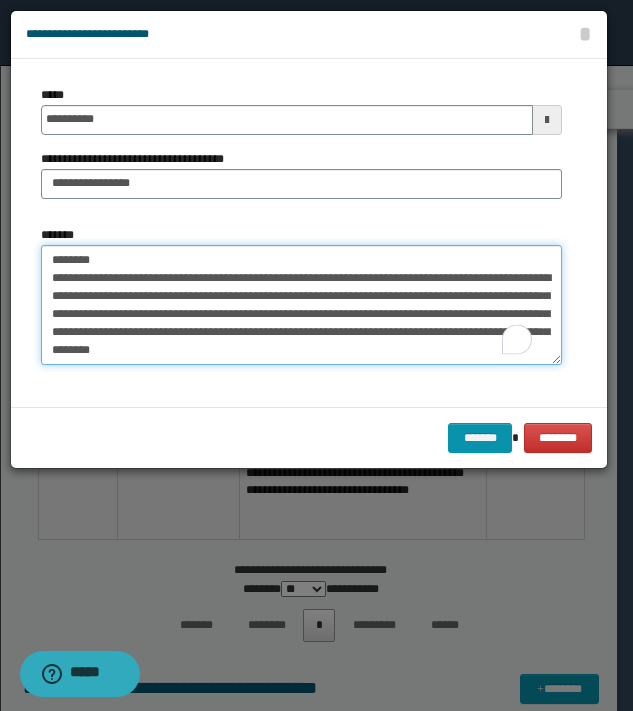 drag, startPoint x: 310, startPoint y: 305, endPoint x: 338, endPoint y: 301, distance: 28.284271 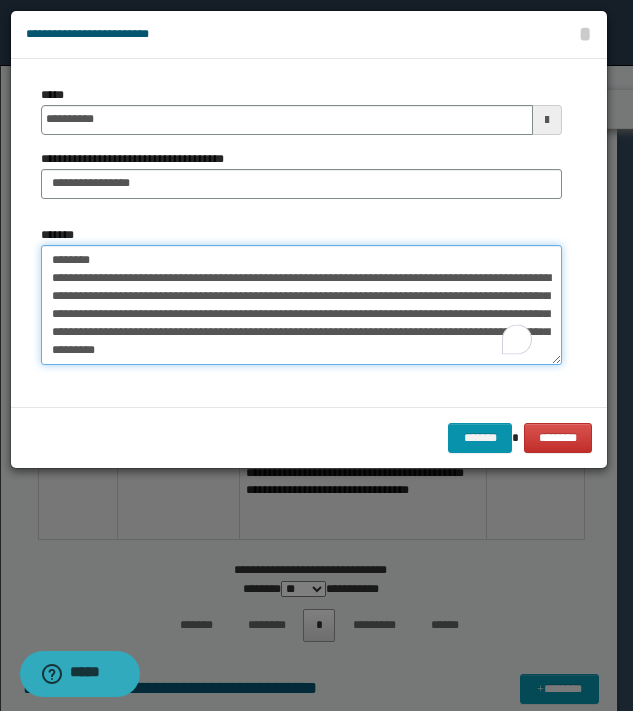 click on "*******" at bounding box center [301, 305] 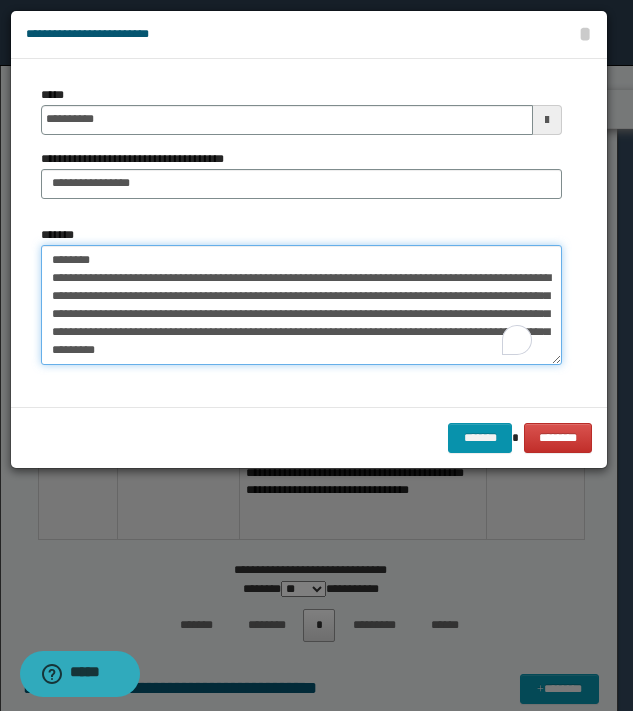 scroll, scrollTop: 70, scrollLeft: 0, axis: vertical 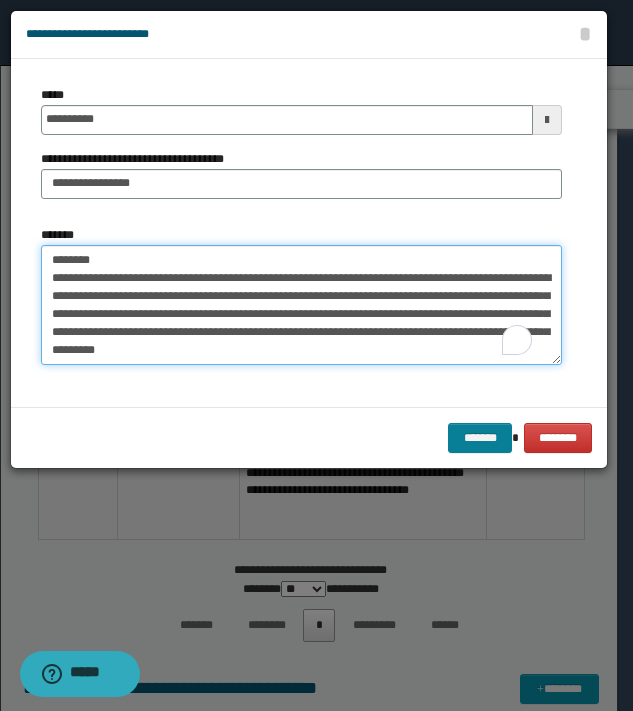 type on "**********" 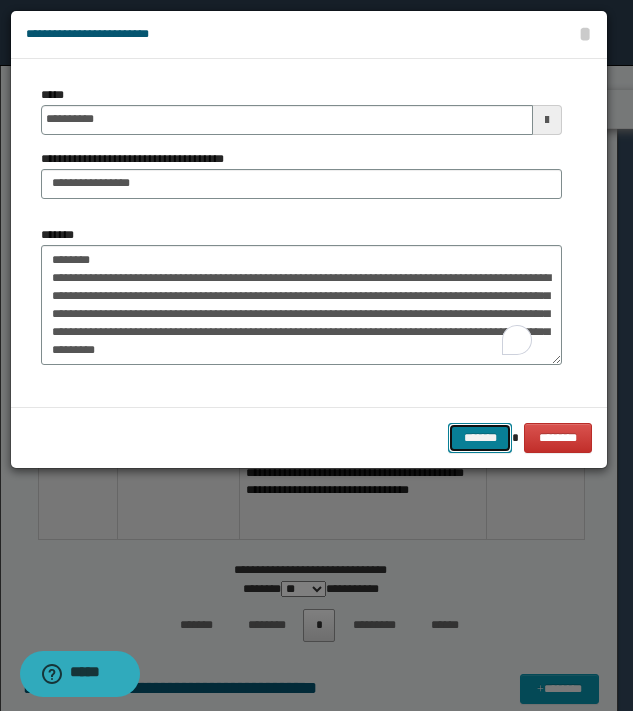 click on "*******" at bounding box center (480, 438) 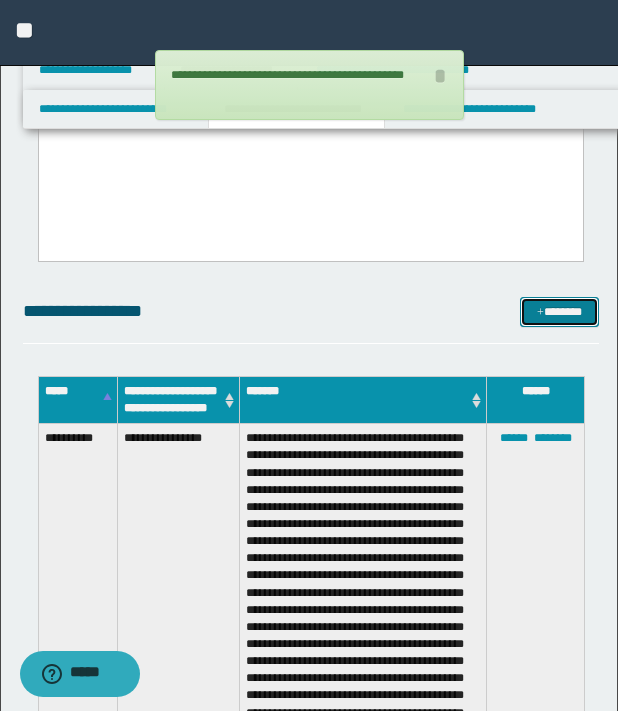 scroll, scrollTop: 0, scrollLeft: 0, axis: both 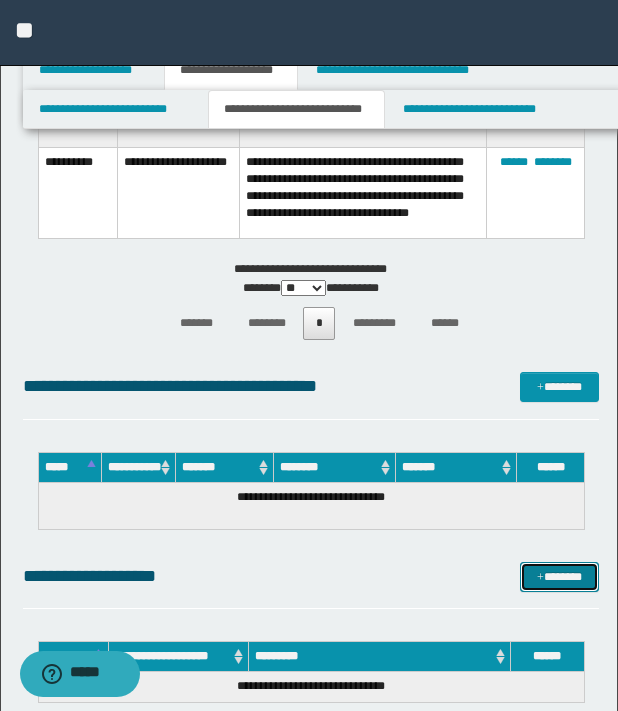 click on "*******" at bounding box center (559, 577) 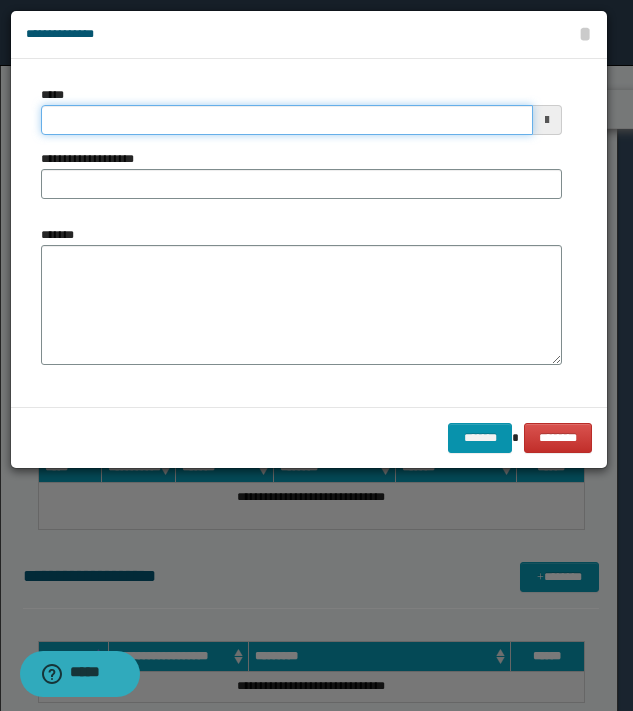 click on "*****" at bounding box center [287, 120] 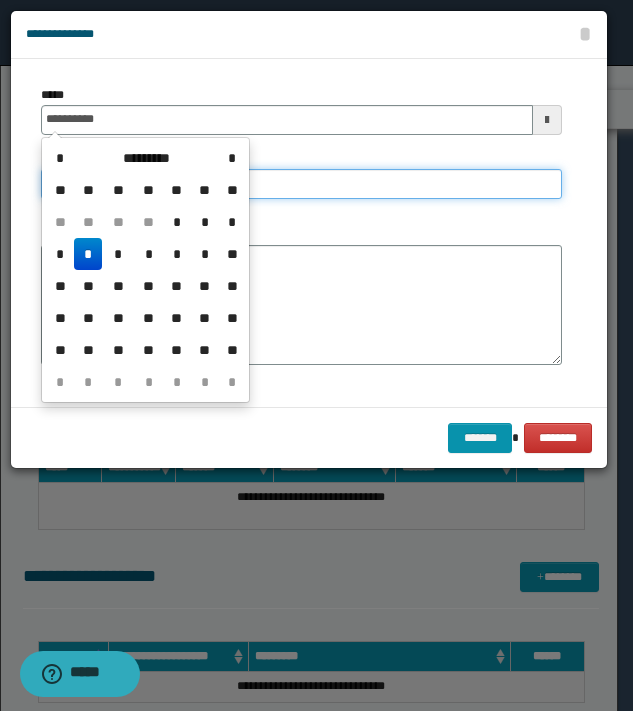 type on "**********" 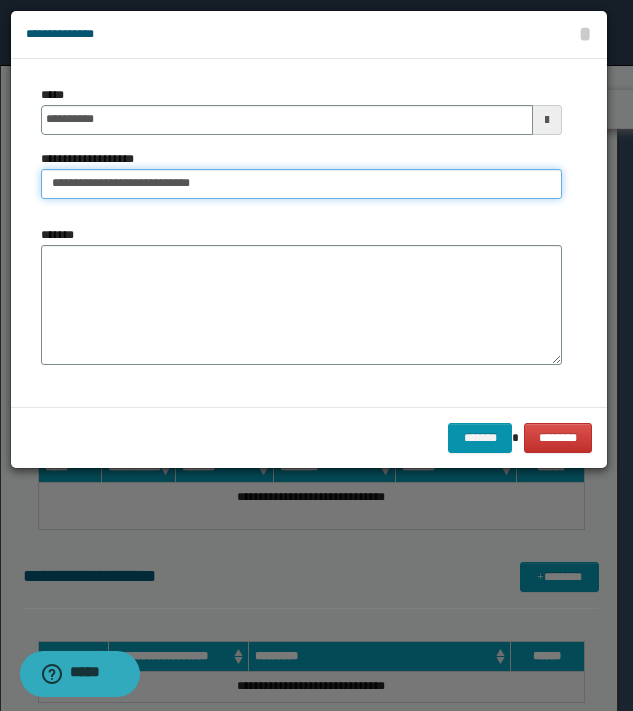 type on "**********" 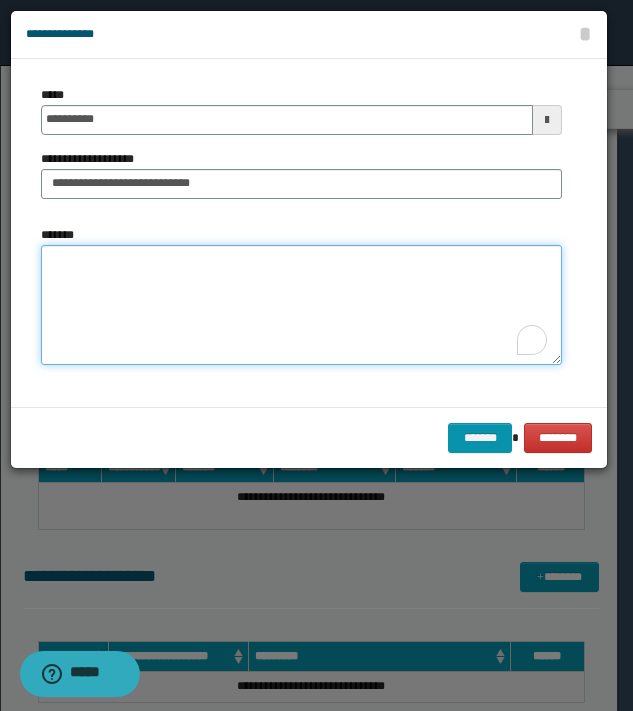 click on "*******" at bounding box center (301, 305) 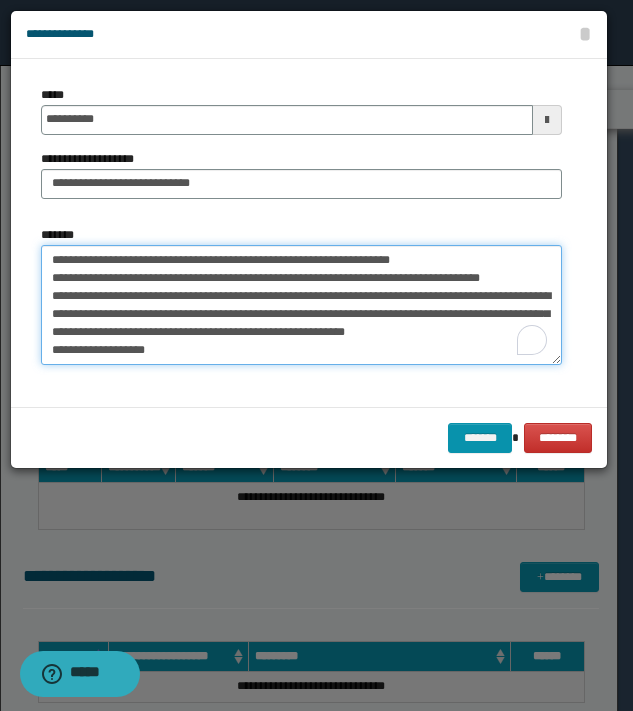 scroll, scrollTop: 155, scrollLeft: 0, axis: vertical 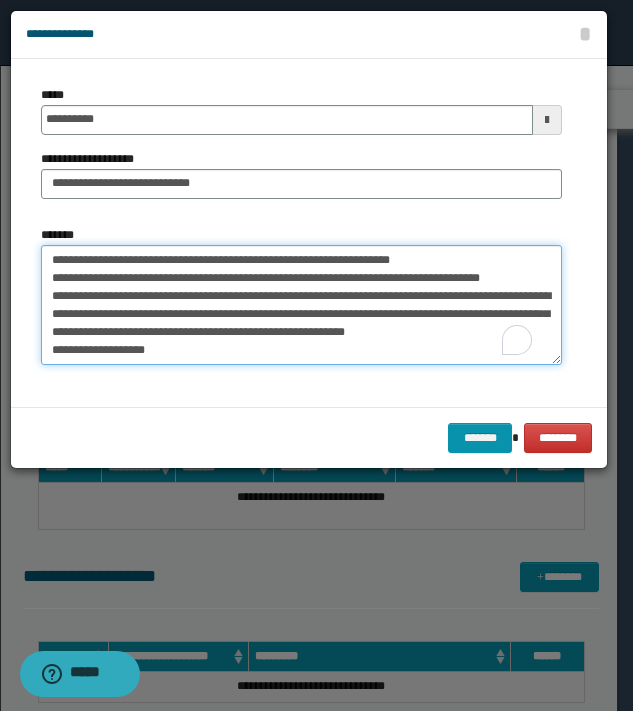 click on "**********" at bounding box center [301, 305] 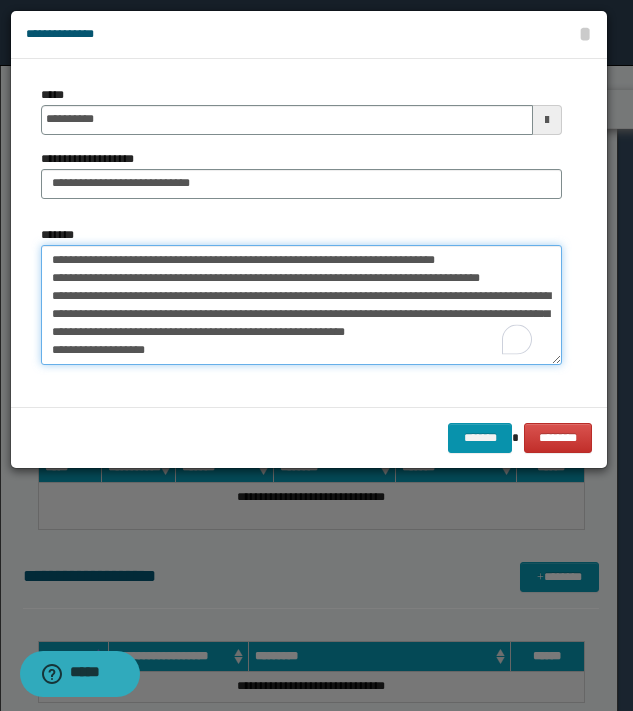 drag, startPoint x: 417, startPoint y: 317, endPoint x: 442, endPoint y: 293, distance: 34.655445 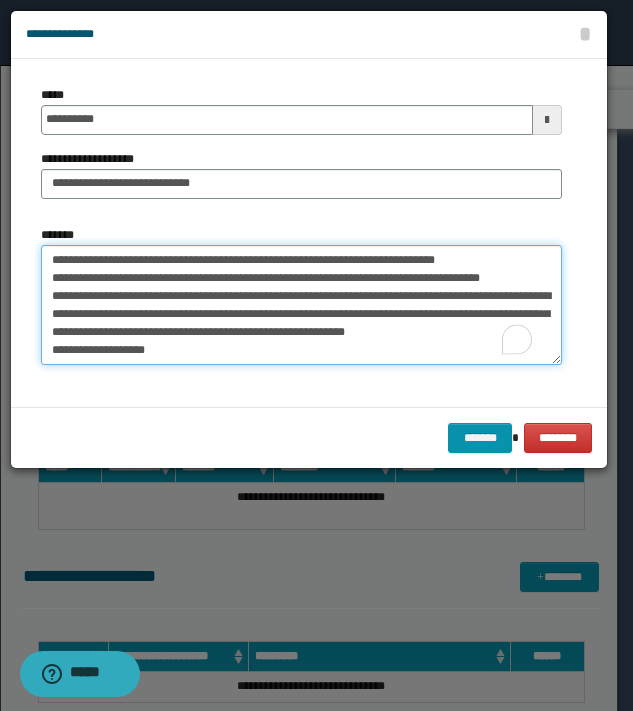 scroll, scrollTop: 40, scrollLeft: 0, axis: vertical 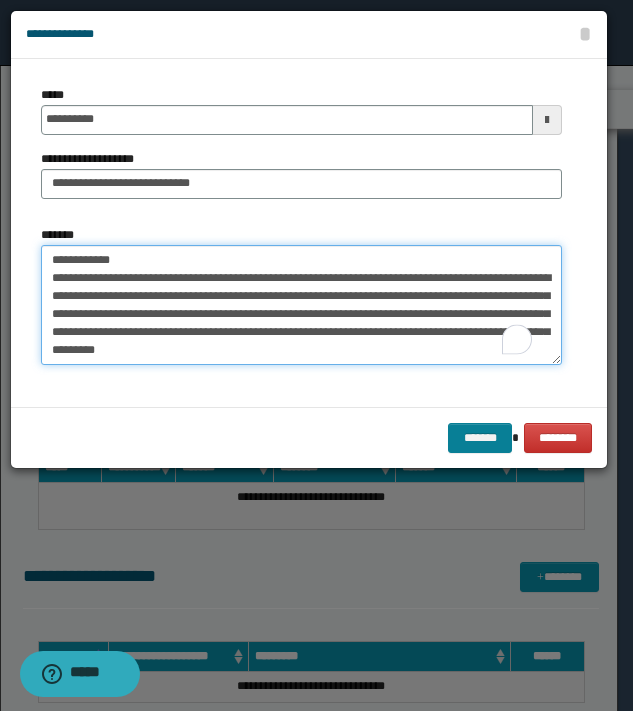 type on "**********" 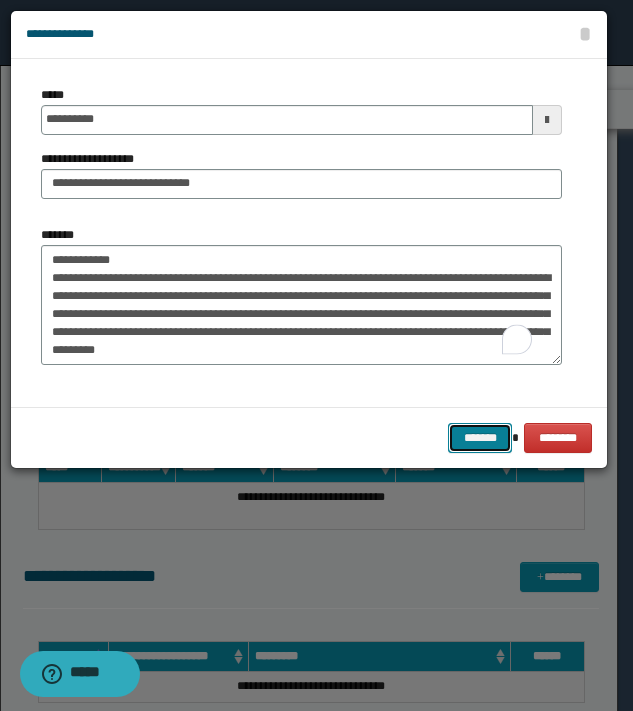 click on "*******" at bounding box center (480, 438) 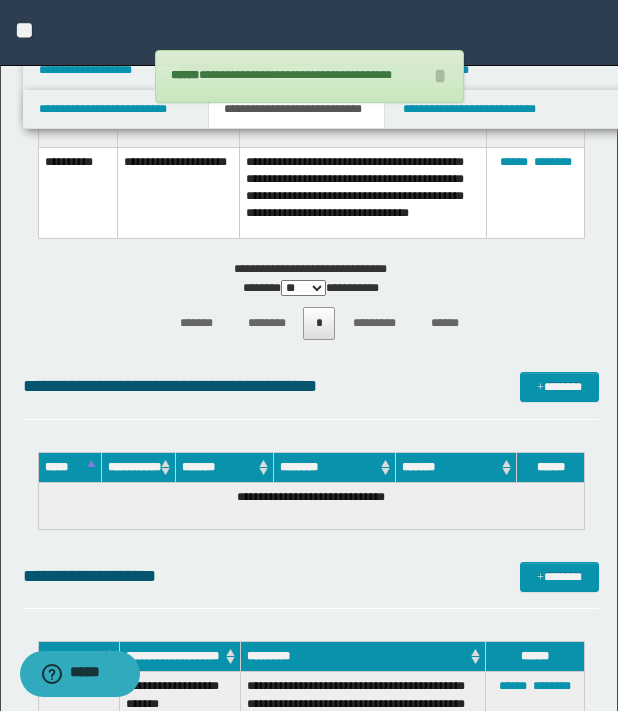 scroll, scrollTop: 0, scrollLeft: 0, axis: both 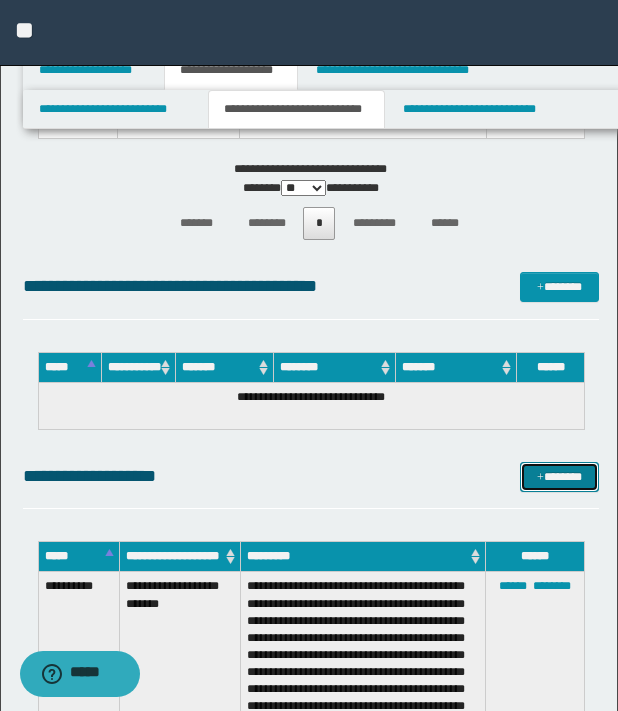 click on "*******" at bounding box center [559, 477] 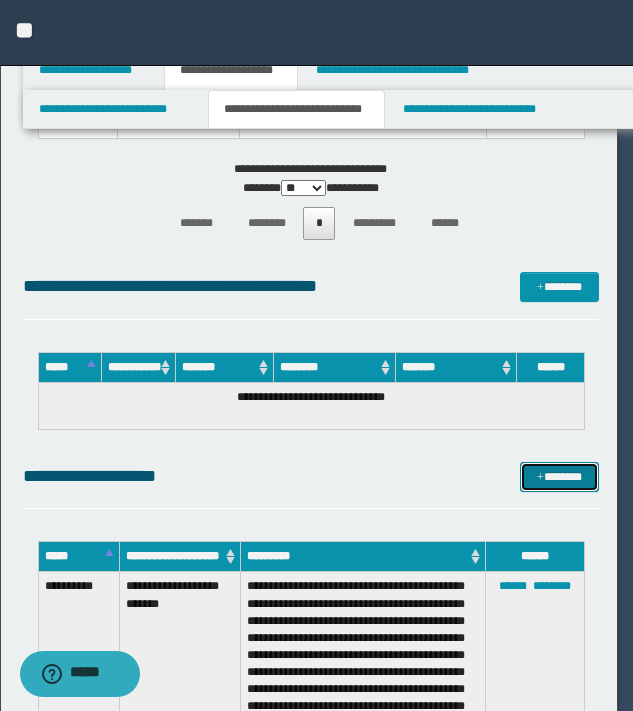 scroll, scrollTop: 0, scrollLeft: 0, axis: both 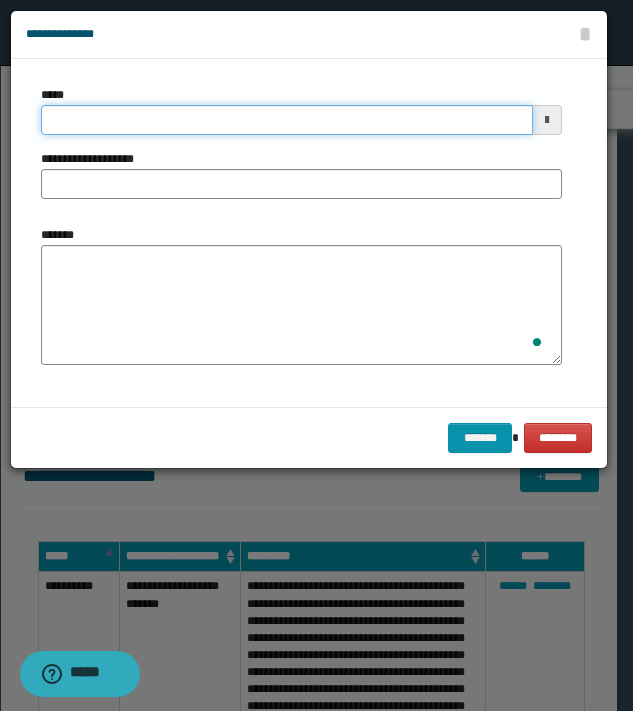 click on "*****" at bounding box center [287, 120] 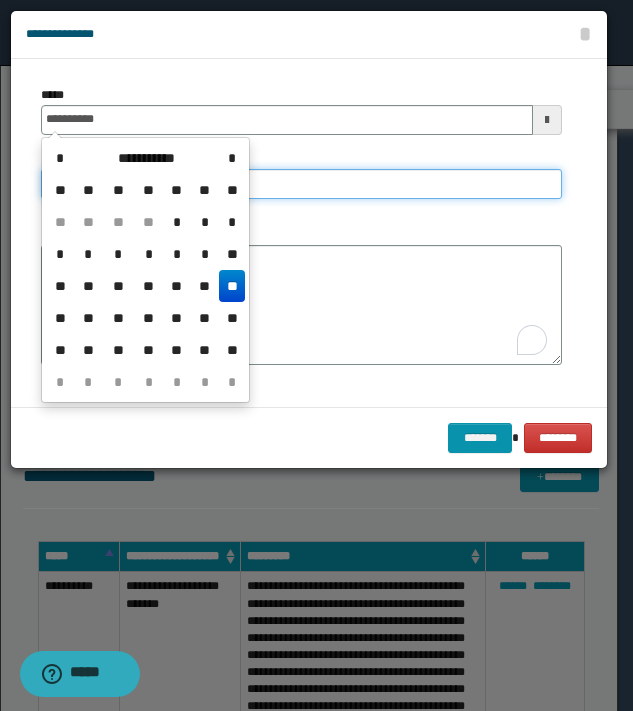 type on "**********" 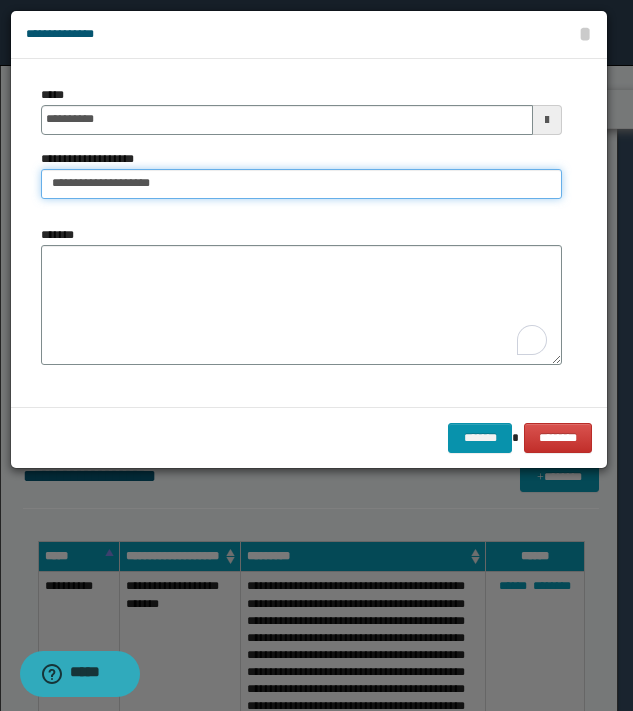 type on "**********" 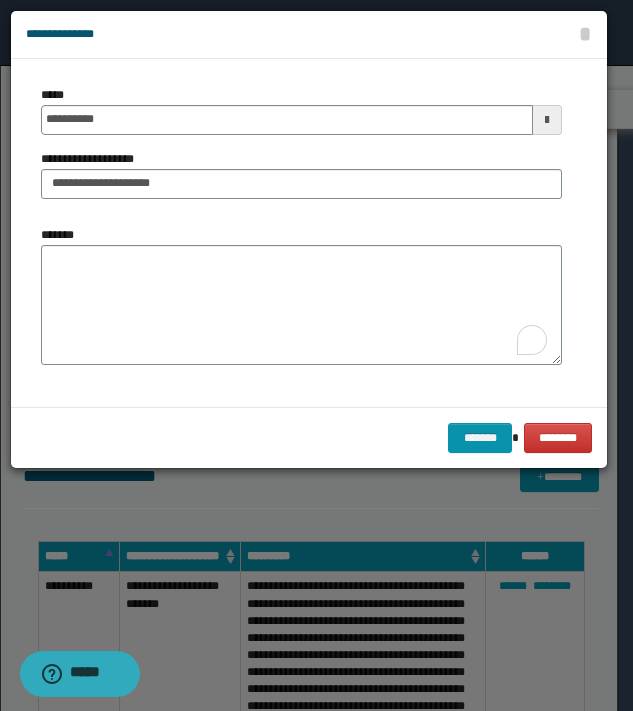 type 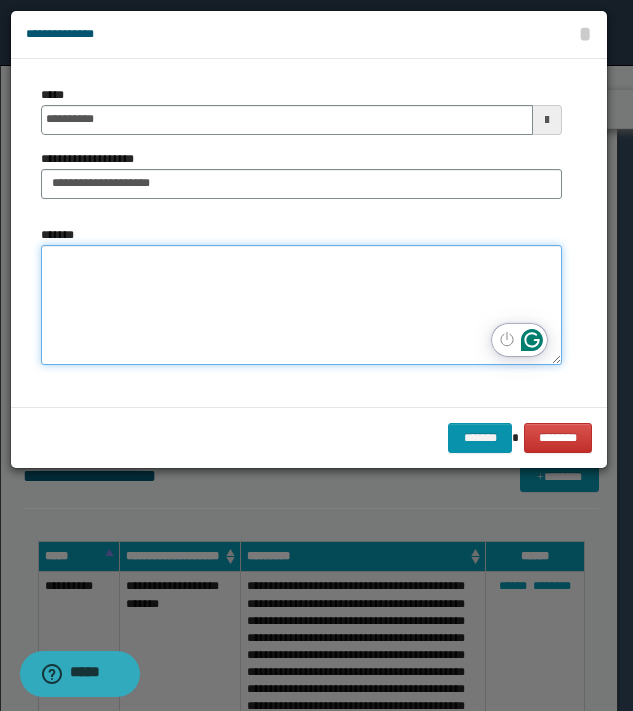 click on "*******" at bounding box center [301, 305] 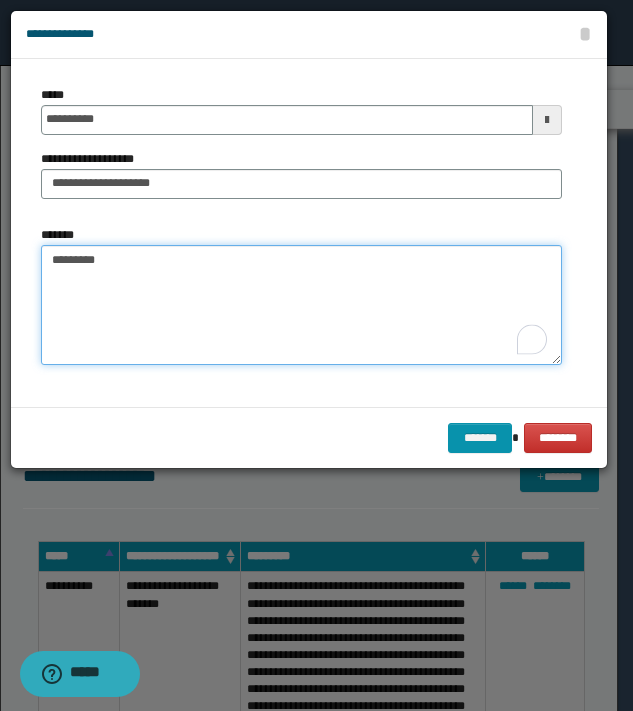 click on "********" at bounding box center [301, 305] 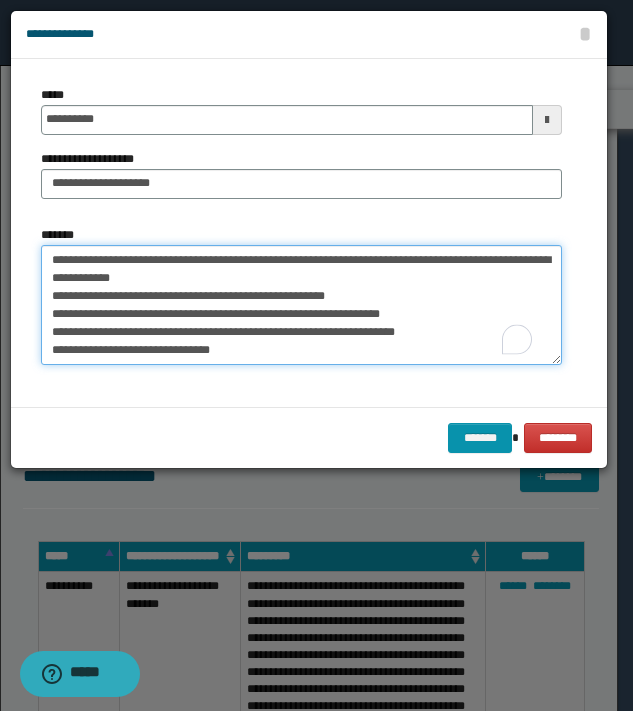 scroll, scrollTop: 101, scrollLeft: 0, axis: vertical 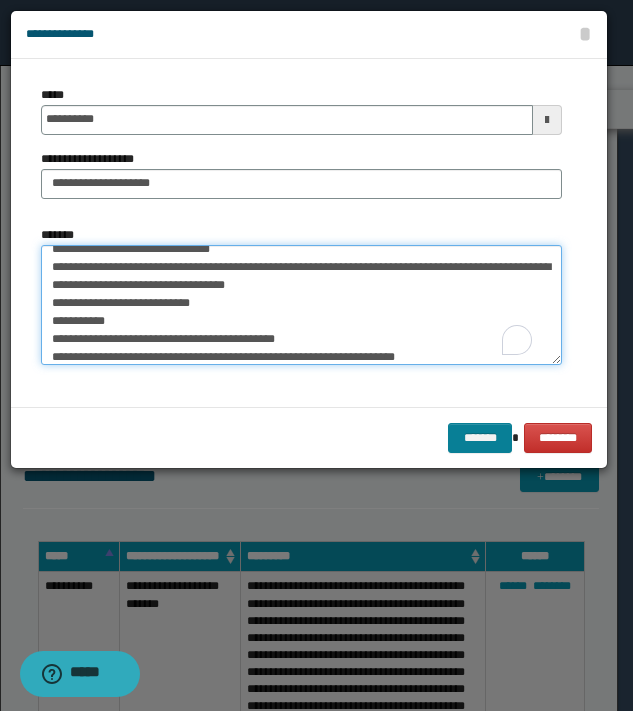 type on "**********" 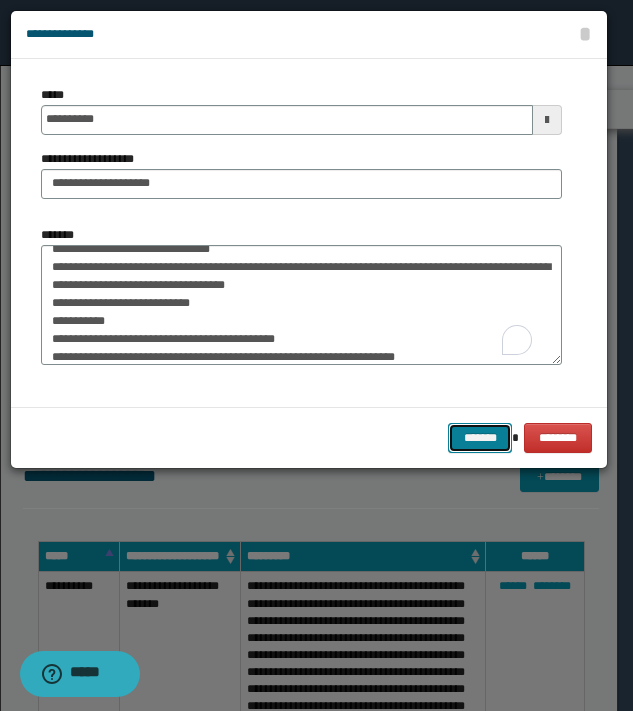 click on "*******" at bounding box center (480, 438) 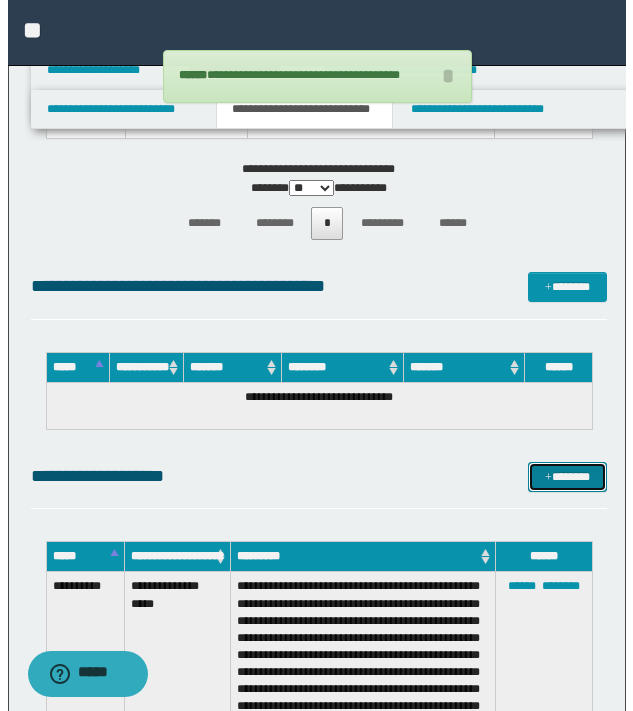 scroll, scrollTop: 0, scrollLeft: 0, axis: both 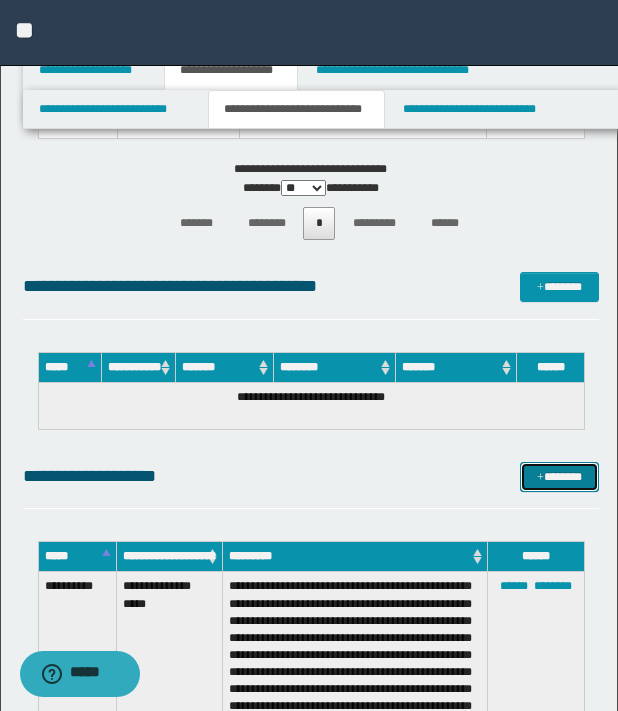 click on "*******" at bounding box center (559, 477) 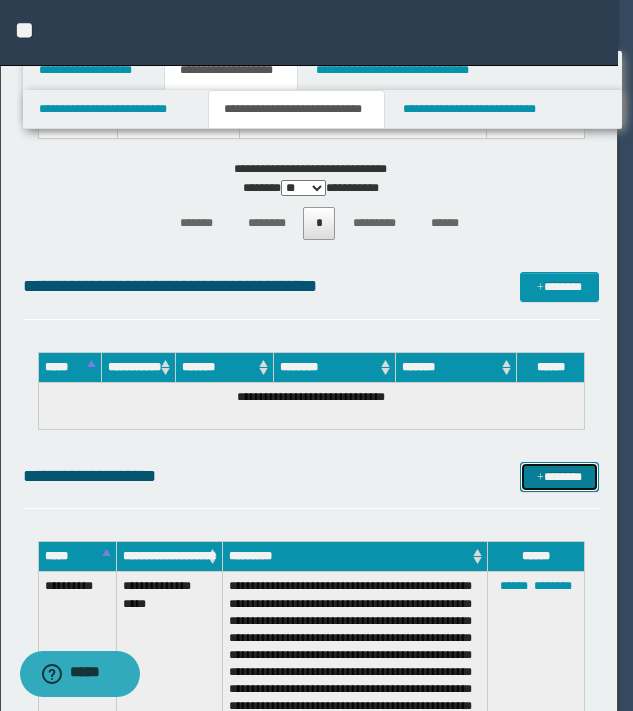 scroll, scrollTop: 0, scrollLeft: 0, axis: both 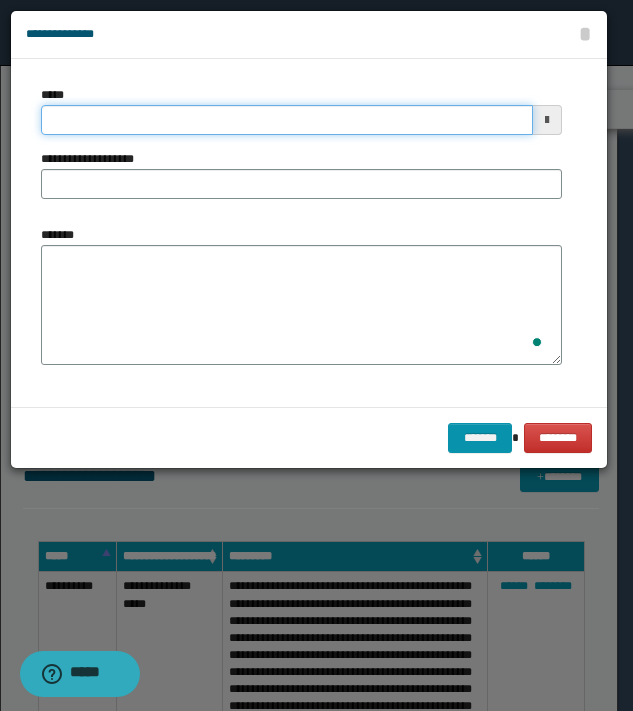 click on "*****" at bounding box center [287, 120] 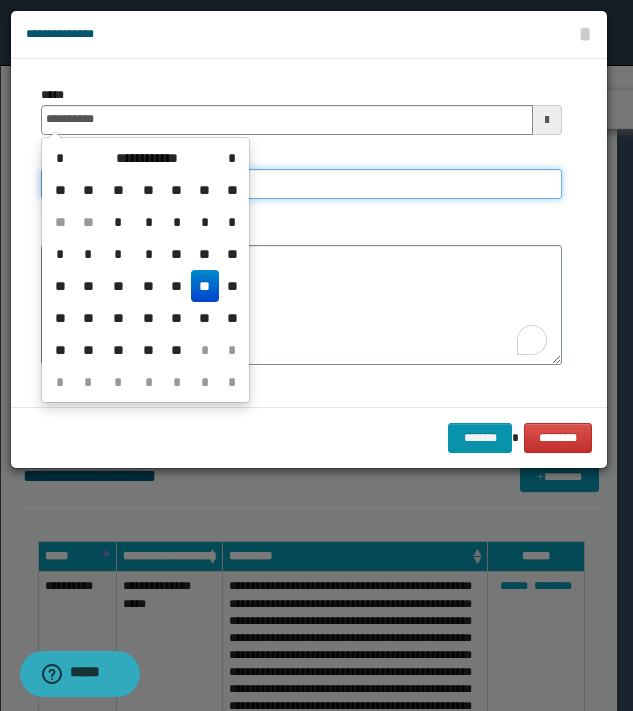 type on "**********" 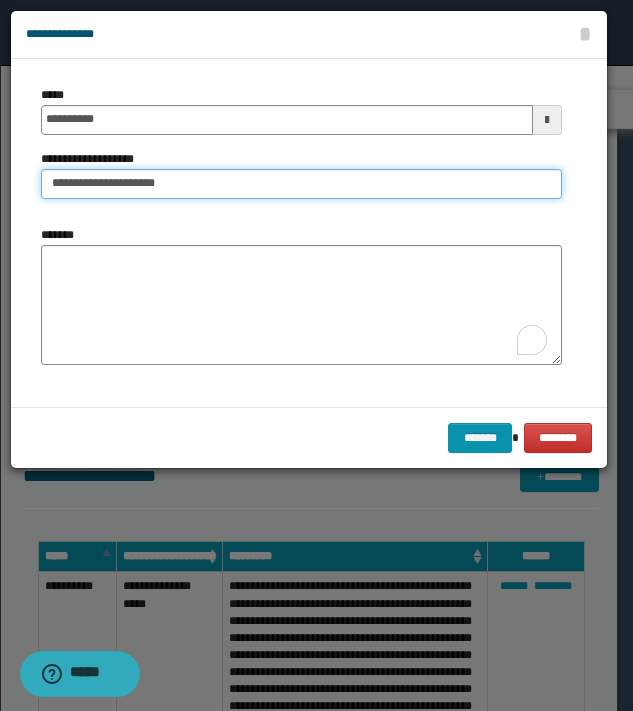 type on "**********" 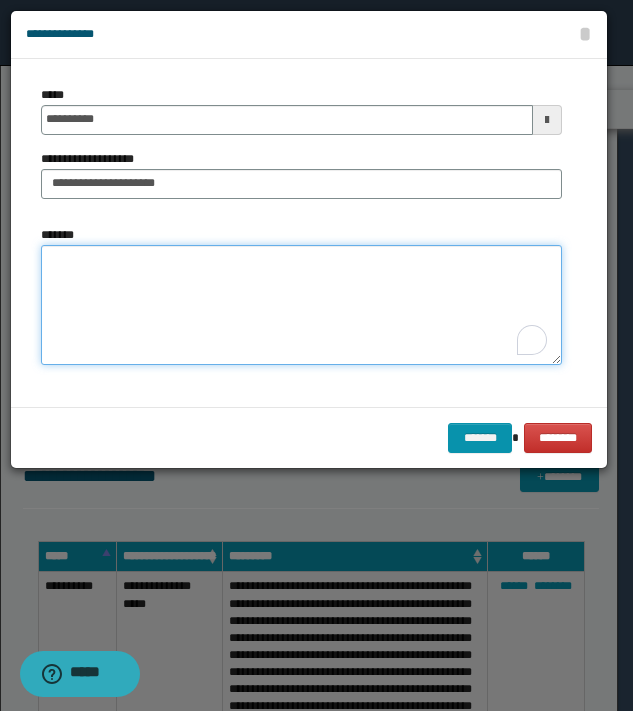 click on "*******" at bounding box center (301, 305) 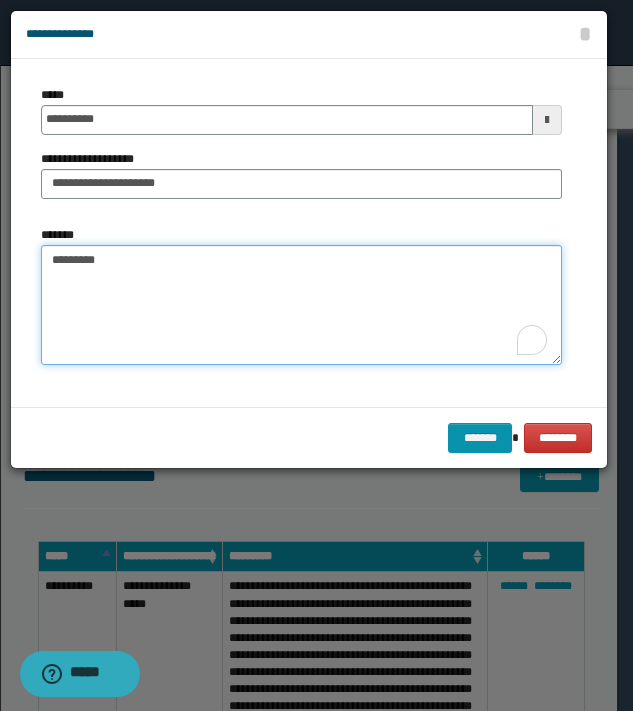 click on "********" at bounding box center [301, 305] 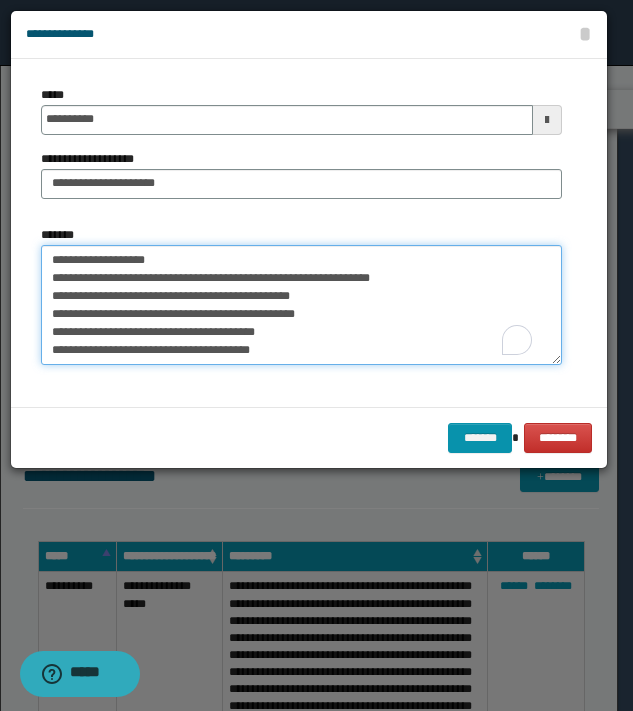 scroll, scrollTop: 191, scrollLeft: 0, axis: vertical 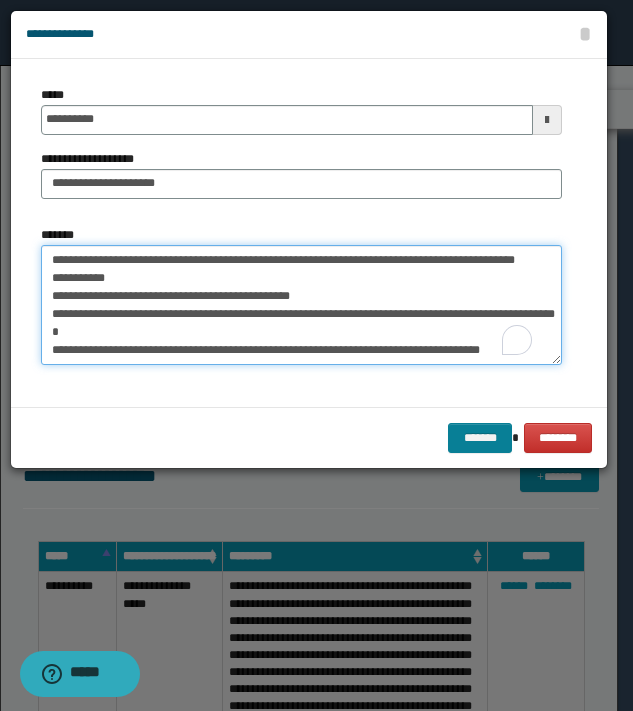type on "**********" 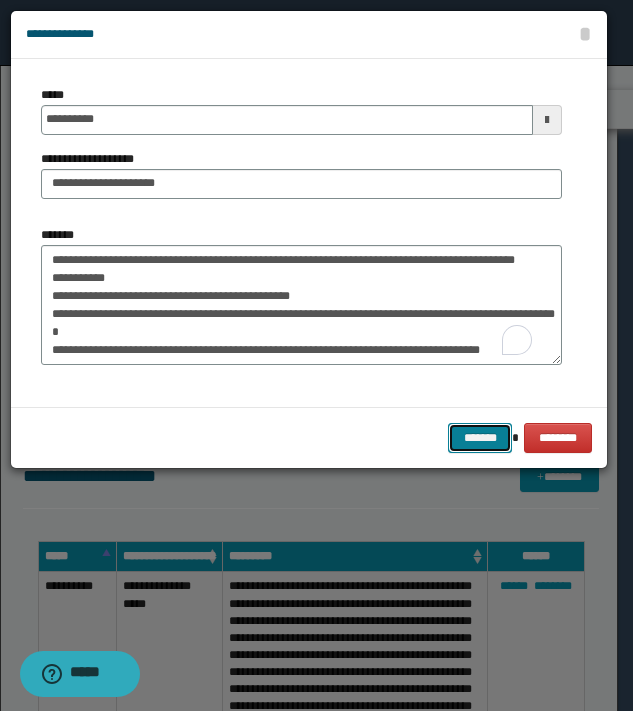 click on "*******" at bounding box center [480, 438] 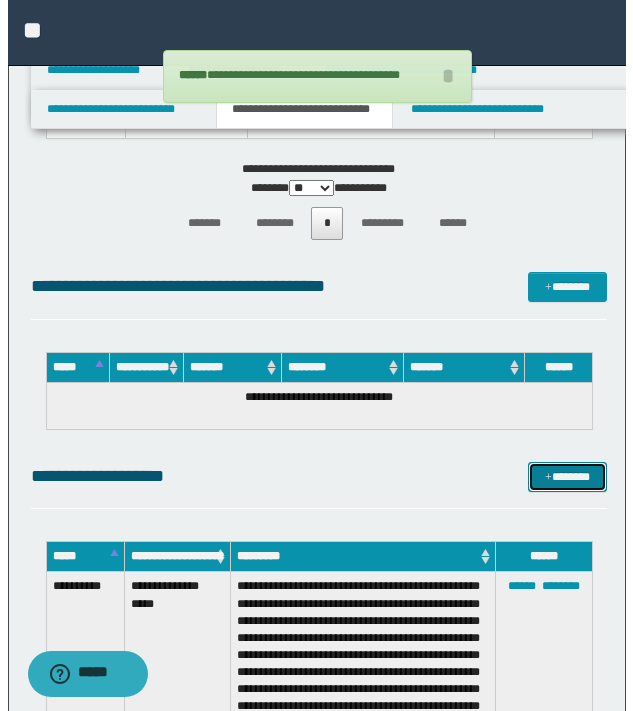 scroll, scrollTop: 0, scrollLeft: 0, axis: both 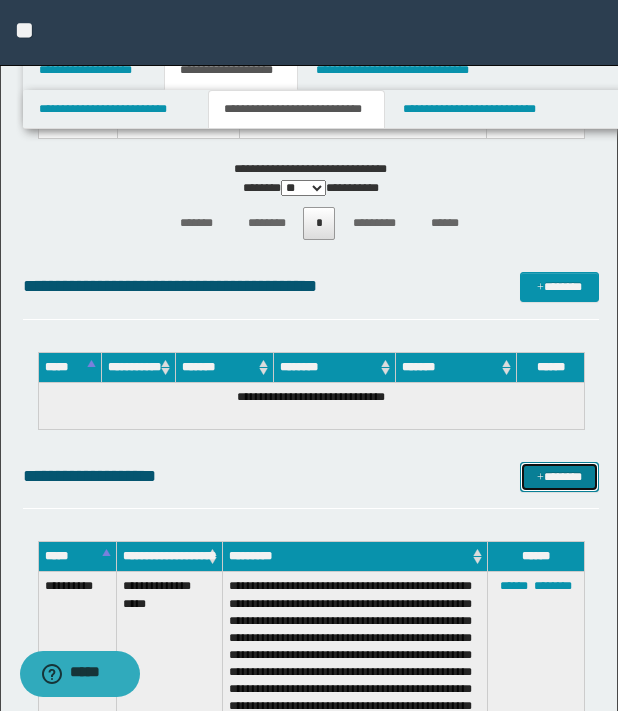 click on "*******" at bounding box center (559, 477) 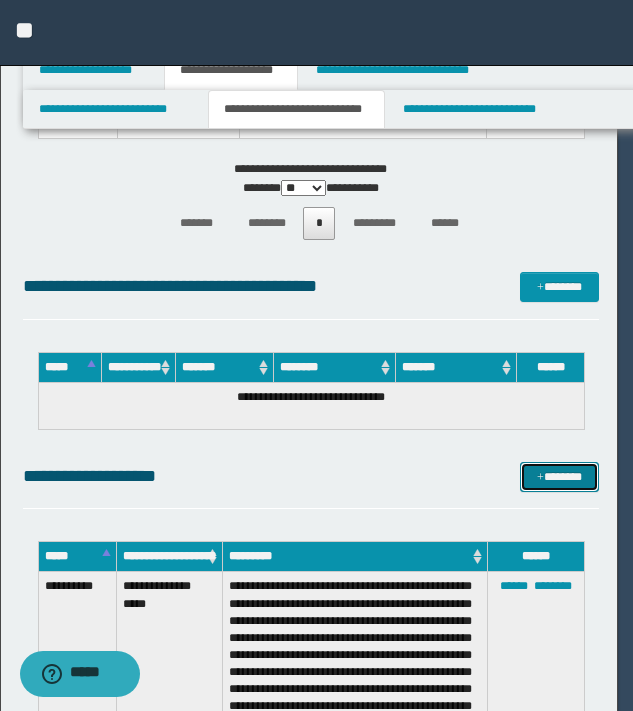 scroll, scrollTop: 0, scrollLeft: 0, axis: both 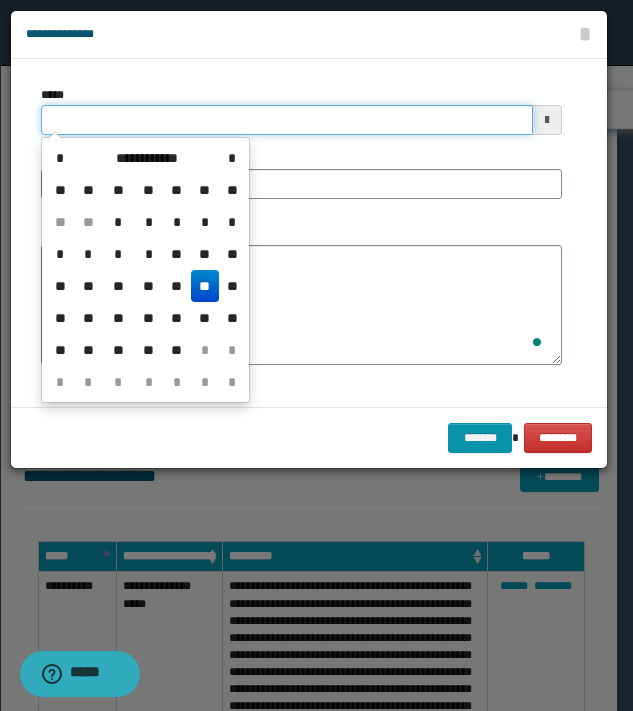 click on "*****" at bounding box center [287, 120] 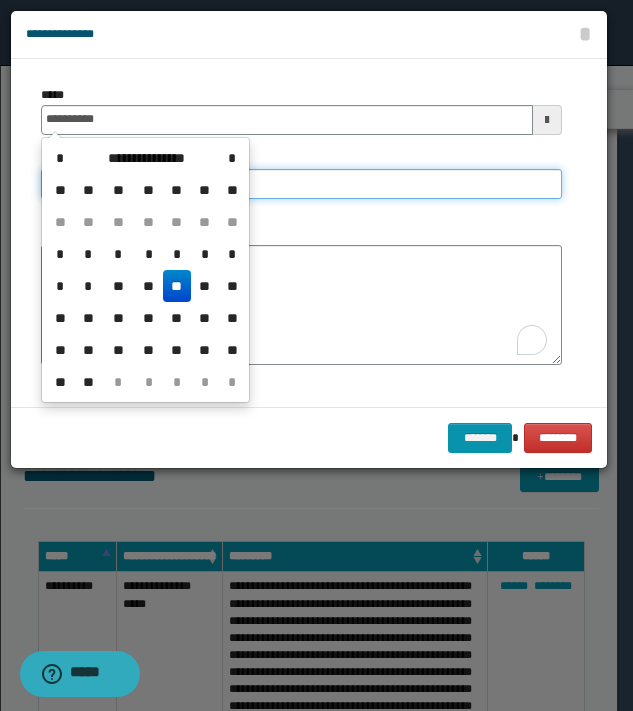 type on "**********" 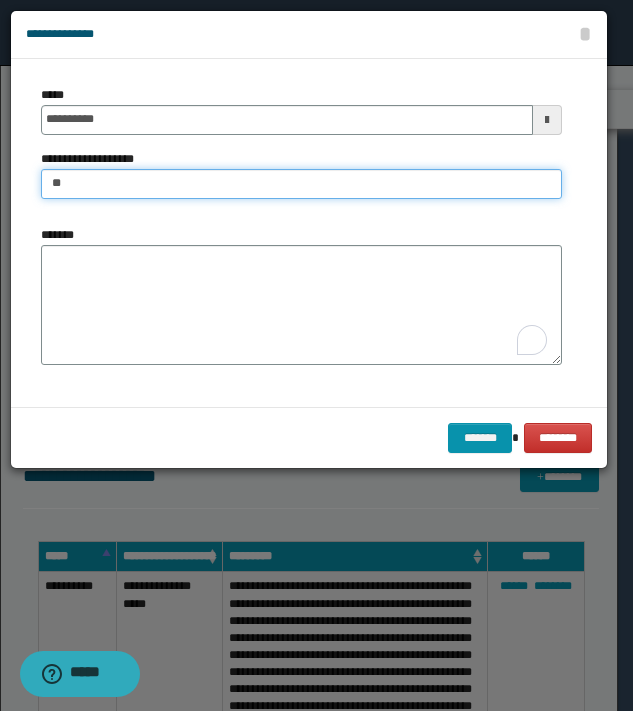 type on "*" 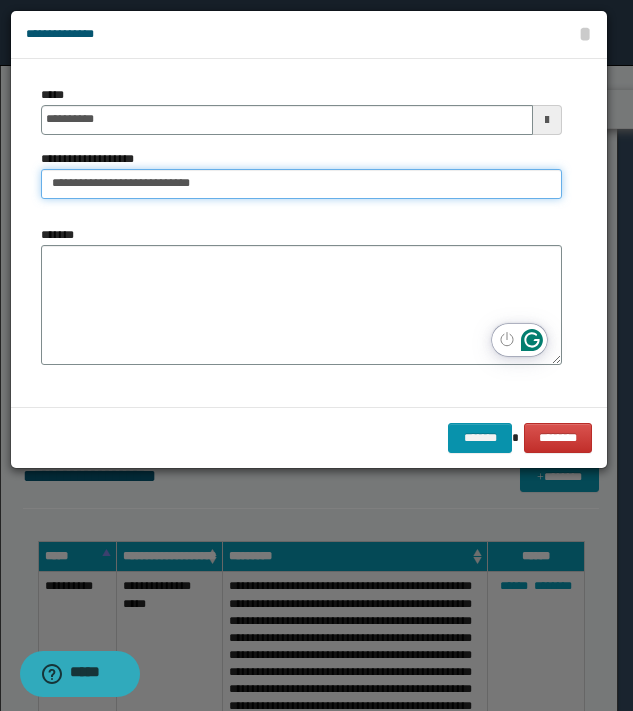 click on "**********" at bounding box center [301, 184] 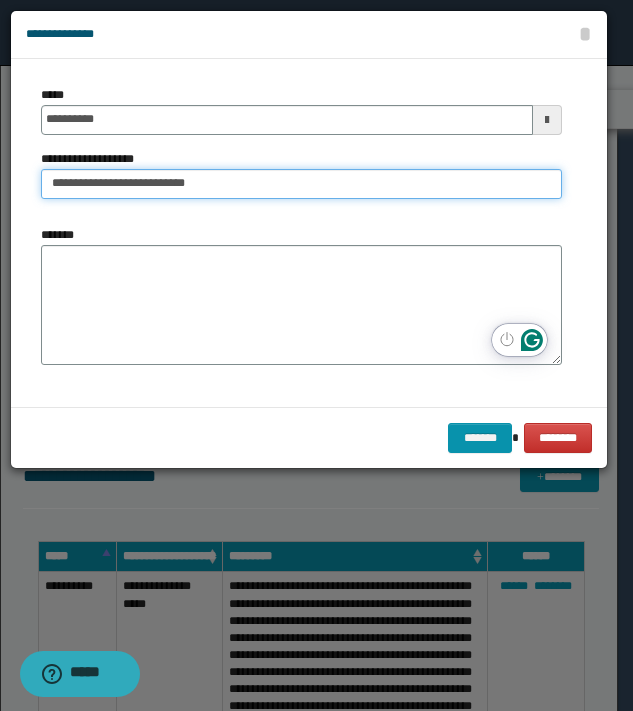 type on "**********" 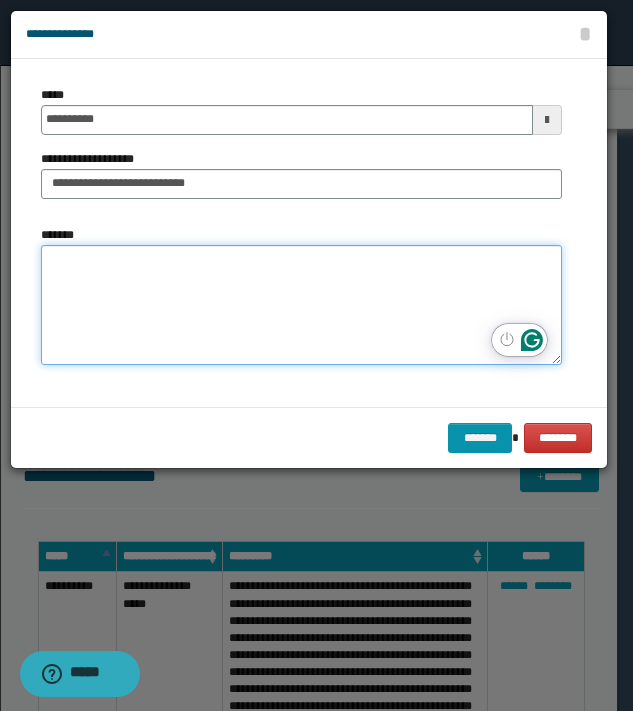 click on "*******" at bounding box center (301, 305) 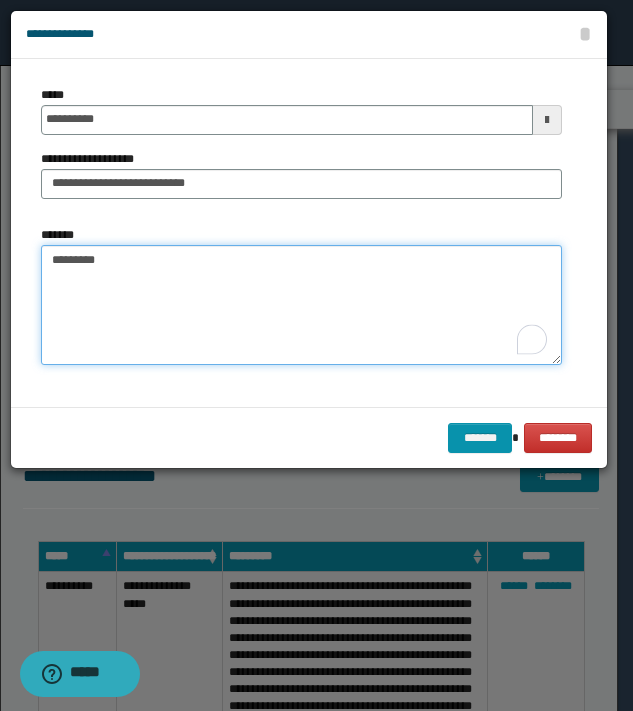 click on "********" at bounding box center [301, 305] 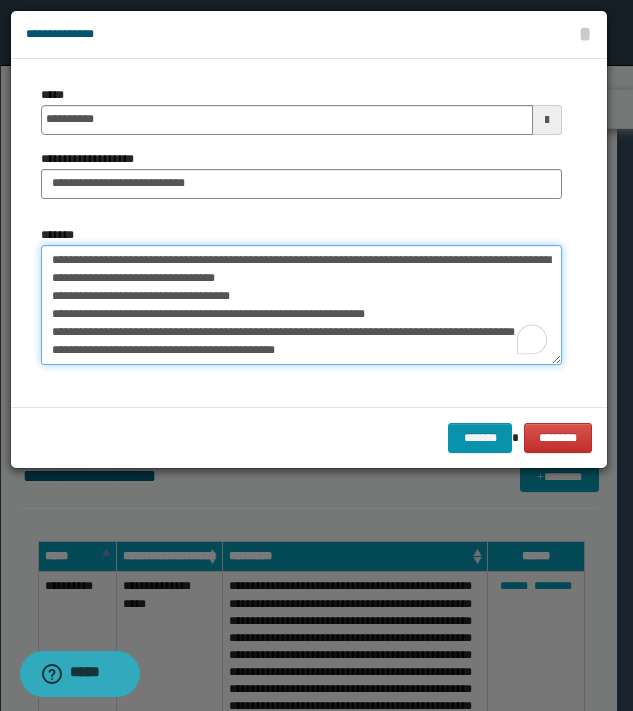 scroll, scrollTop: 83, scrollLeft: 0, axis: vertical 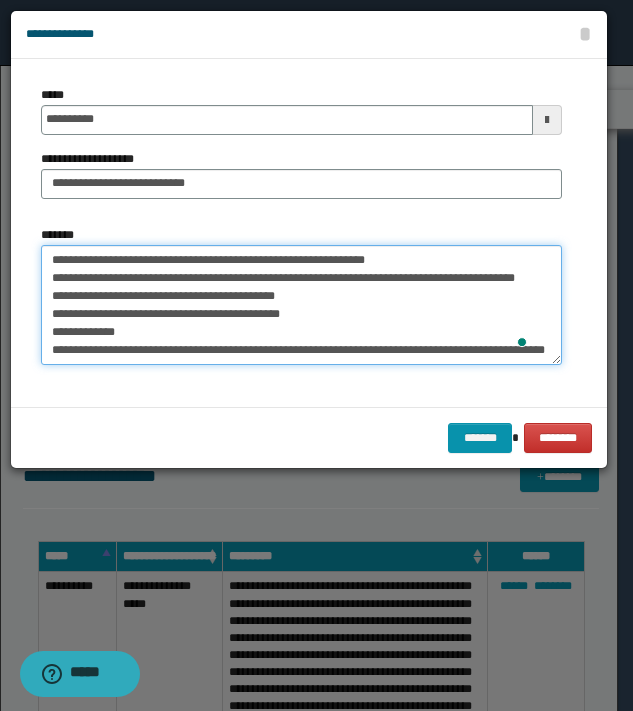 click on "**********" at bounding box center [301, 305] 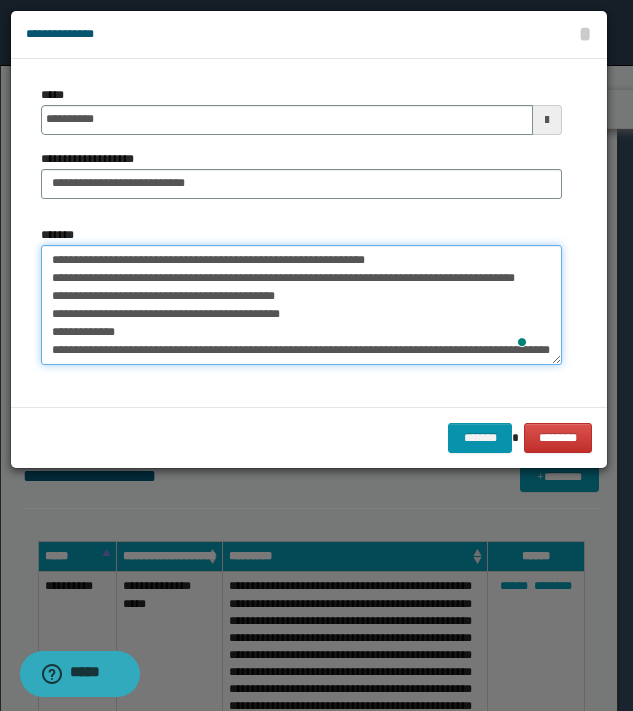 type on "**********" 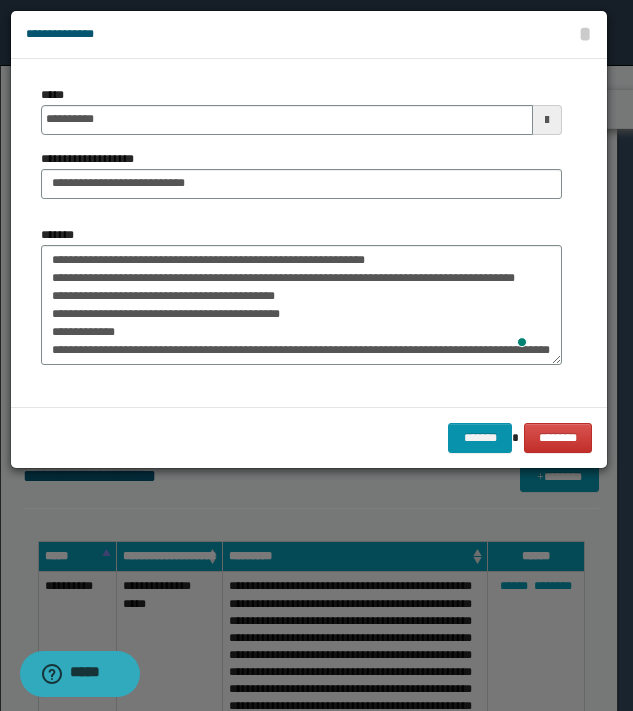 click on "*******
********" at bounding box center (309, 437) 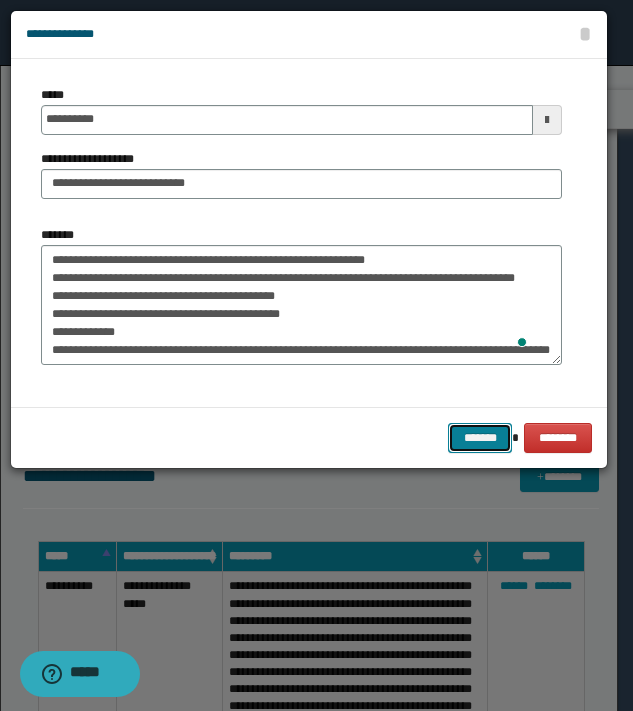 click on "*******" at bounding box center (480, 438) 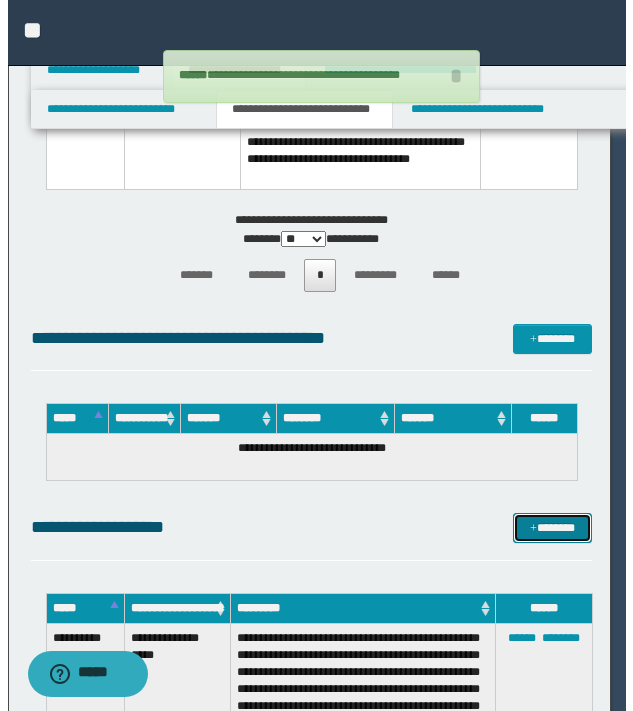 scroll, scrollTop: 0, scrollLeft: 0, axis: both 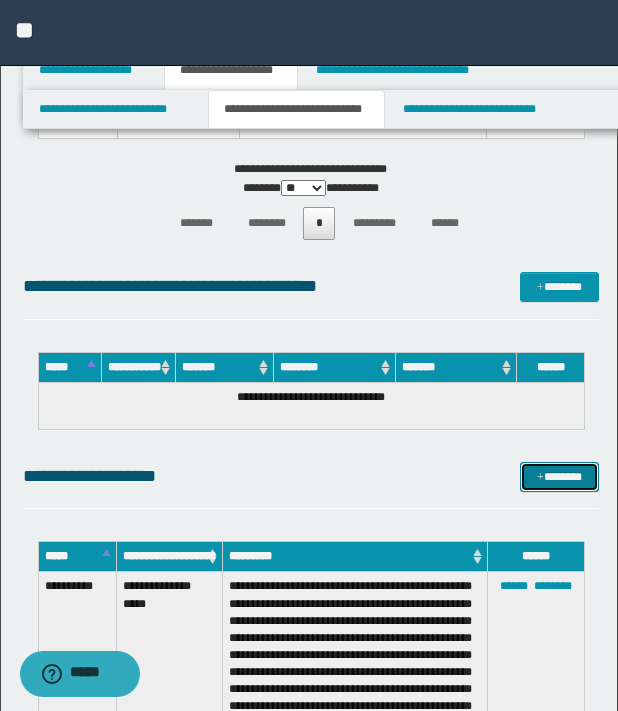 click on "*******" at bounding box center (559, 477) 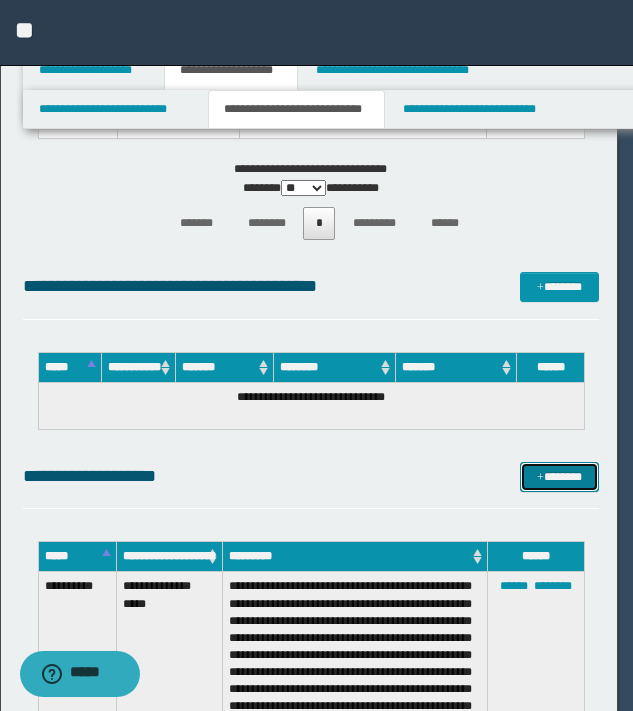 scroll, scrollTop: 0, scrollLeft: 0, axis: both 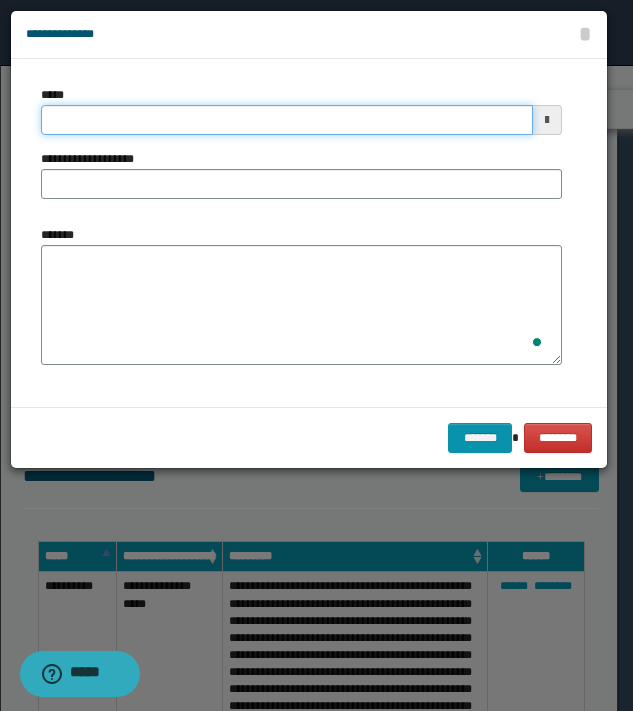 click on "*****" at bounding box center (287, 120) 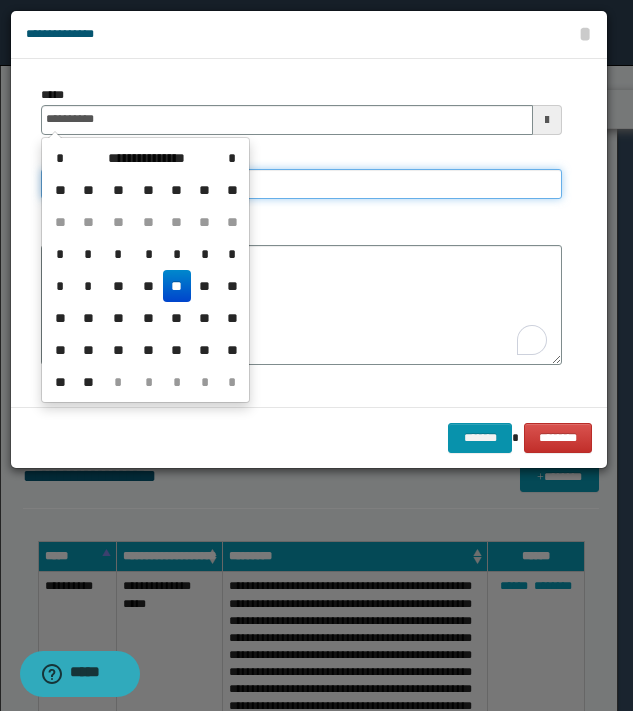 type on "**********" 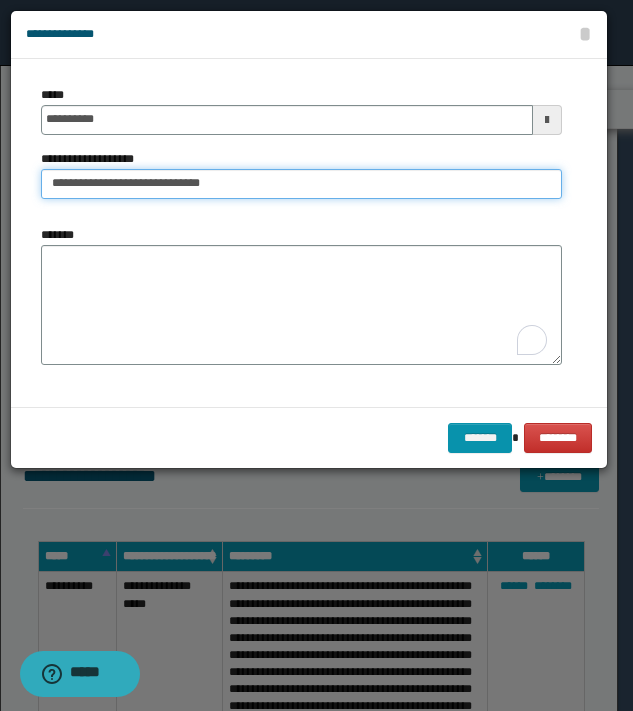 type on "**********" 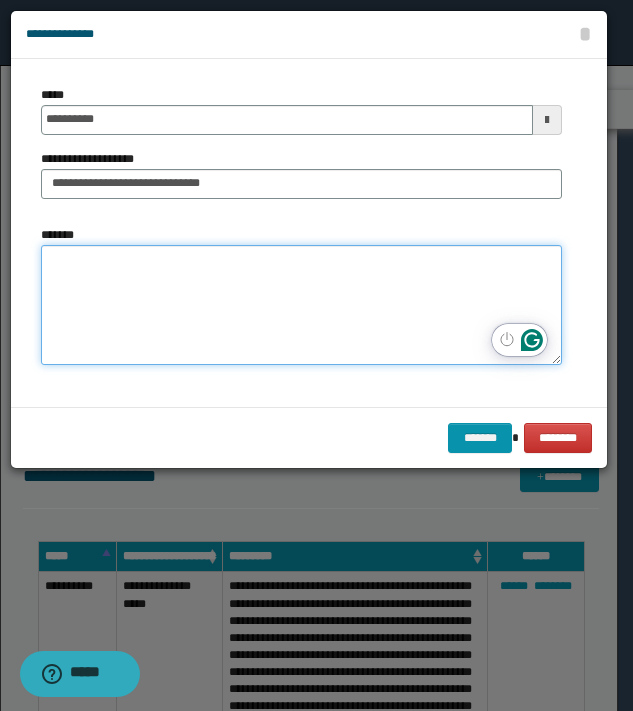 click on "*******" at bounding box center (301, 305) 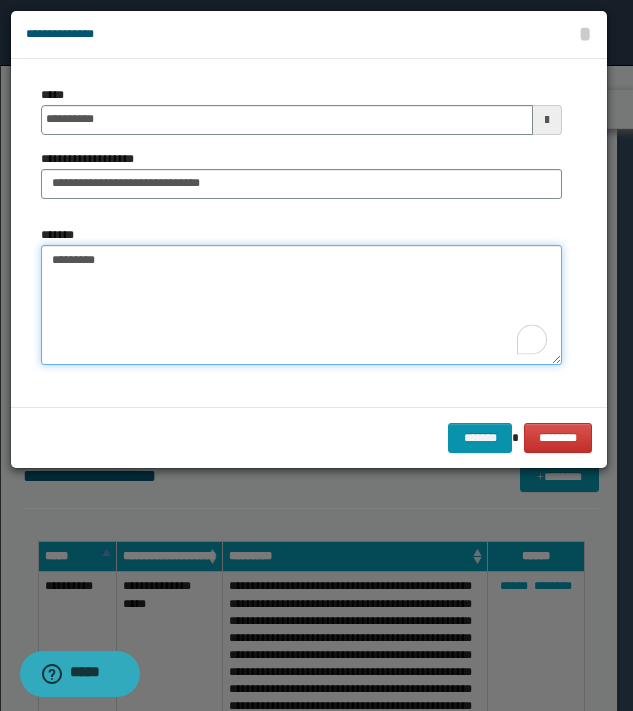 click on "********" at bounding box center (301, 305) 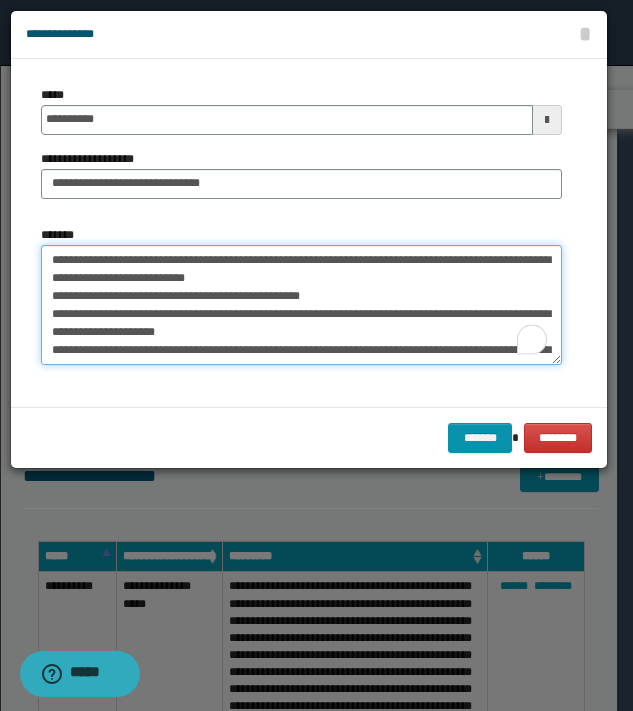 scroll, scrollTop: 209, scrollLeft: 0, axis: vertical 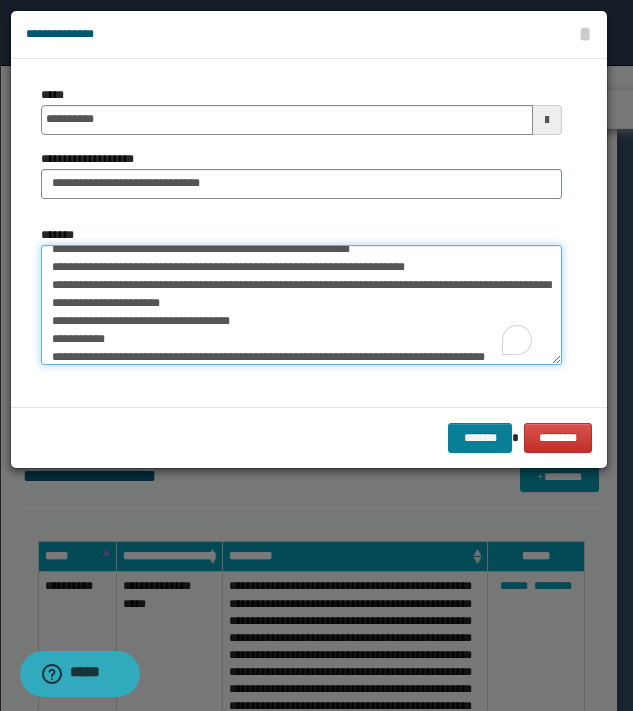 type on "**********" 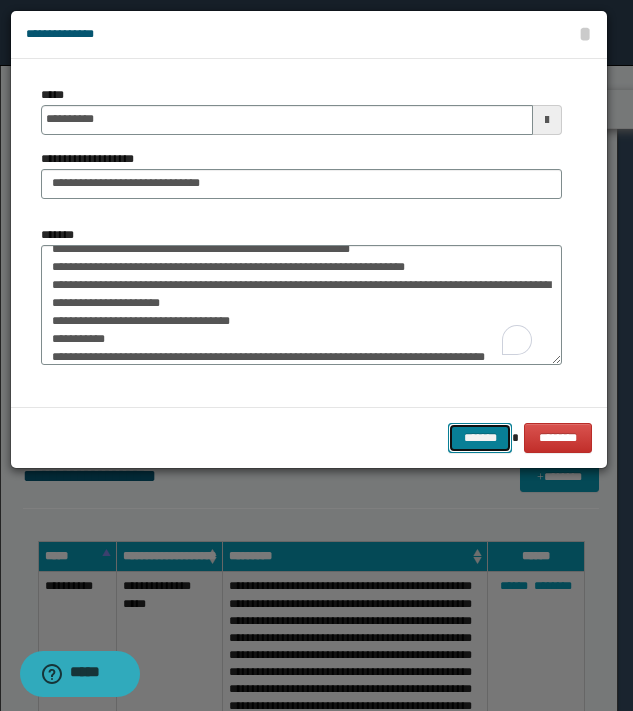 click on "*******" at bounding box center (480, 438) 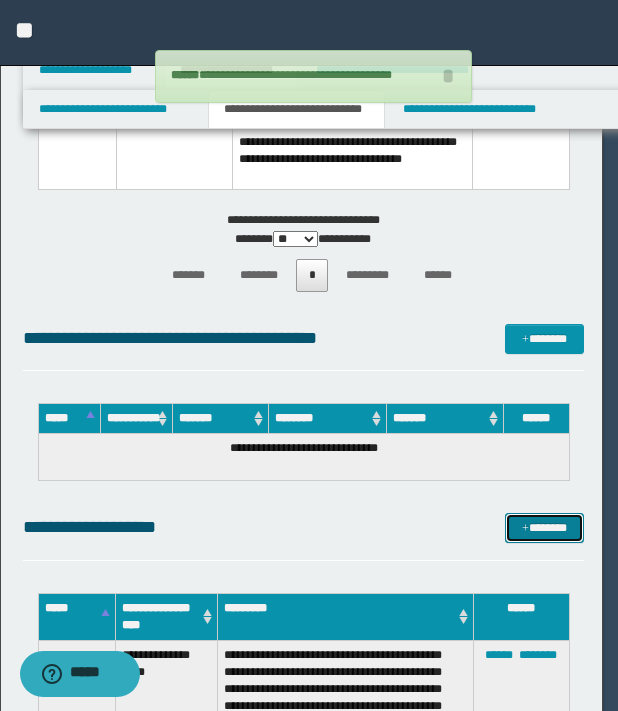 scroll, scrollTop: 0, scrollLeft: 0, axis: both 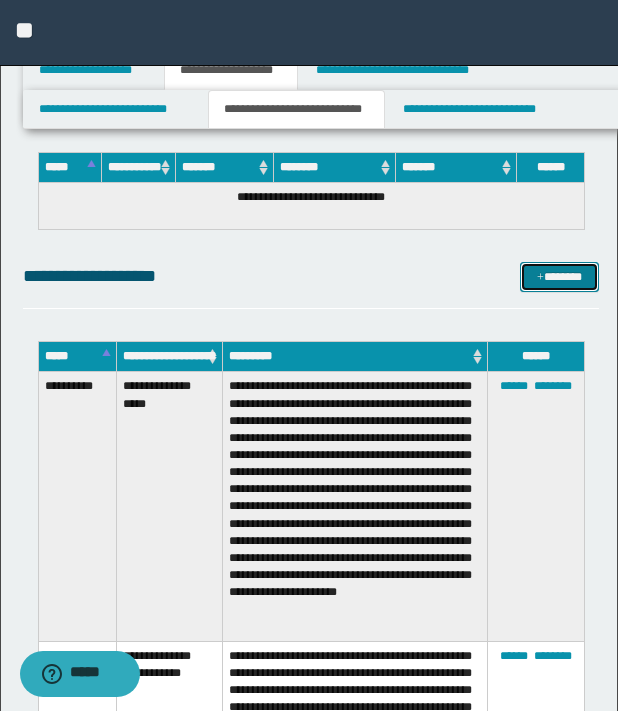 click at bounding box center (540, 278) 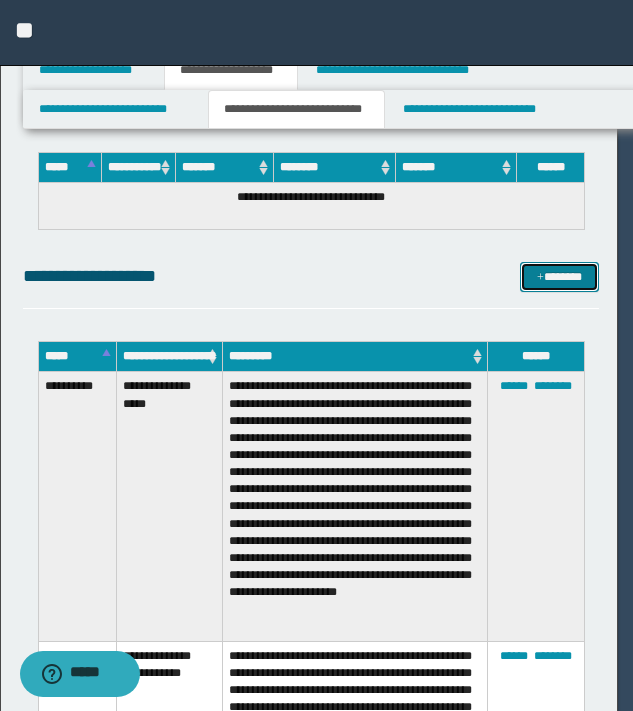 scroll, scrollTop: 0, scrollLeft: 0, axis: both 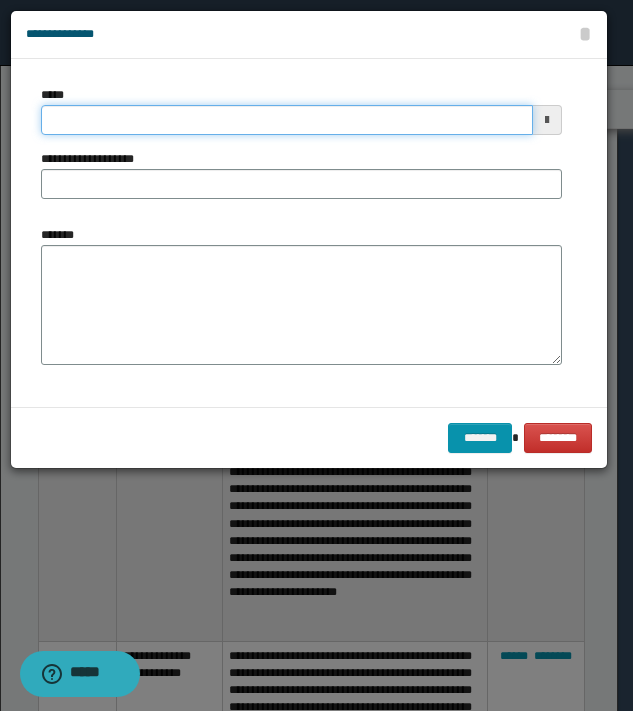 click on "*****" at bounding box center (287, 120) 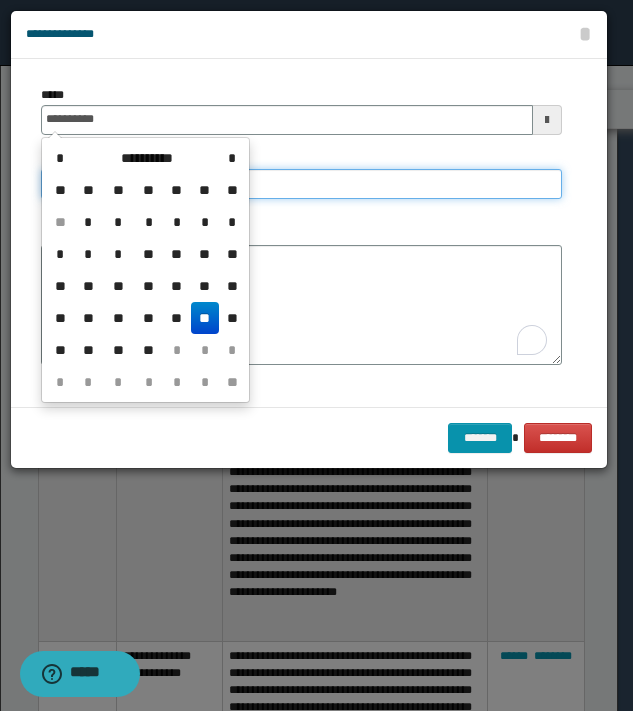 type on "**********" 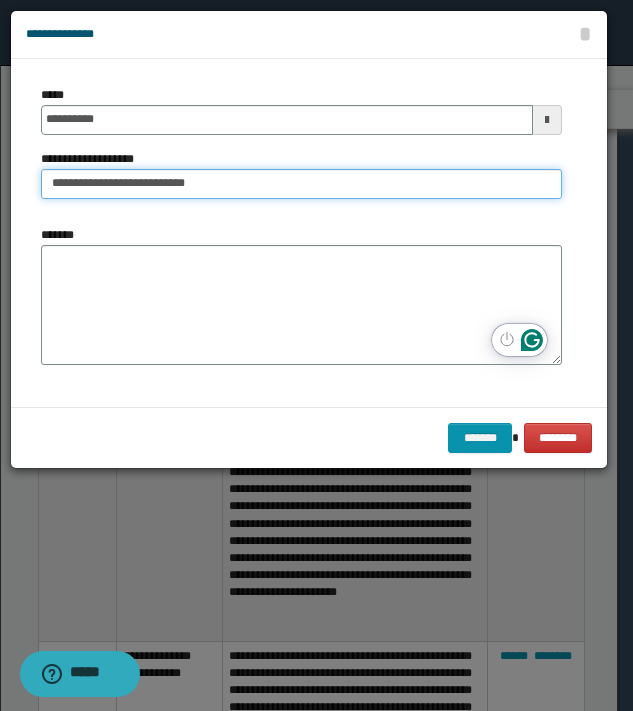 click on "**********" at bounding box center [301, 184] 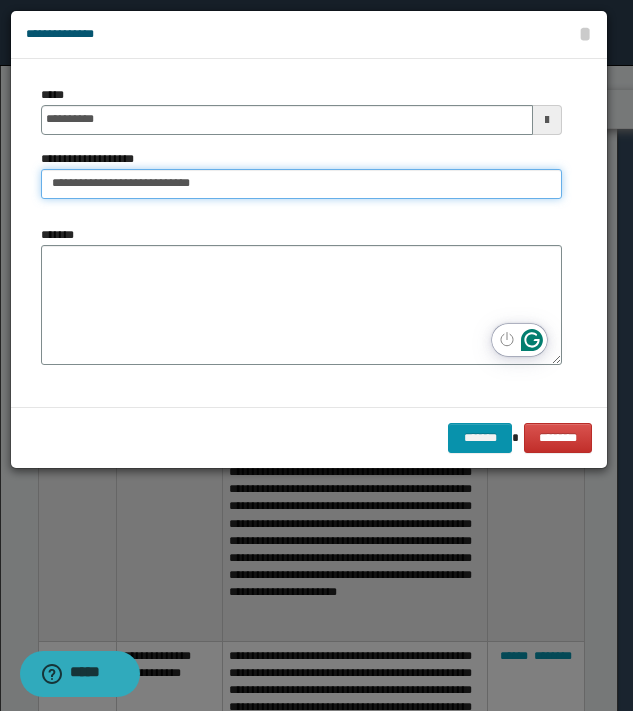 type on "**********" 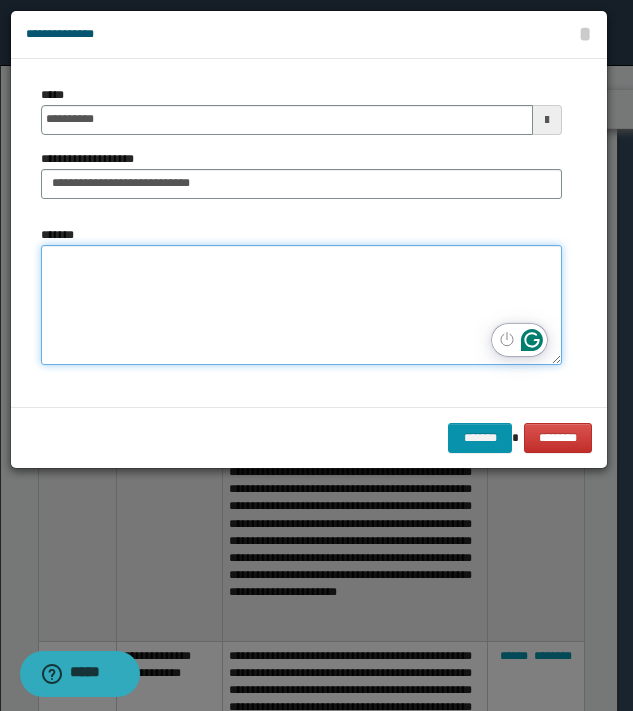 click on "*******" at bounding box center (301, 305) 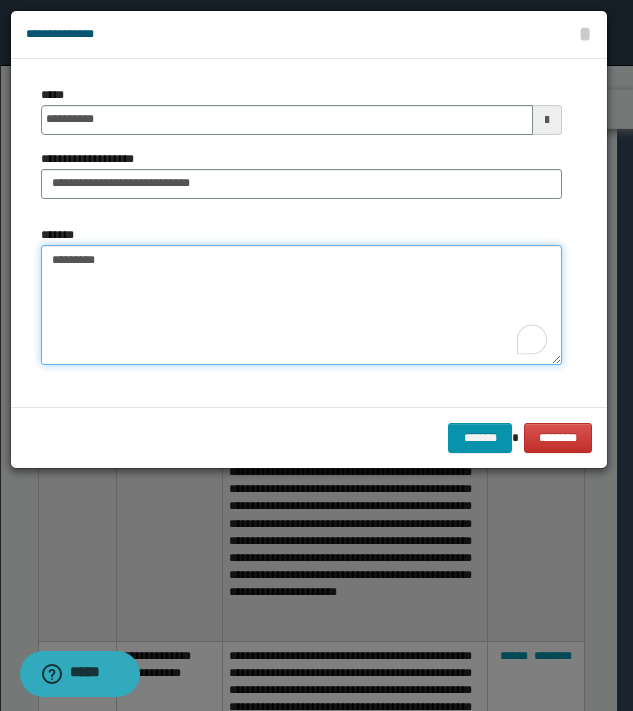 click on "********" at bounding box center [301, 305] 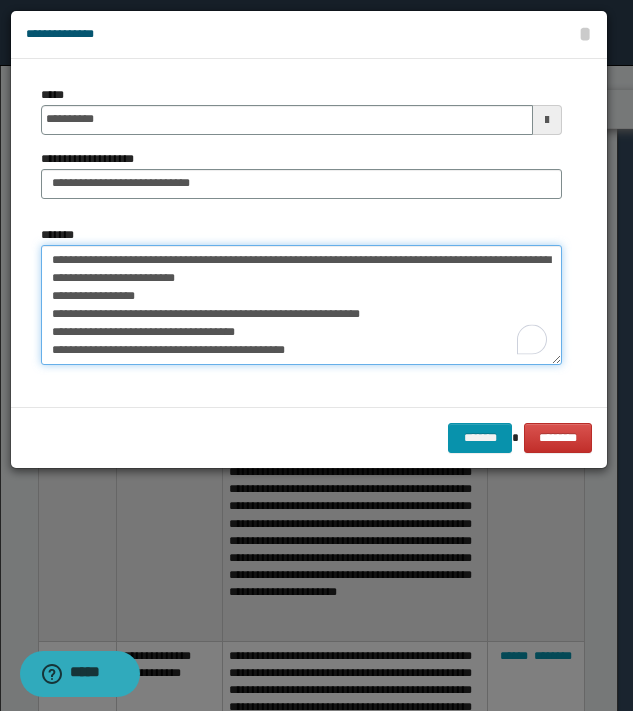 scroll, scrollTop: 119, scrollLeft: 0, axis: vertical 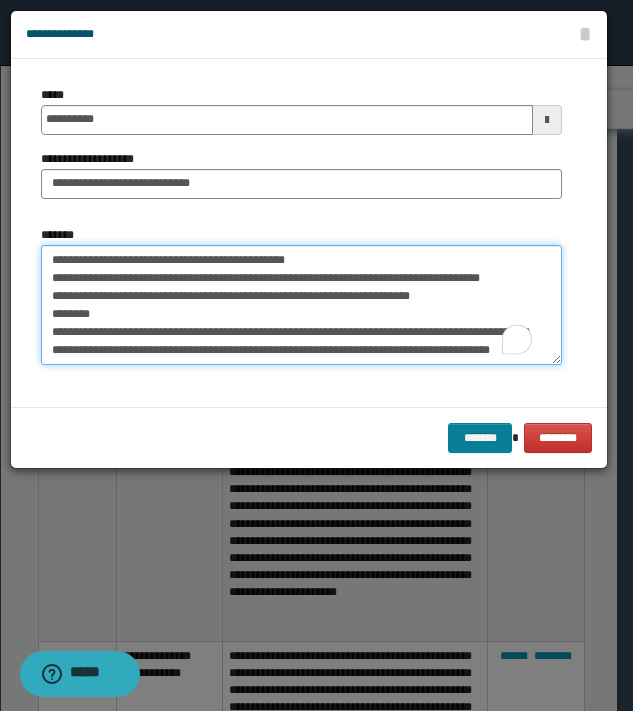 type on "**********" 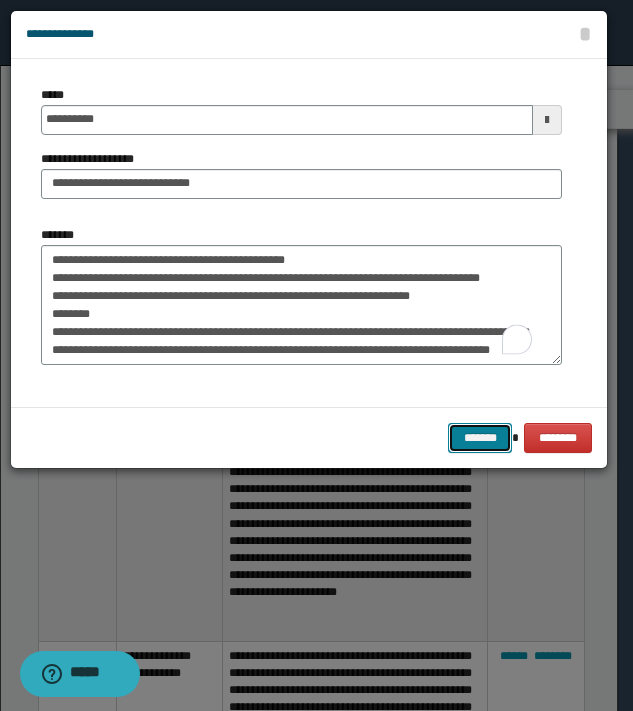 click on "*******" at bounding box center [480, 438] 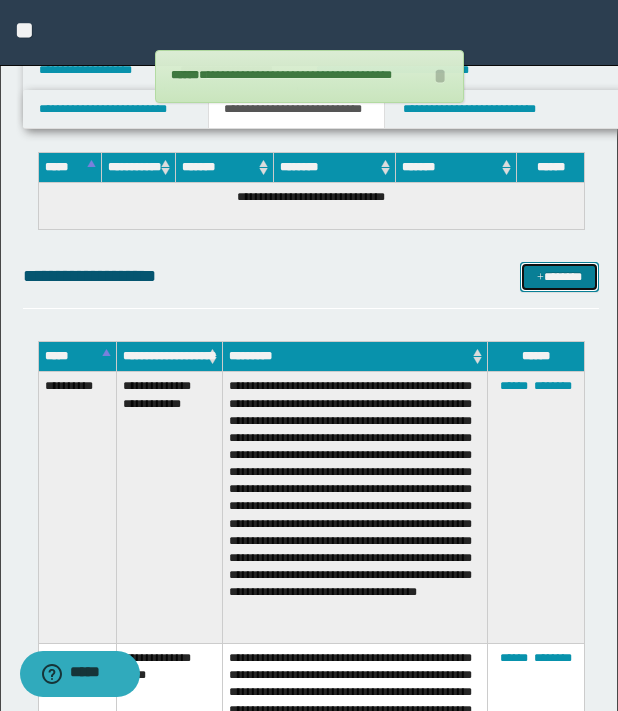 scroll, scrollTop: 0, scrollLeft: 0, axis: both 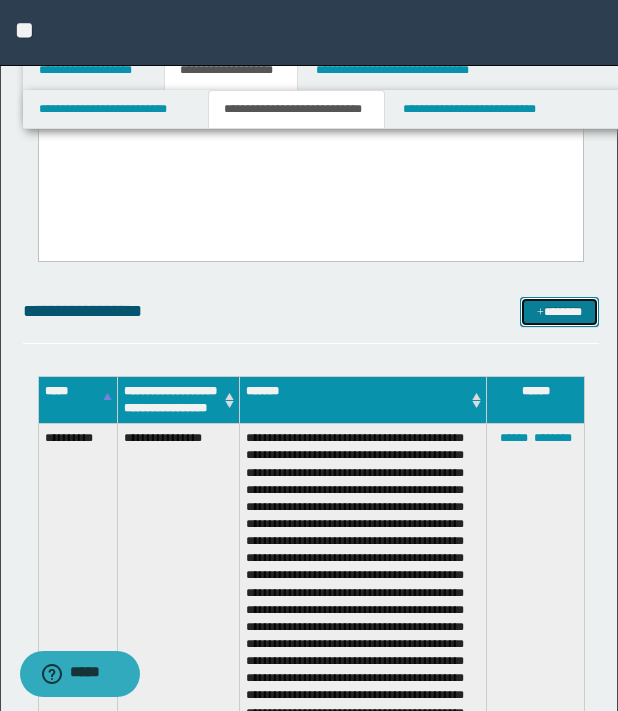 click on "*******" at bounding box center (559, 312) 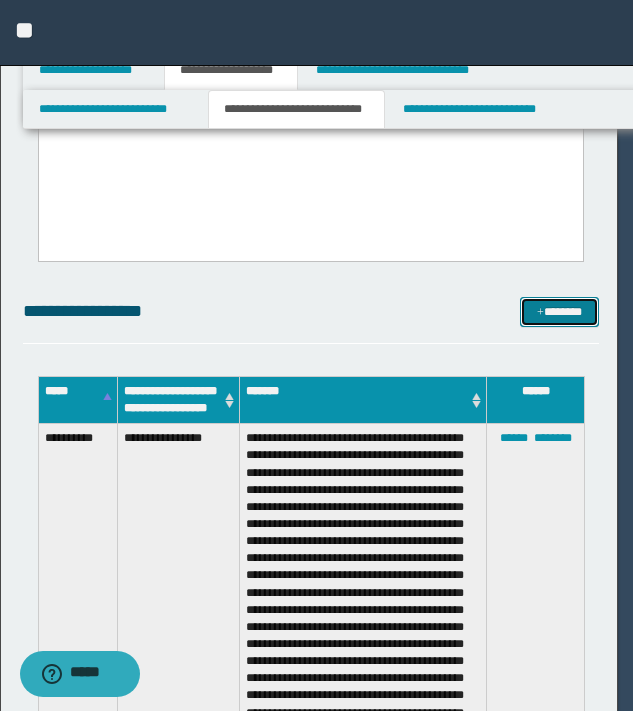 scroll, scrollTop: 0, scrollLeft: 0, axis: both 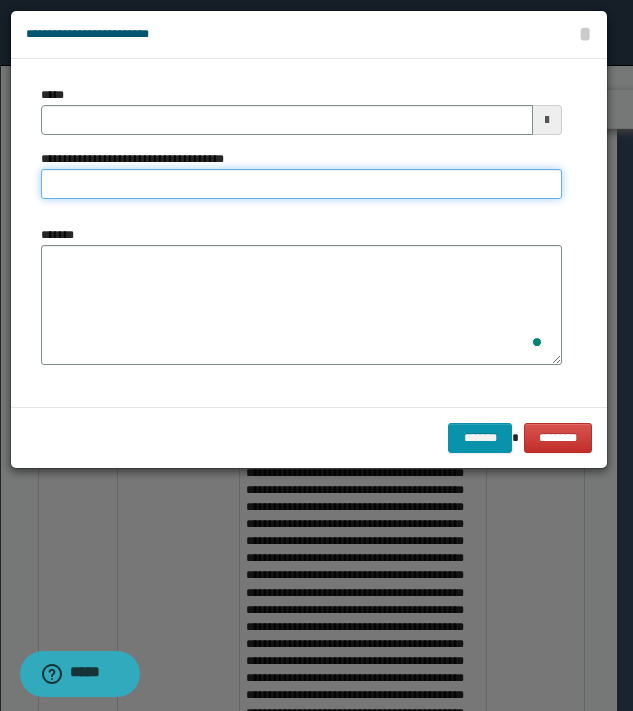 click on "**********" at bounding box center (301, 184) 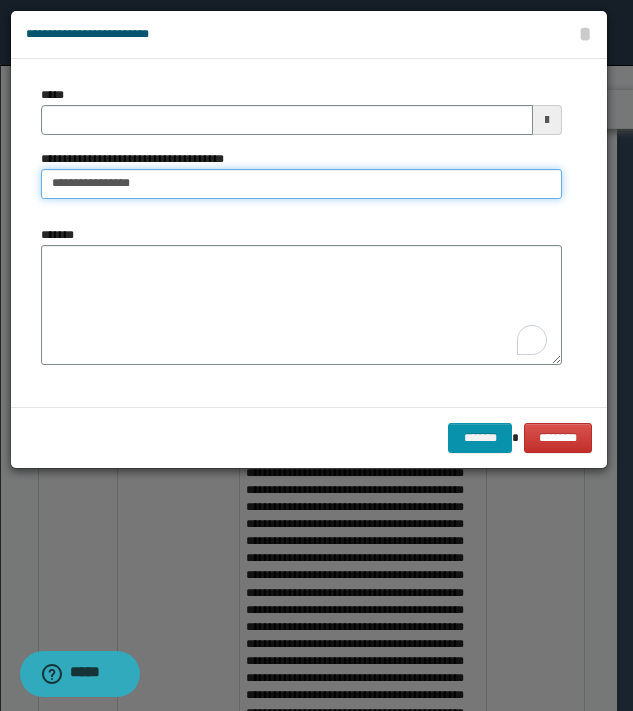 type on "**********" 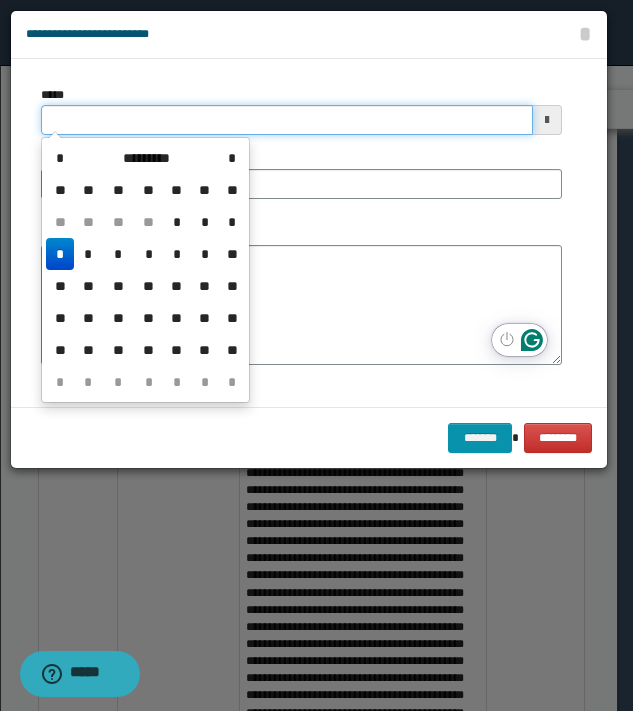 click on "*****" at bounding box center (287, 120) 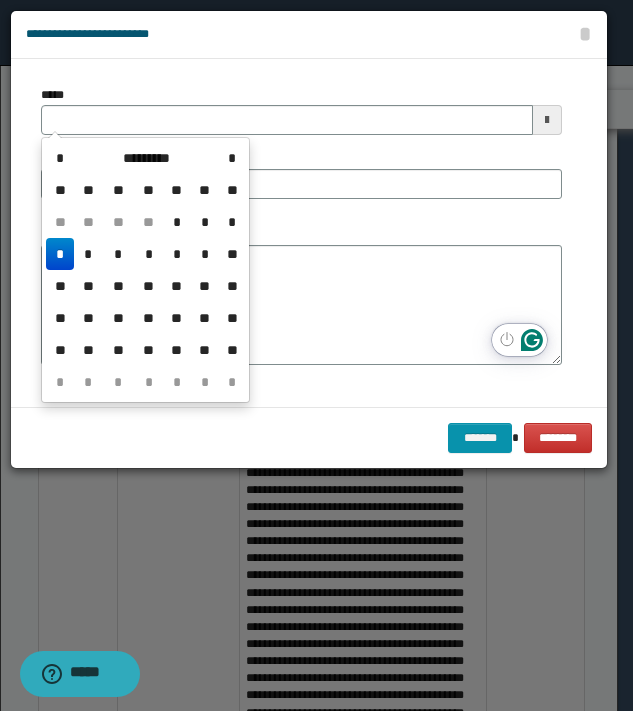 click on "**********" at bounding box center [301, 233] 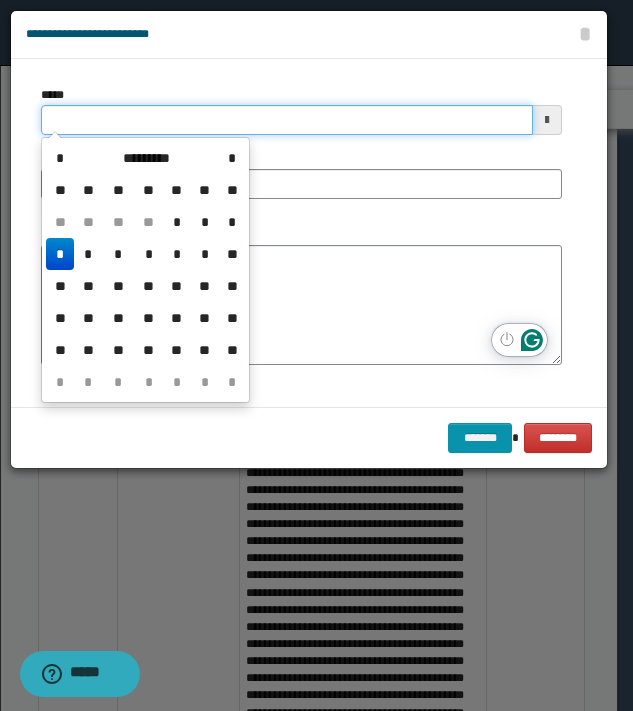 click on "*****" at bounding box center (287, 120) 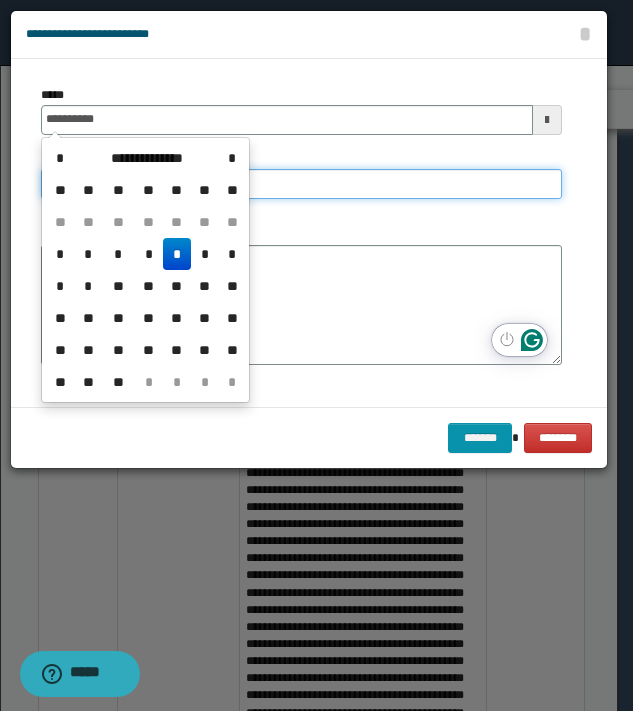 type on "**********" 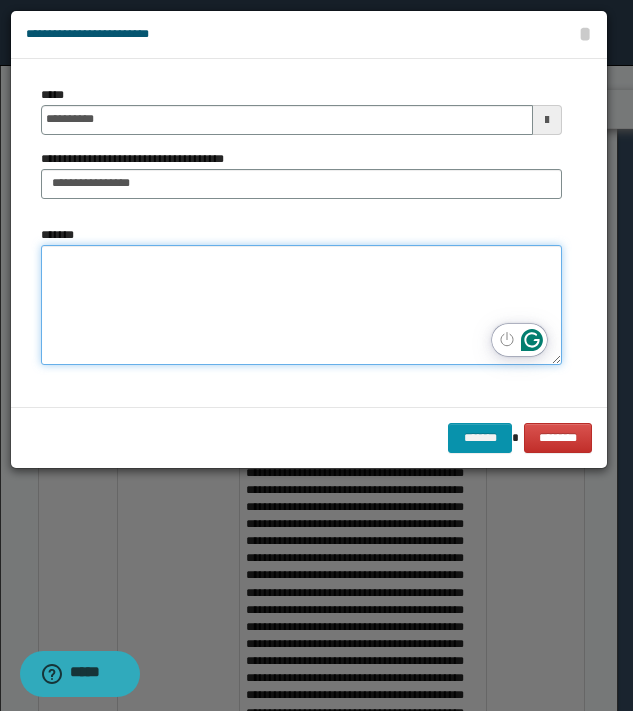 click on "*******" at bounding box center [301, 305] 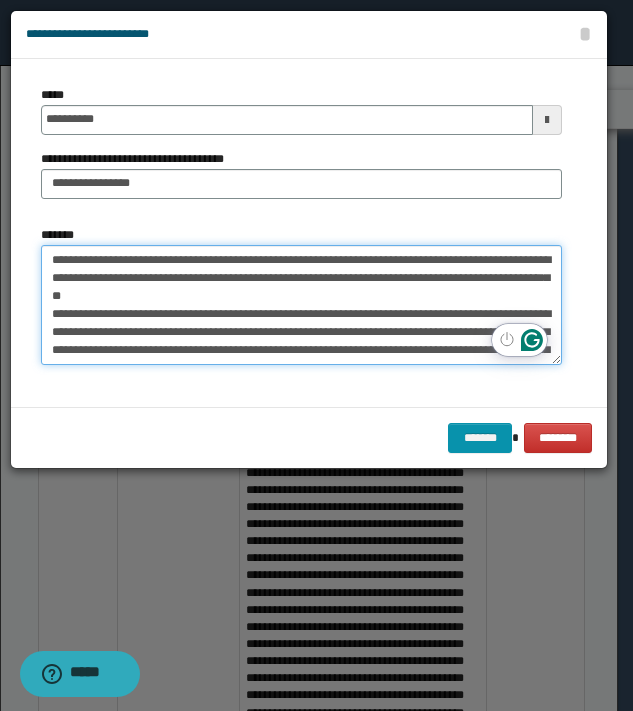 scroll, scrollTop: 119, scrollLeft: 0, axis: vertical 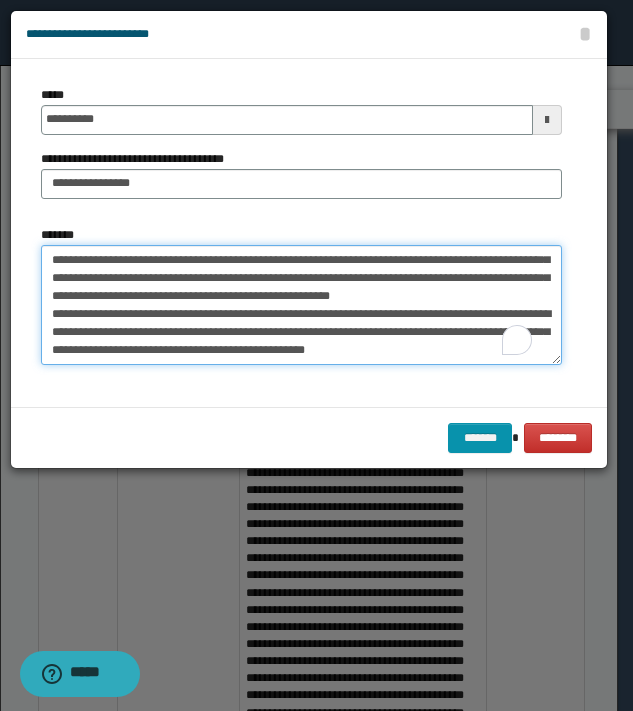 click on "**********" at bounding box center (301, 305) 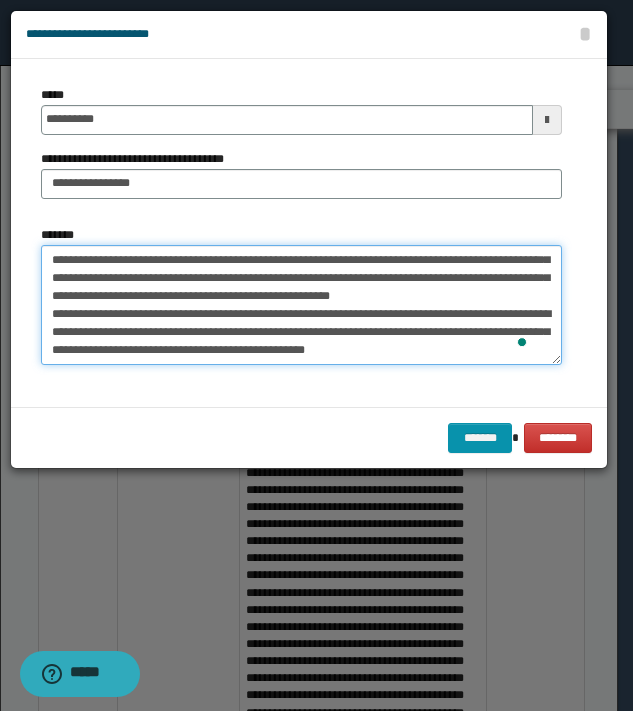 drag, startPoint x: 401, startPoint y: 333, endPoint x: 439, endPoint y: 290, distance: 57.384666 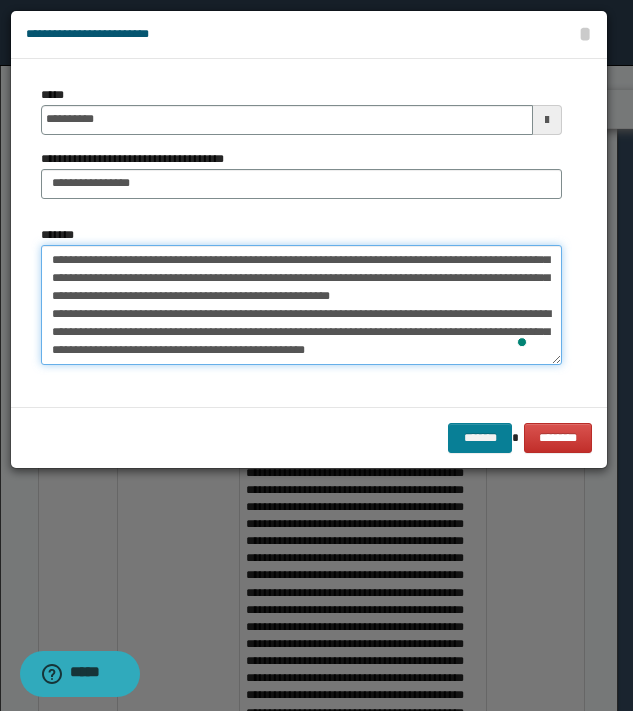 type on "**********" 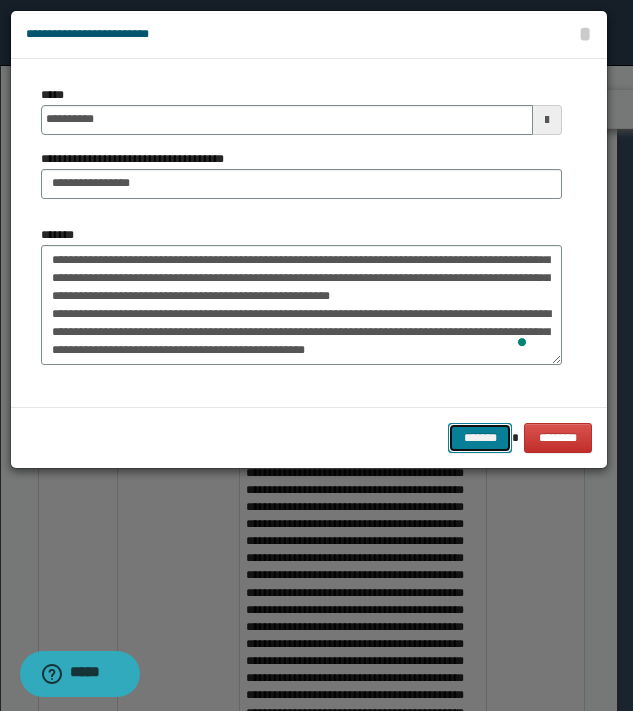 click on "*******" at bounding box center [480, 438] 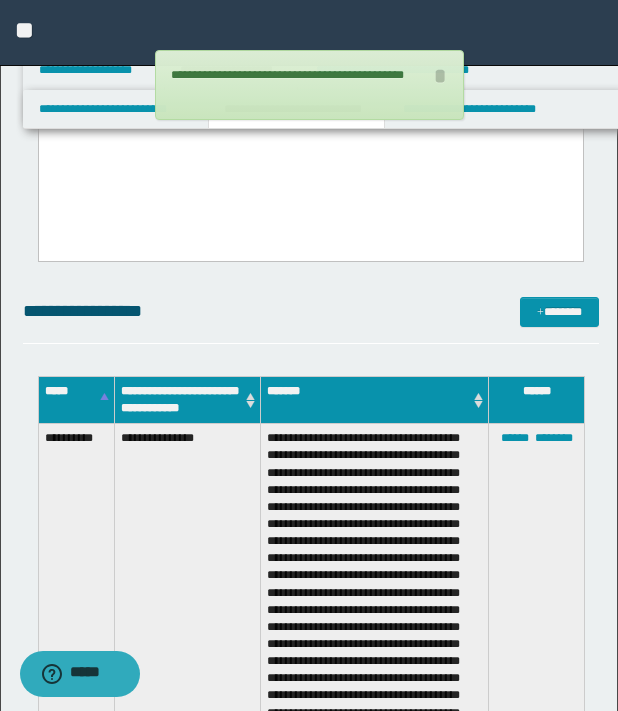 scroll, scrollTop: 0, scrollLeft: 0, axis: both 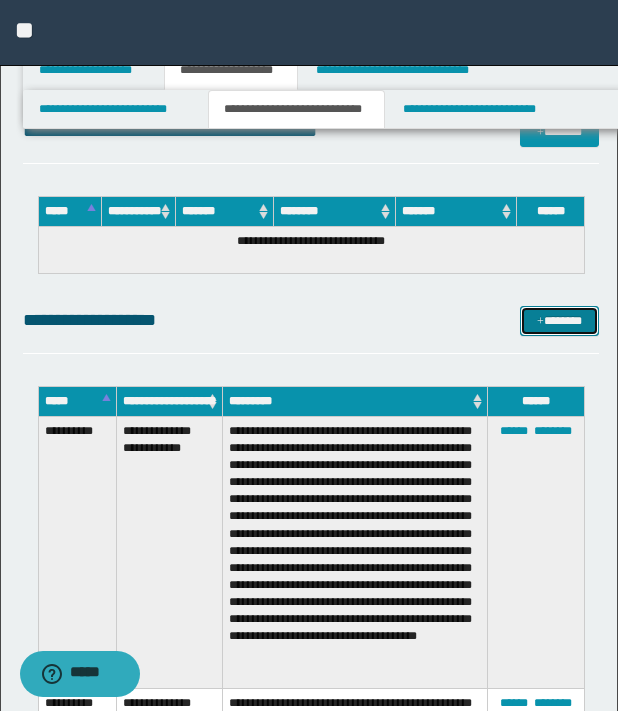 click on "*******" at bounding box center [559, 321] 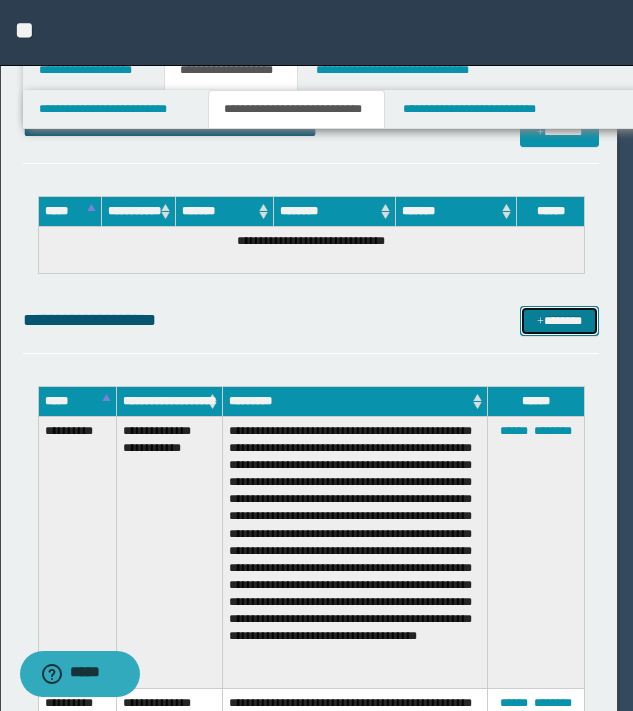scroll, scrollTop: 0, scrollLeft: 0, axis: both 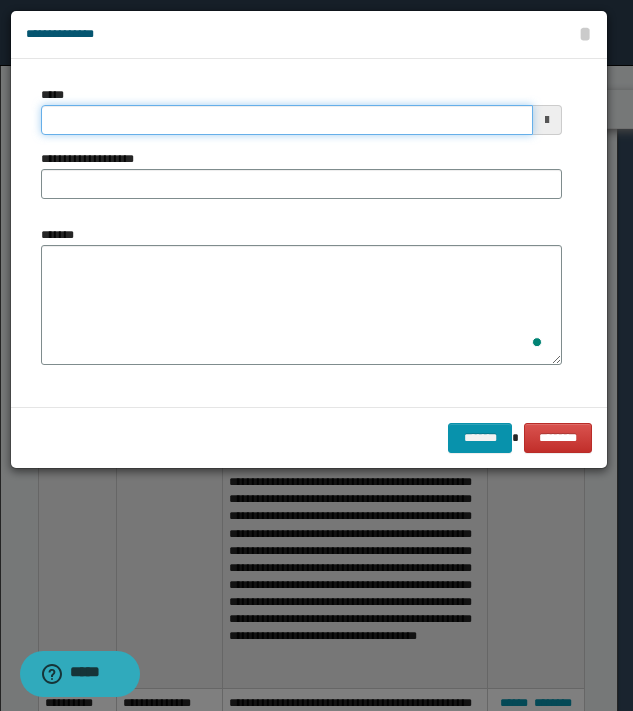 click on "*****" at bounding box center [287, 120] 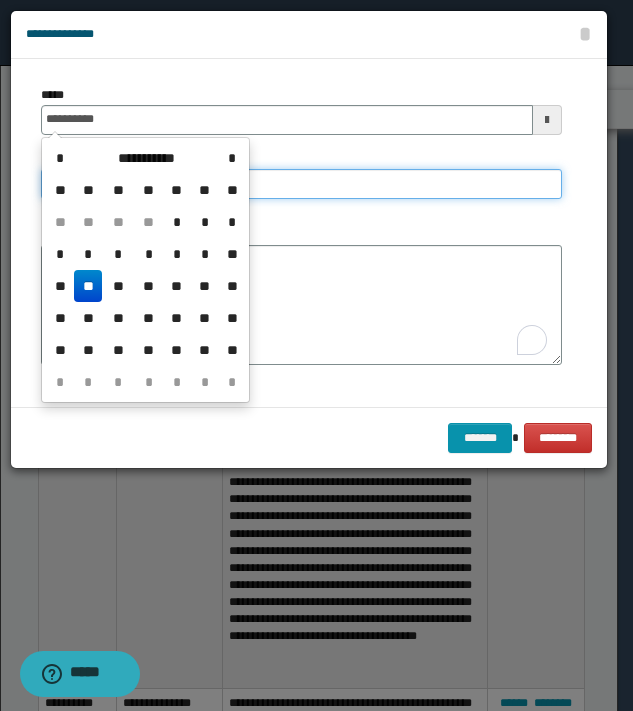 type on "**********" 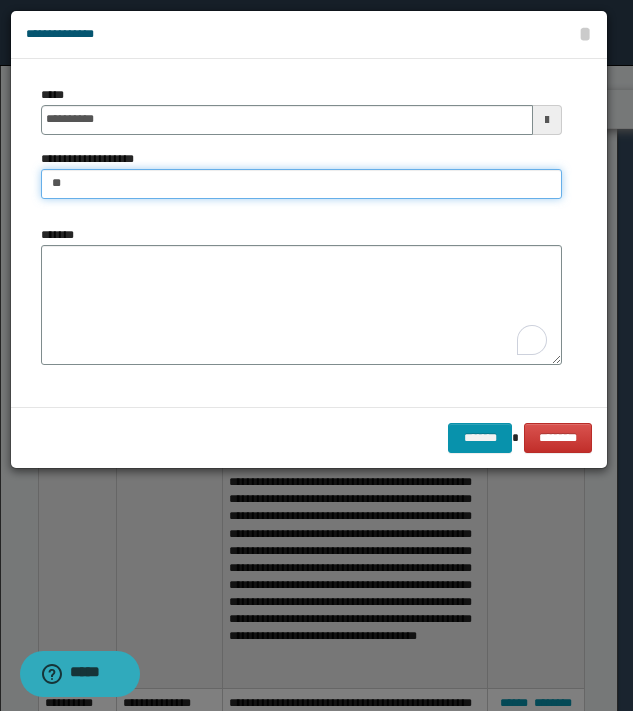 type on "*" 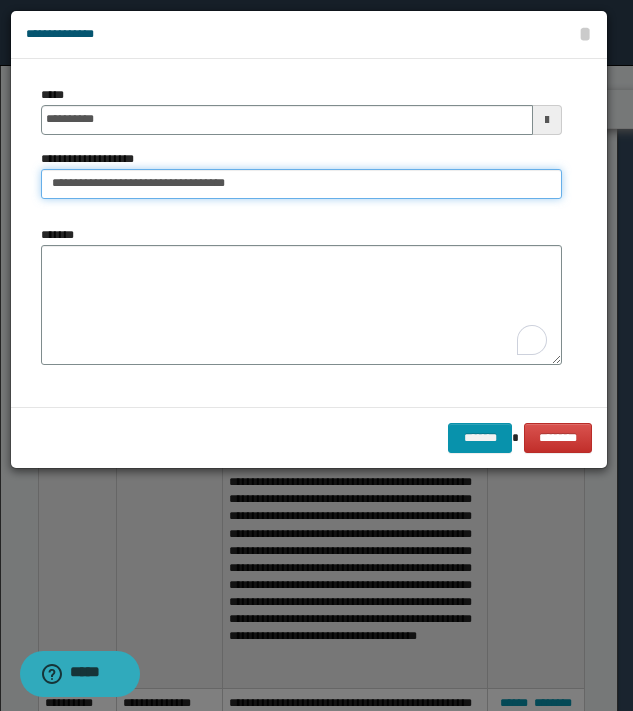 type on "**********" 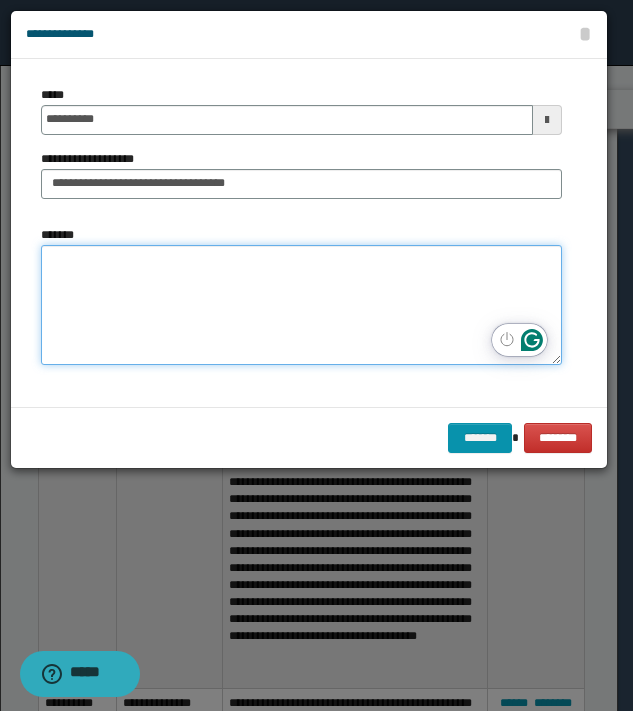 click on "*******" at bounding box center (301, 305) 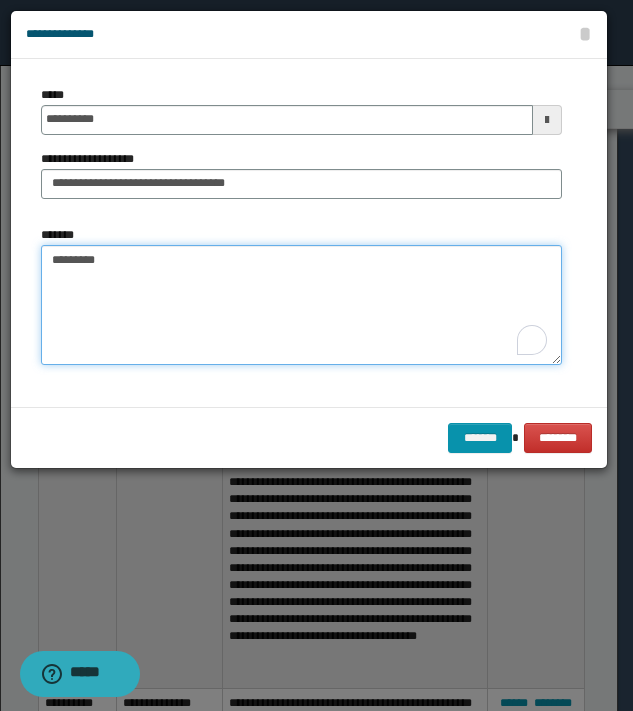 click on "********" at bounding box center (301, 305) 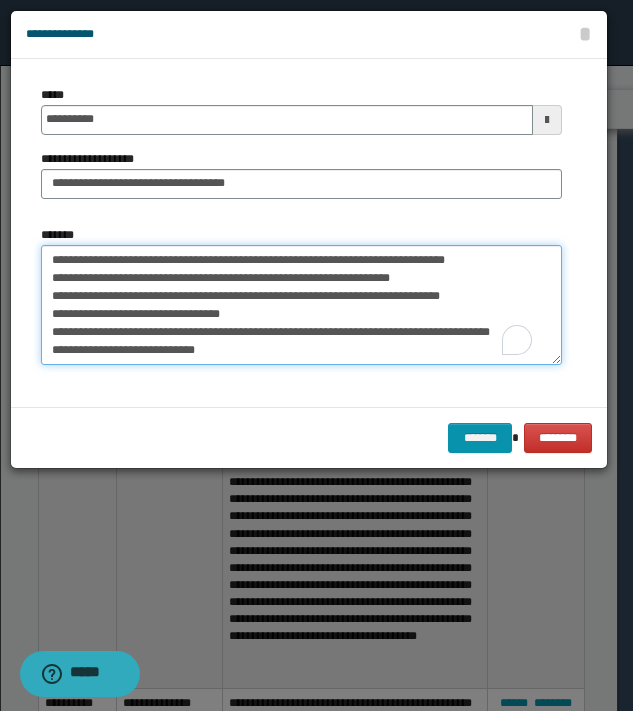 scroll, scrollTop: 65, scrollLeft: 0, axis: vertical 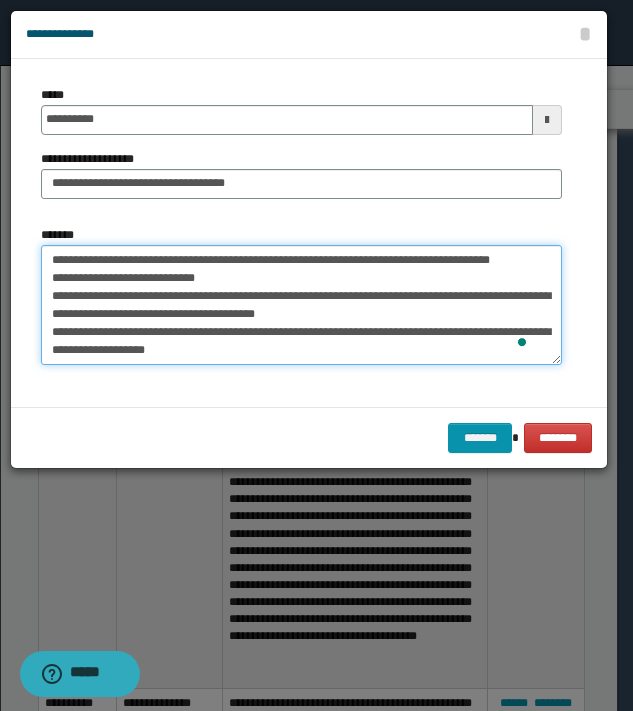 drag, startPoint x: 114, startPoint y: 257, endPoint x: 79, endPoint y: 295, distance: 51.662365 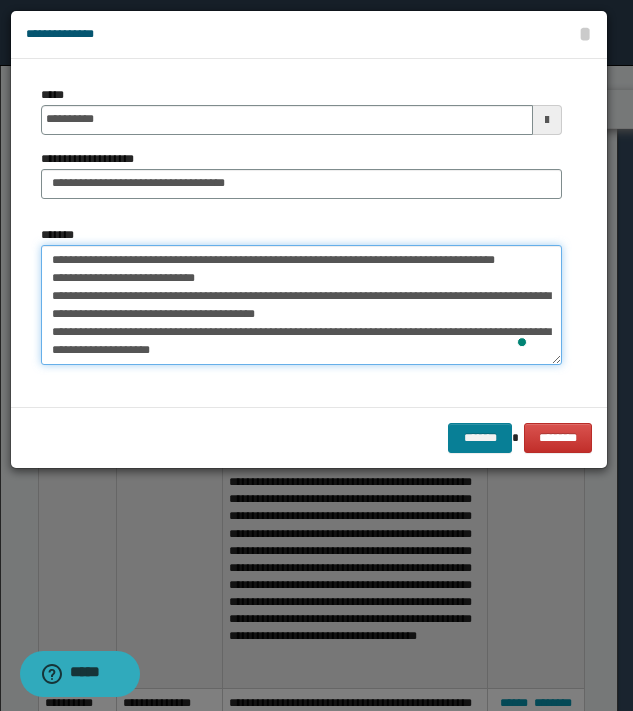type on "**********" 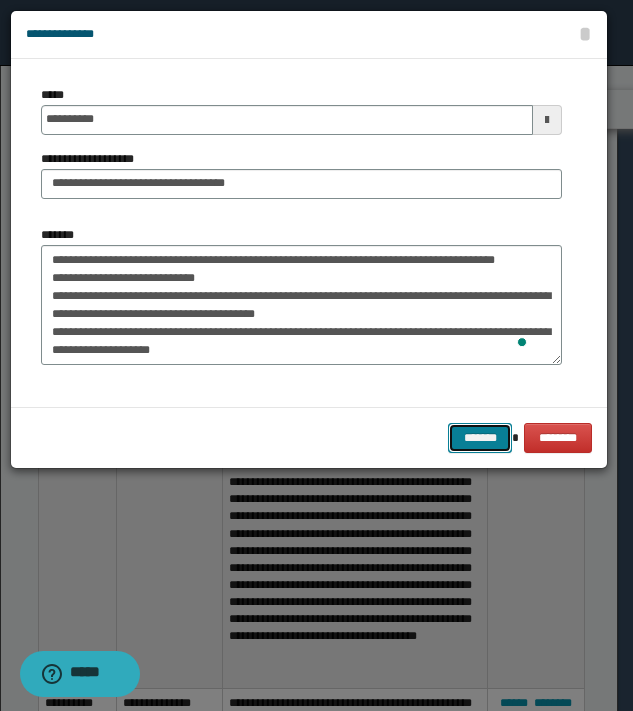 click on "*******" at bounding box center (480, 438) 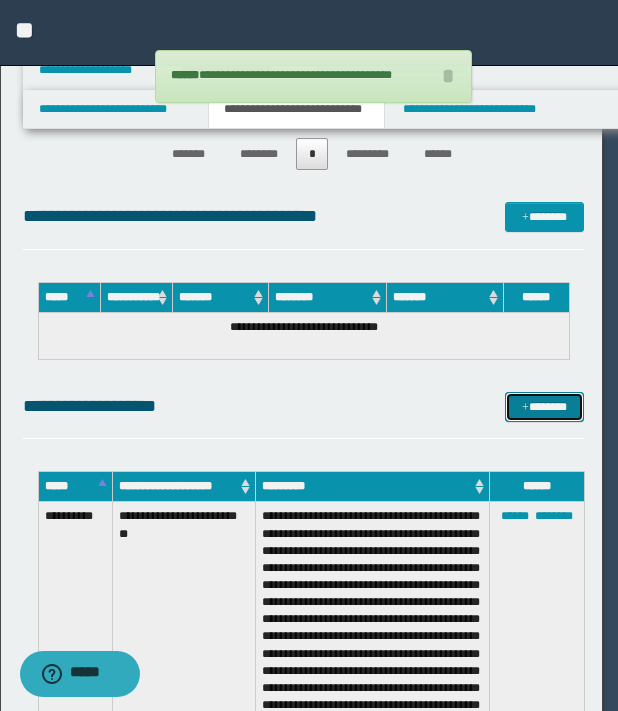 scroll, scrollTop: 0, scrollLeft: 0, axis: both 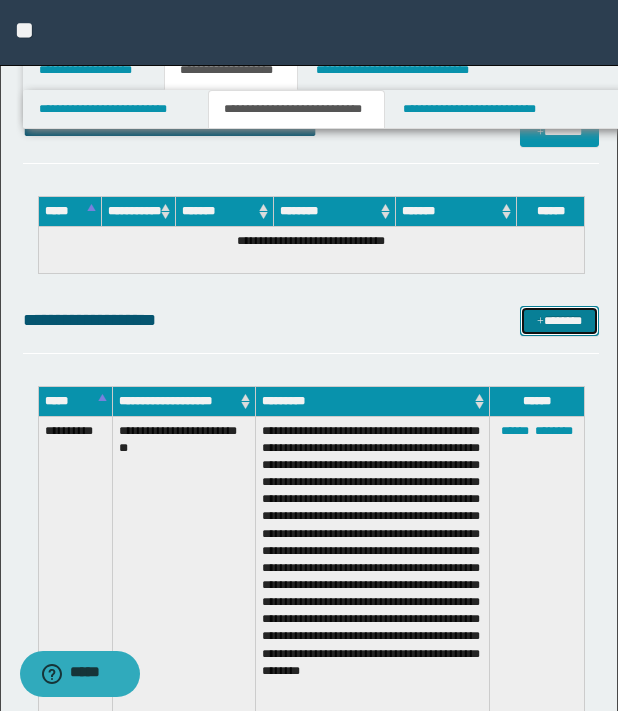 click on "*******" at bounding box center [559, 321] 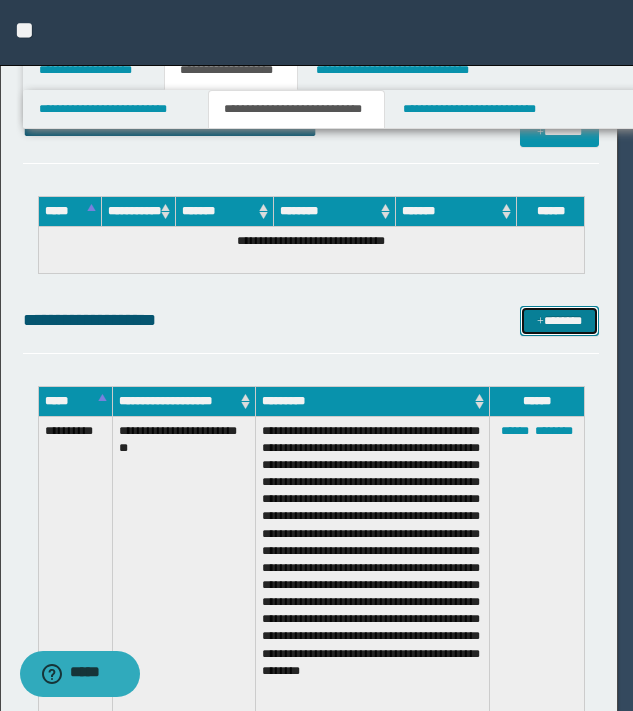 scroll, scrollTop: 0, scrollLeft: 0, axis: both 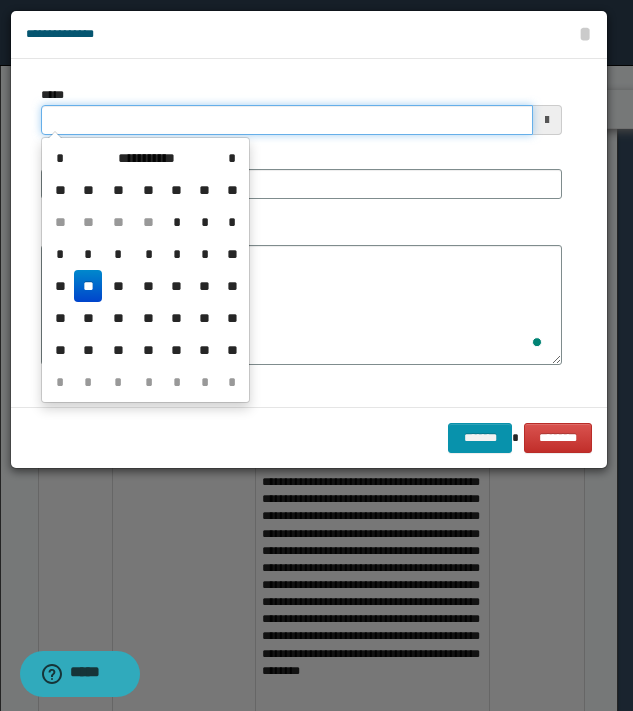 click on "*****" at bounding box center [287, 120] 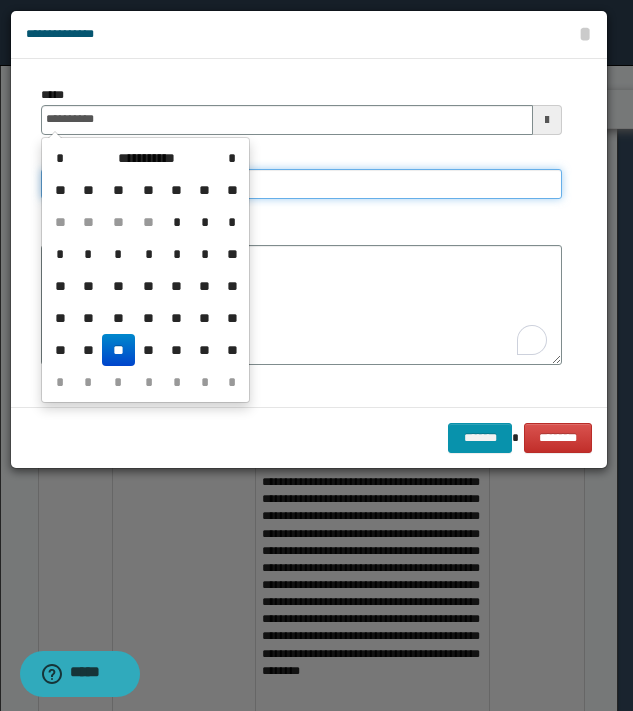 type on "**********" 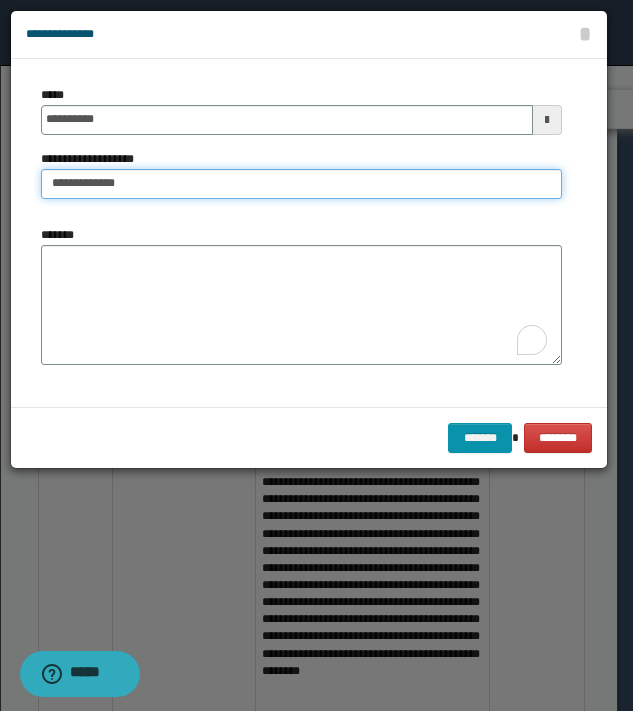 type on "**********" 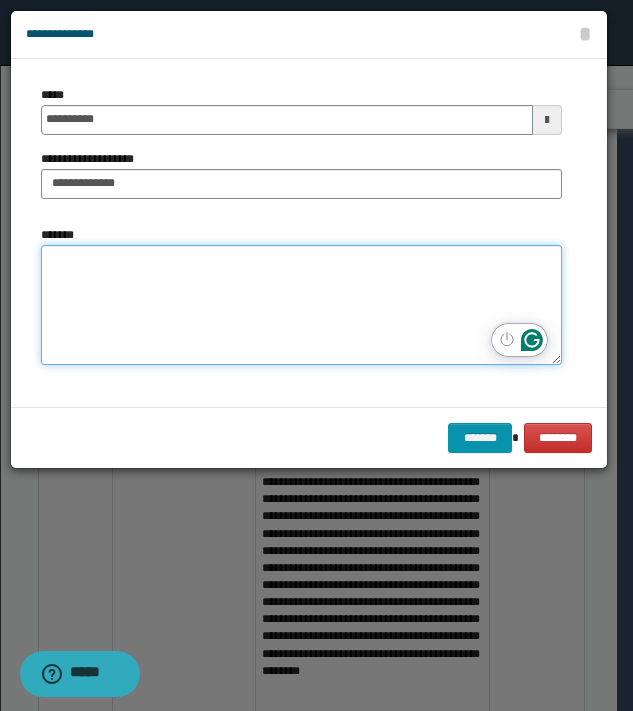 click on "*******" at bounding box center [301, 305] 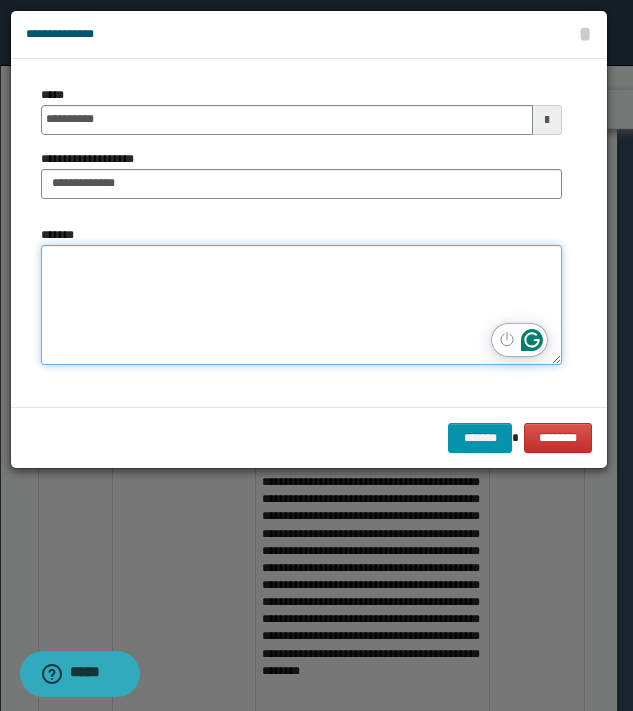 click on "*******" at bounding box center [301, 305] 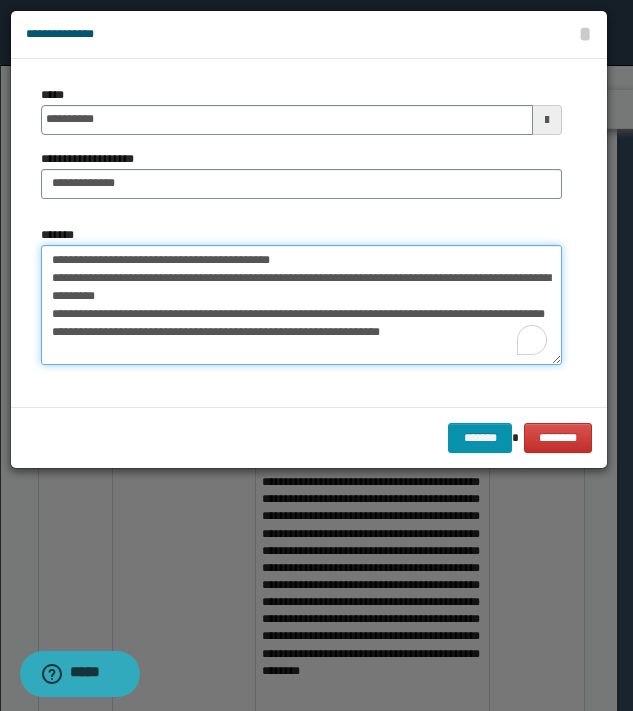 click on "**********" at bounding box center [301, 305] 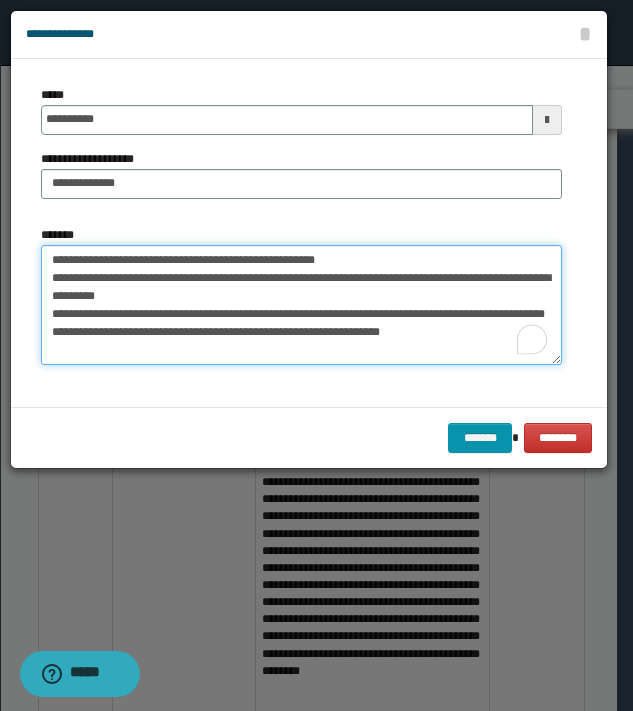 click on "**********" at bounding box center (301, 305) 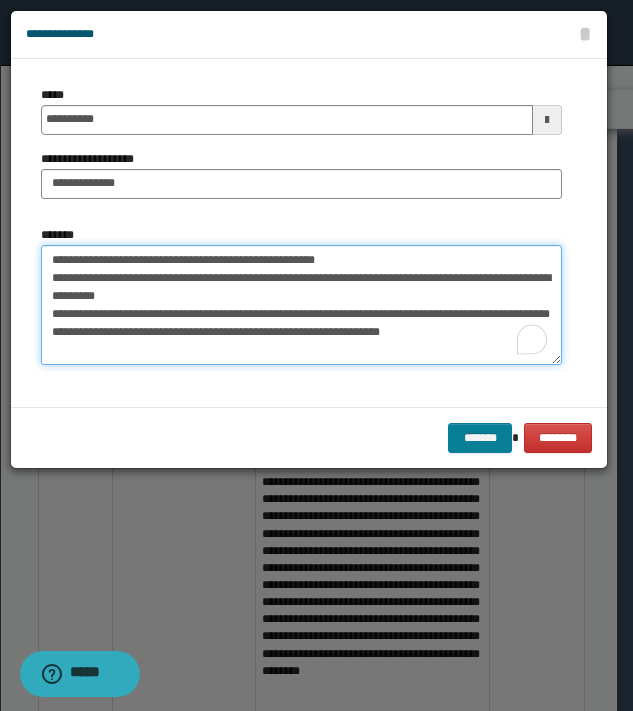 type on "**********" 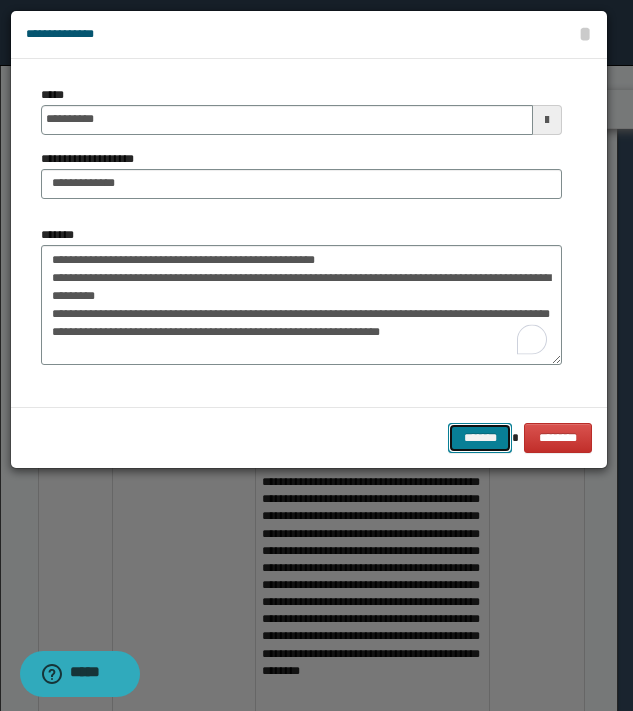 click on "*******" at bounding box center (480, 438) 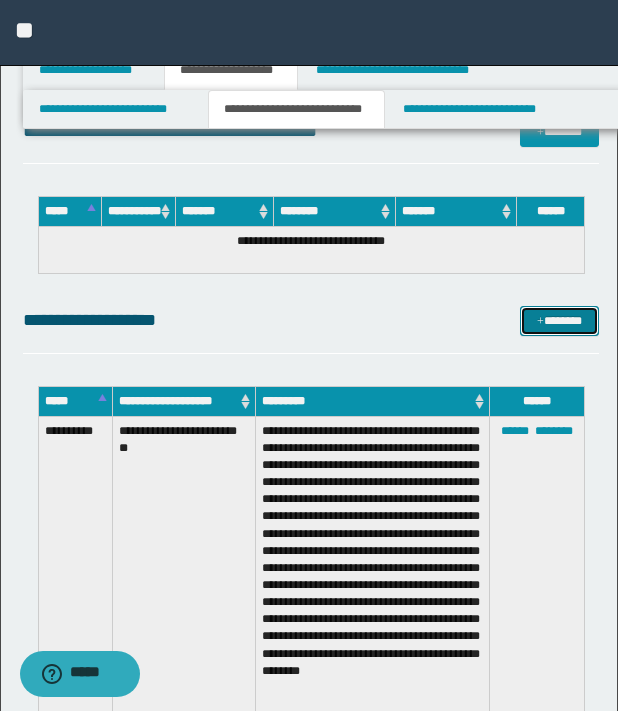 click on "*******" at bounding box center (559, 321) 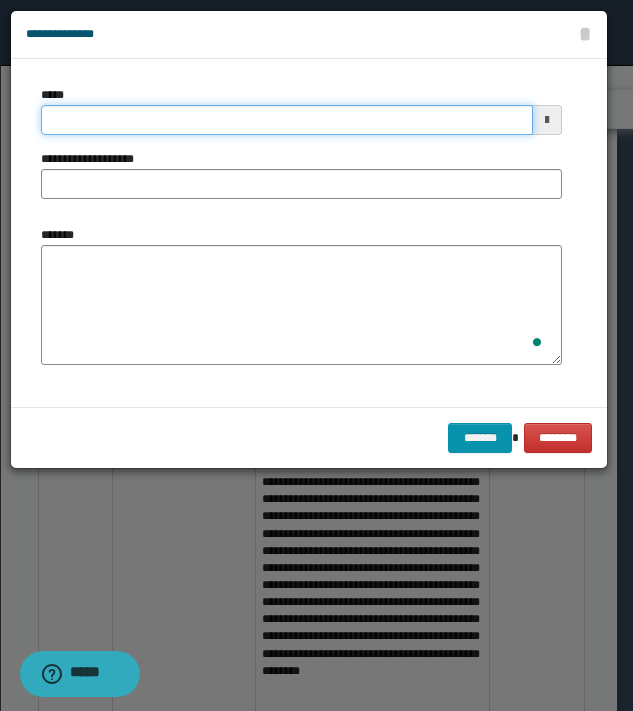 click on "*****" at bounding box center (287, 120) 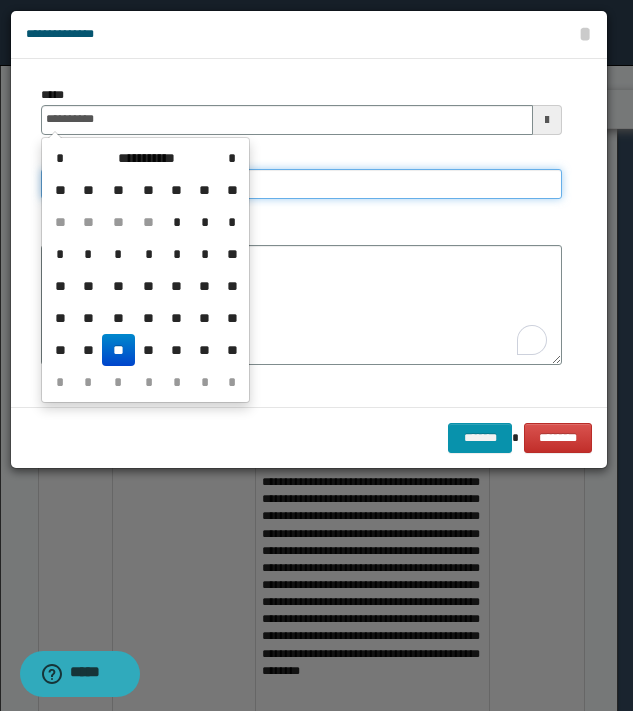 type on "**********" 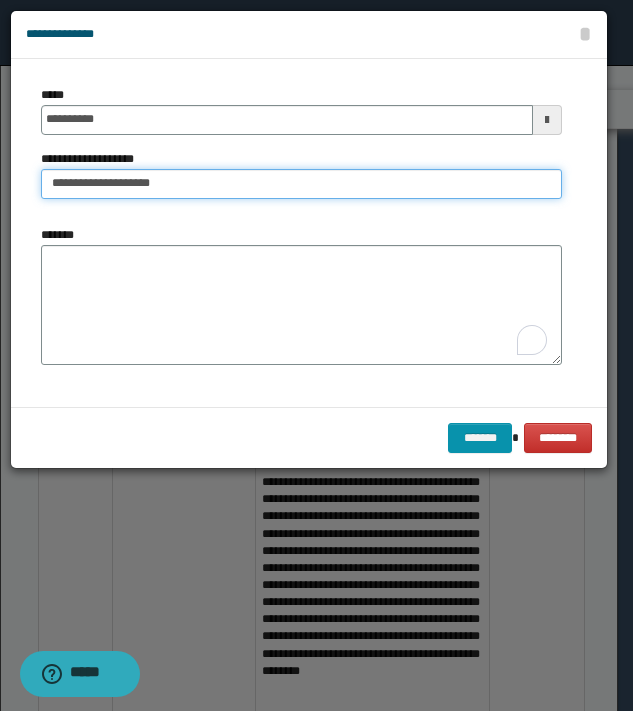 type on "**********" 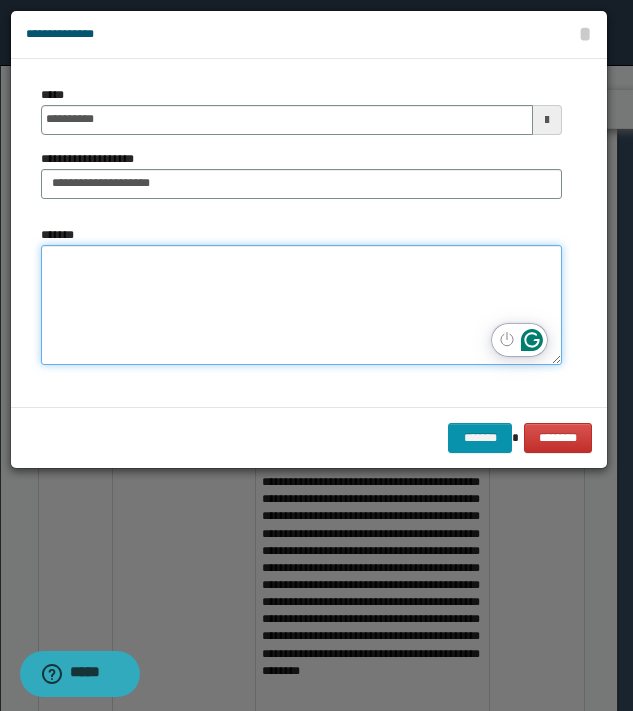 click on "*******" at bounding box center (301, 305) 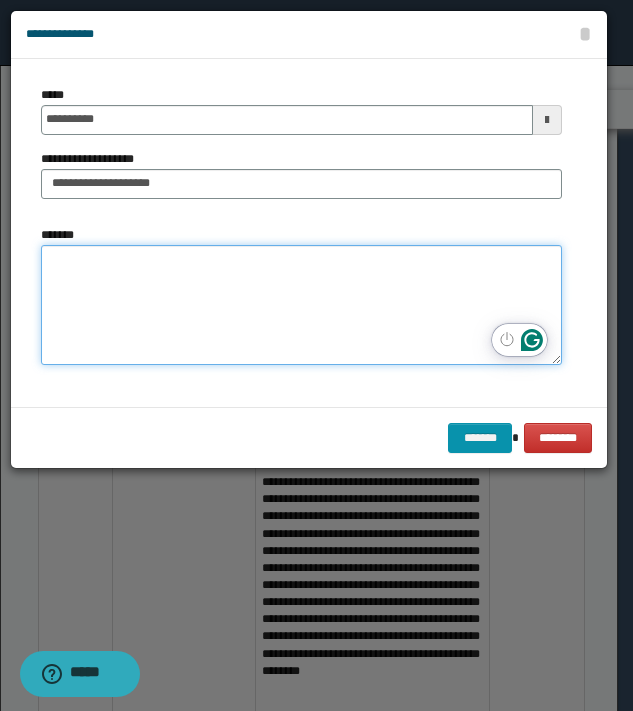 click on "*******" at bounding box center [301, 305] 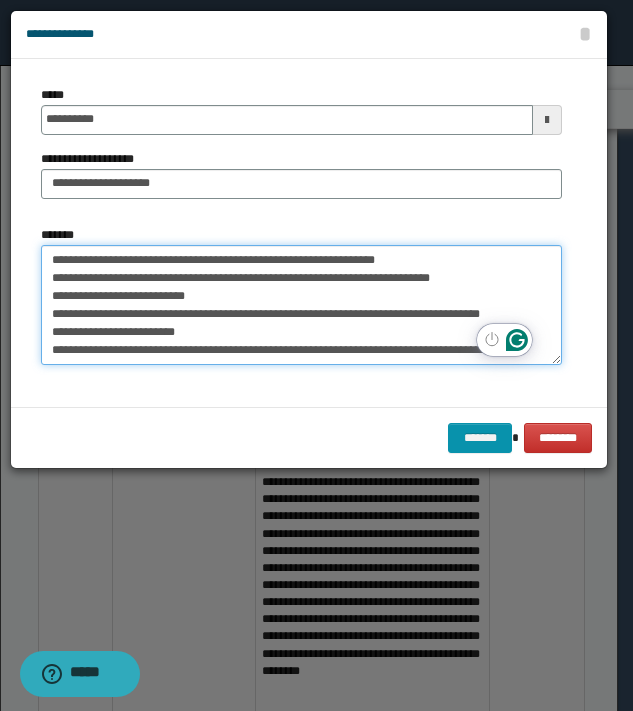 scroll, scrollTop: 29, scrollLeft: 0, axis: vertical 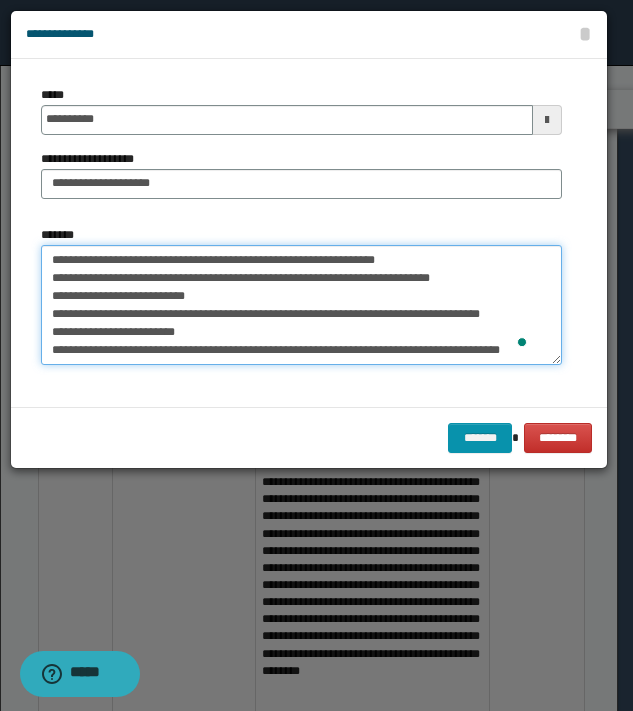 click on "**********" at bounding box center (301, 305) 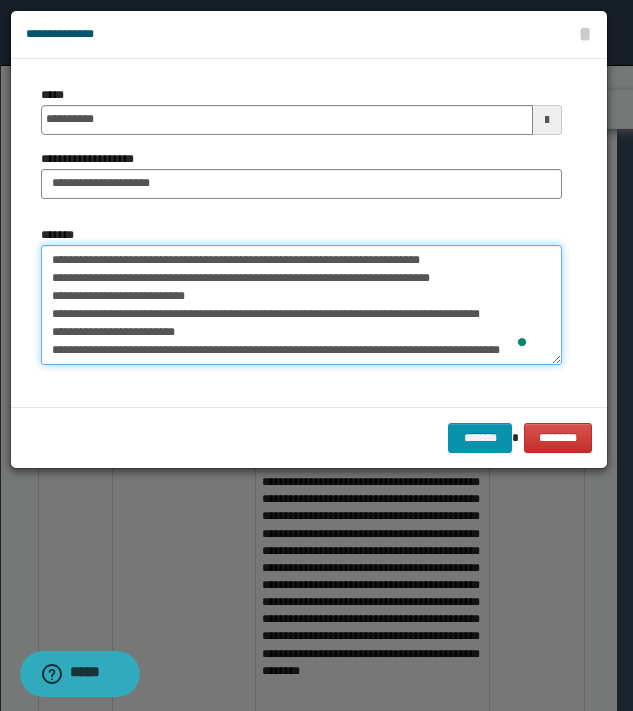 scroll, scrollTop: 36, scrollLeft: 0, axis: vertical 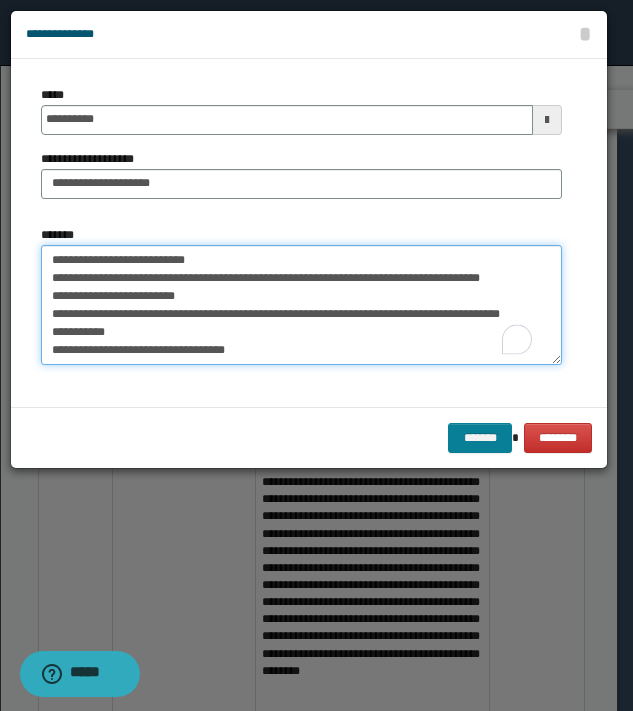 type on "**********" 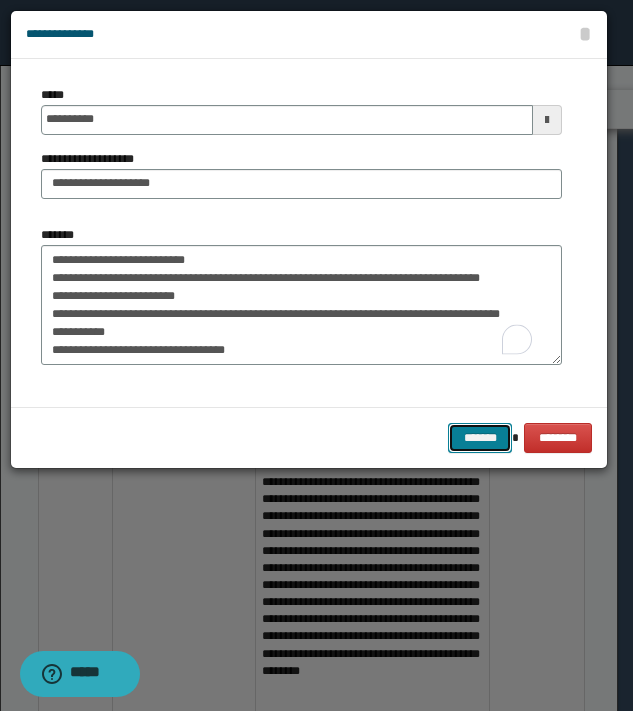 click on "*******" at bounding box center (480, 438) 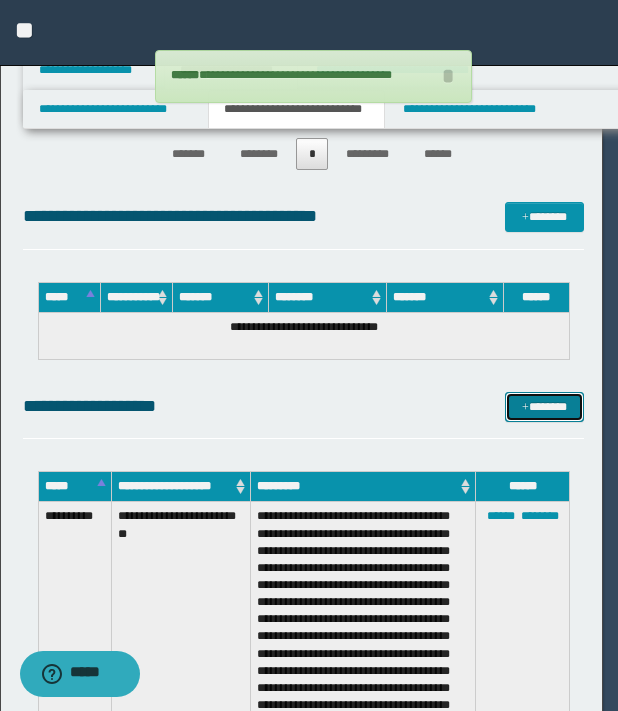 scroll, scrollTop: 0, scrollLeft: 0, axis: both 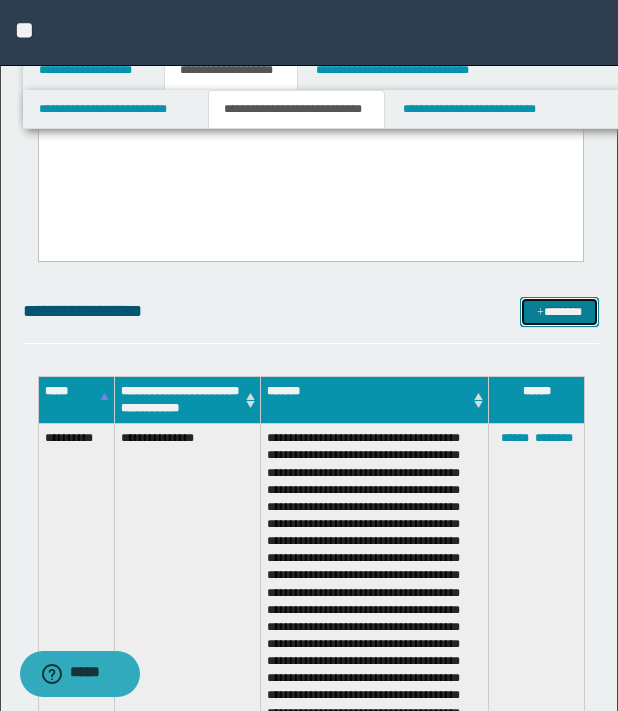 click on "*******" at bounding box center (559, 312) 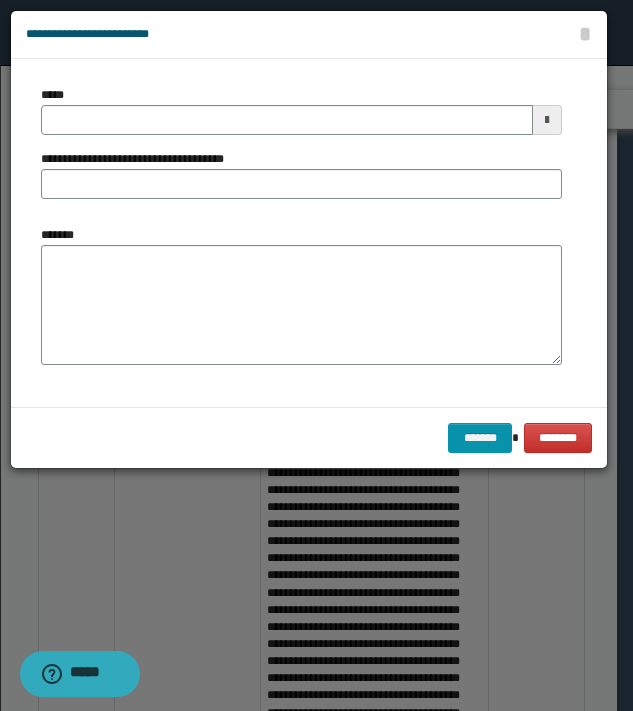 scroll, scrollTop: 0, scrollLeft: 0, axis: both 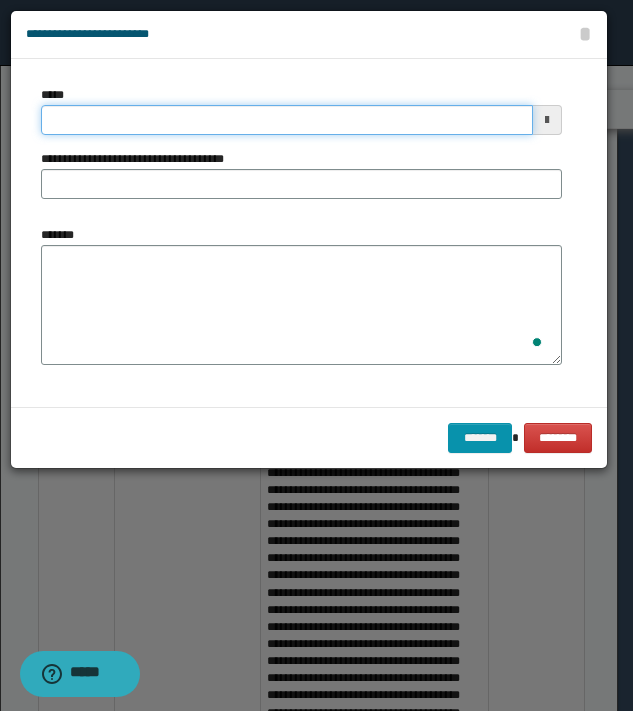 click on "*****" at bounding box center (287, 120) 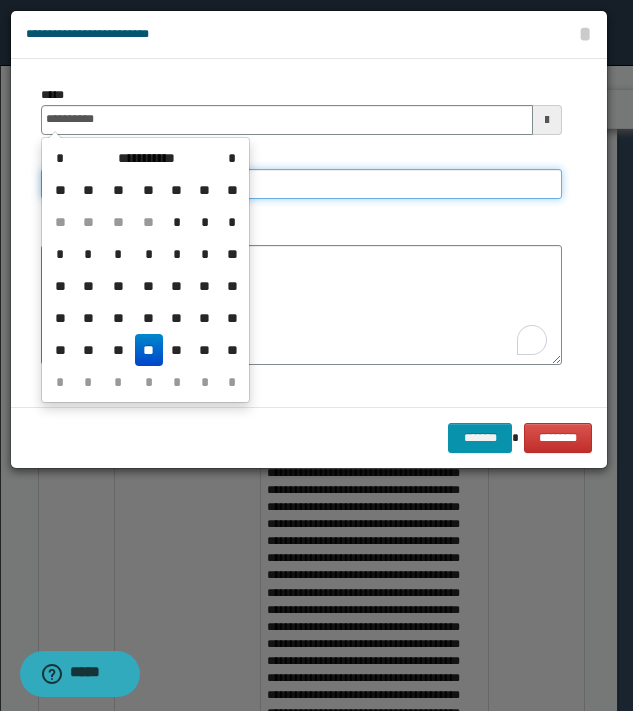 type on "**********" 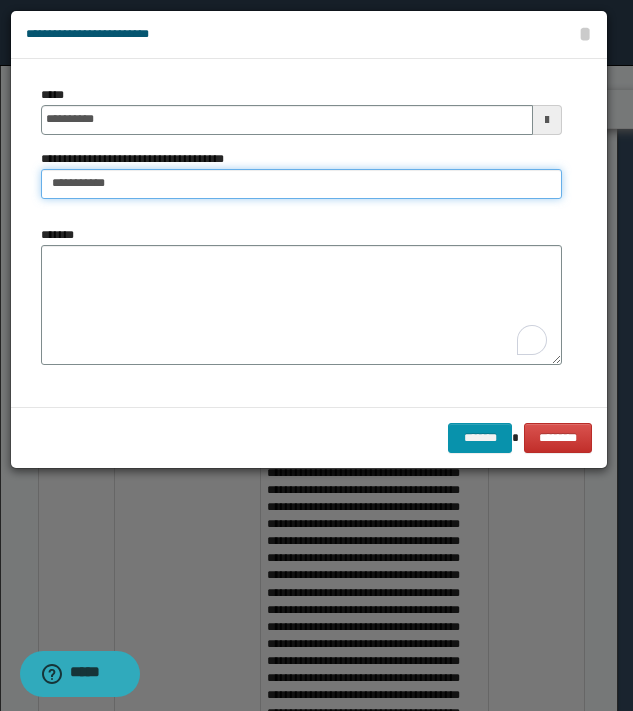 type on "**********" 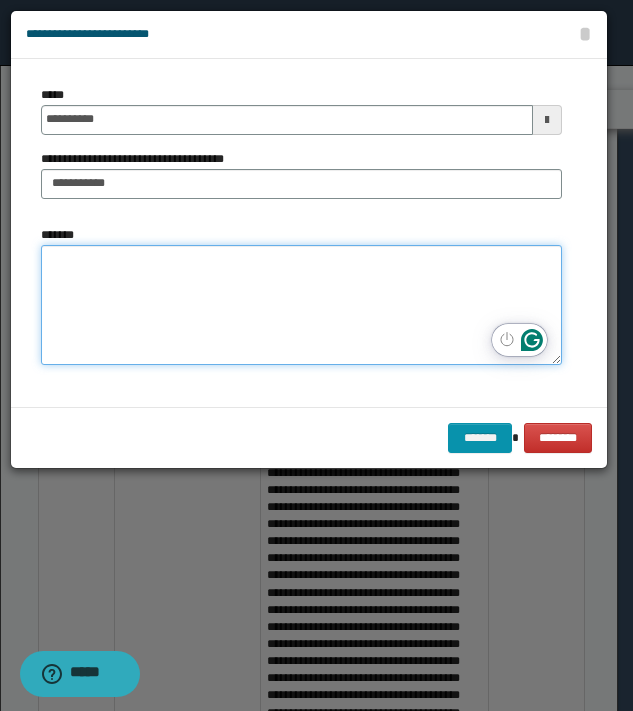 click on "*******" at bounding box center (301, 305) 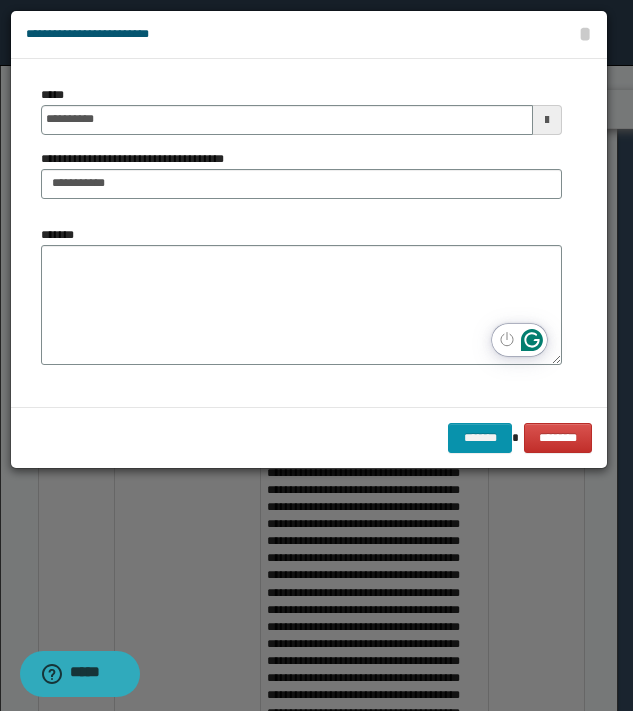 click on "**********" at bounding box center (309, 35) 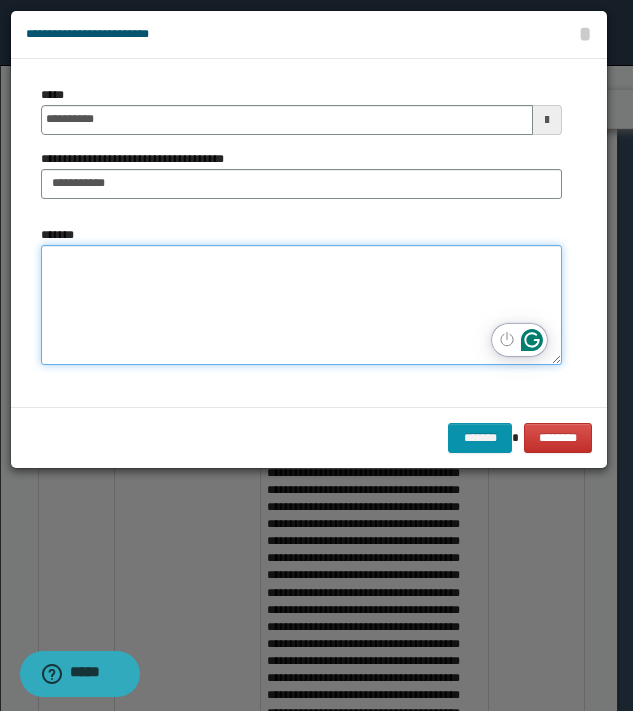 click on "*******" at bounding box center (301, 305) 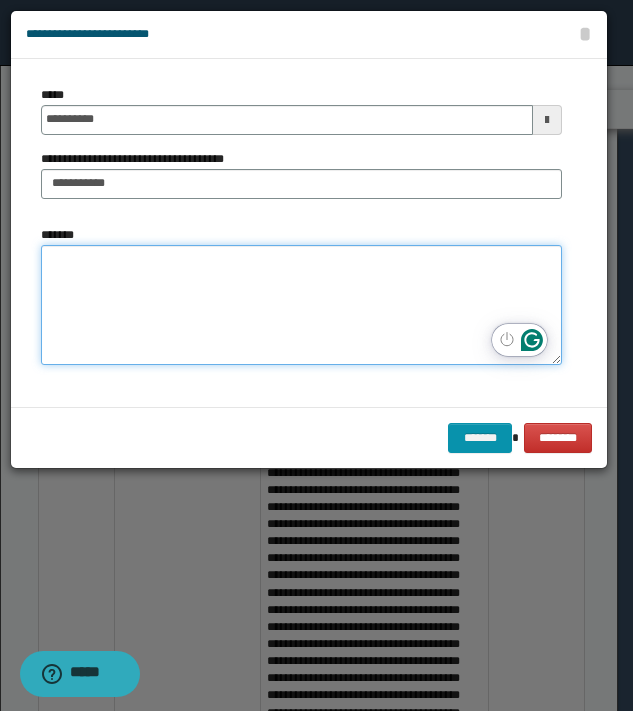 click on "*******" at bounding box center (301, 305) 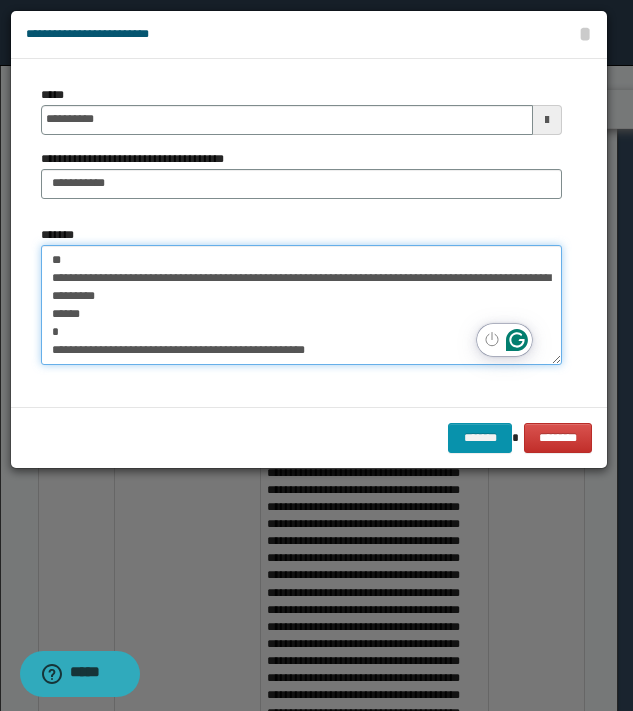 scroll, scrollTop: 65, scrollLeft: 0, axis: vertical 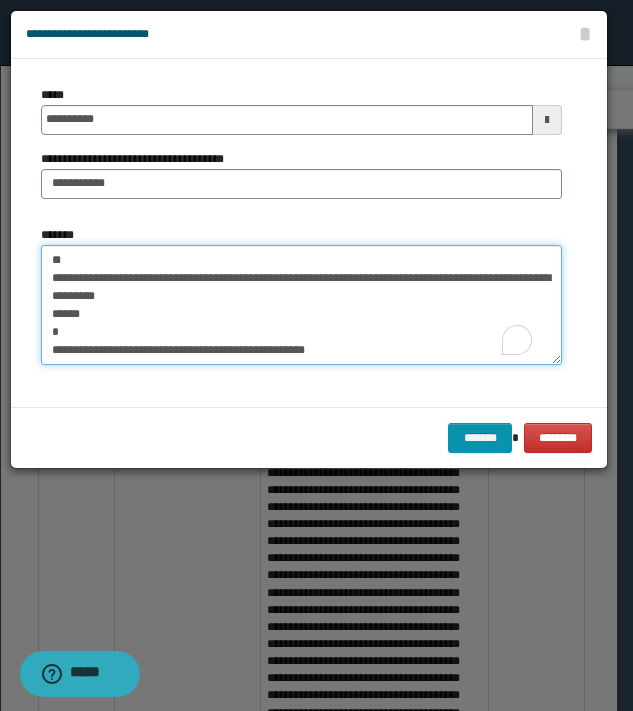 drag, startPoint x: 64, startPoint y: 263, endPoint x: 49, endPoint y: 263, distance: 15 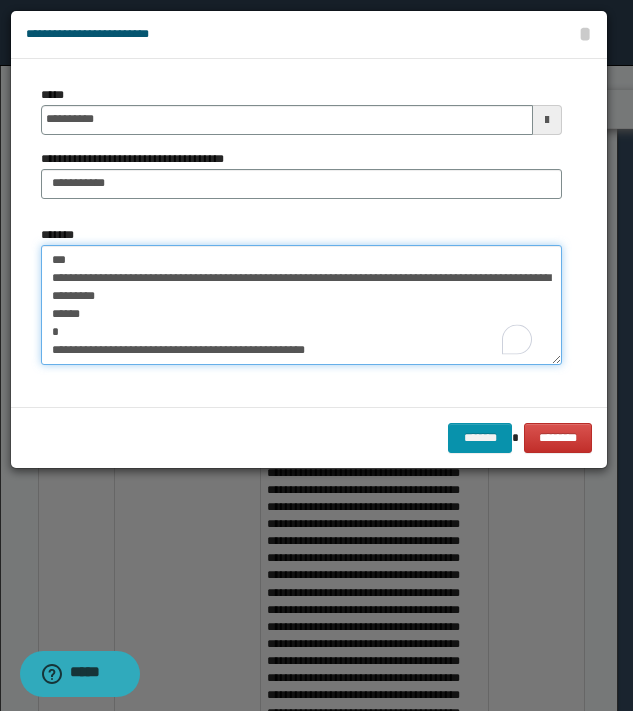 click on "**********" at bounding box center (301, 305) 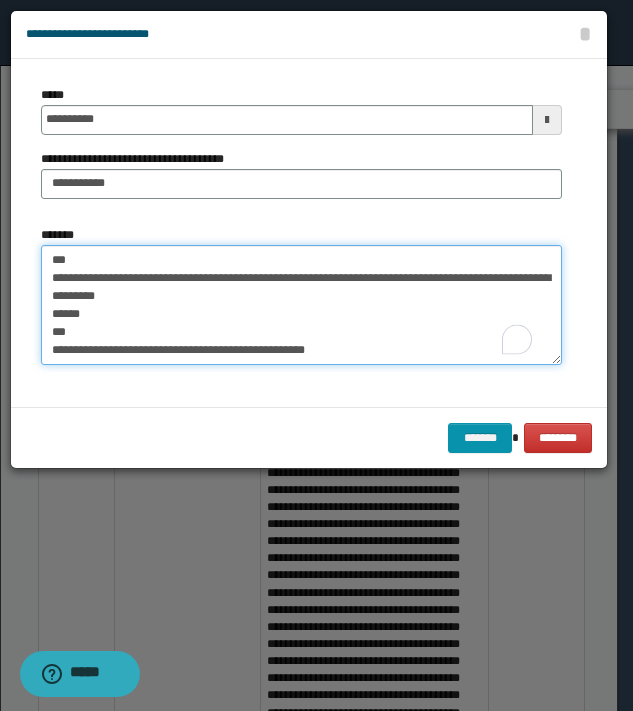 type on "**********" 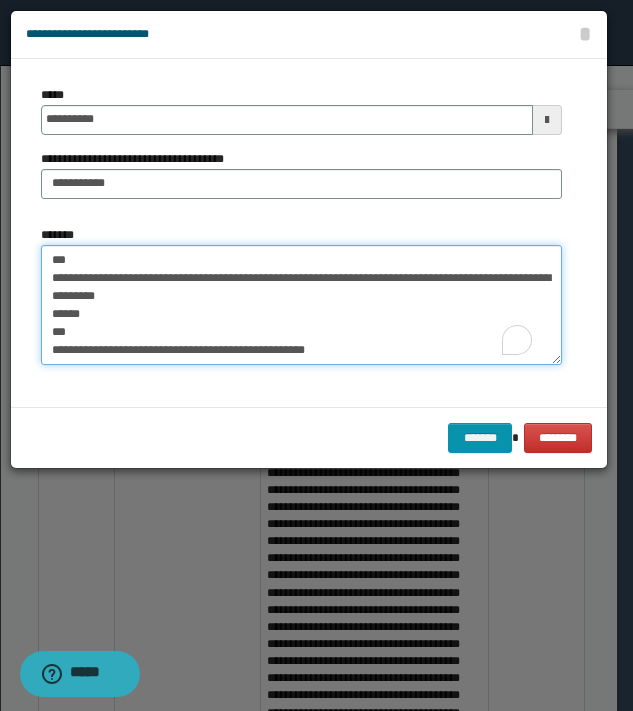 click on "**********" at bounding box center [301, 305] 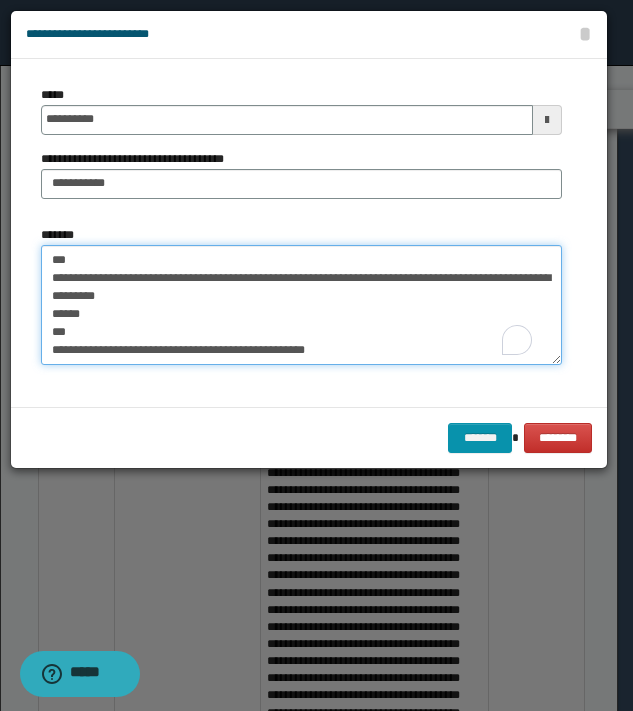 drag, startPoint x: 64, startPoint y: 354, endPoint x: 444, endPoint y: 316, distance: 381.89526 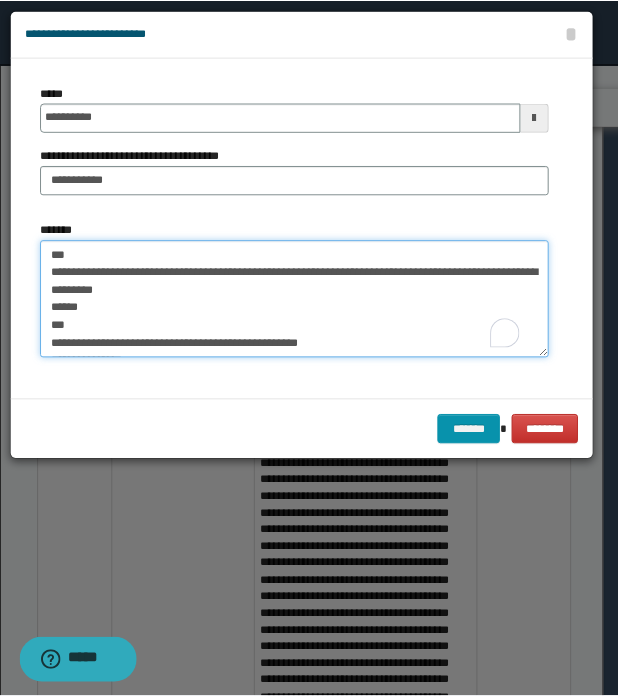 scroll, scrollTop: 72, scrollLeft: 0, axis: vertical 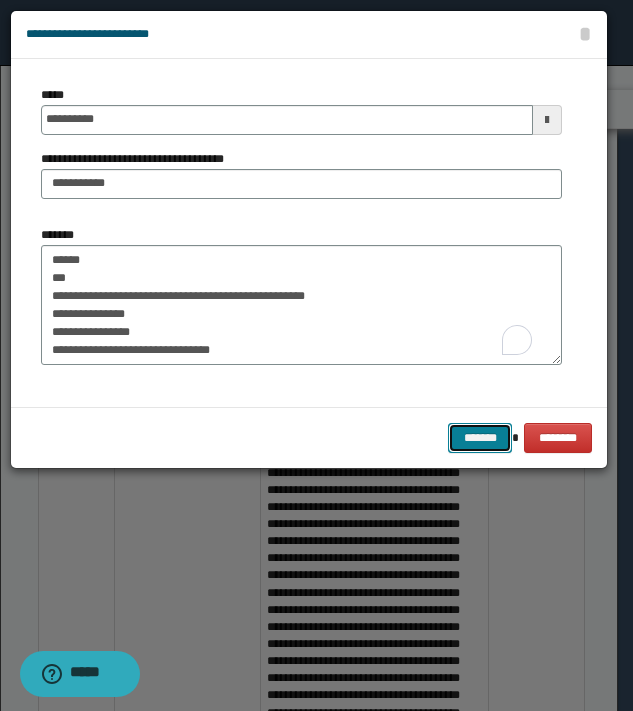 click on "*******" at bounding box center [480, 438] 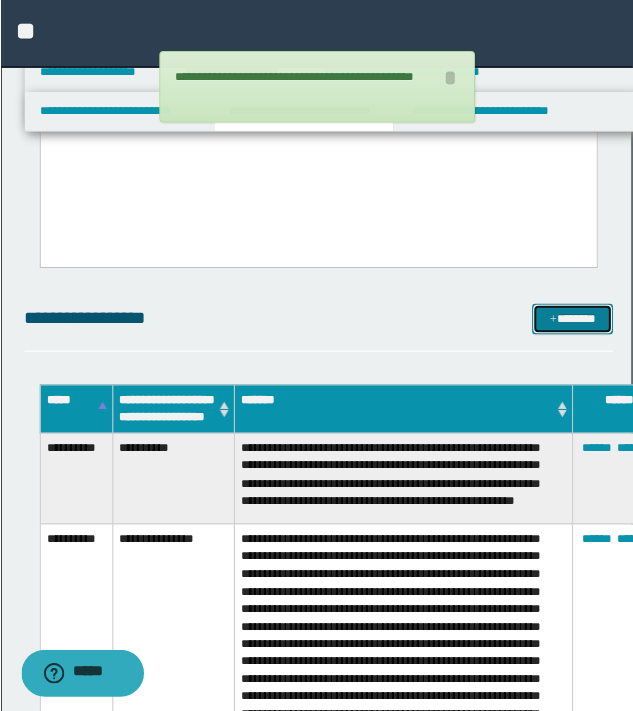 scroll, scrollTop: 0, scrollLeft: 0, axis: both 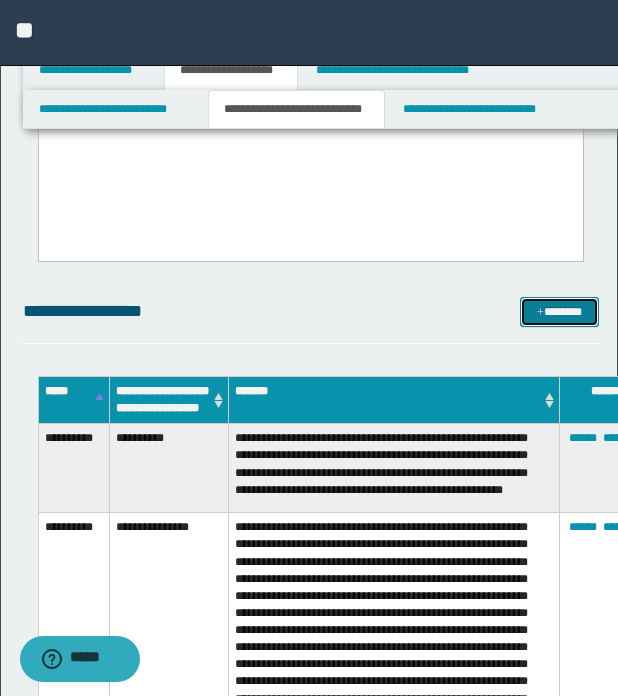 click on "*******" at bounding box center (559, 312) 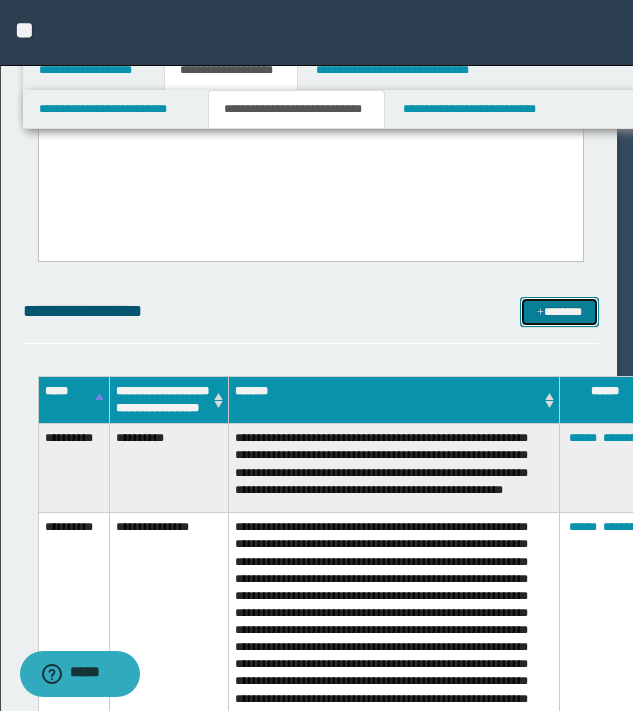 scroll, scrollTop: 0, scrollLeft: 0, axis: both 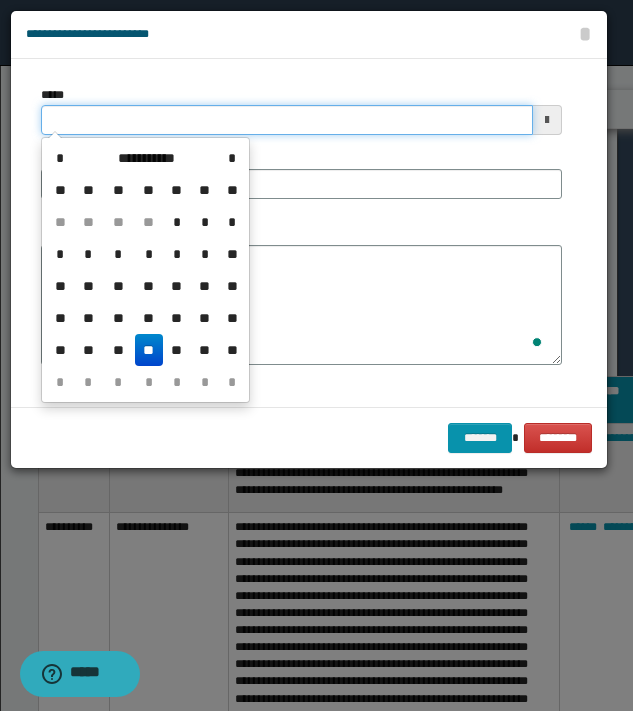 click on "*****" at bounding box center [287, 120] 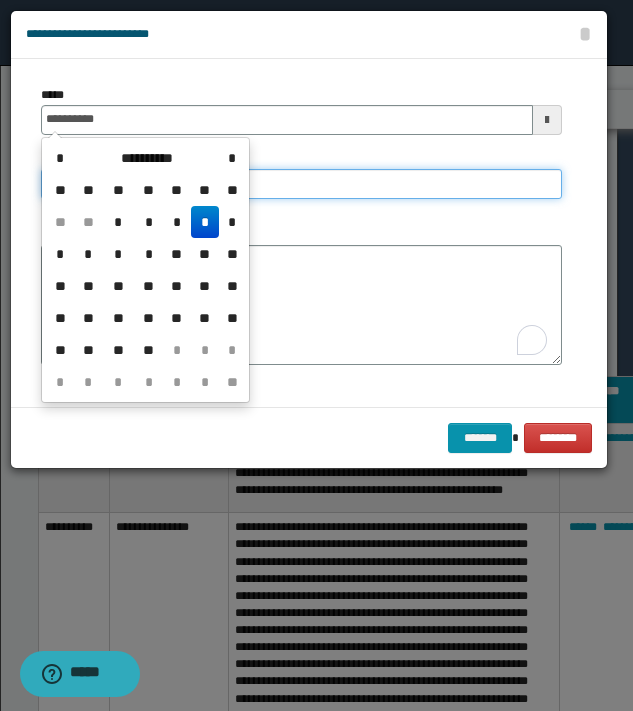 type on "**********" 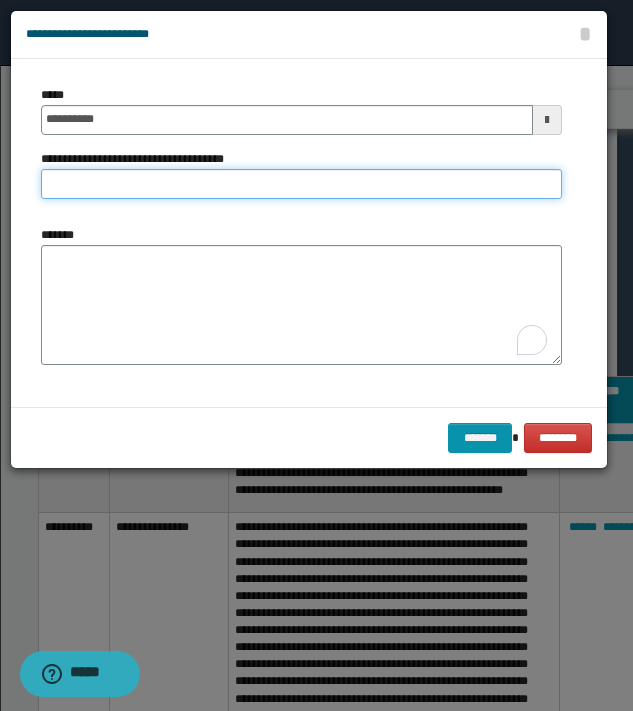 click on "**********" at bounding box center [301, 184] 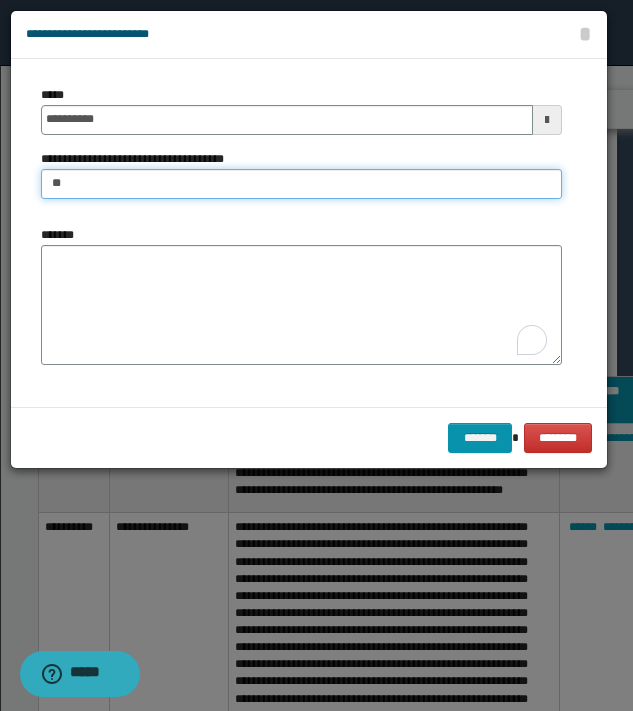 type on "*" 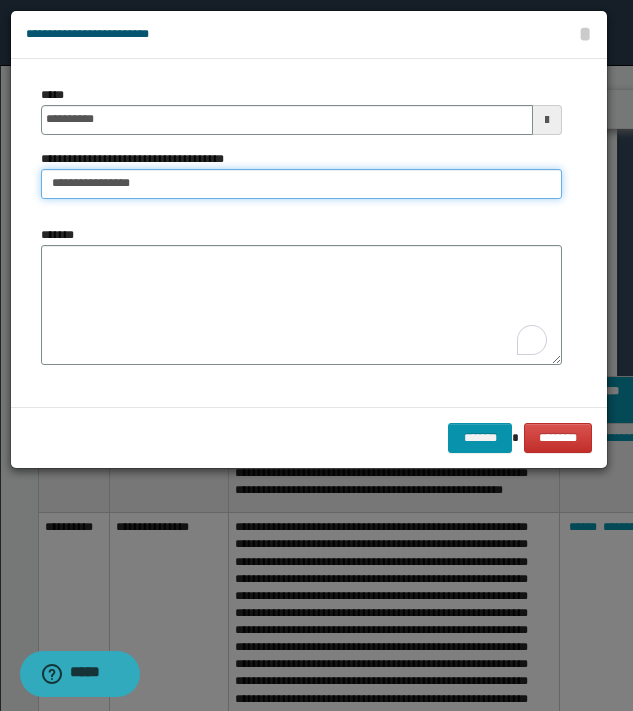 type on "**********" 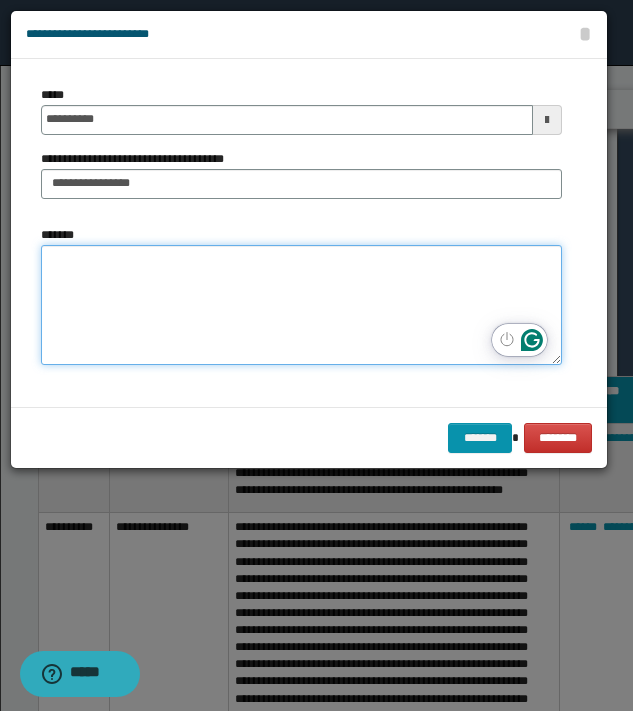 click on "*******" at bounding box center [301, 305] 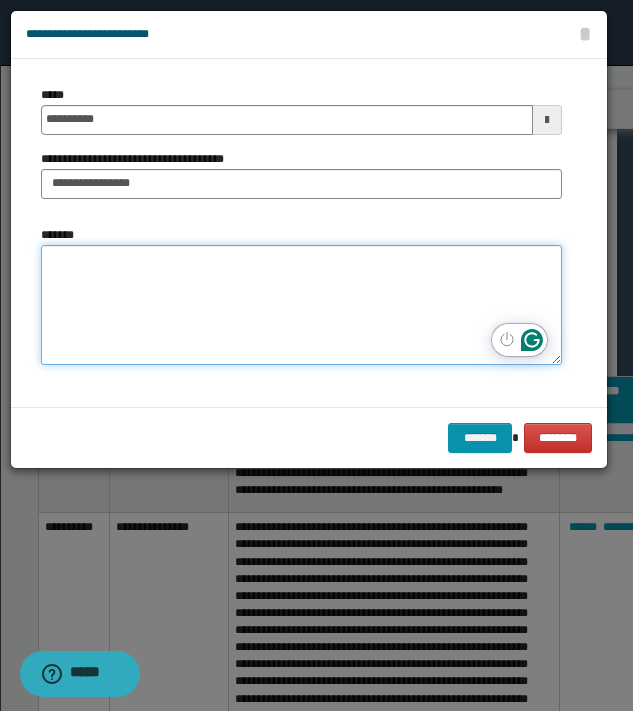 click on "*******" at bounding box center (301, 305) 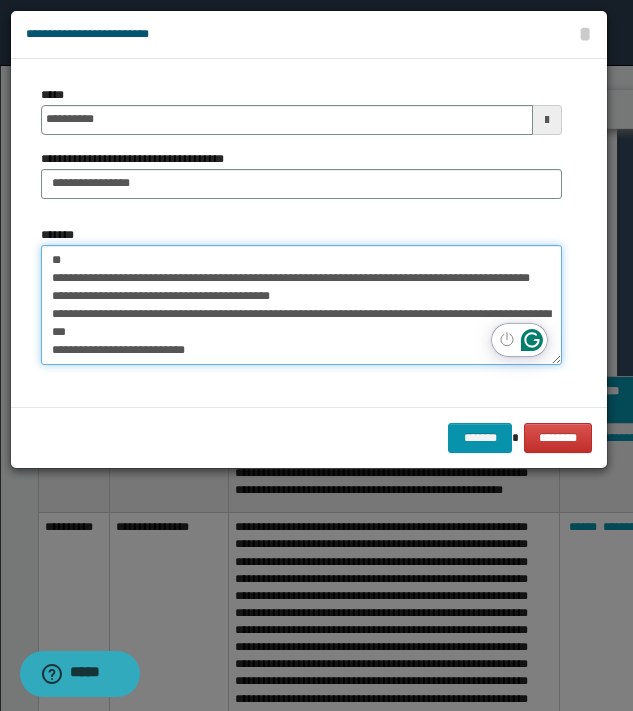 scroll, scrollTop: 101, scrollLeft: 0, axis: vertical 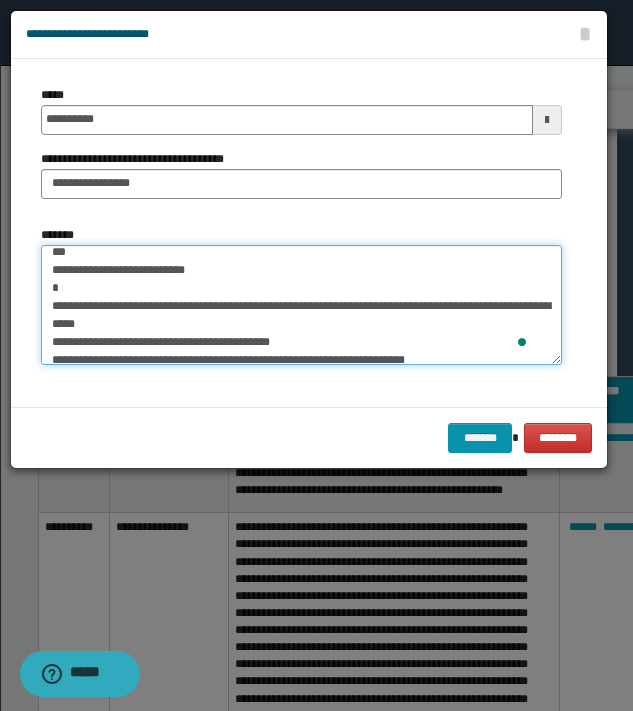 click on "**********" at bounding box center [301, 305] 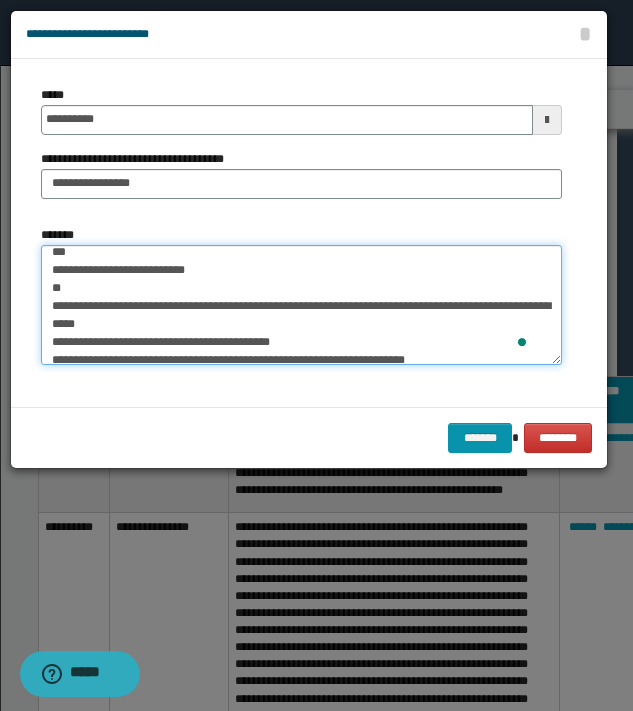 scroll, scrollTop: 108, scrollLeft: 0, axis: vertical 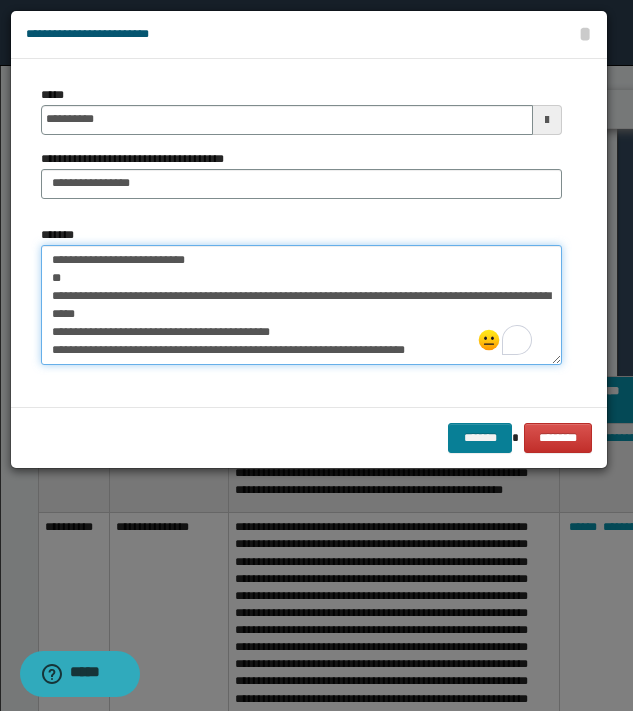 type on "**********" 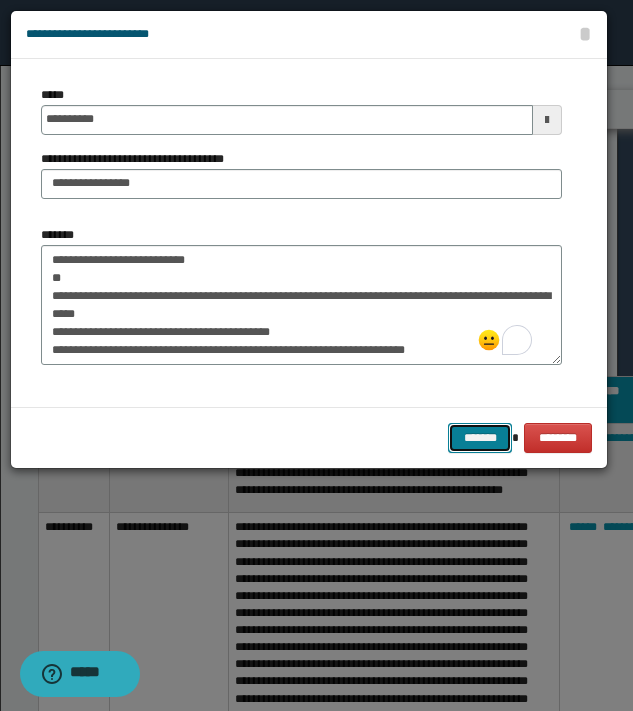 click on "*******" at bounding box center (480, 438) 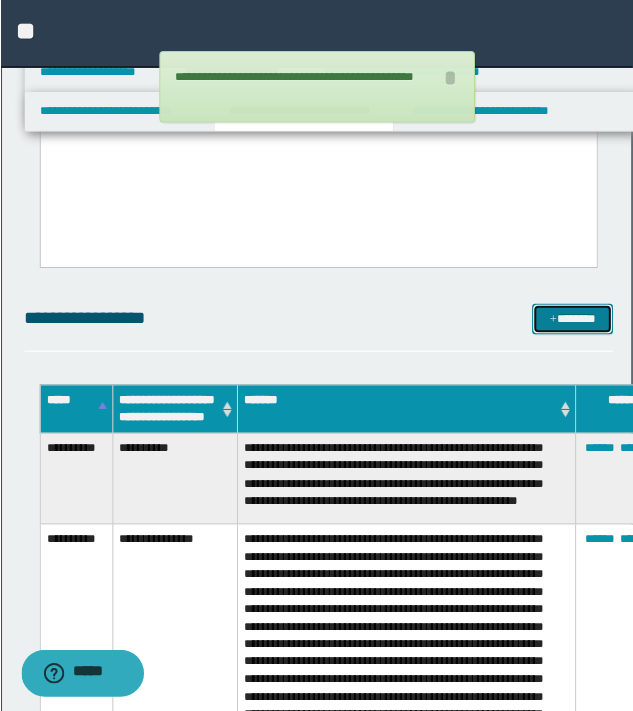 scroll, scrollTop: 0, scrollLeft: 0, axis: both 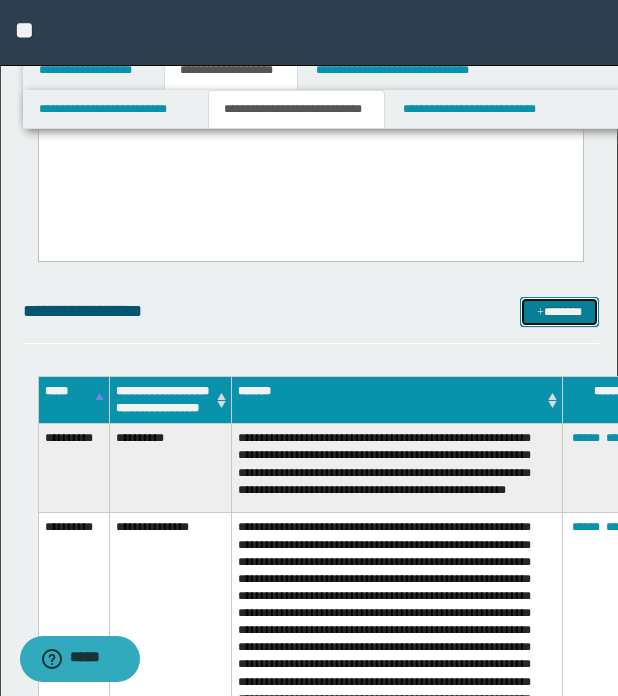 click on "*******" at bounding box center (559, 312) 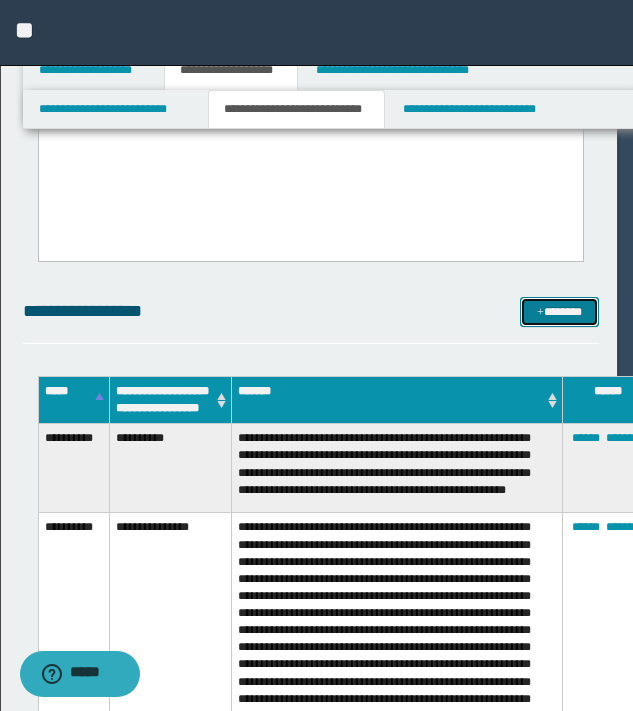 scroll, scrollTop: 0, scrollLeft: 0, axis: both 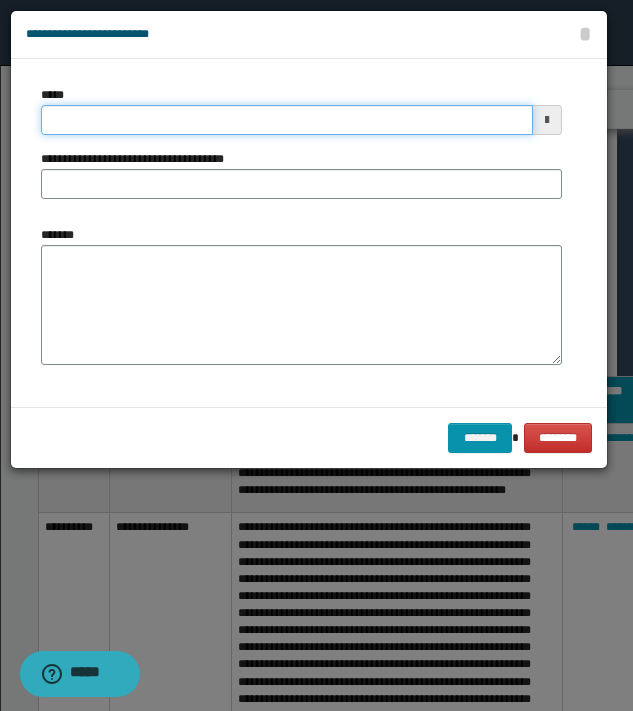 click on "*****" at bounding box center [287, 120] 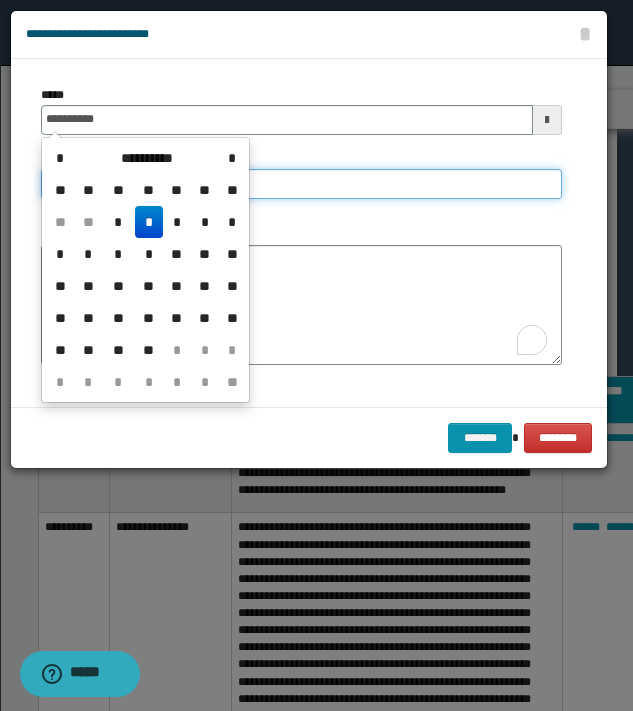 type on "**********" 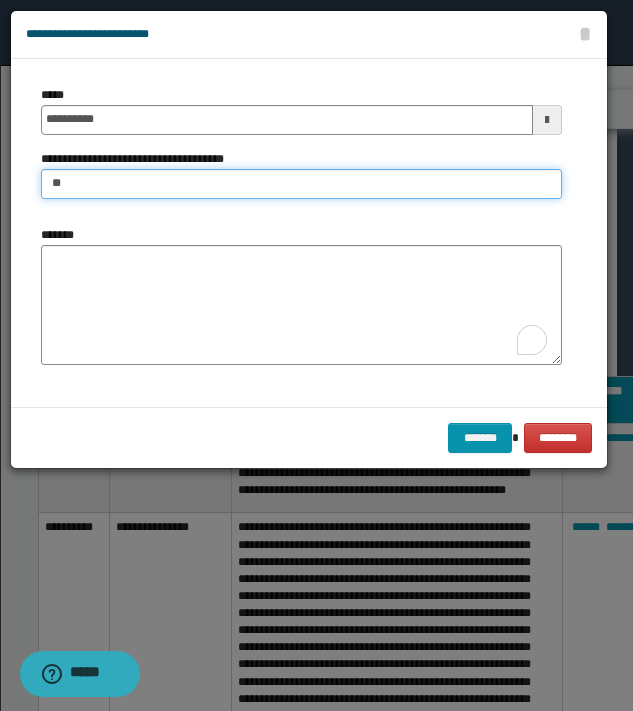 type on "*" 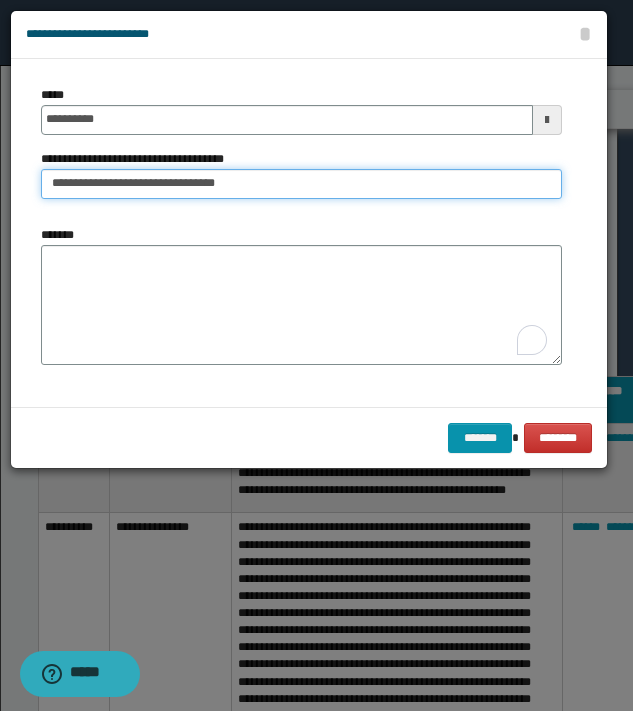 type on "**********" 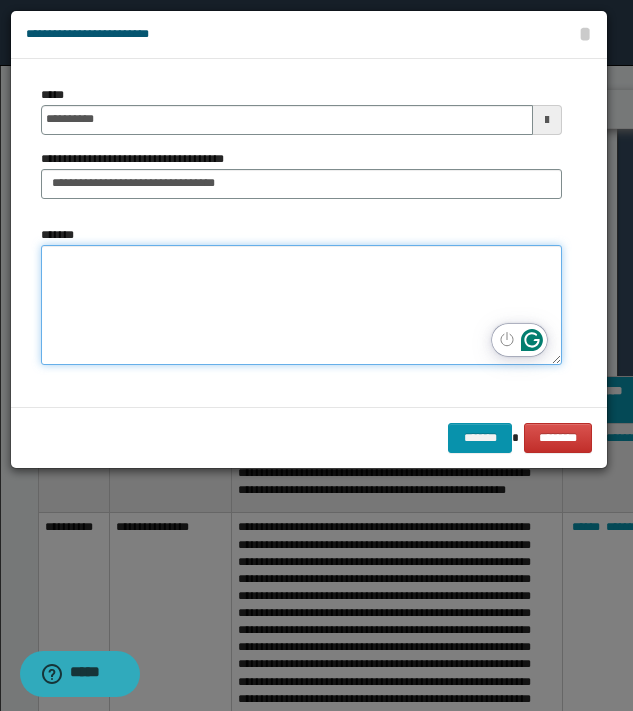 click on "*******" at bounding box center [301, 305] 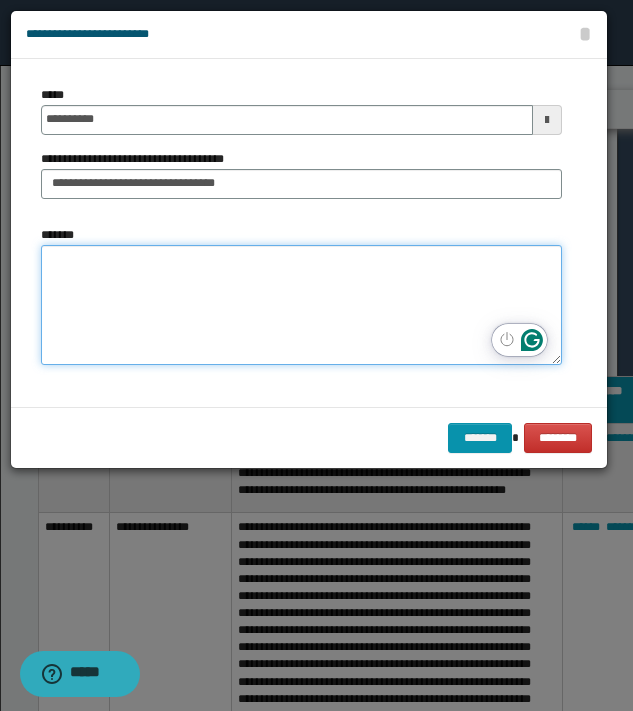 click on "*******" at bounding box center (301, 305) 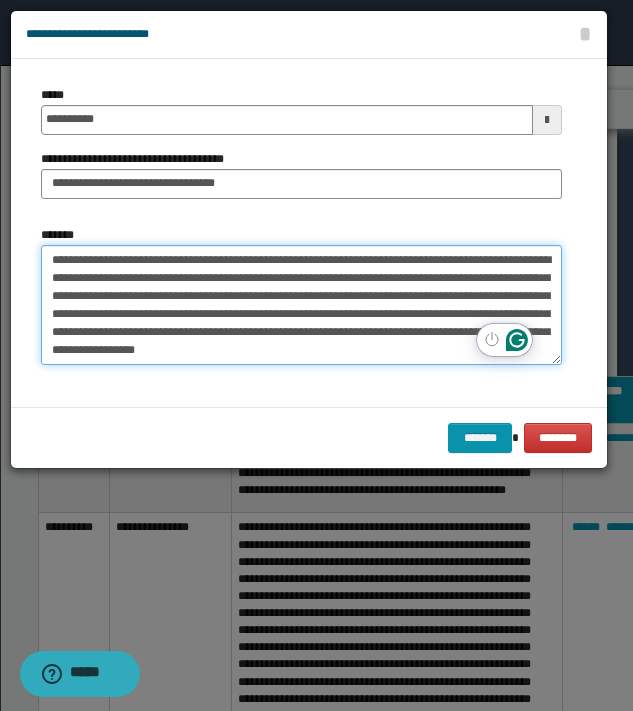 scroll, scrollTop: 335, scrollLeft: 0, axis: vertical 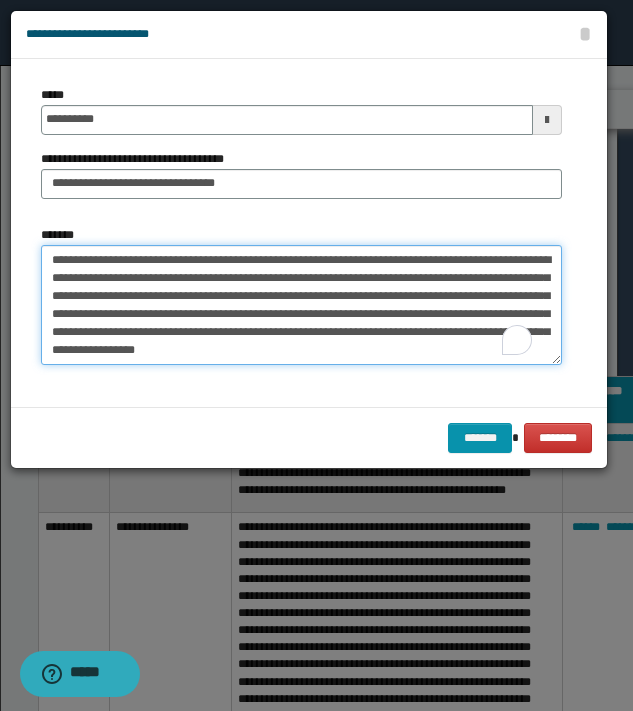 click on "*******" at bounding box center [301, 305] 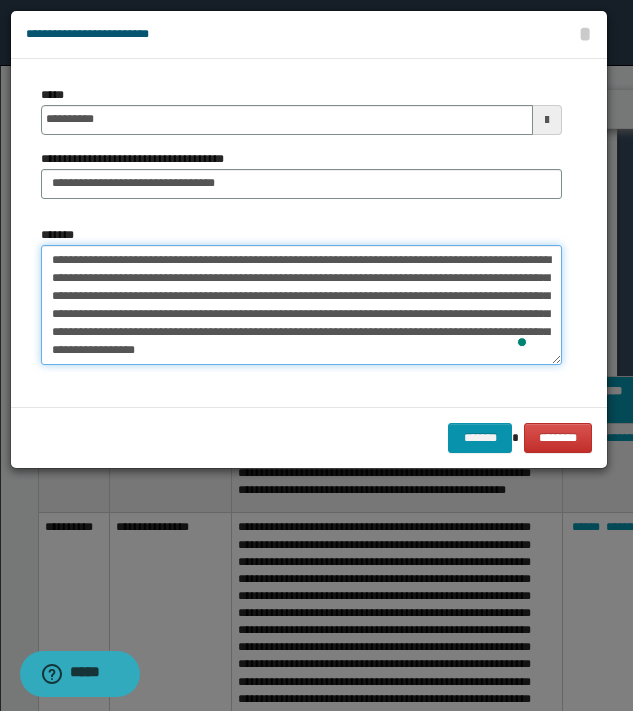 drag, startPoint x: 275, startPoint y: 255, endPoint x: 211, endPoint y: 300, distance: 78.23682 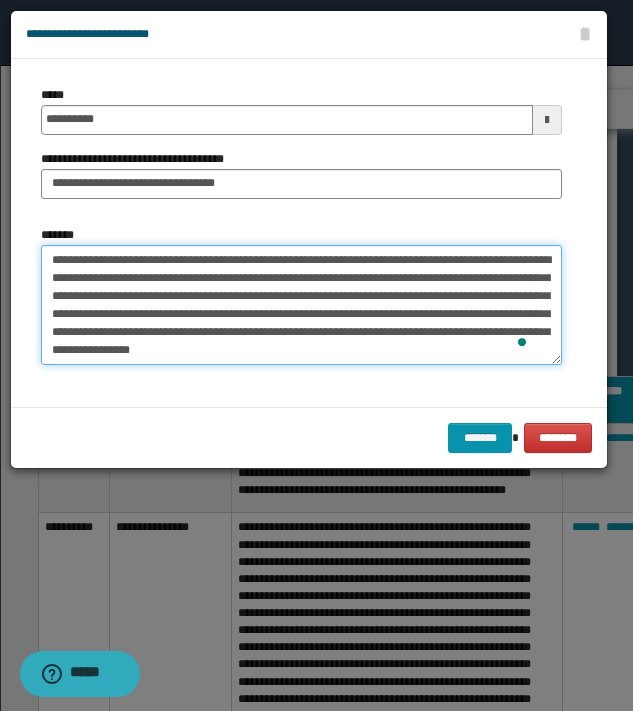 scroll, scrollTop: 200, scrollLeft: 0, axis: vertical 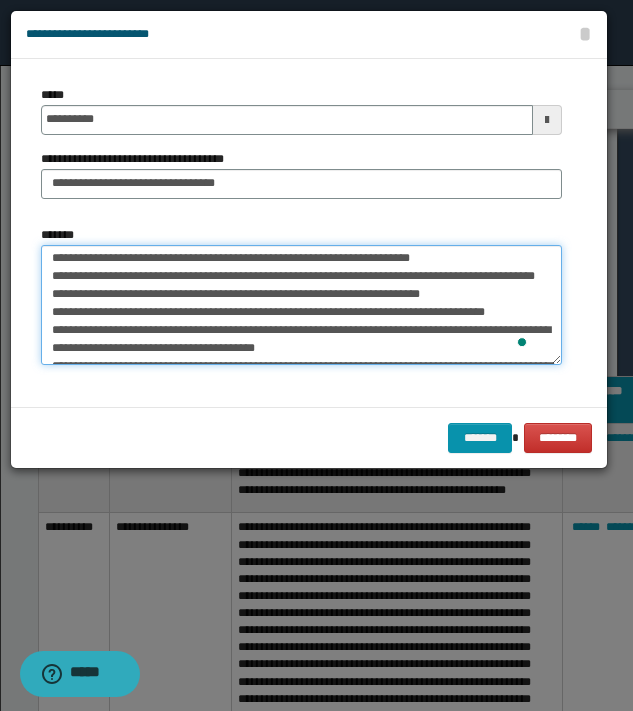 drag, startPoint x: 378, startPoint y: 274, endPoint x: 463, endPoint y: 287, distance: 85.98837 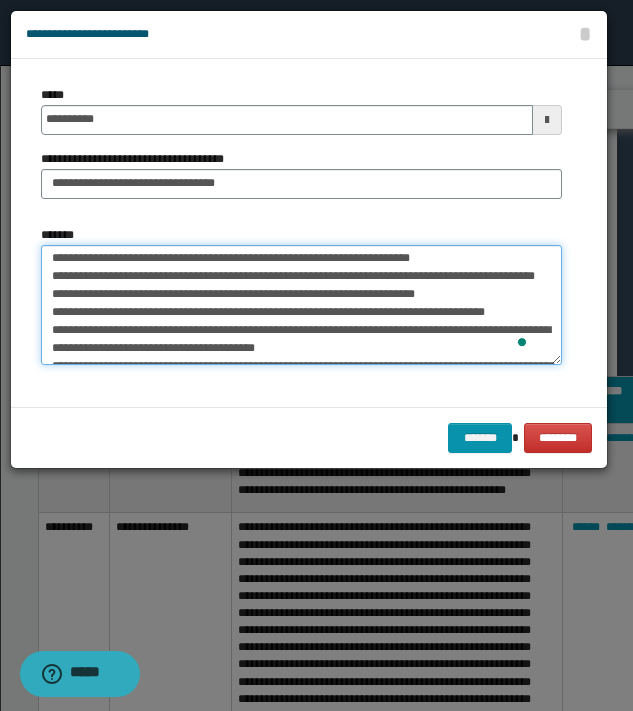 click on "*******" at bounding box center [301, 305] 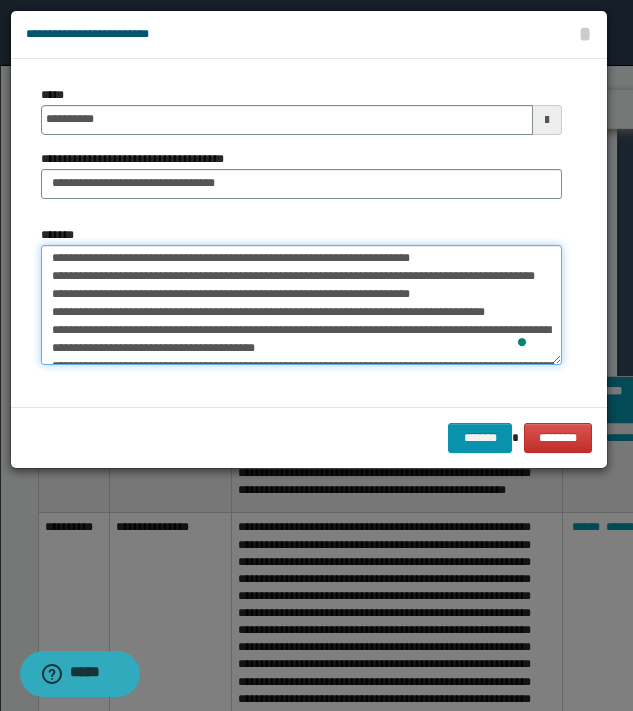 drag, startPoint x: 356, startPoint y: 333, endPoint x: 487, endPoint y: 319, distance: 131.74597 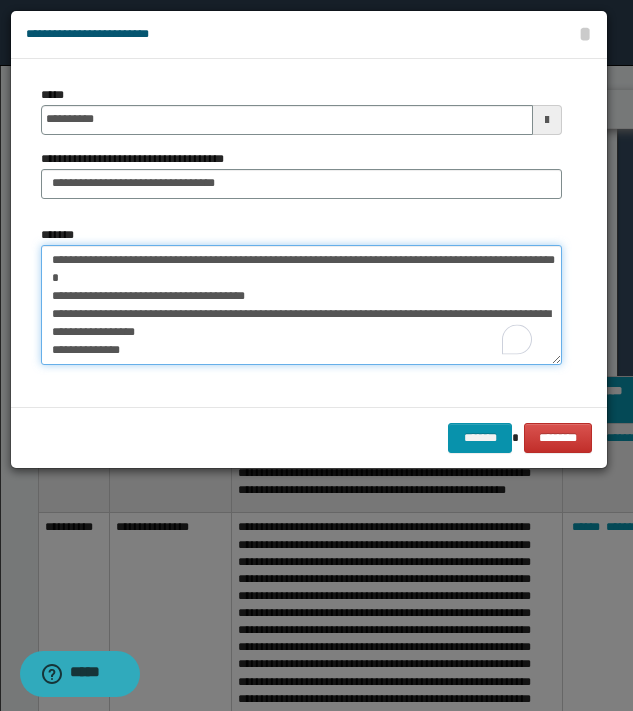 scroll, scrollTop: 242, scrollLeft: 0, axis: vertical 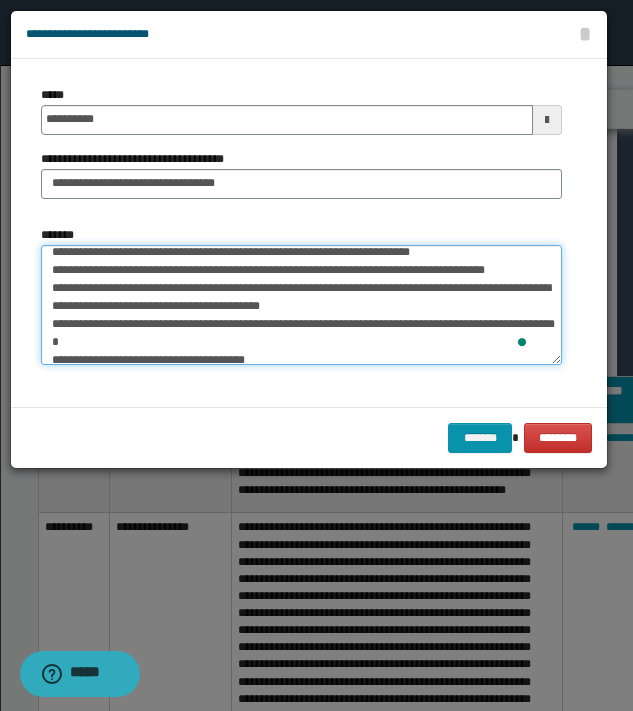 drag, startPoint x: 359, startPoint y: 289, endPoint x: 419, endPoint y: 317, distance: 66.211784 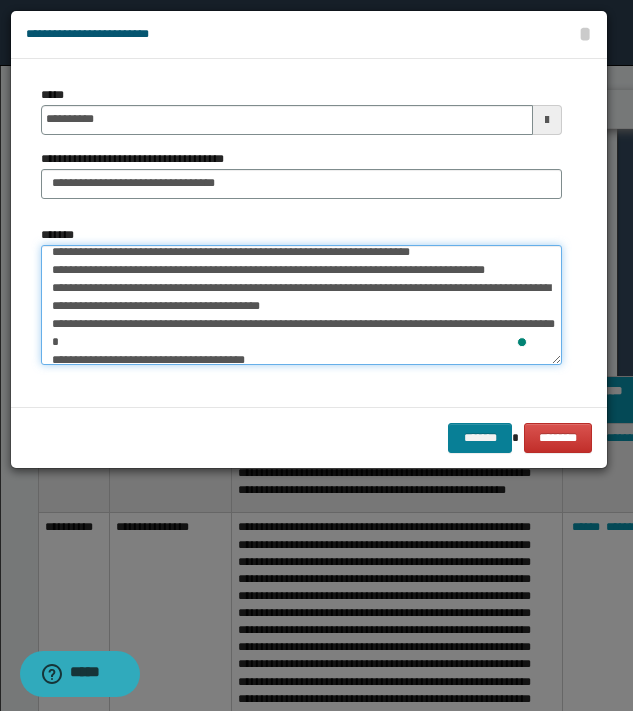type on "**********" 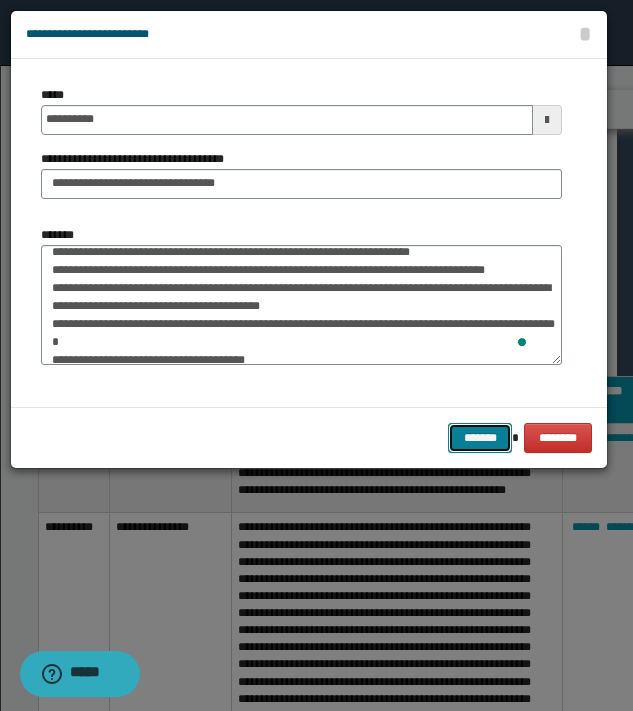 click on "*******" at bounding box center (480, 438) 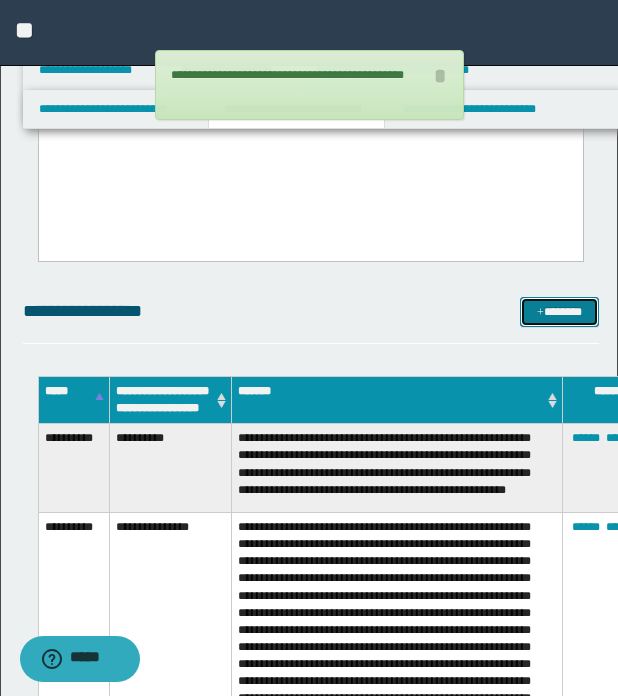 scroll, scrollTop: 0, scrollLeft: 0, axis: both 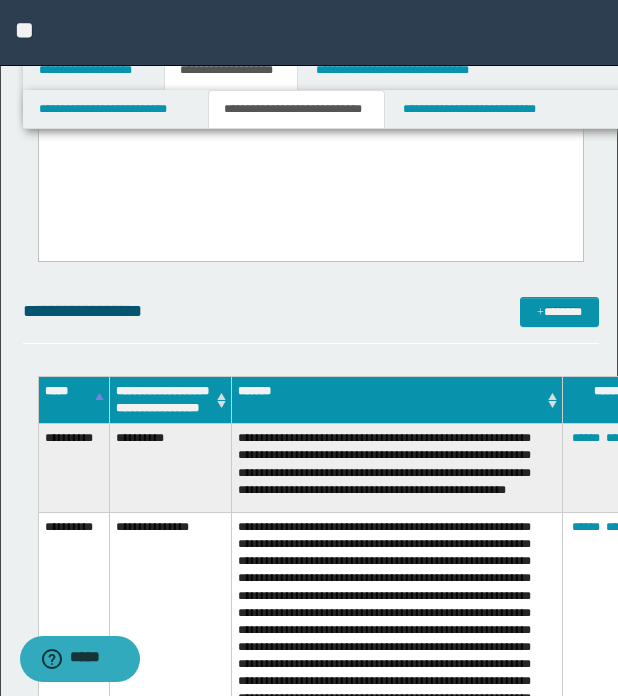 click on "**********" at bounding box center [311, 320] 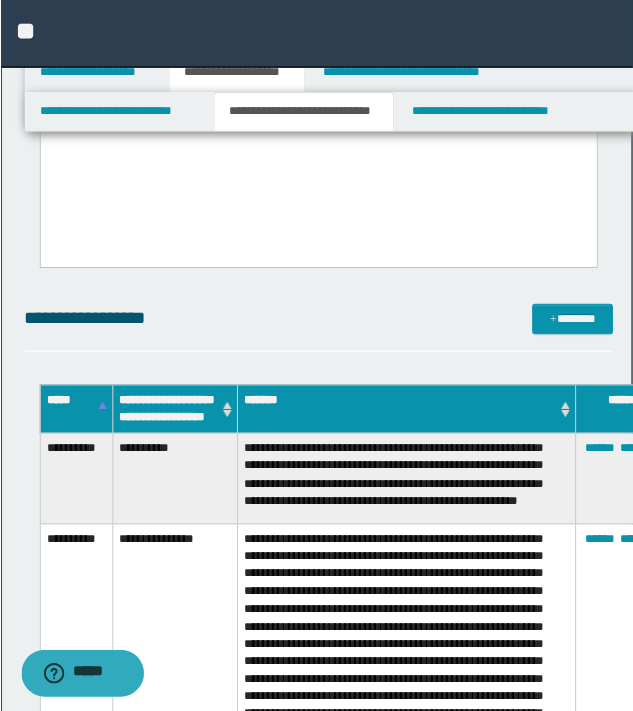 scroll, scrollTop: 332, scrollLeft: 0, axis: vertical 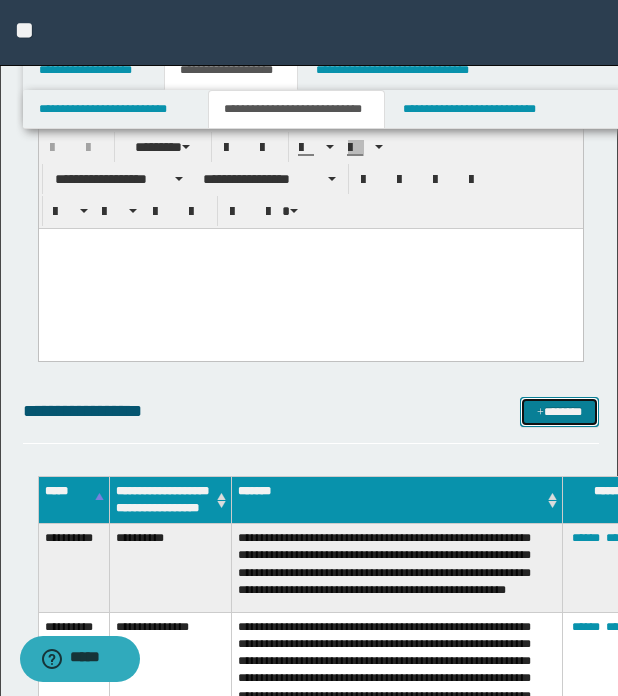 click on "*******" at bounding box center (559, 412) 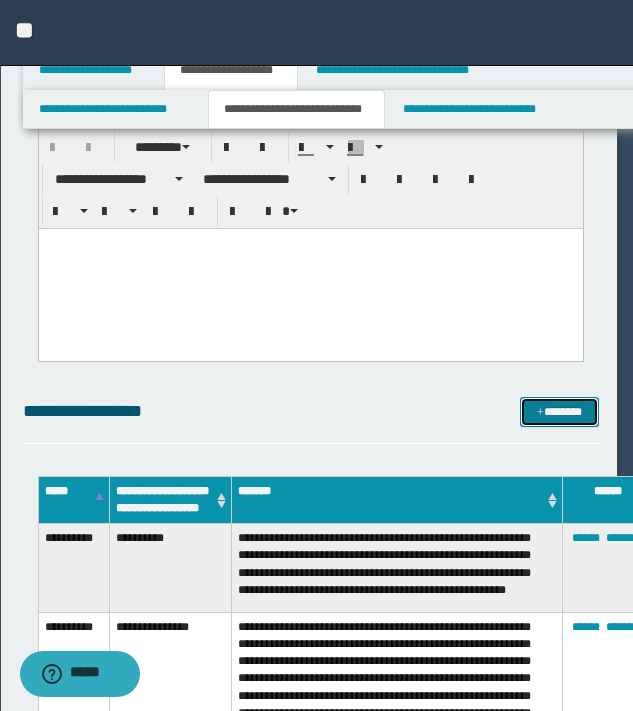 scroll, scrollTop: 0, scrollLeft: 0, axis: both 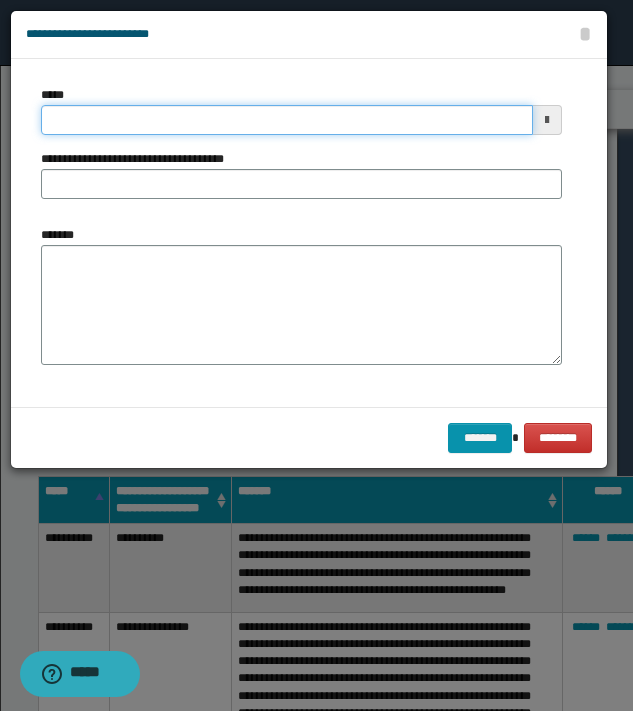 click on "*****" at bounding box center (287, 120) 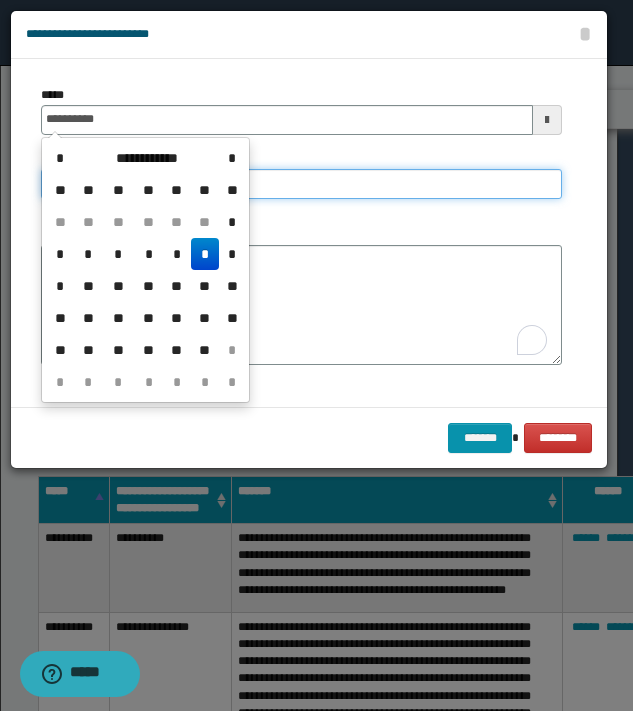 type on "**********" 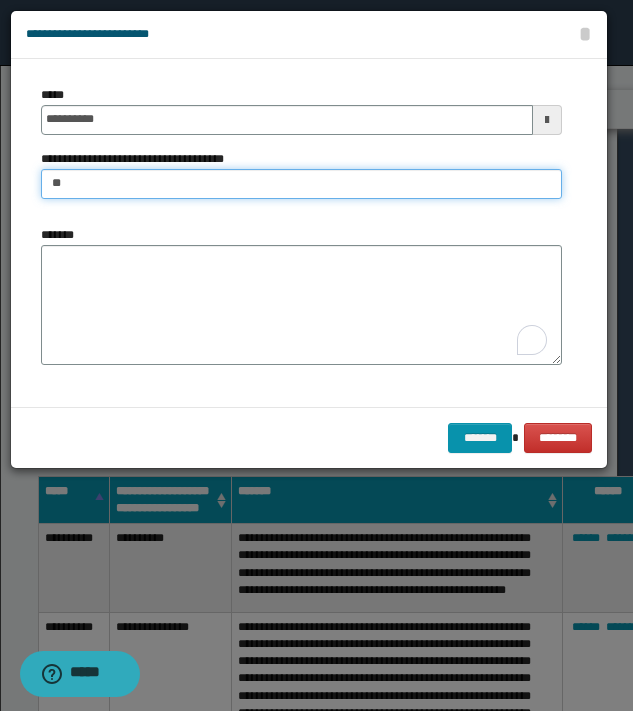 type on "**********" 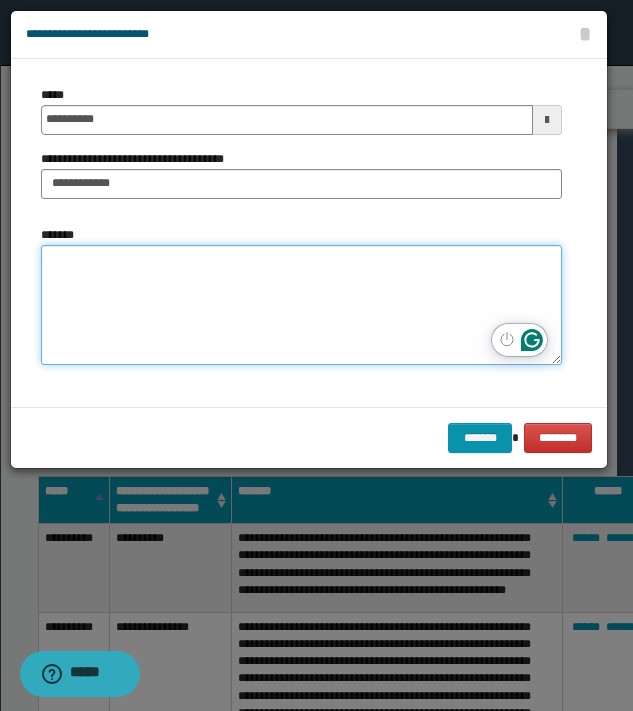 click on "*******" at bounding box center [301, 305] 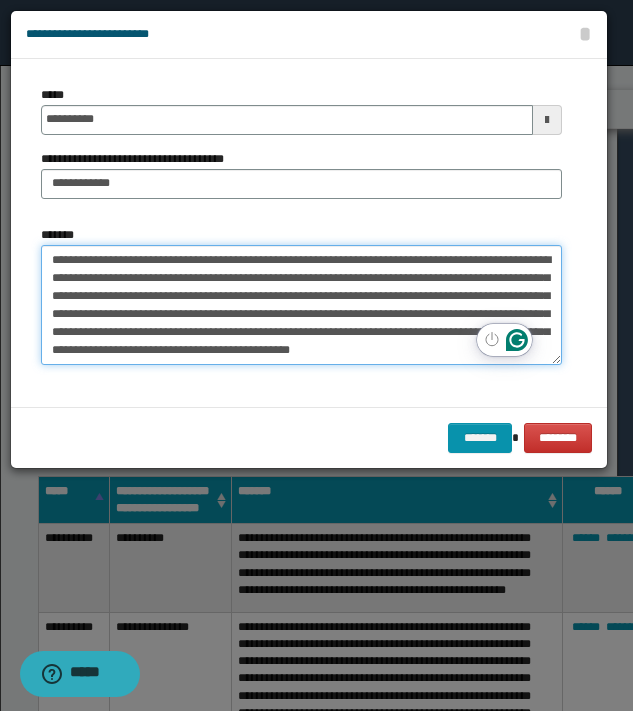 scroll, scrollTop: 119, scrollLeft: 0, axis: vertical 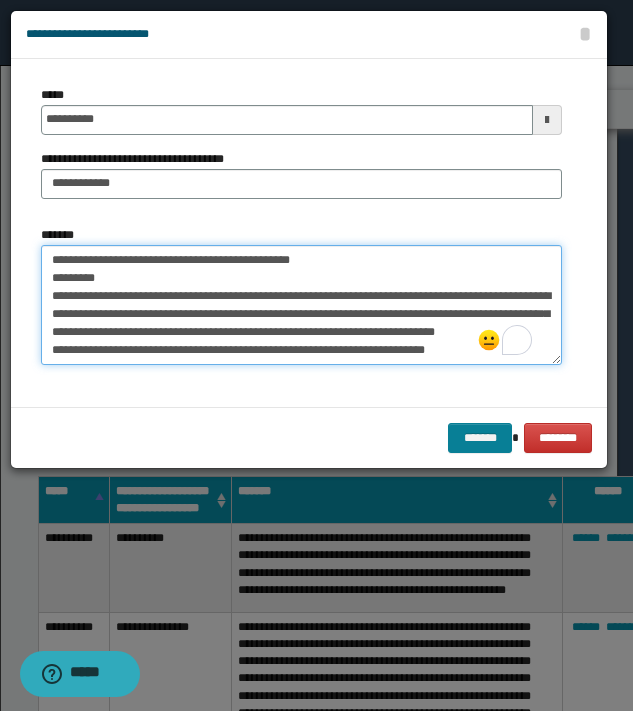 type on "**********" 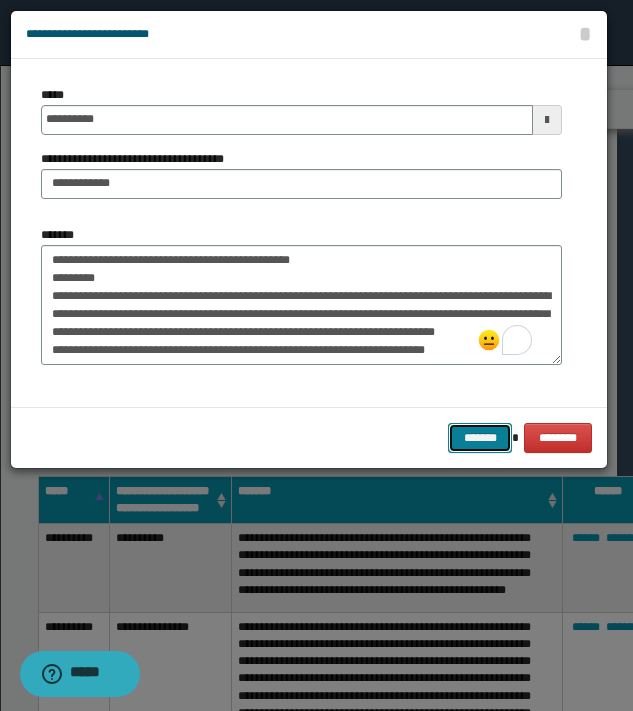 click on "*******" at bounding box center (480, 438) 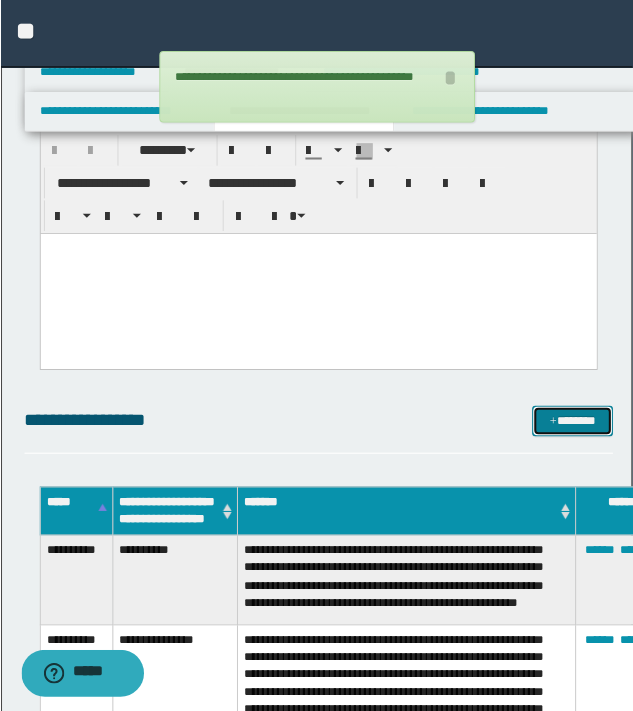 scroll, scrollTop: 0, scrollLeft: 0, axis: both 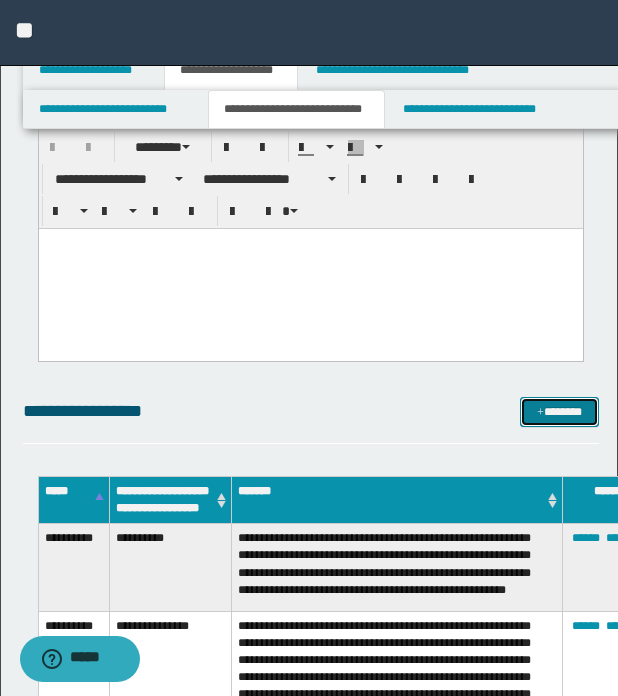 click on "*******" at bounding box center (559, 412) 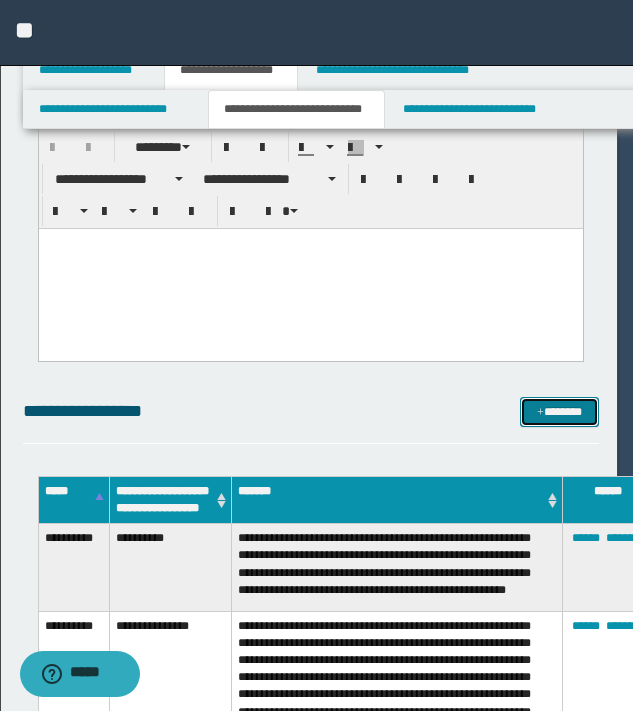 scroll, scrollTop: 0, scrollLeft: 0, axis: both 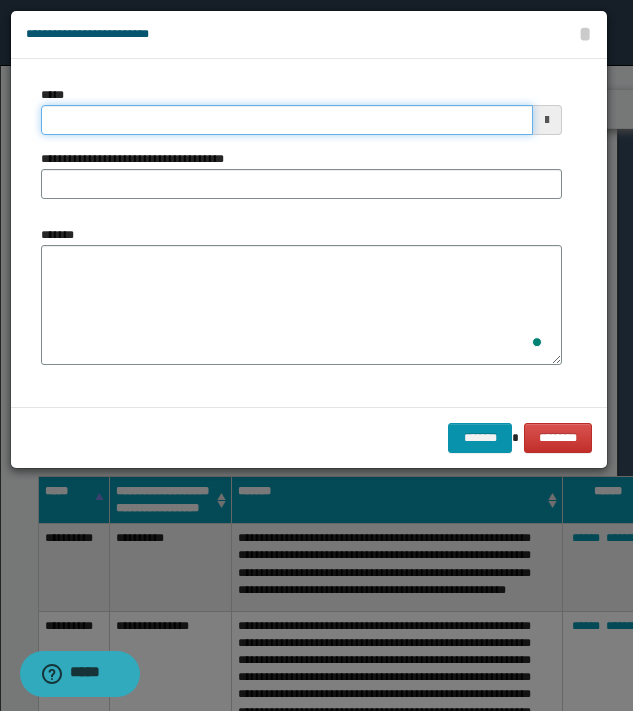click on "*****" at bounding box center (287, 120) 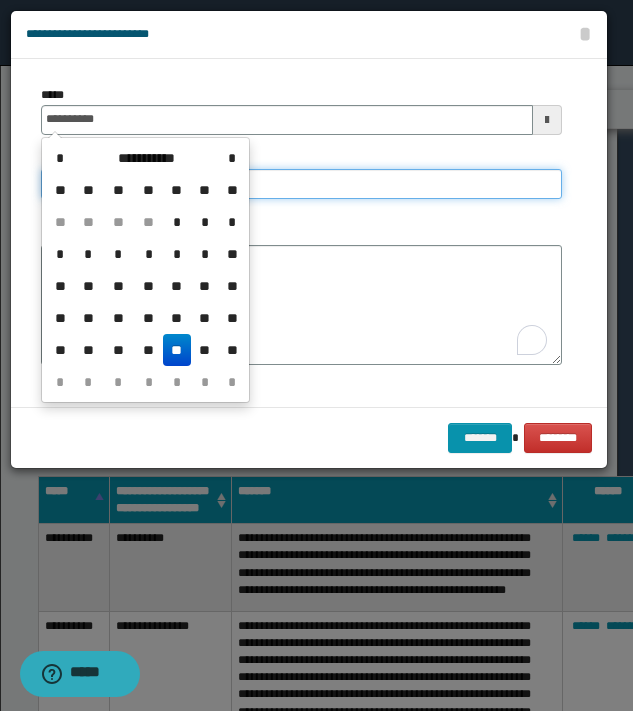 type on "**********" 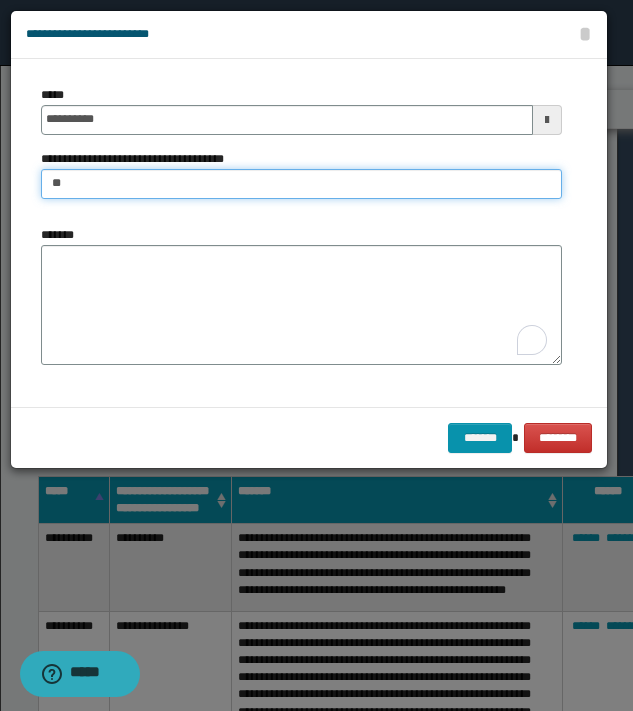 type on "*" 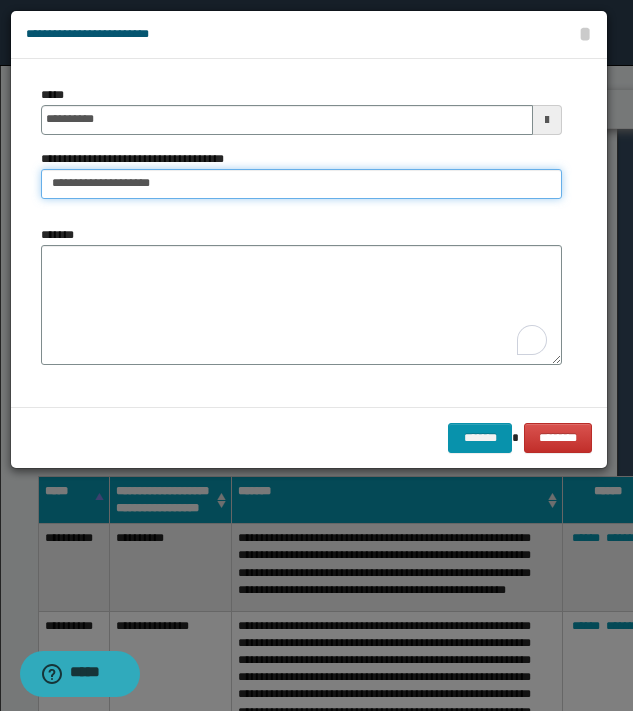 type on "**********" 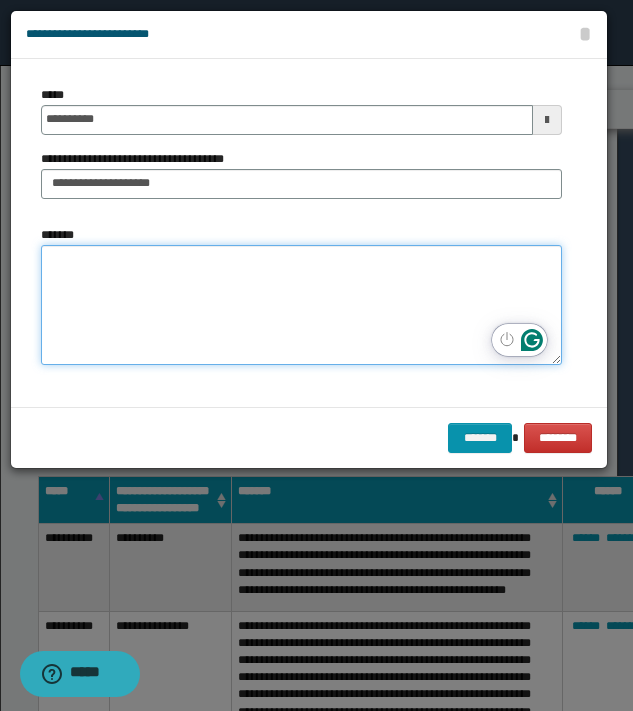 click on "*******" at bounding box center [301, 305] 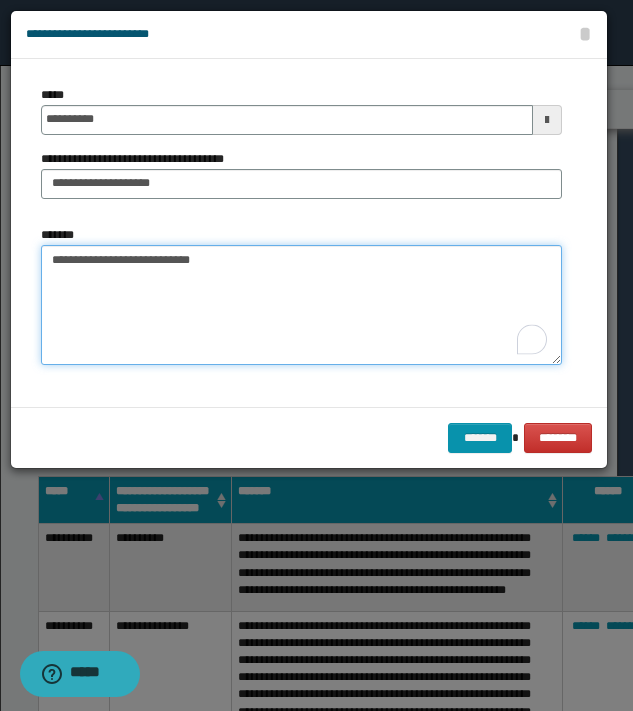 click on "**********" at bounding box center [301, 305] 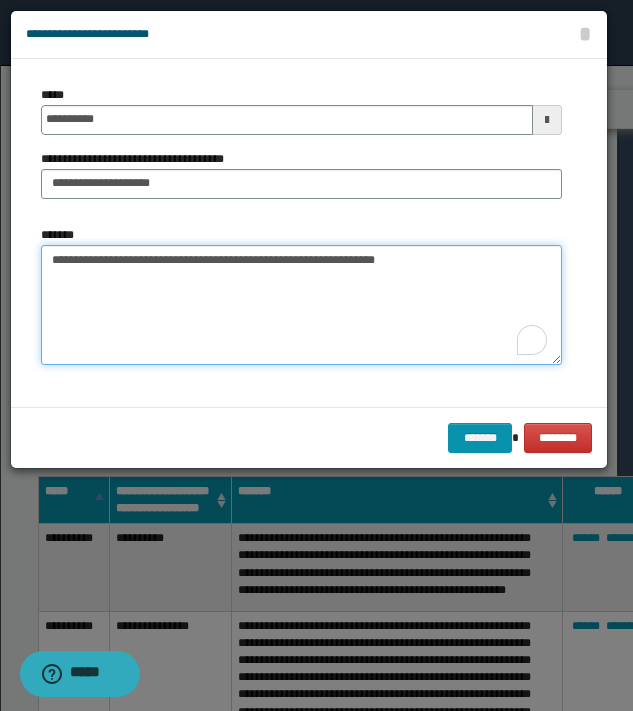 click on "**********" at bounding box center [301, 305] 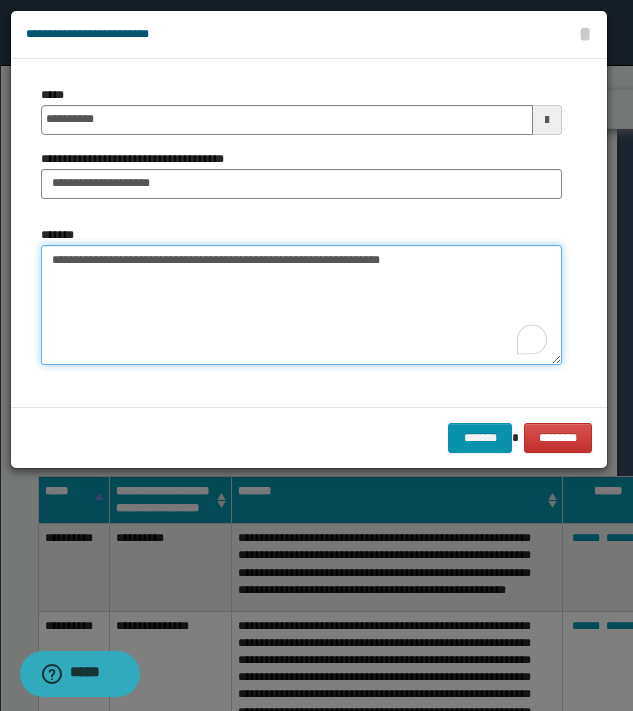 click on "**********" at bounding box center [301, 305] 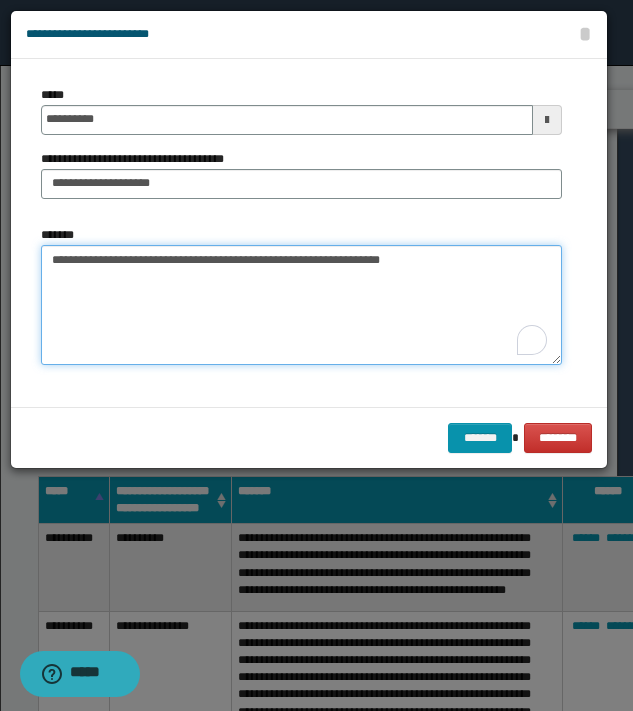 click on "**********" at bounding box center [301, 305] 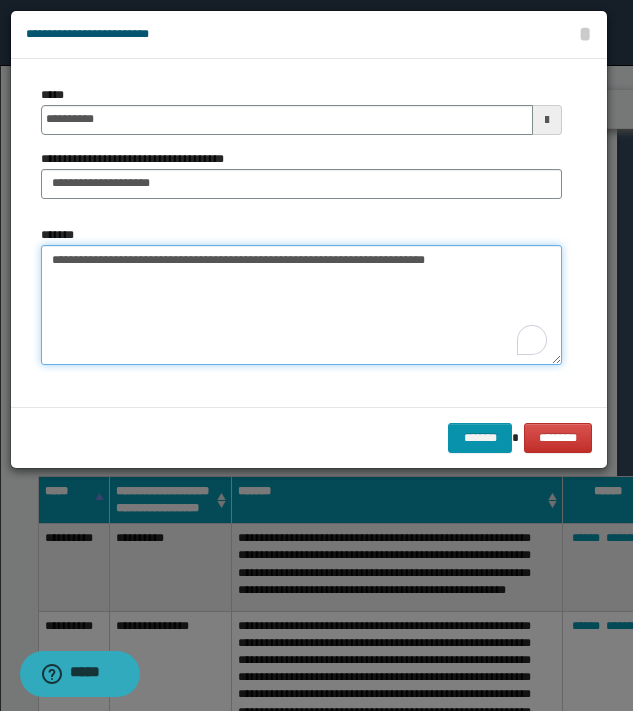 click on "**********" at bounding box center [301, 305] 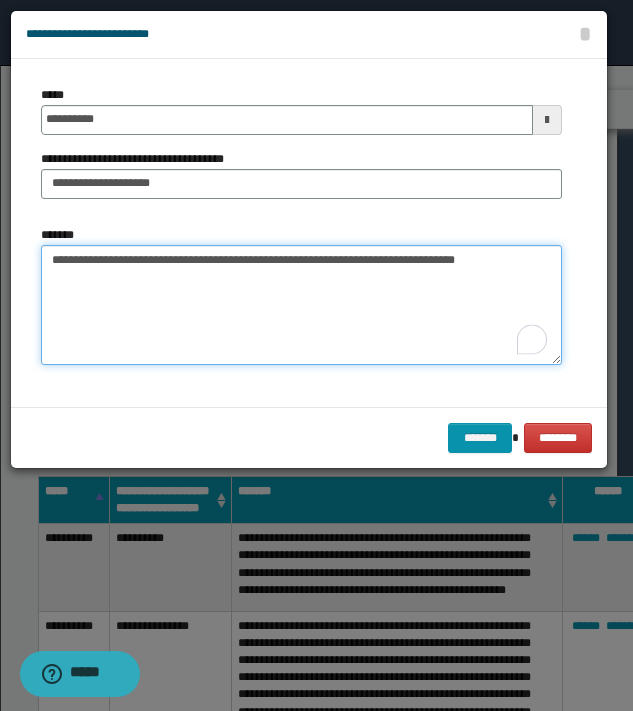 click on "**********" at bounding box center [301, 305] 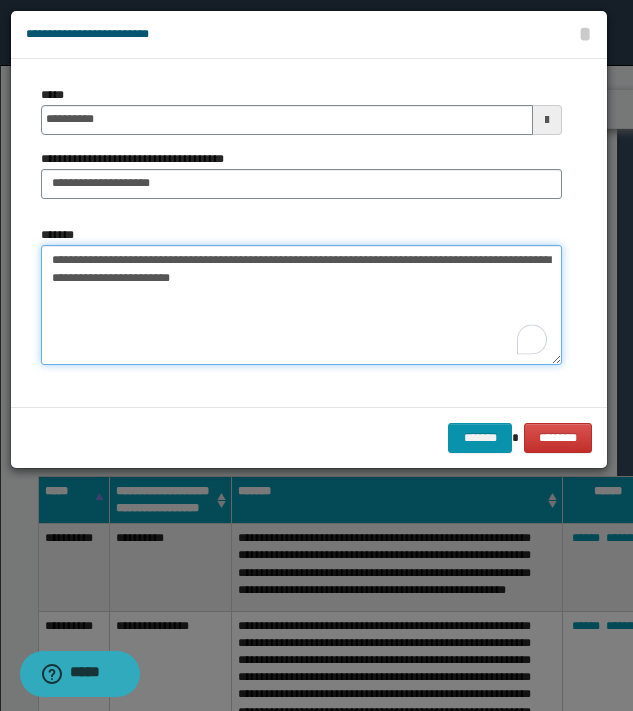 click on "**********" at bounding box center [301, 305] 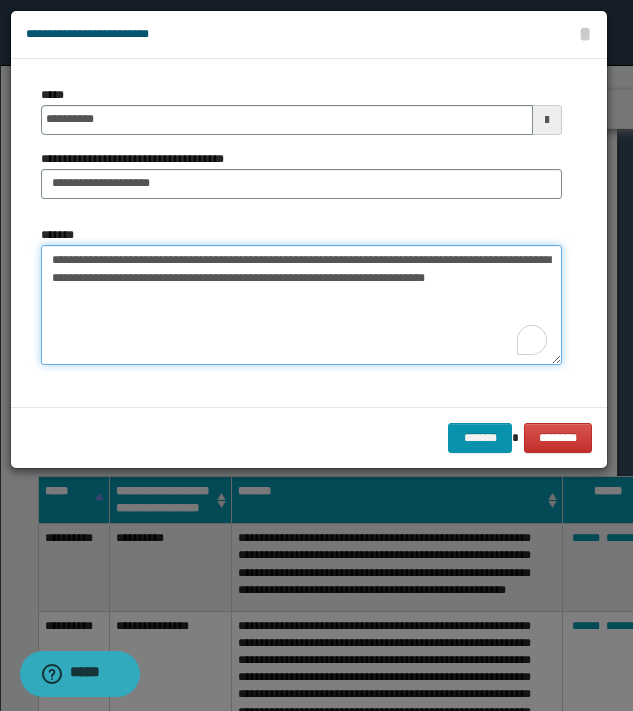 click on "**********" at bounding box center [301, 305] 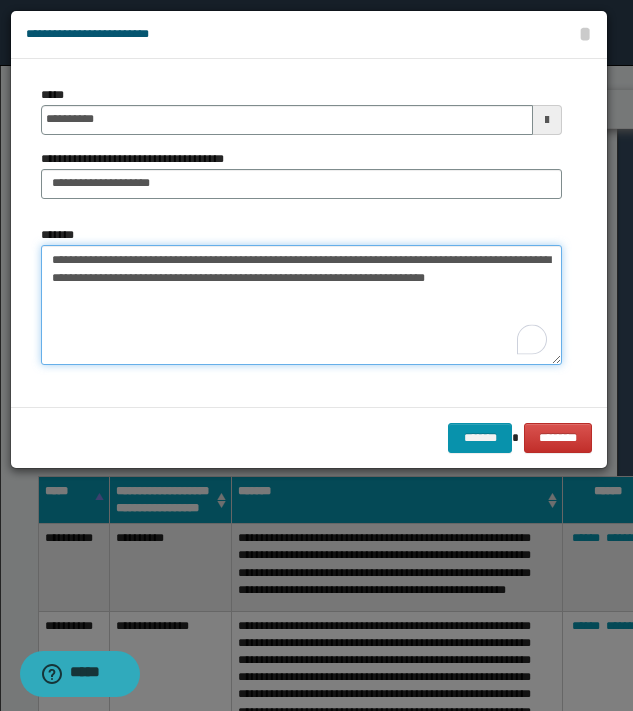 click on "**********" at bounding box center [301, 305] 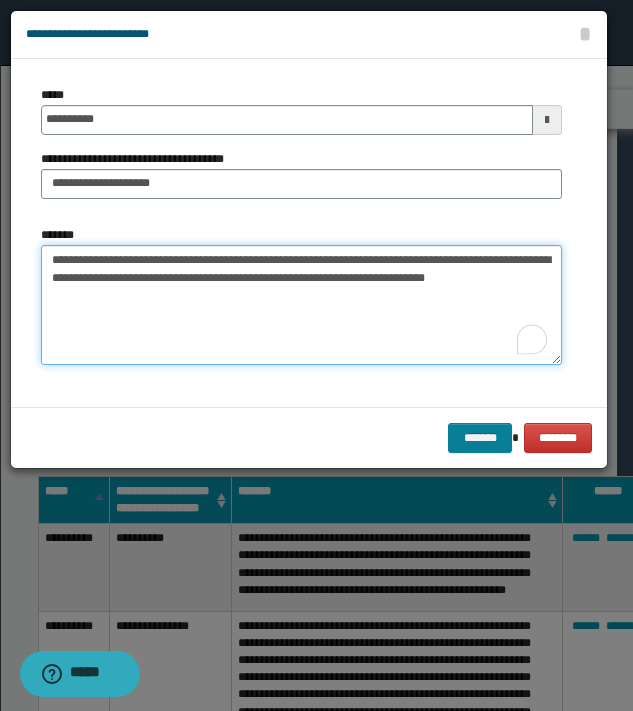 type on "**********" 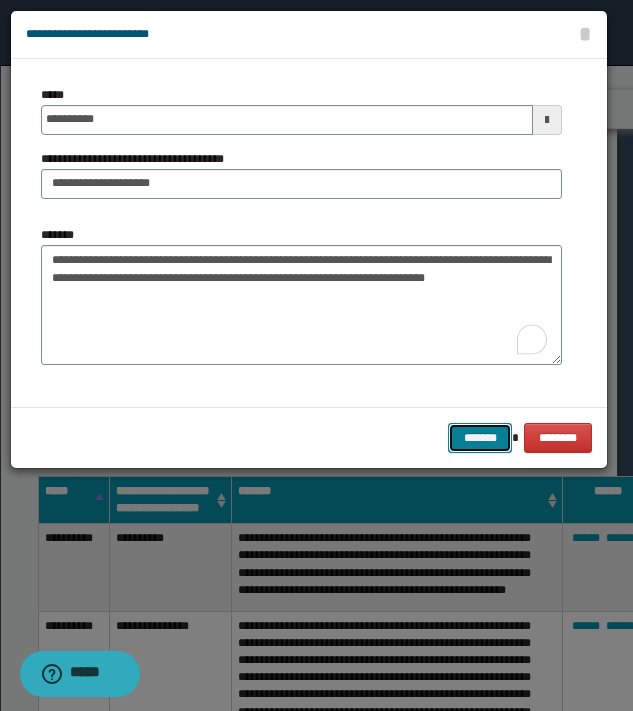 click on "*******" at bounding box center (480, 438) 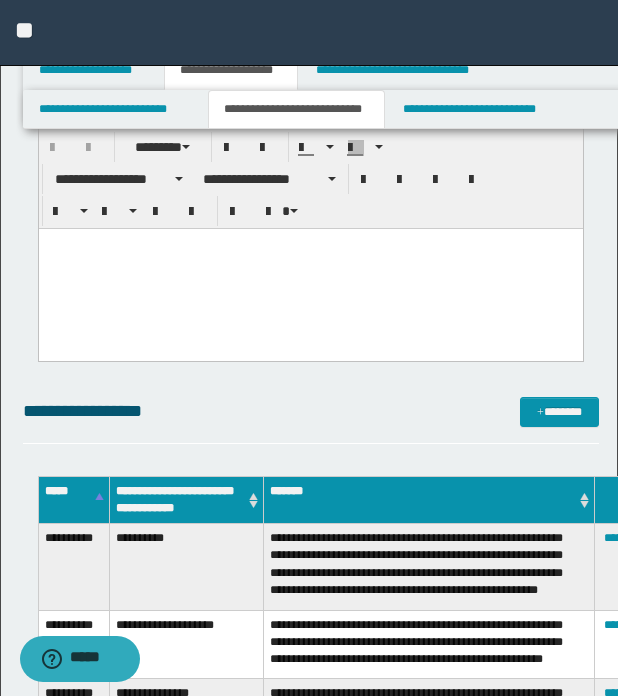 click at bounding box center [310, 268] 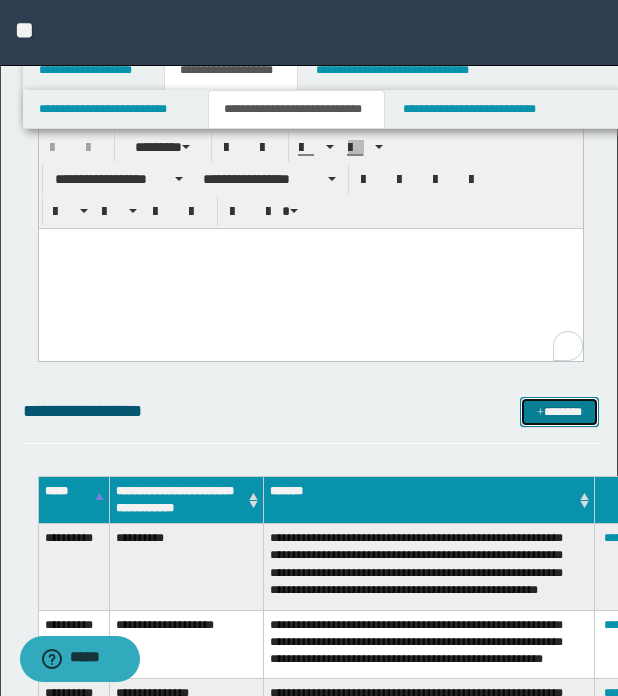 click on "*******" at bounding box center (559, 412) 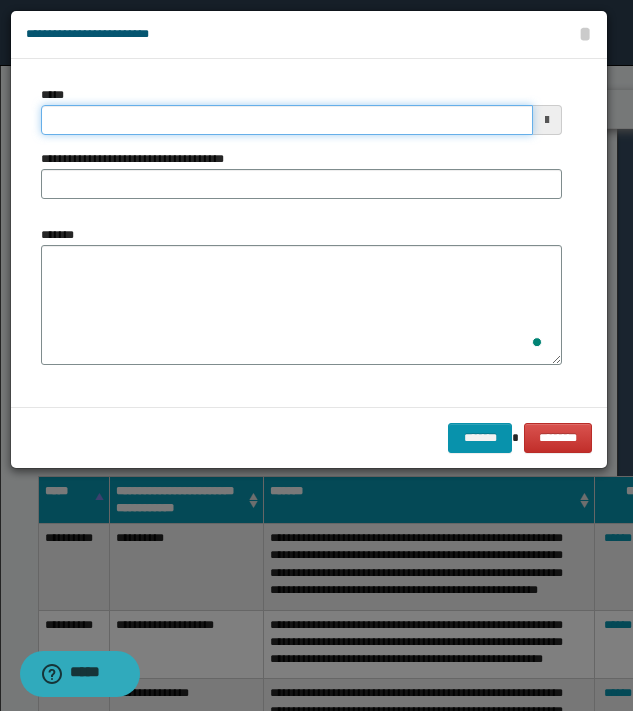 click on "*****" at bounding box center [287, 120] 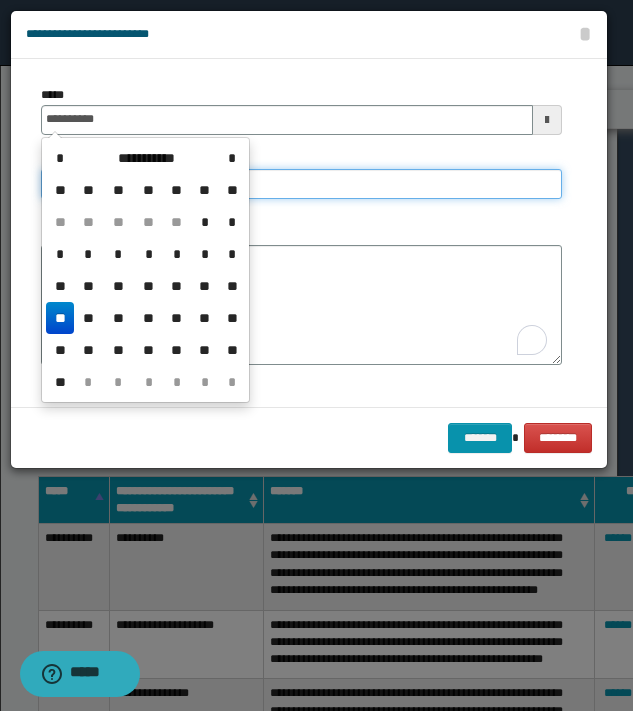 click on "**********" at bounding box center (301, 184) 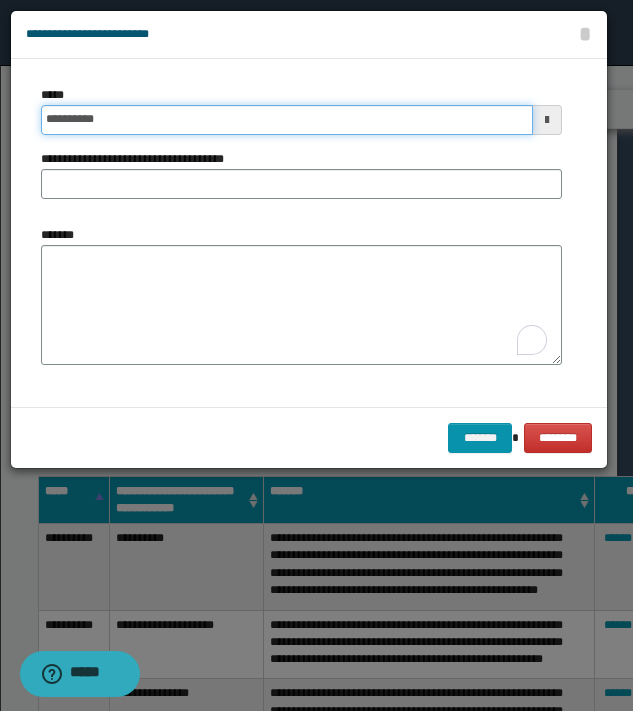 click on "**********" at bounding box center (287, 120) 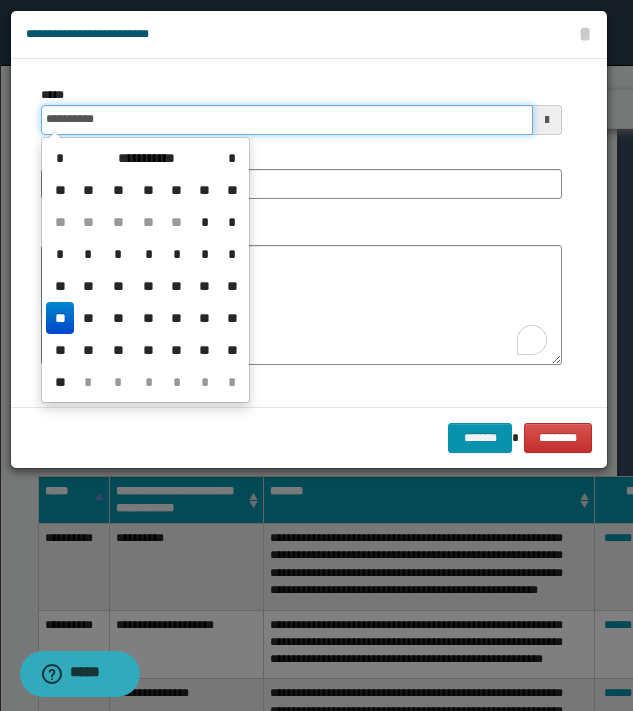 click on "**********" at bounding box center [287, 120] 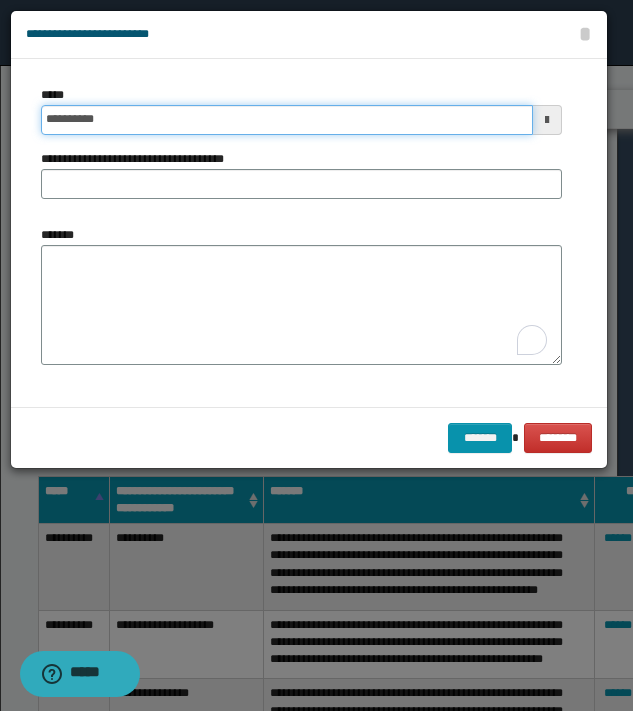 click on "**********" at bounding box center (287, 120) 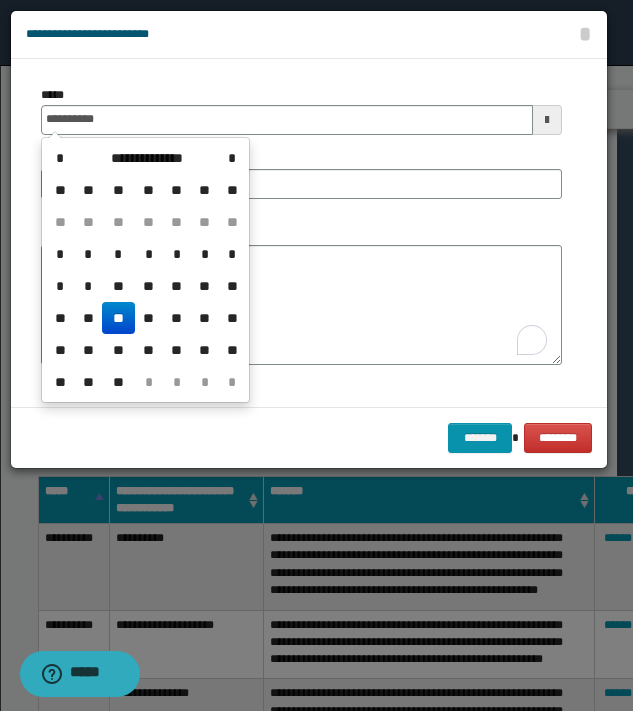 type on "**********" 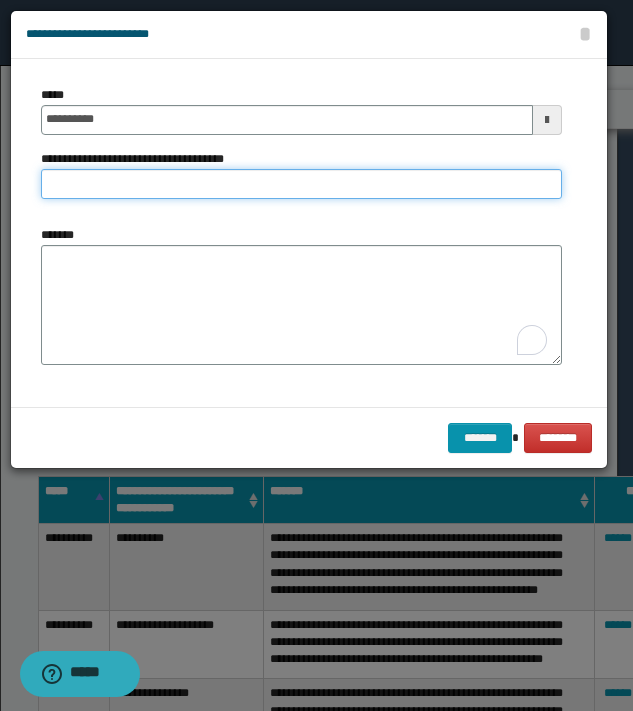 click on "**********" at bounding box center (301, 184) 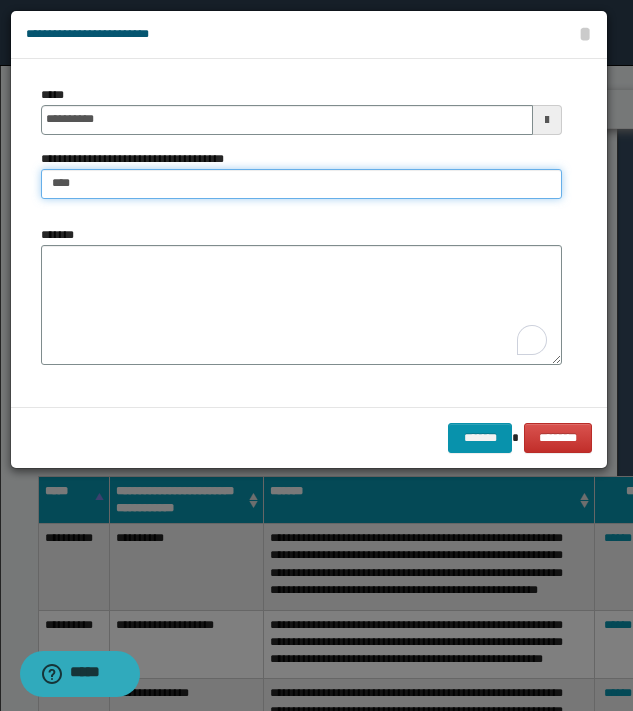 type on "**********" 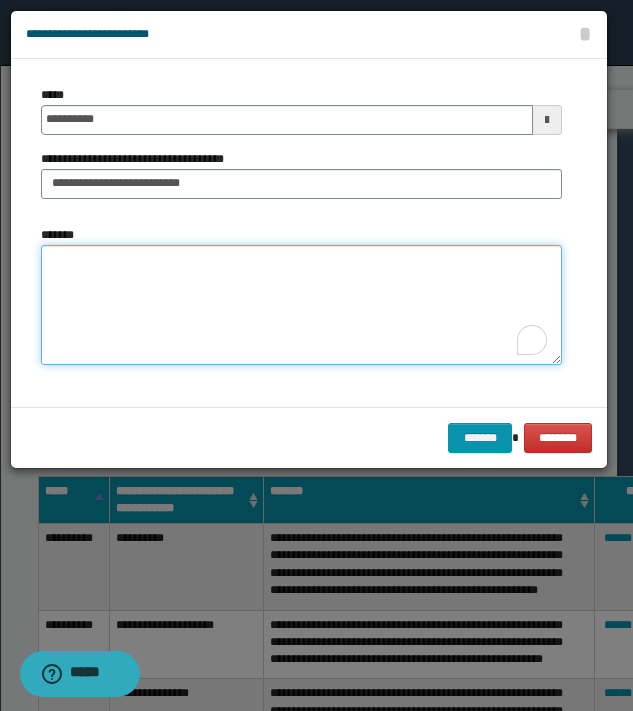 click on "*******" at bounding box center [301, 305] 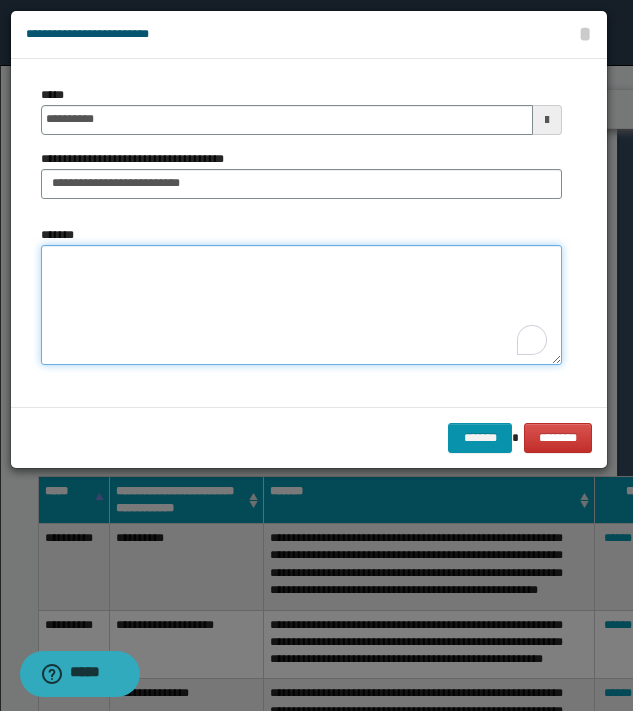 click on "*******" at bounding box center [301, 305] 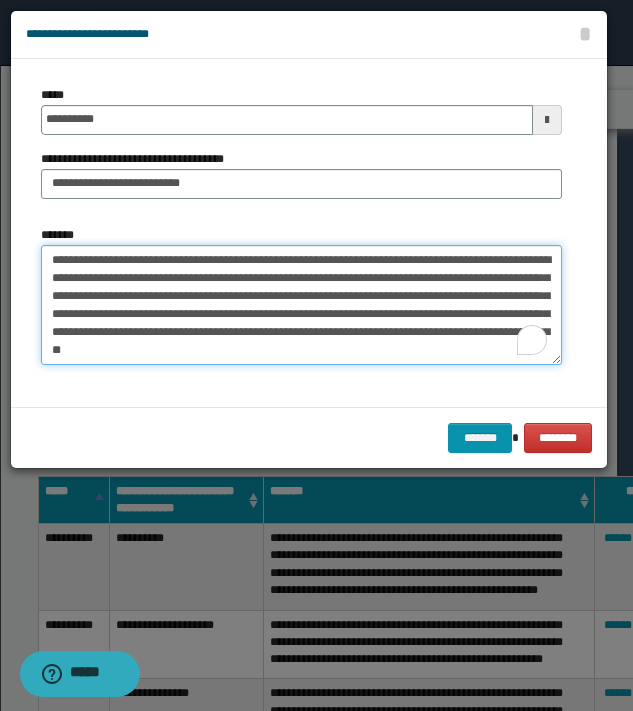 scroll, scrollTop: 371, scrollLeft: 0, axis: vertical 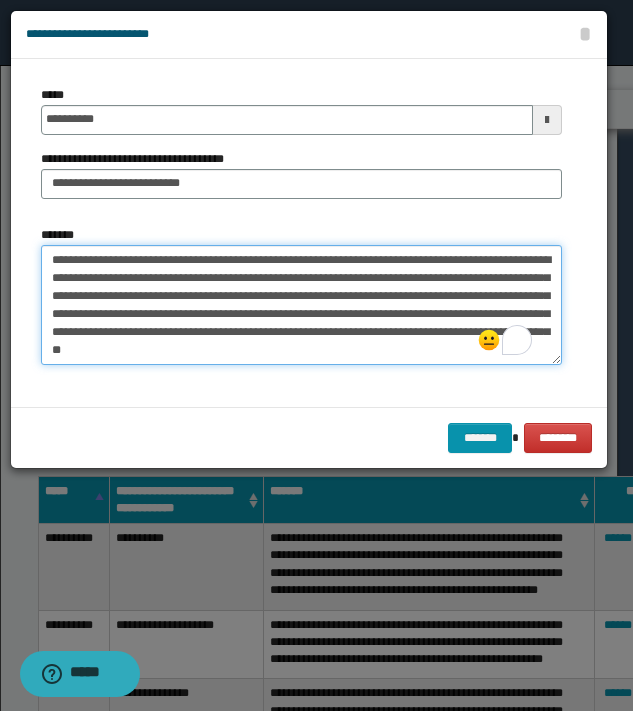 click on "*******" at bounding box center [301, 305] 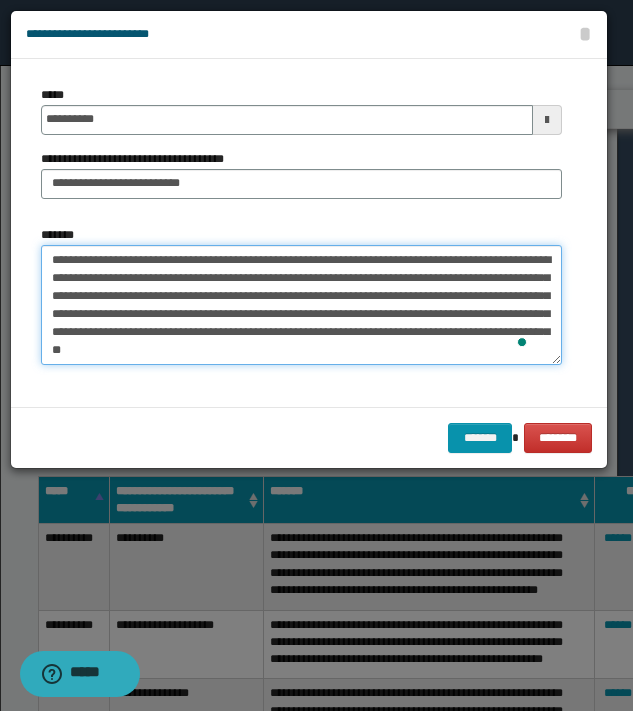 click on "*******" at bounding box center [301, 305] 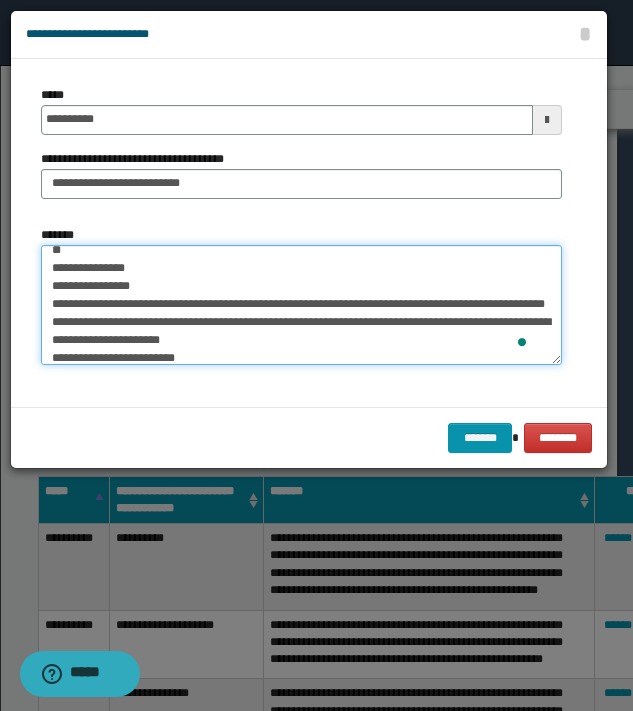 scroll, scrollTop: 200, scrollLeft: 0, axis: vertical 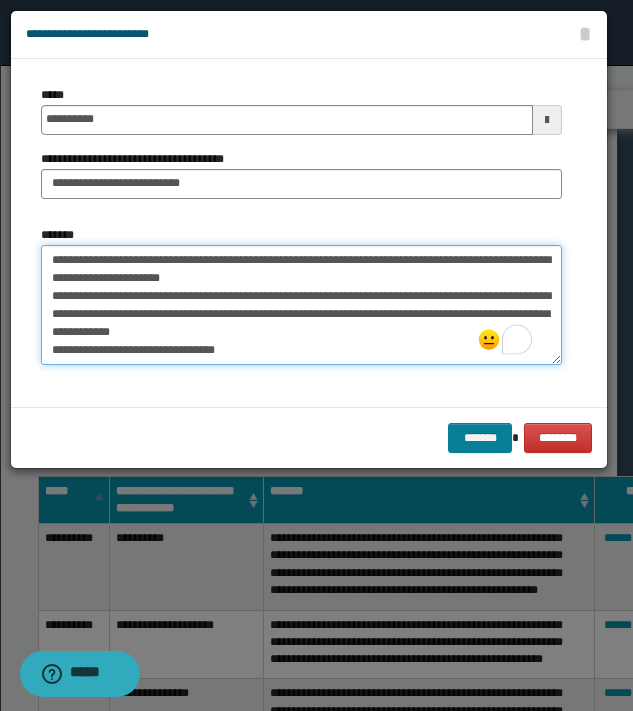 type on "**********" 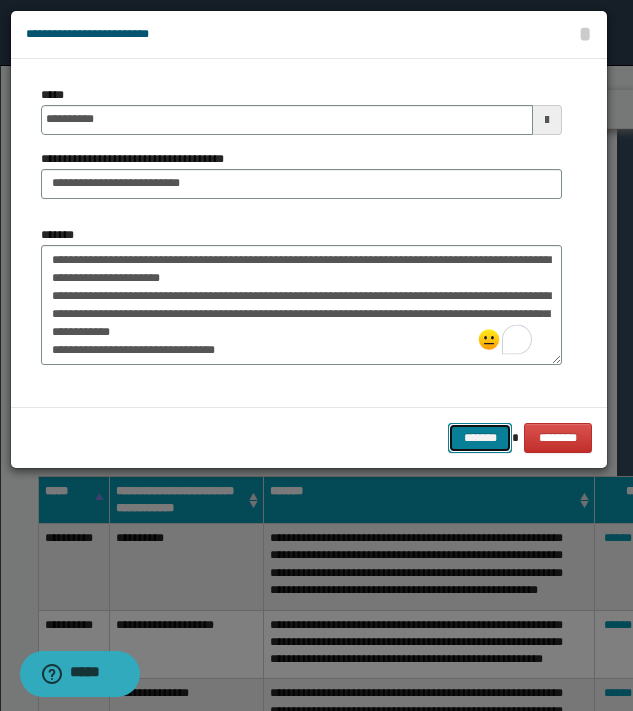 click on "*******" at bounding box center (480, 438) 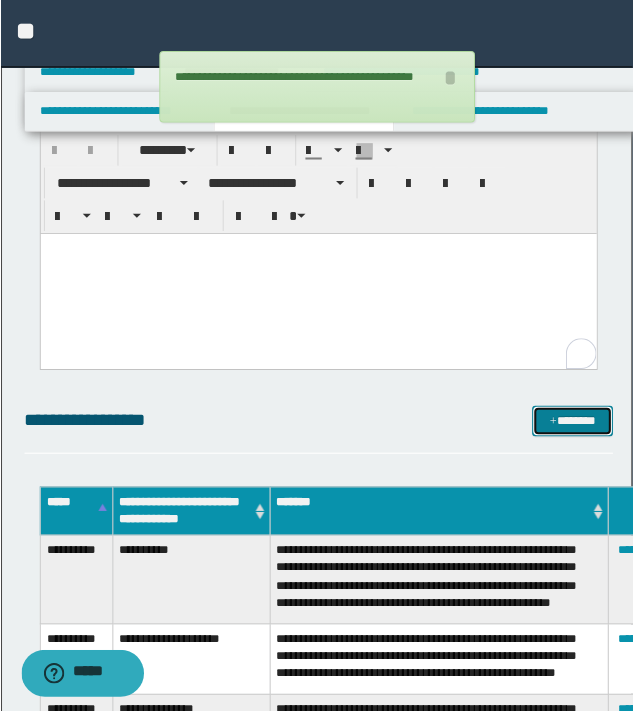 scroll, scrollTop: 0, scrollLeft: 0, axis: both 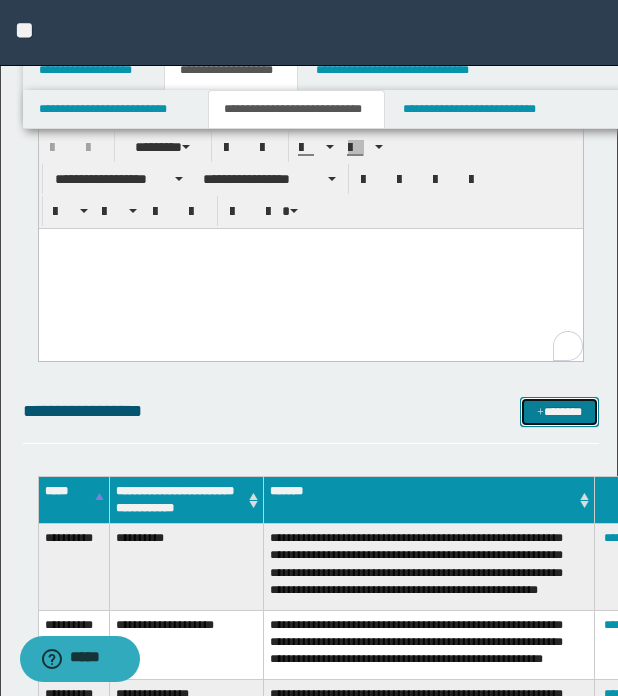 click on "*******" at bounding box center [559, 412] 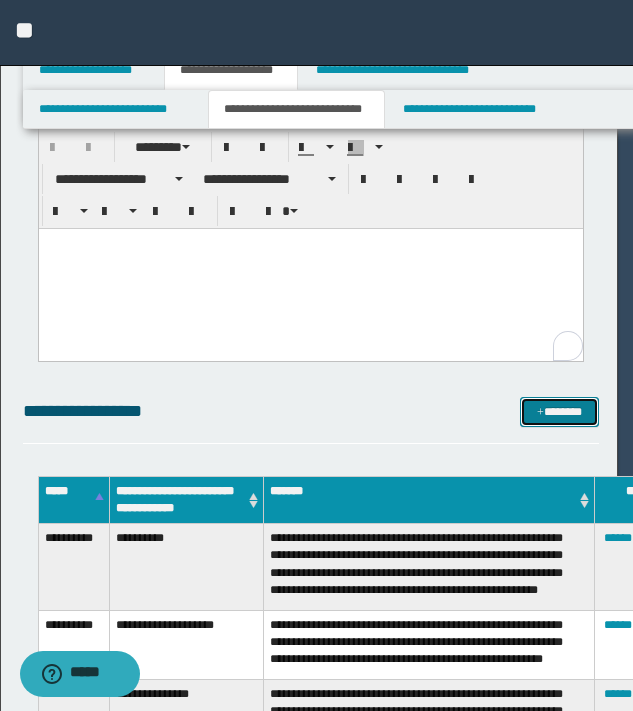 scroll, scrollTop: 0, scrollLeft: 0, axis: both 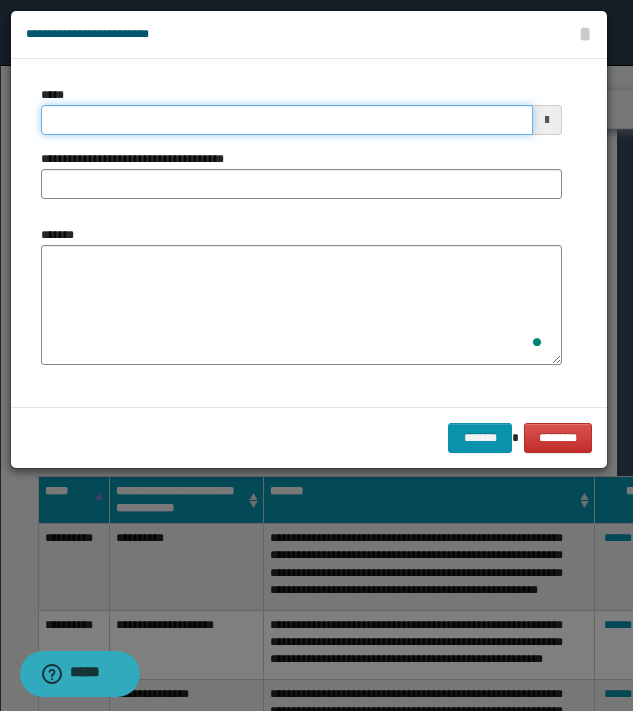 click on "*****" at bounding box center [287, 120] 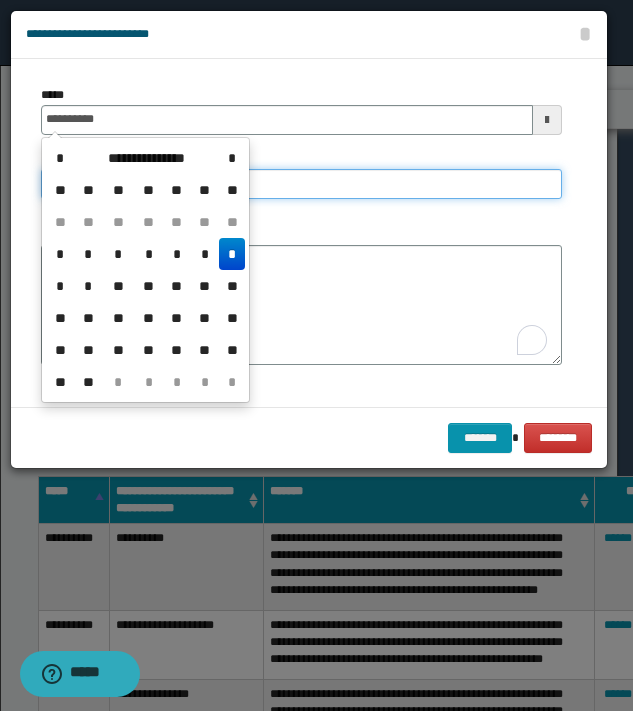 type on "**********" 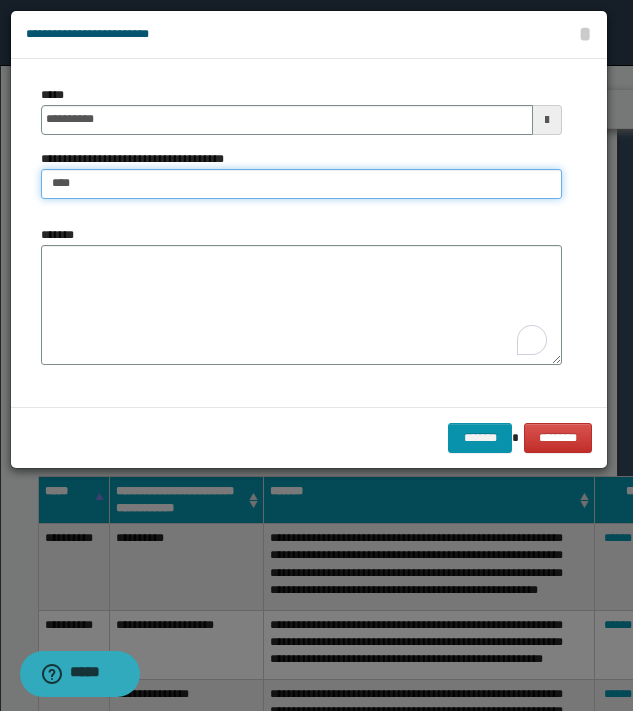 type on "**********" 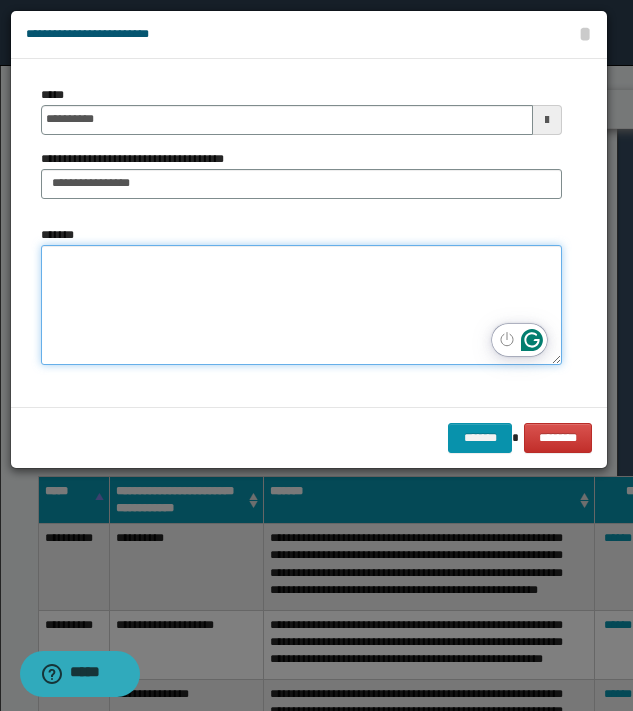 click on "*******" at bounding box center [301, 305] 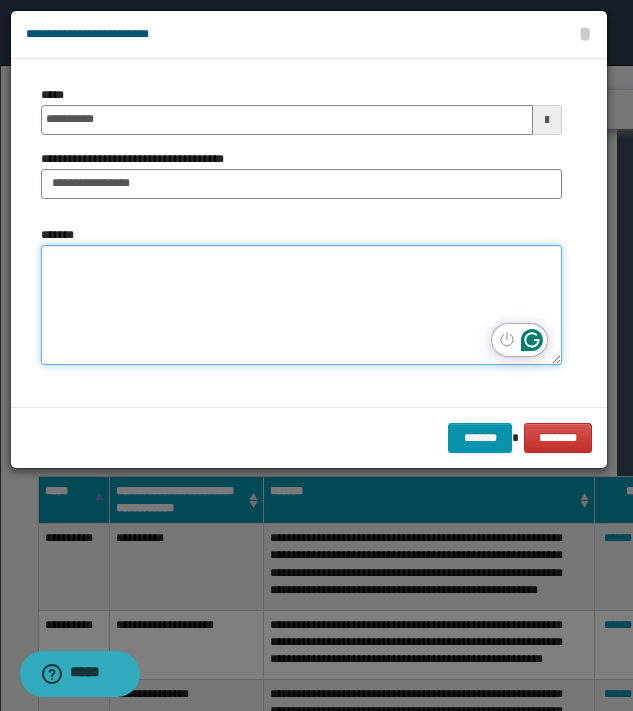 click on "*******" at bounding box center [301, 305] 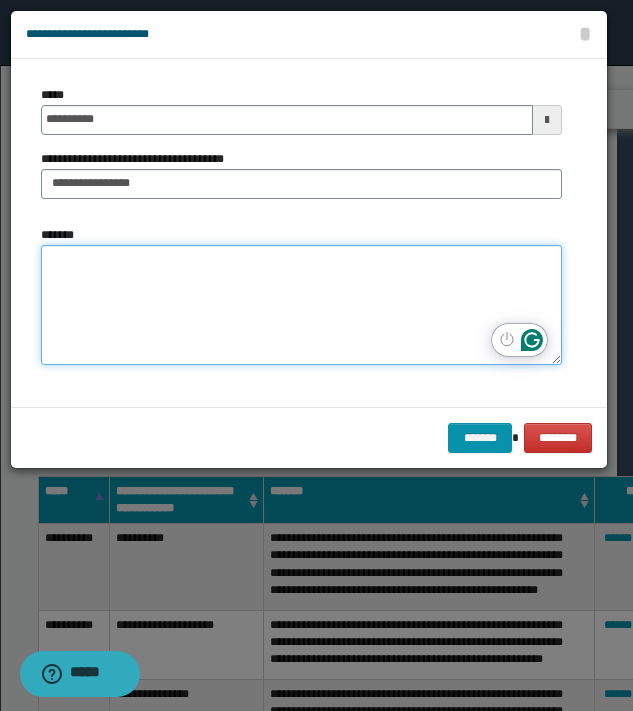 click on "*******" at bounding box center (301, 305) 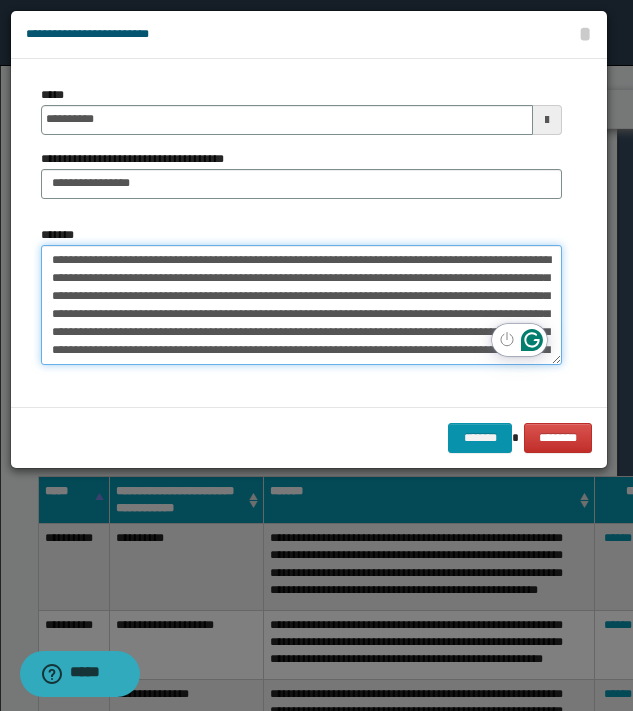 scroll, scrollTop: 263, scrollLeft: 0, axis: vertical 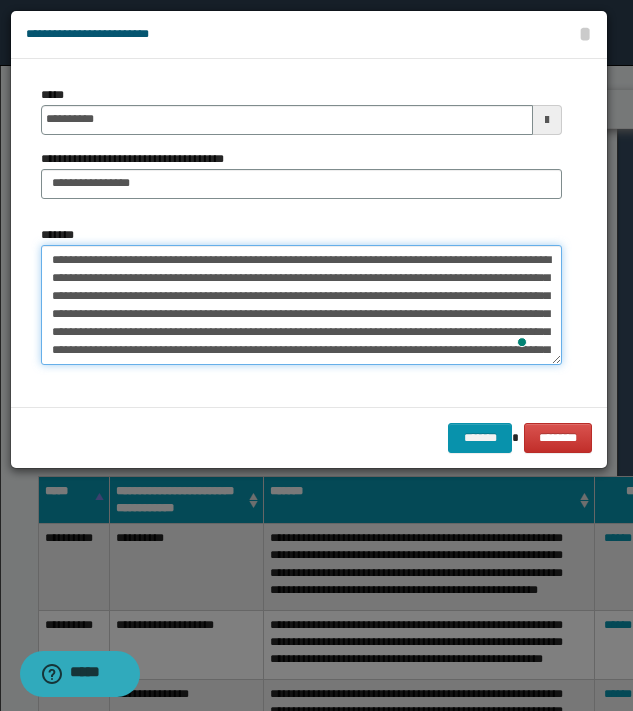 click on "*******" at bounding box center (301, 305) 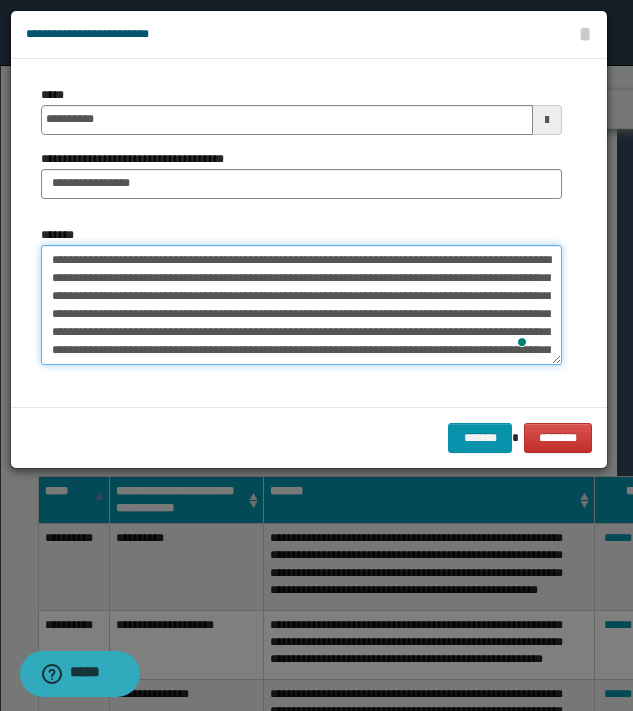 drag, startPoint x: 207, startPoint y: 257, endPoint x: 139, endPoint y: 309, distance: 85.60374 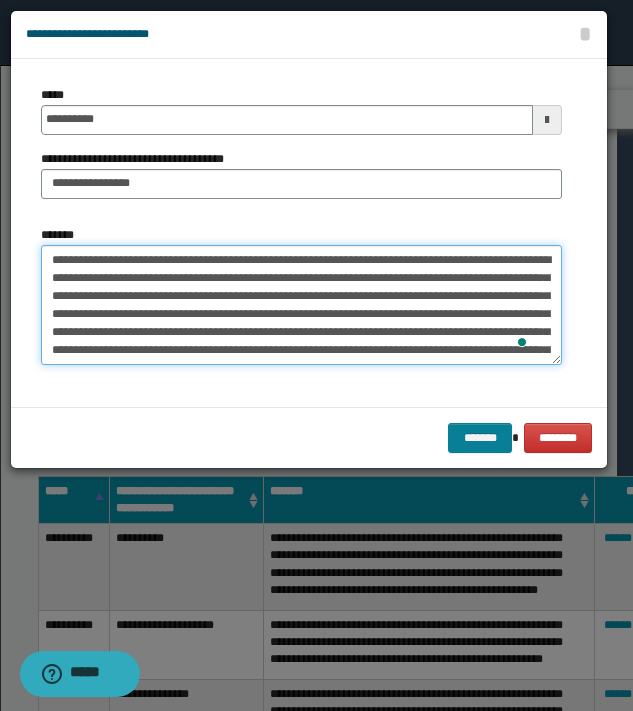 type on "**********" 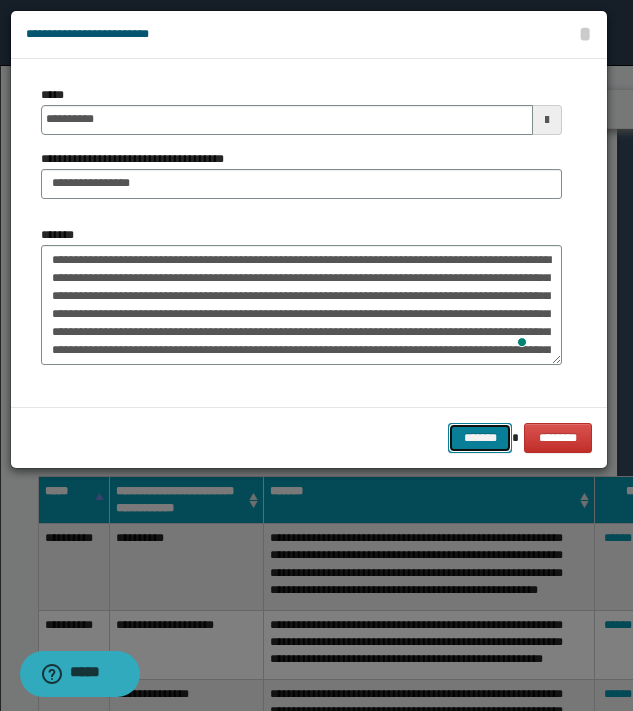click on "*******" at bounding box center (480, 438) 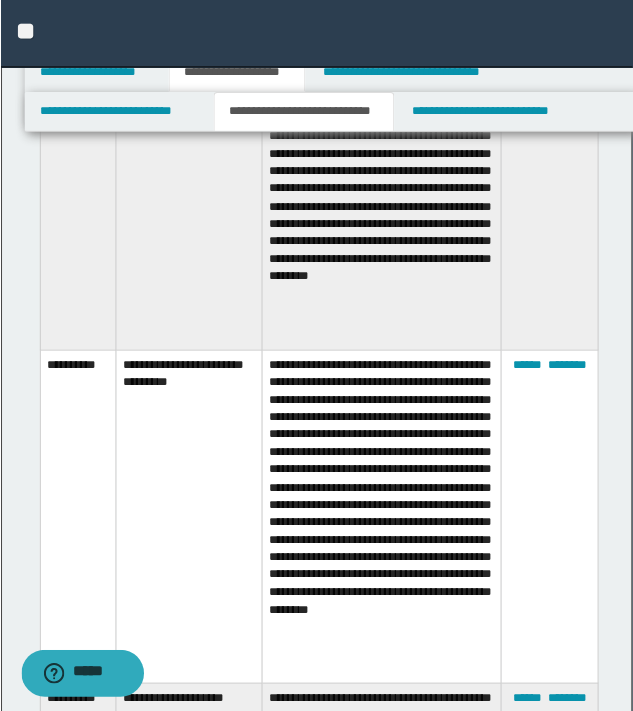 scroll, scrollTop: 3832, scrollLeft: 0, axis: vertical 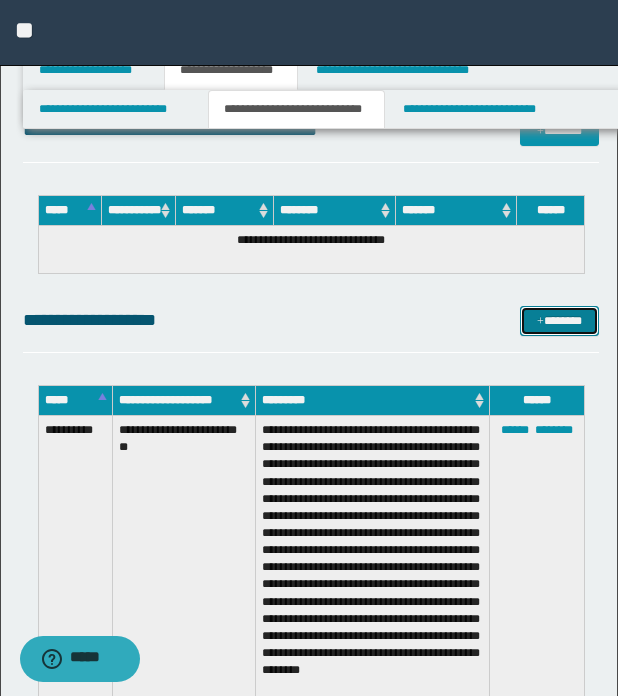 click on "*******" at bounding box center [559, 321] 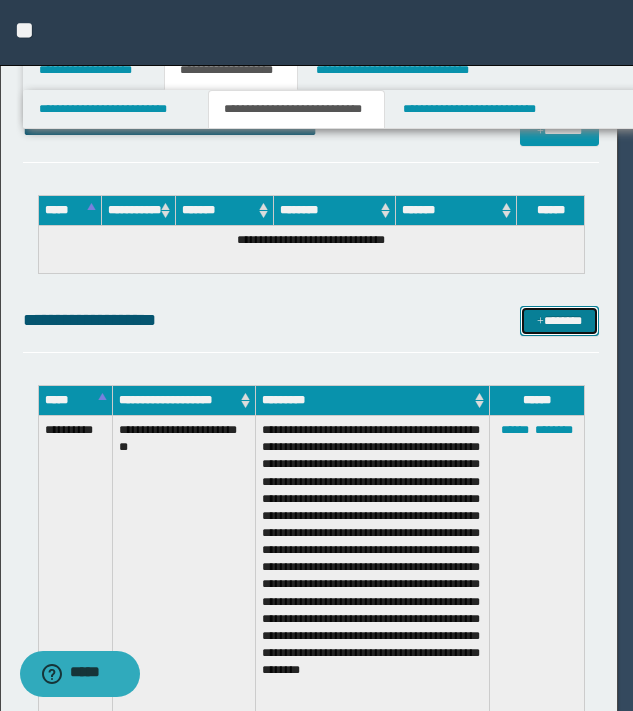 scroll, scrollTop: 0, scrollLeft: 0, axis: both 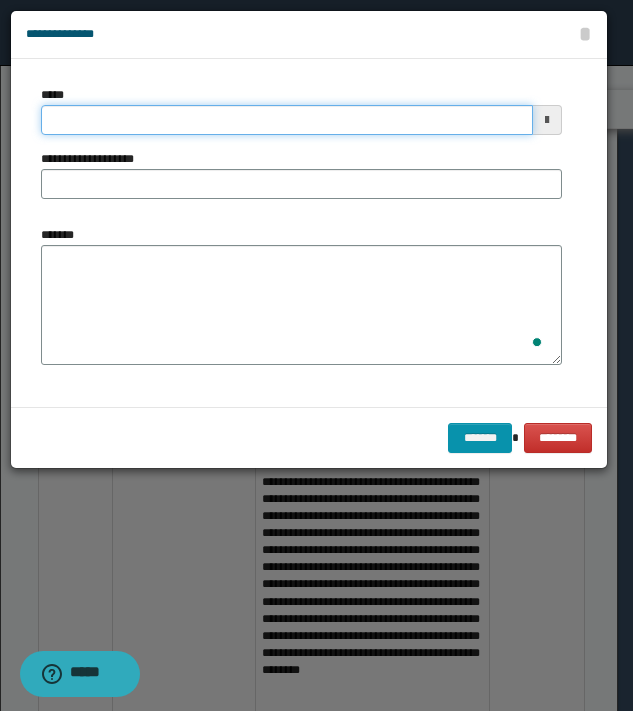 click on "*****" at bounding box center (287, 120) 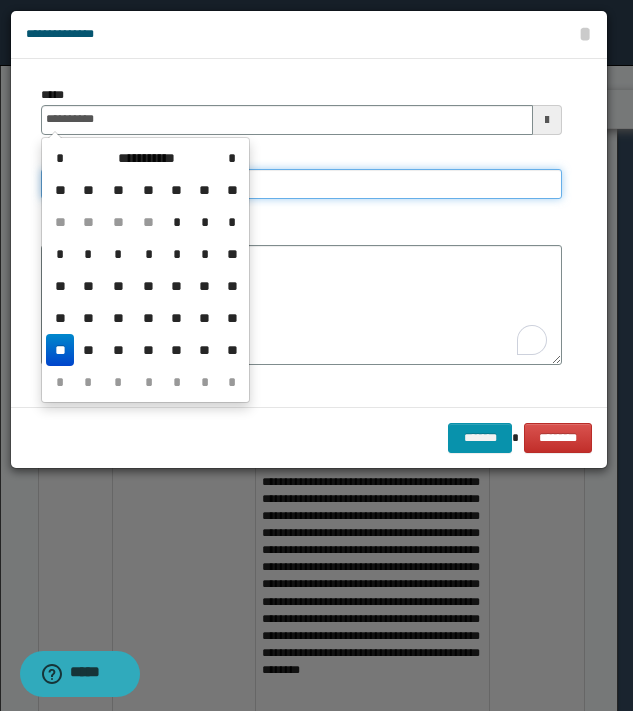type on "**********" 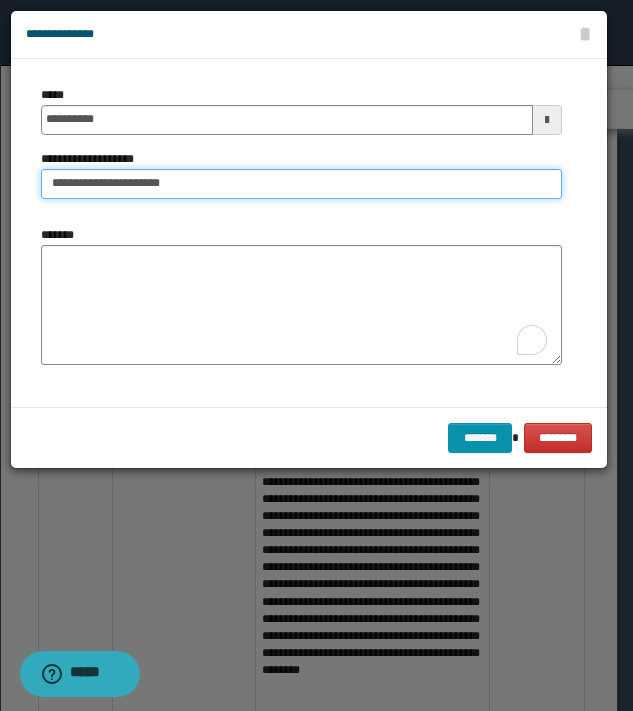 type on "**********" 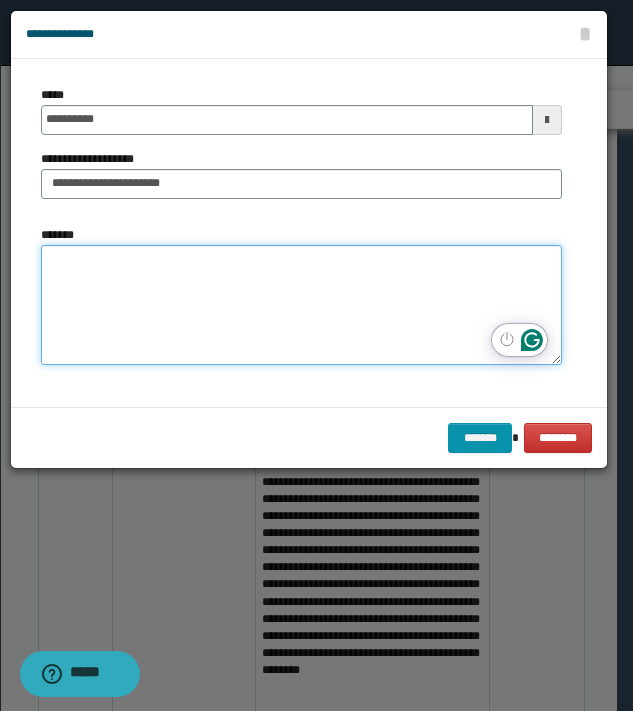 click on "*******" at bounding box center [301, 305] 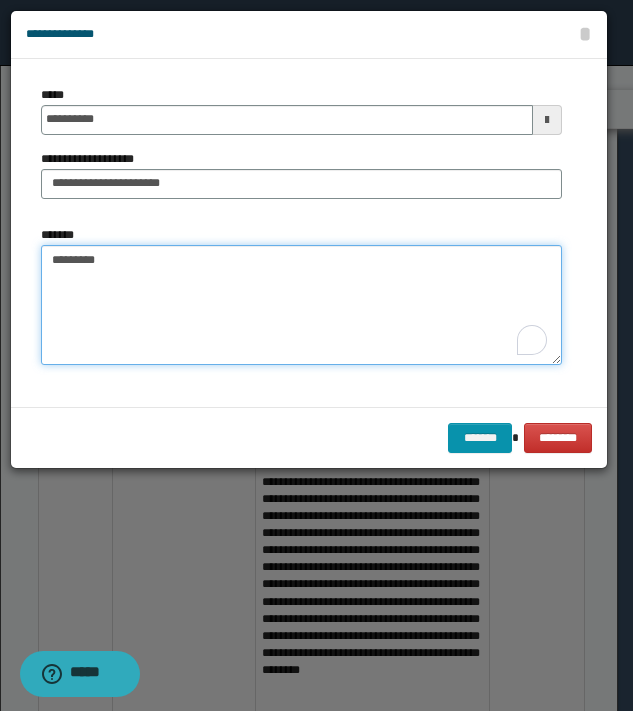 click on "********" at bounding box center (301, 305) 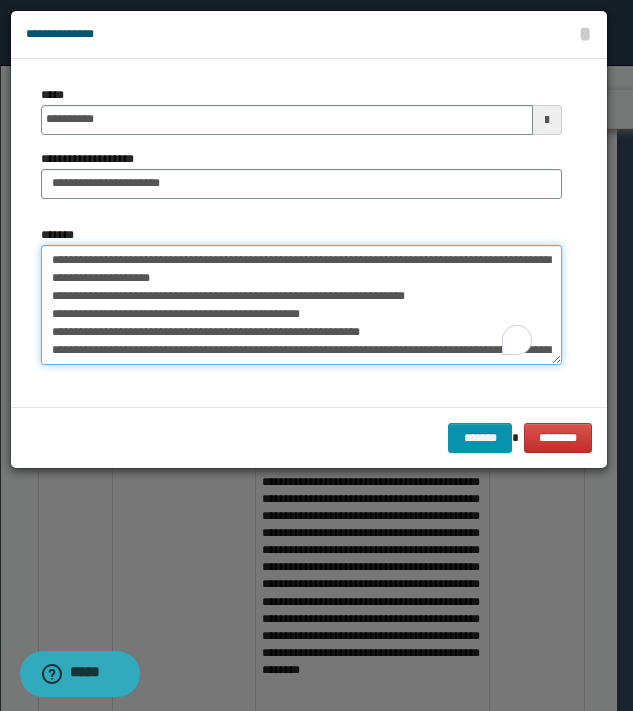scroll, scrollTop: 245, scrollLeft: 0, axis: vertical 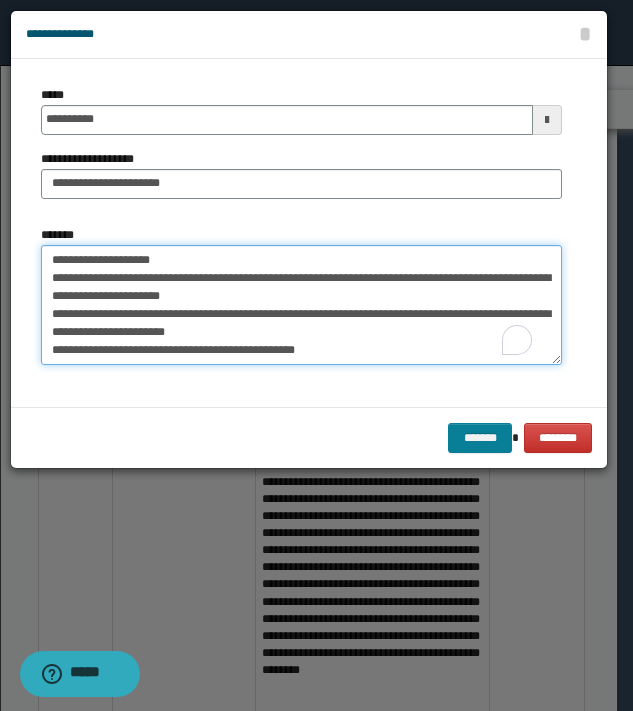 type on "**********" 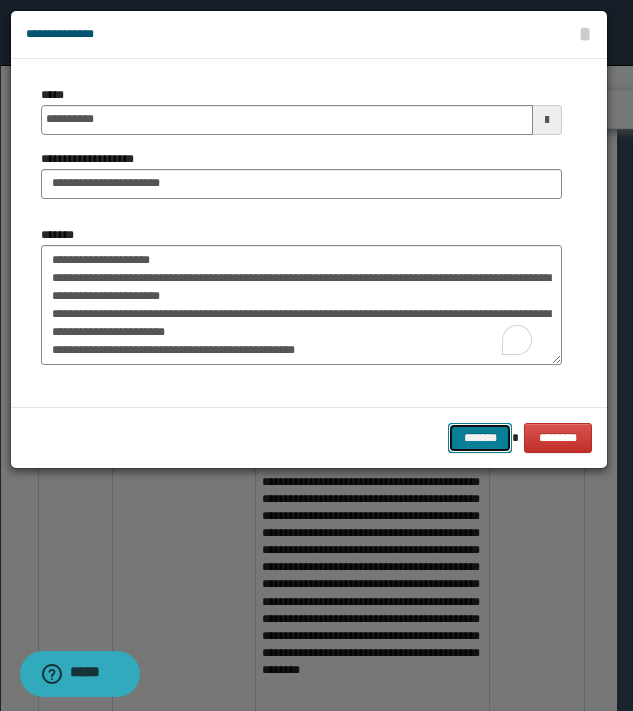 click on "*******" at bounding box center (480, 438) 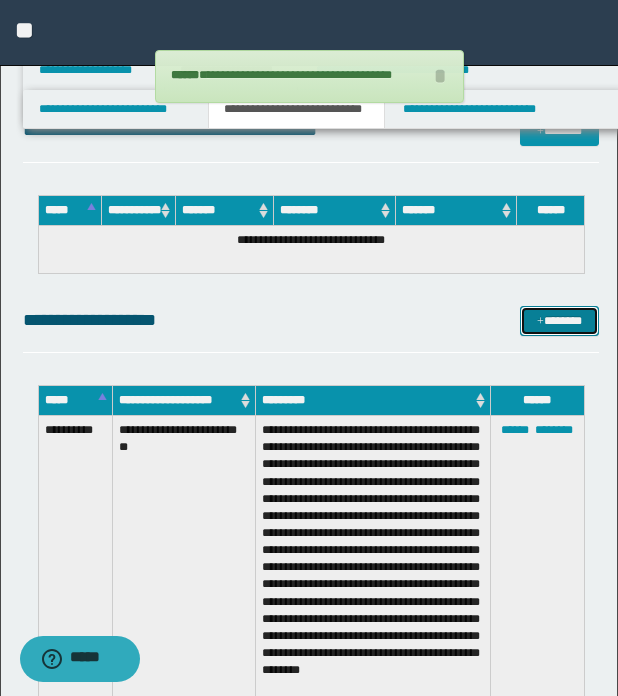 scroll, scrollTop: 0, scrollLeft: 0, axis: both 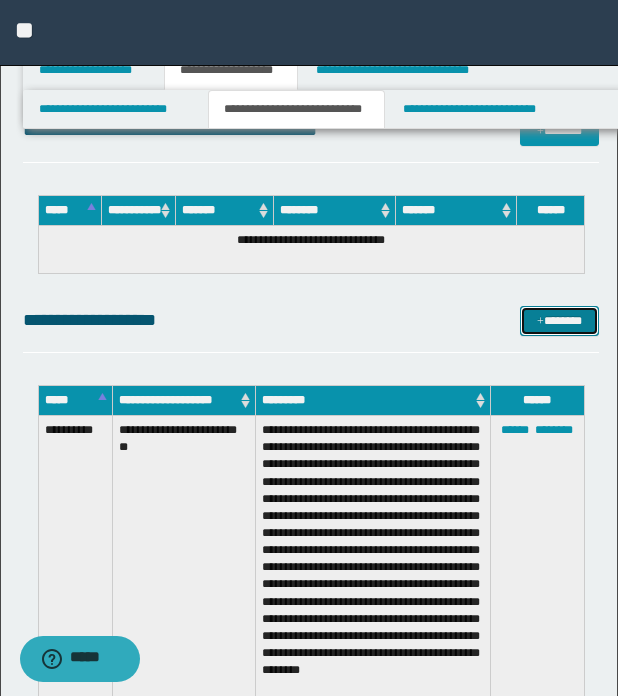 click on "*******" at bounding box center [559, 321] 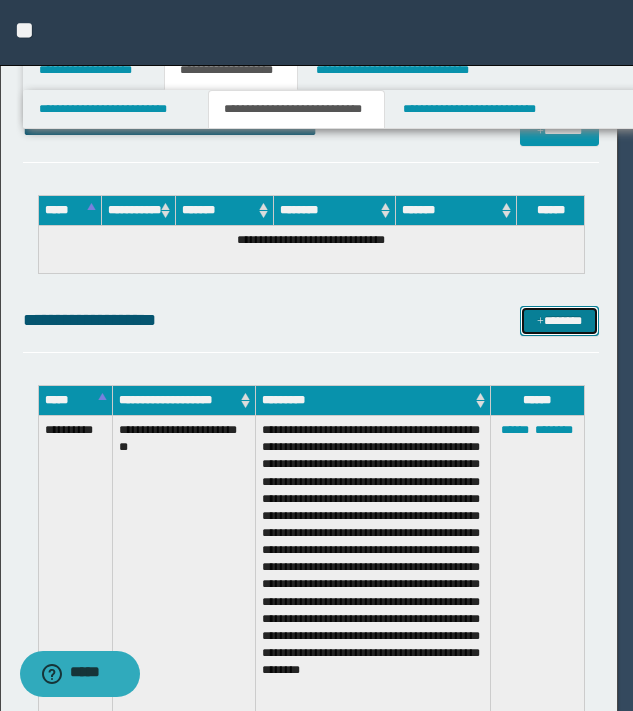 scroll, scrollTop: 0, scrollLeft: 0, axis: both 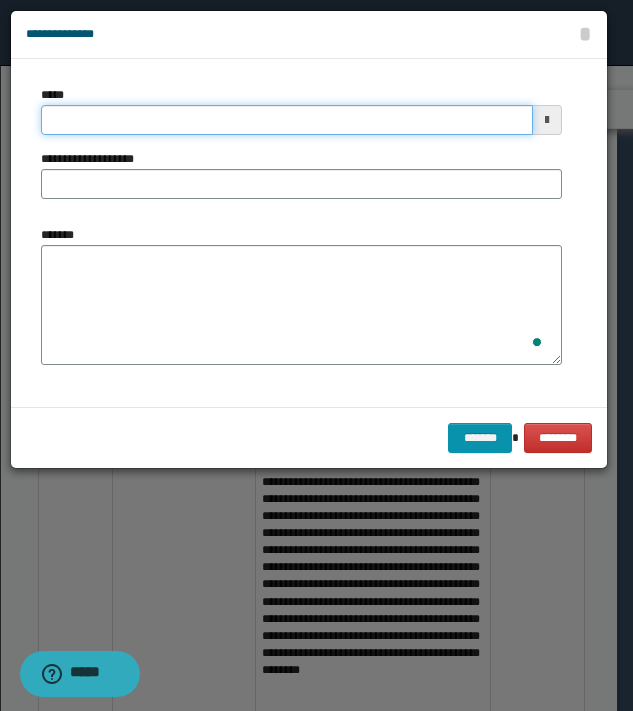 click on "*****" at bounding box center [287, 120] 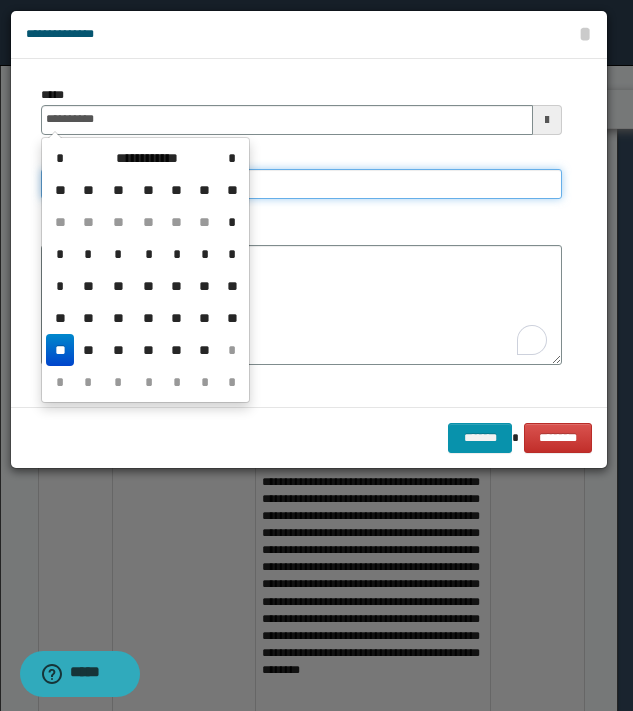 type on "**********" 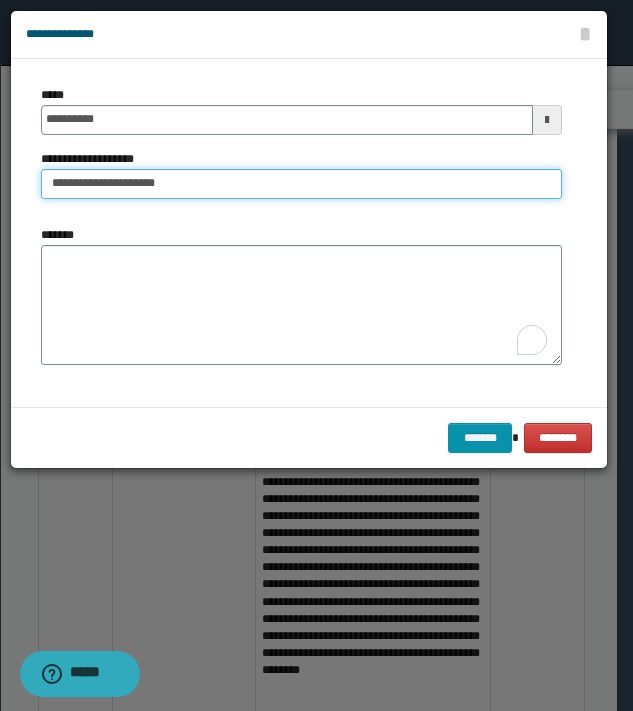 type on "**********" 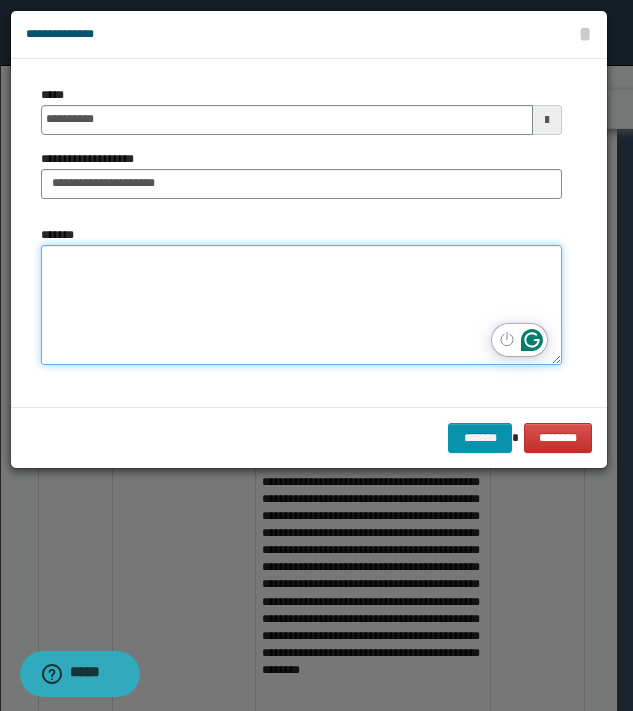 click on "*******" at bounding box center (301, 305) 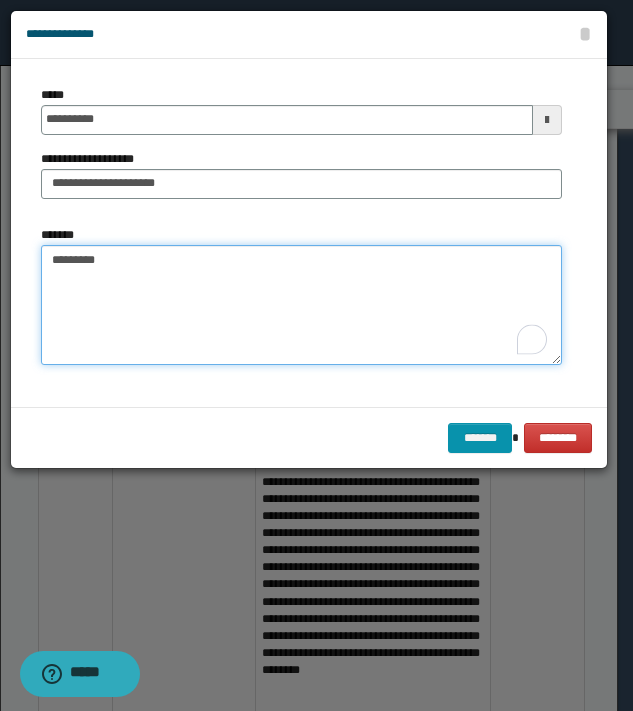 click on "********" at bounding box center (301, 305) 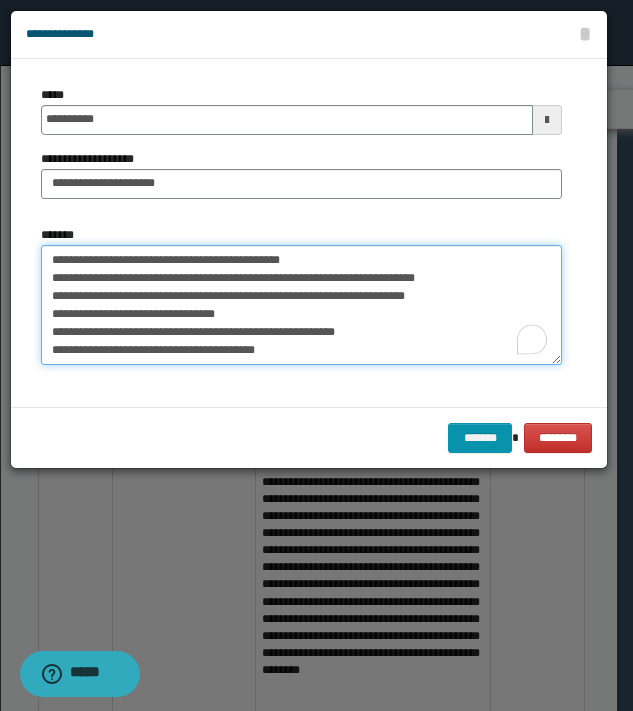 scroll, scrollTop: 65, scrollLeft: 0, axis: vertical 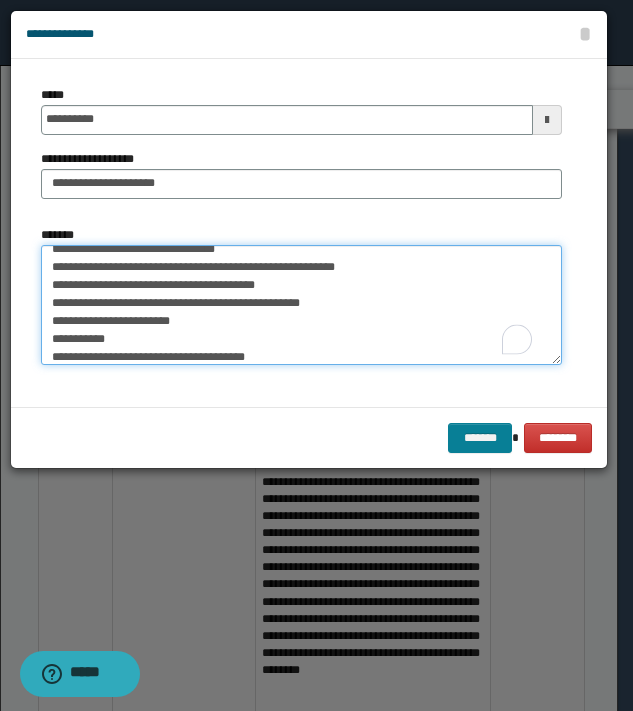 type on "**********" 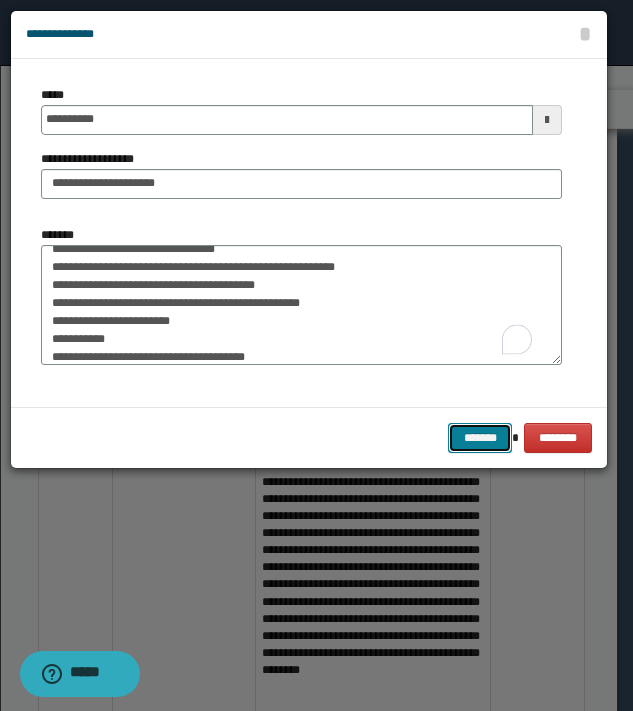 click on "*******" at bounding box center [480, 438] 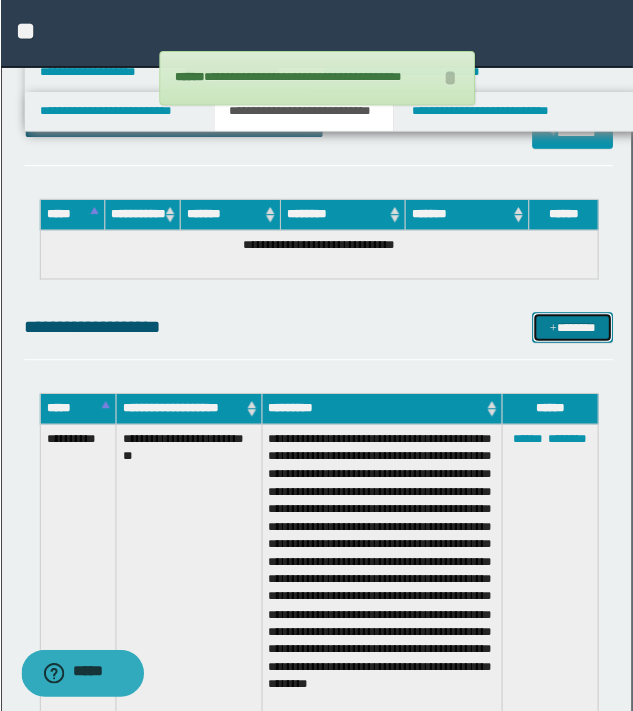 scroll, scrollTop: 0, scrollLeft: 0, axis: both 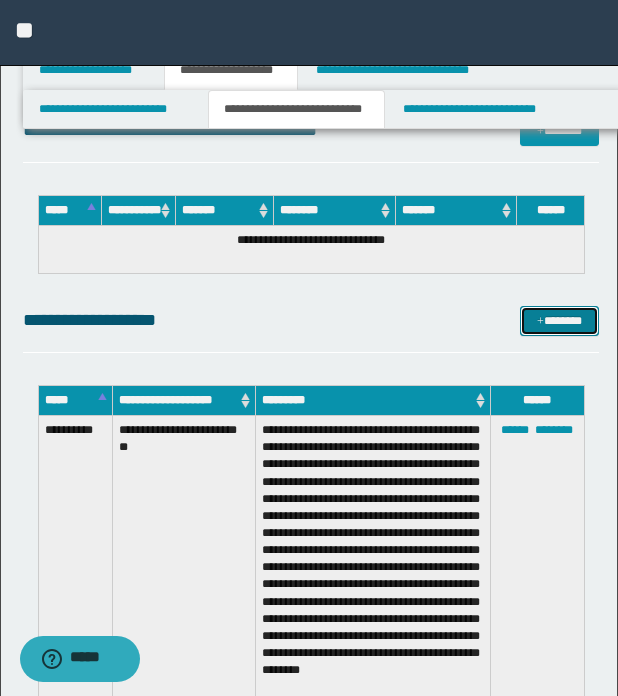 click on "*******" at bounding box center [559, 321] 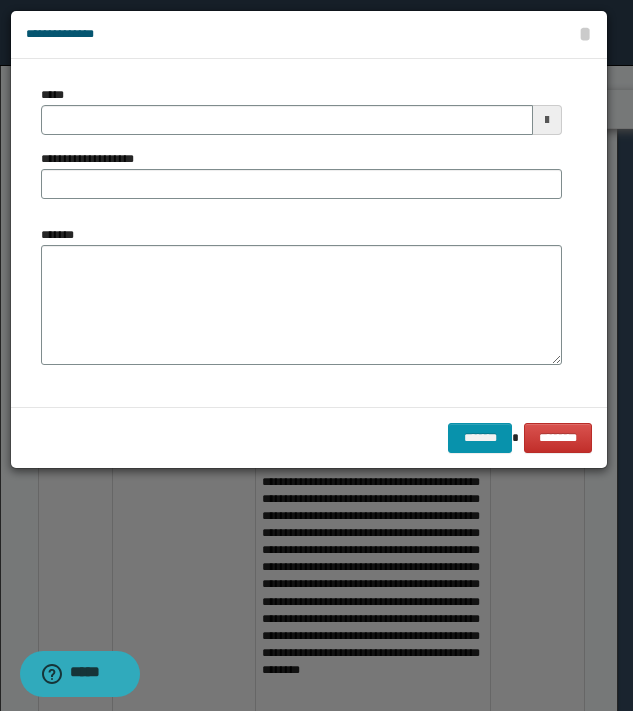 scroll, scrollTop: 0, scrollLeft: 0, axis: both 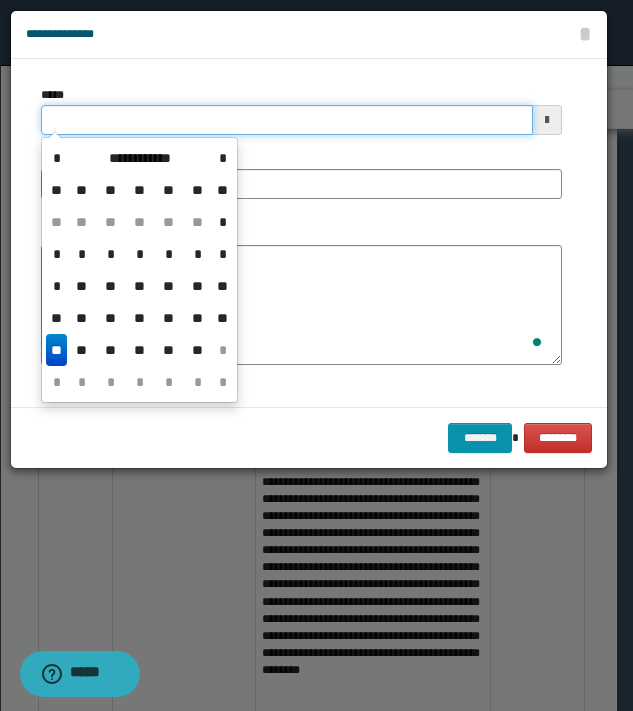 click on "*****" at bounding box center (287, 120) 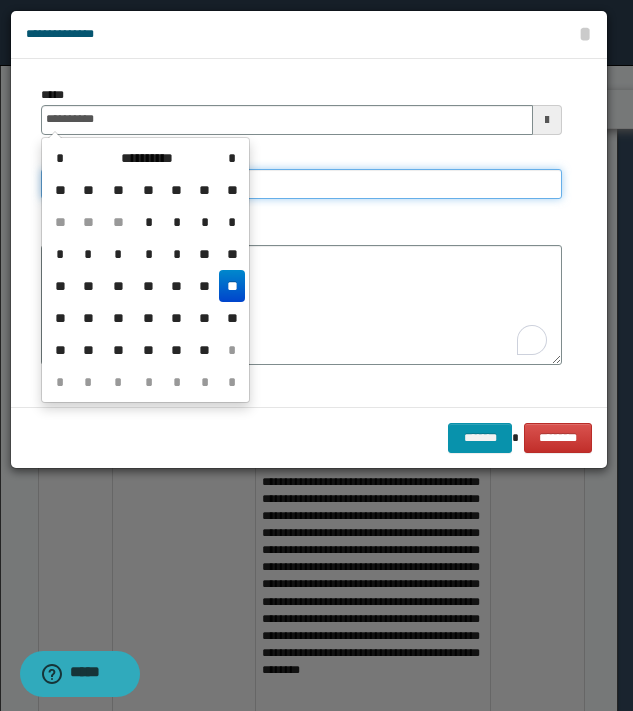 type on "**********" 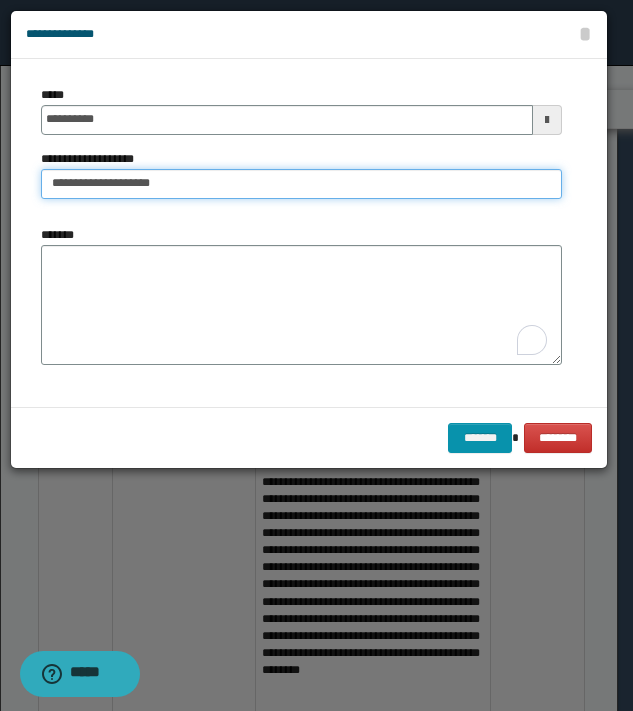 type on "**********" 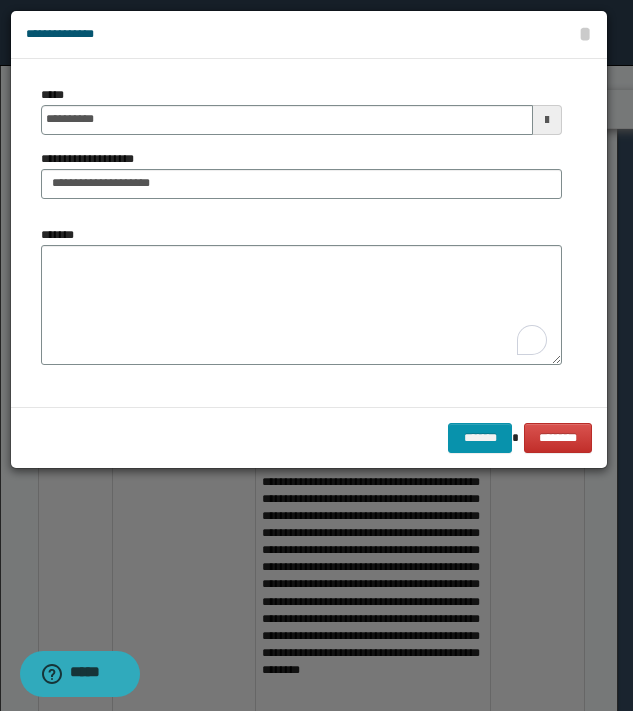 click at bounding box center (532, 340) 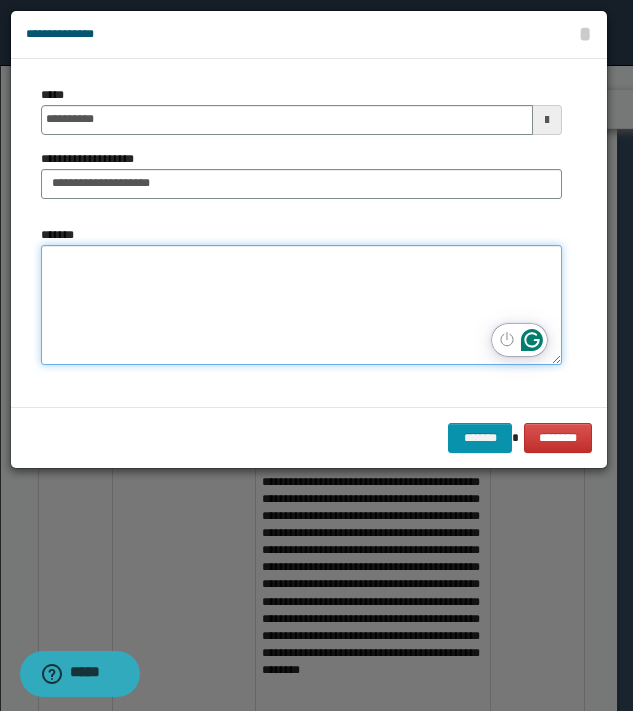 click on "*******" at bounding box center [301, 305] 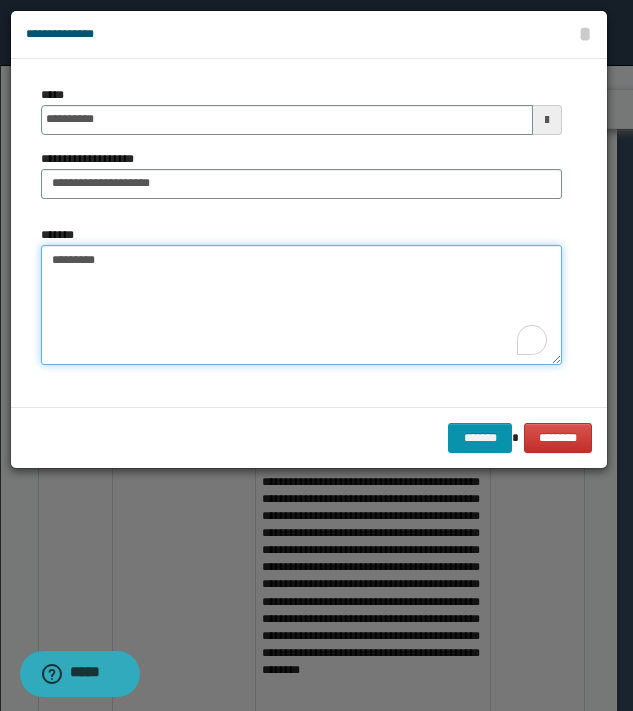 click on "********" at bounding box center (301, 305) 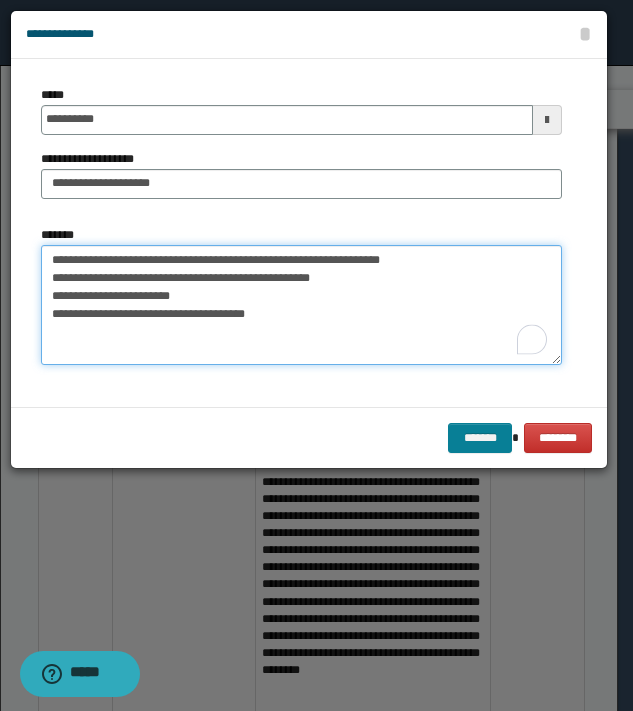type on "**********" 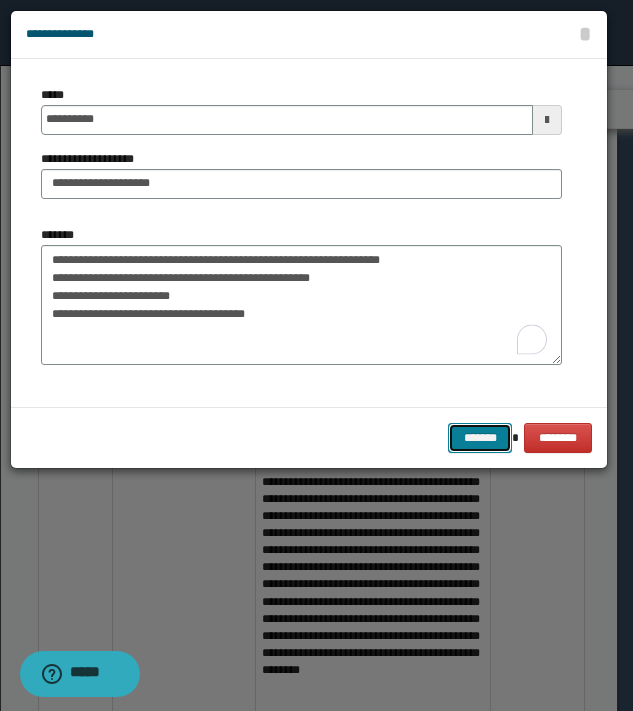click on "*******" at bounding box center [480, 438] 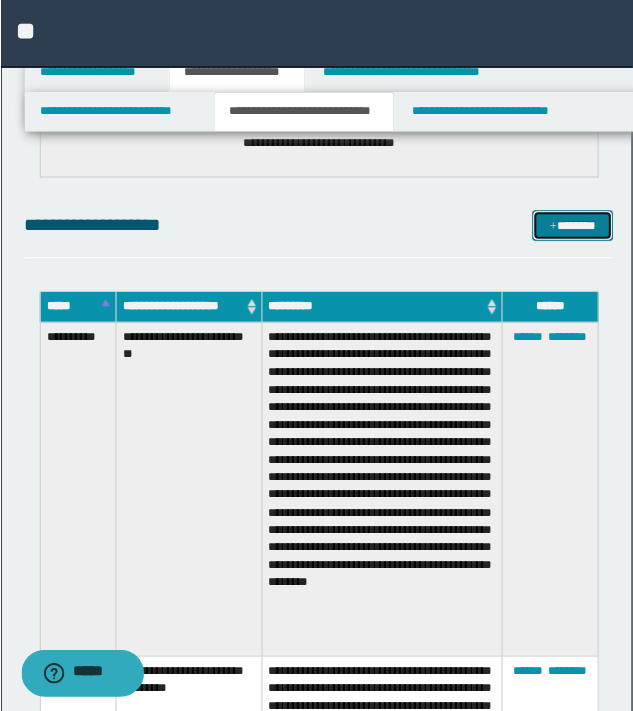 scroll, scrollTop: 3832, scrollLeft: 0, axis: vertical 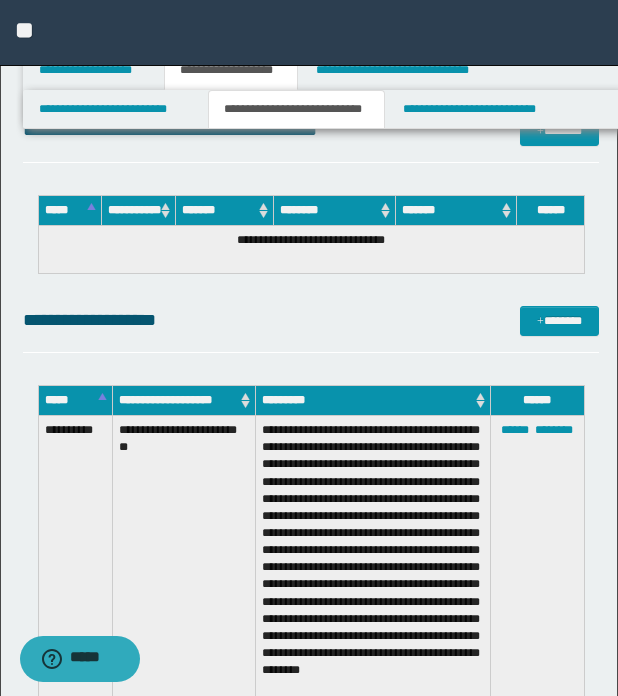click on "**********" at bounding box center [311, 591] 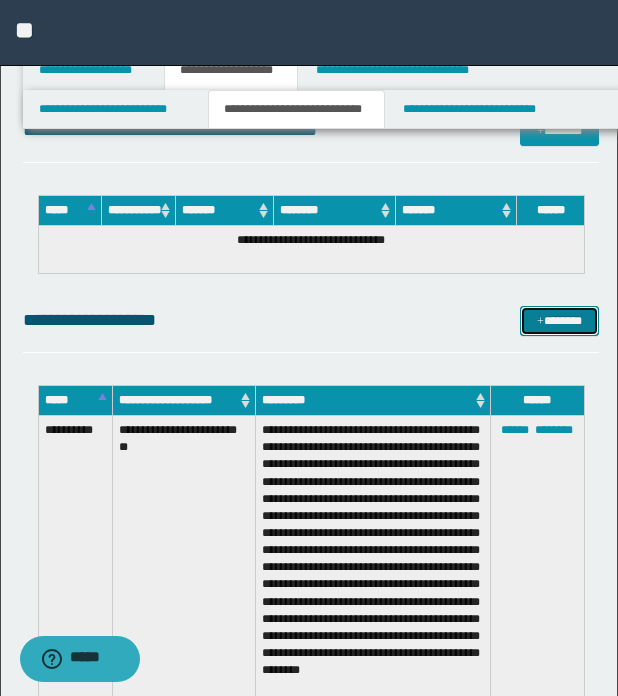 click on "*******" at bounding box center (559, 321) 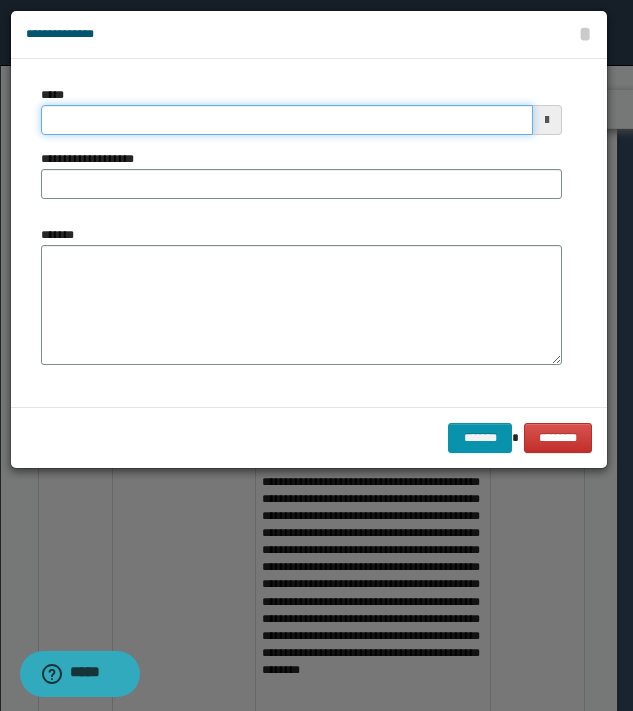 click on "*****" at bounding box center [287, 120] 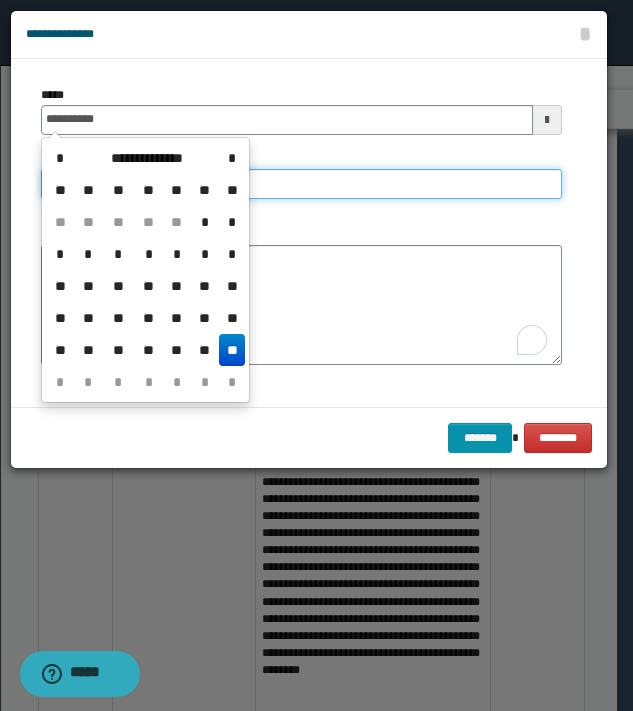 type on "**********" 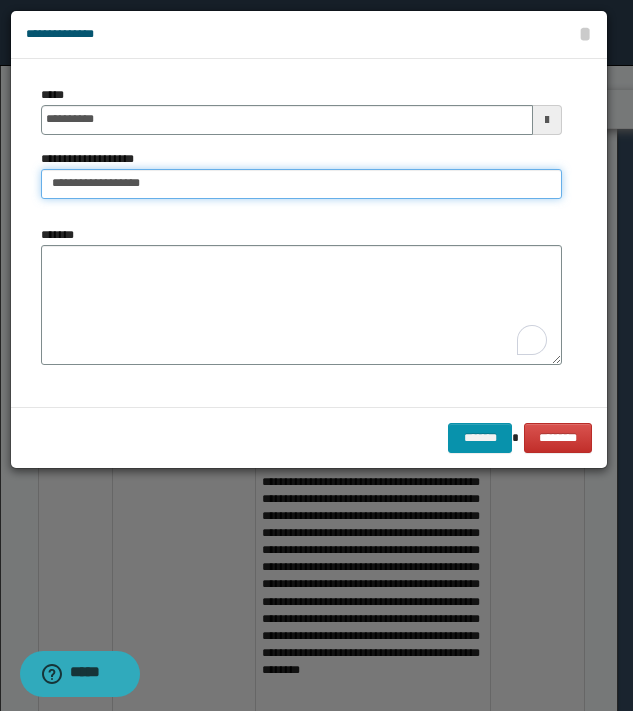 type on "**********" 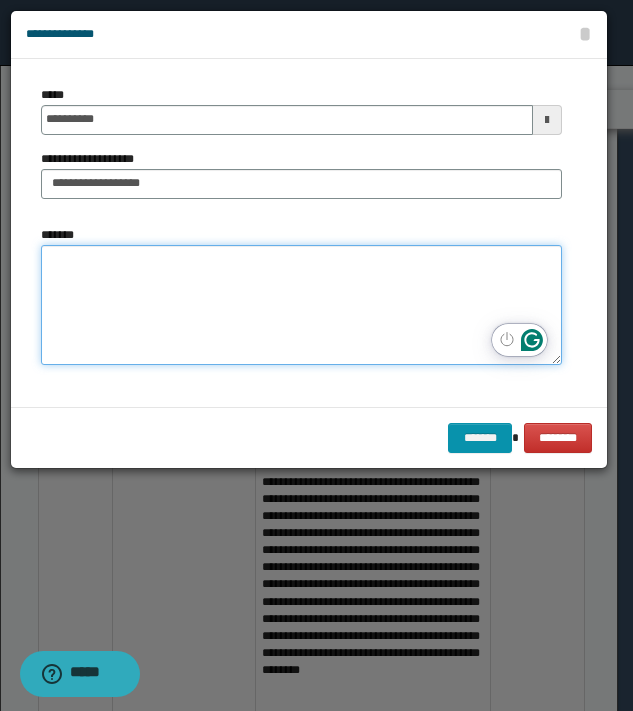 click on "*******" at bounding box center [301, 305] 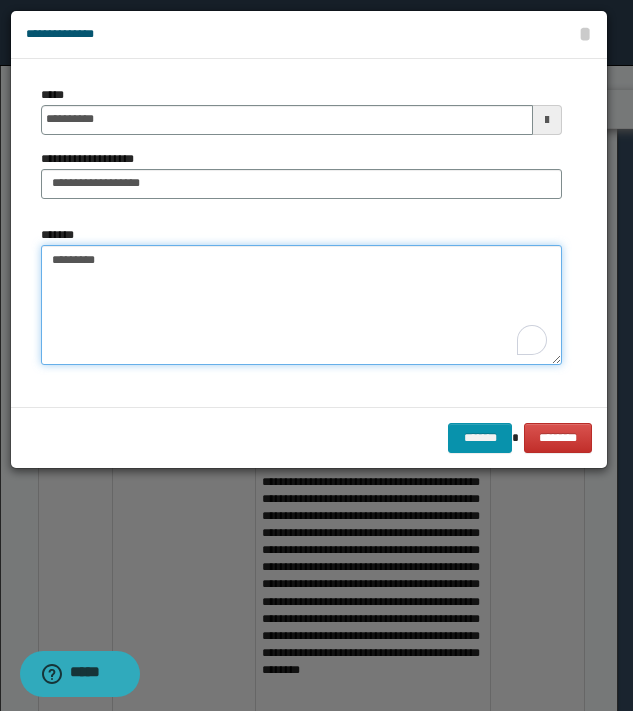 click on "********" at bounding box center (301, 305) 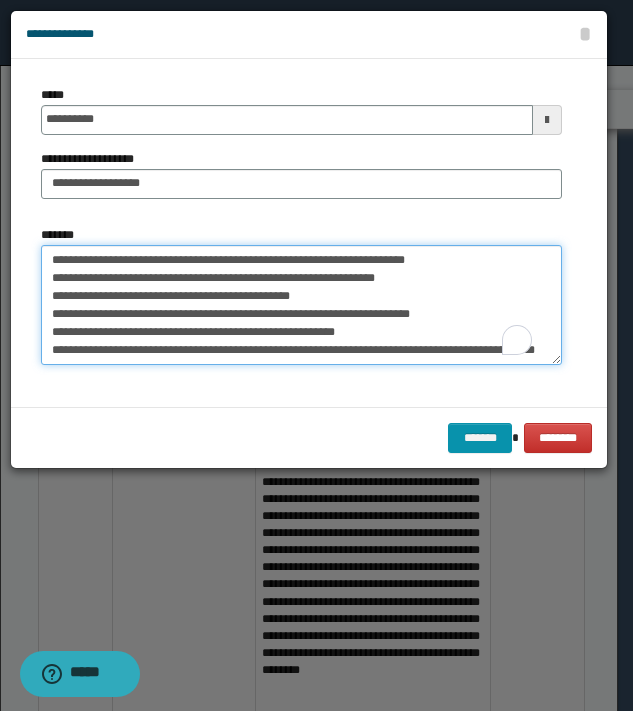 scroll, scrollTop: 101, scrollLeft: 0, axis: vertical 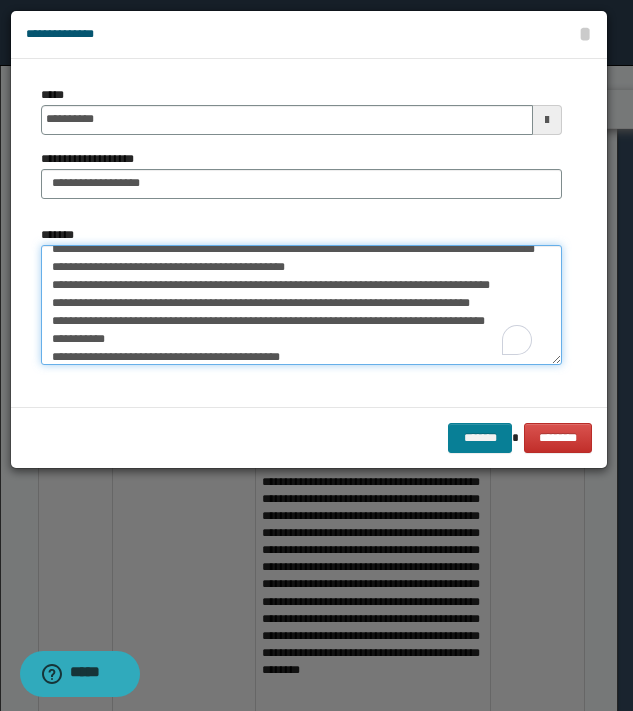 type on "**********" 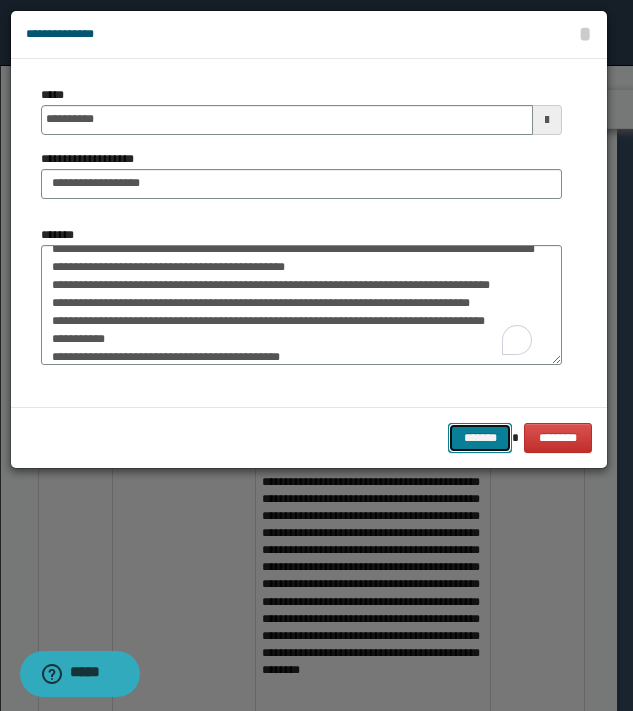 click on "*******" at bounding box center [480, 438] 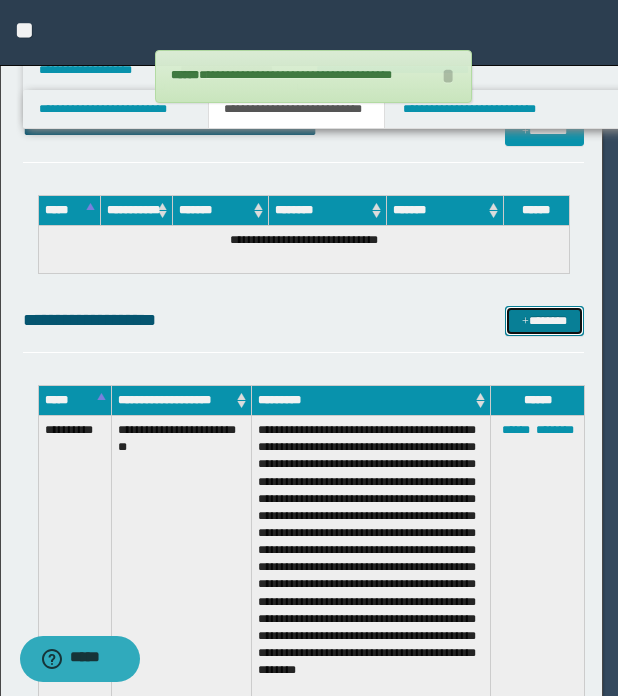 scroll, scrollTop: 0, scrollLeft: 0, axis: both 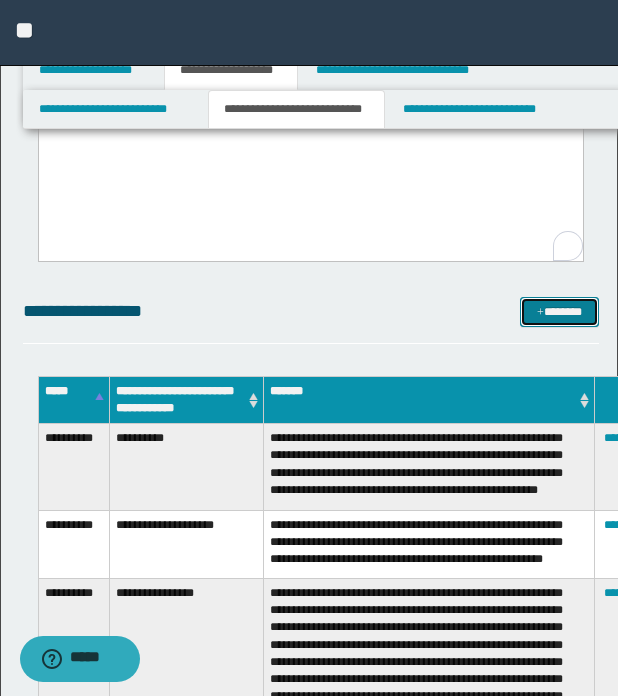 click on "*******" at bounding box center [559, 312] 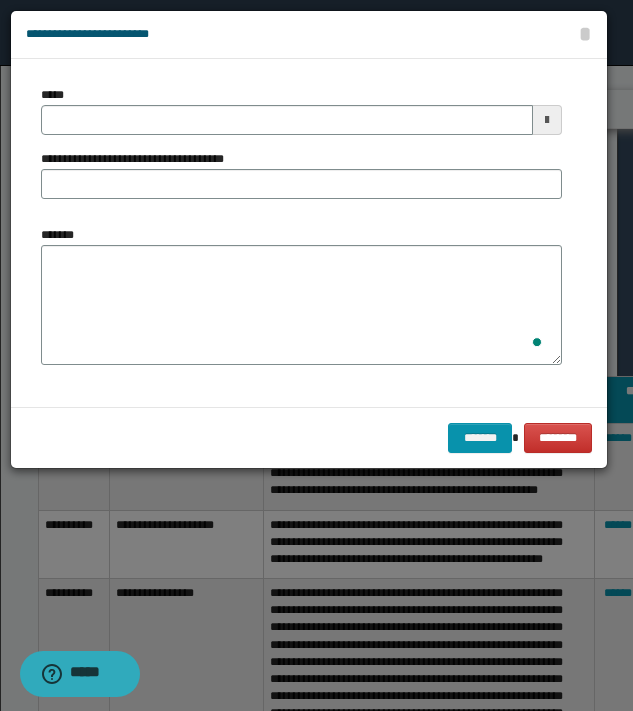 type 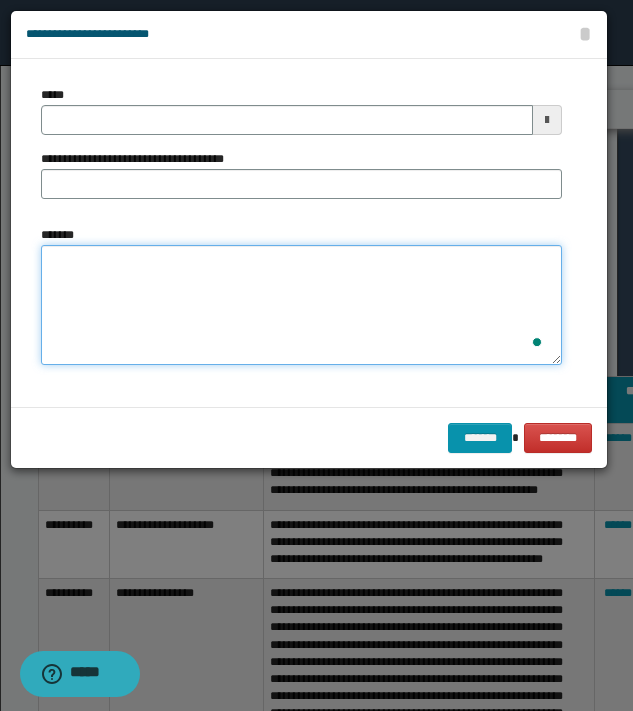 click on "*******" at bounding box center (301, 305) 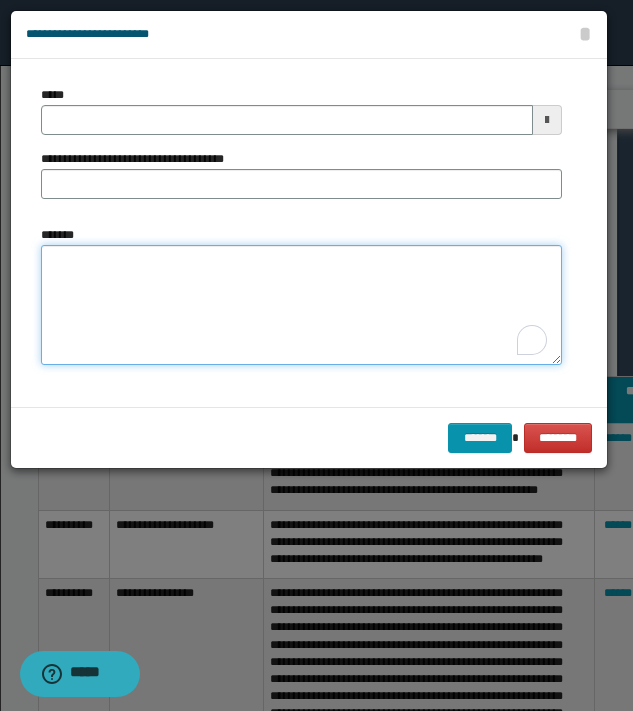 click on "*******" at bounding box center (301, 305) 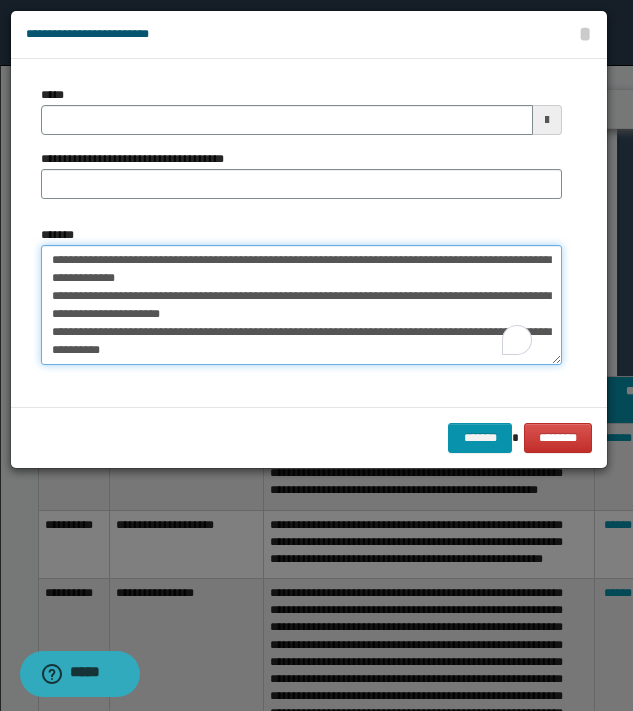 scroll, scrollTop: 371, scrollLeft: 0, axis: vertical 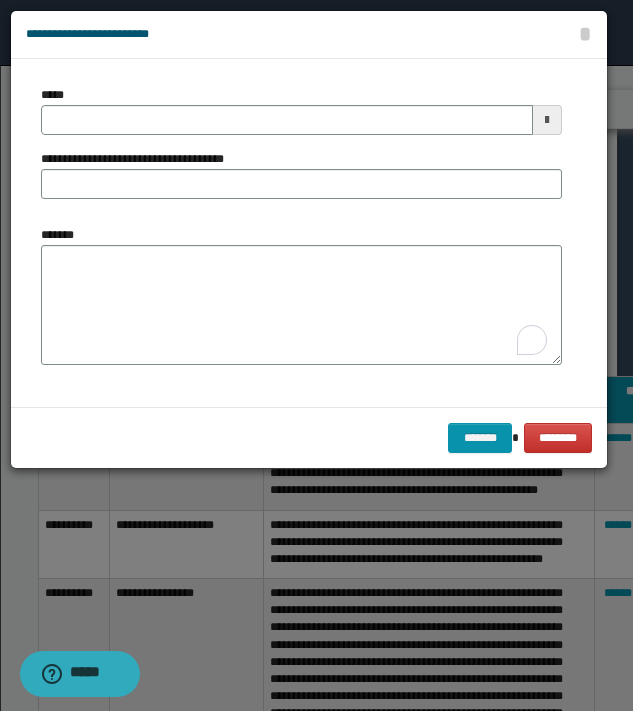 click on "*******" at bounding box center (301, 303) 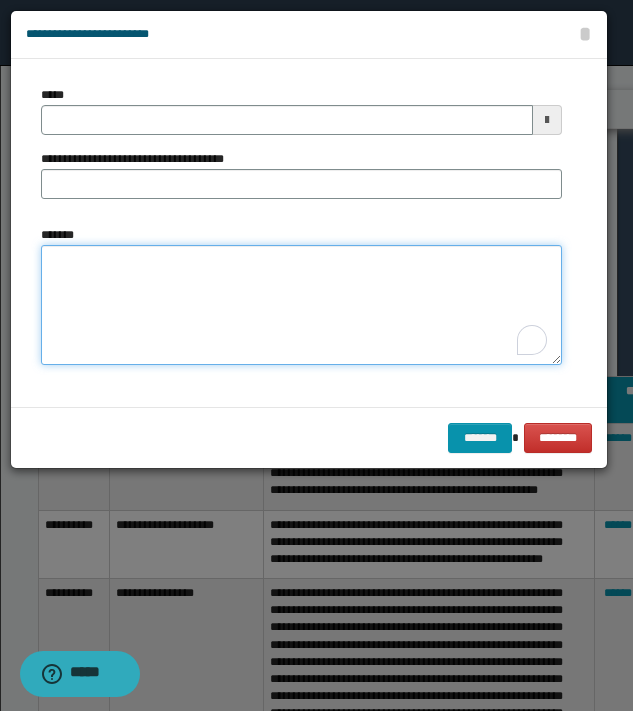 click on "*******" at bounding box center [301, 305] 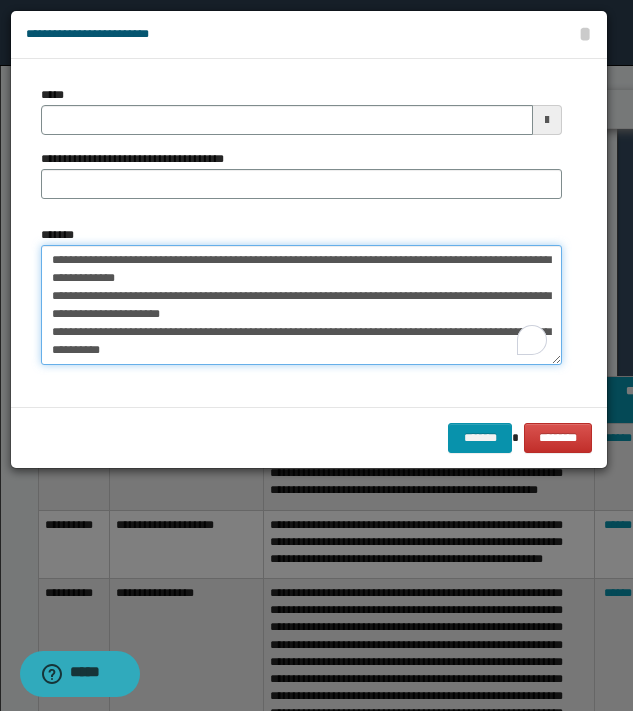 scroll, scrollTop: 389, scrollLeft: 0, axis: vertical 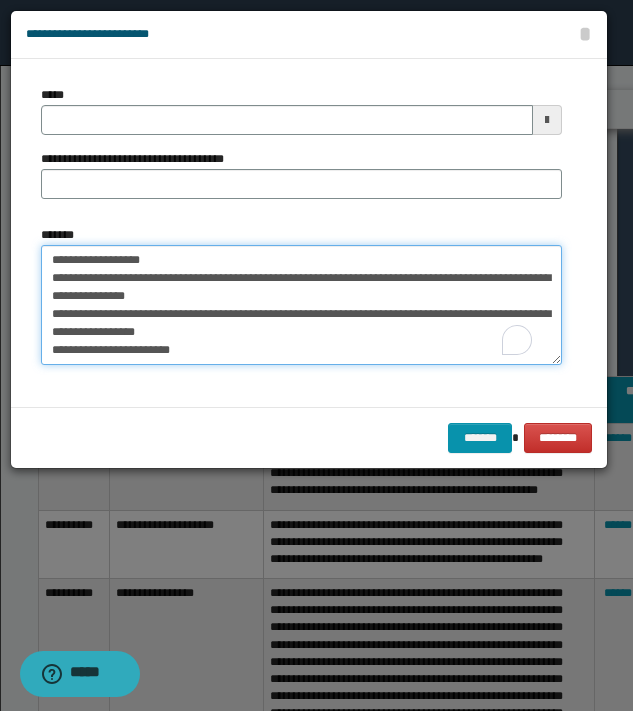 type on "**********" 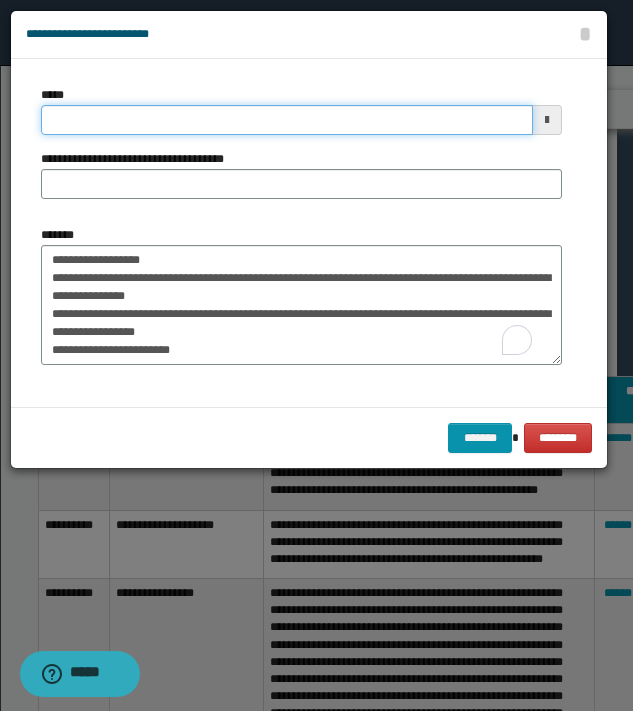 click on "*****" at bounding box center [287, 120] 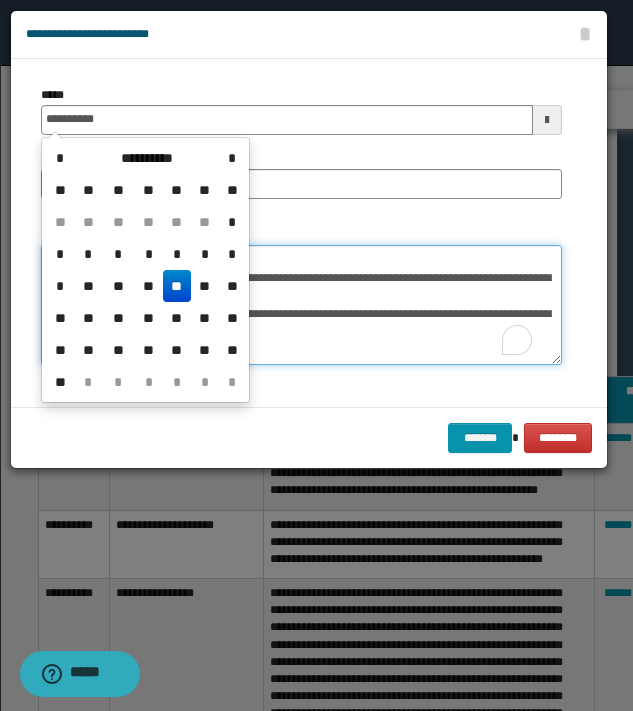 type on "**********" 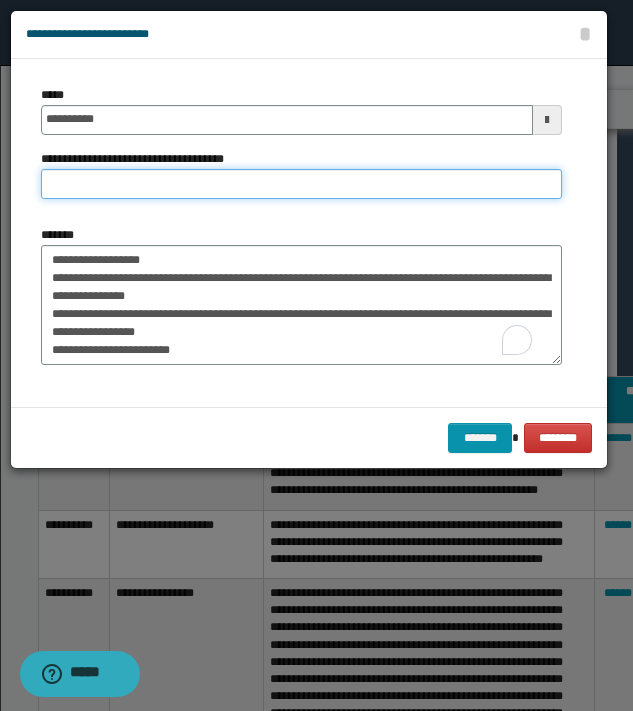 click on "**********" at bounding box center [301, 184] 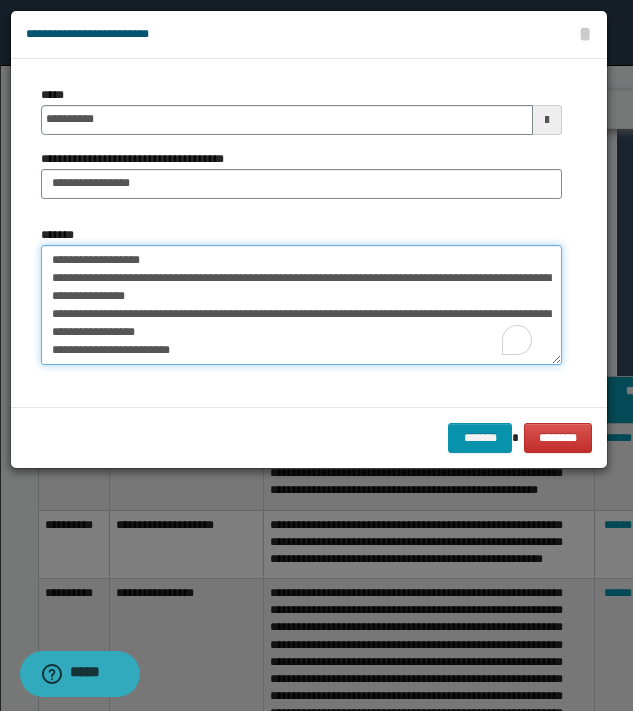 click on "*******" at bounding box center (301, 305) 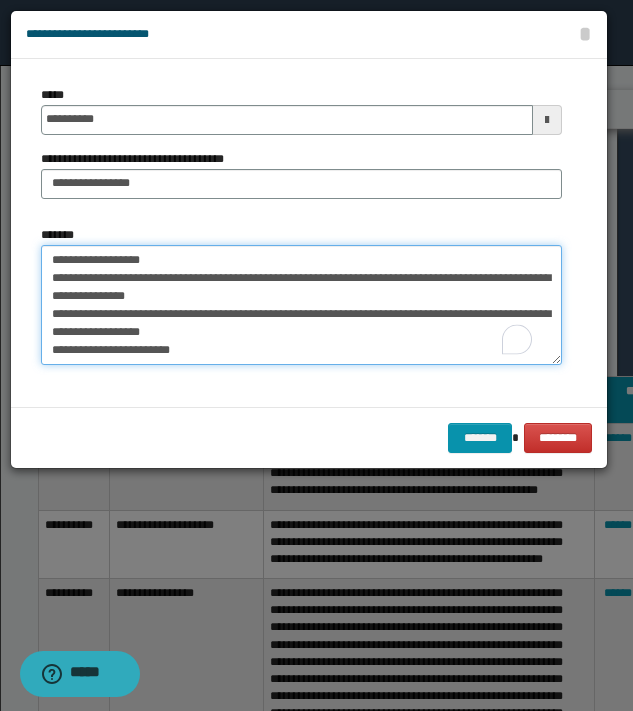 scroll, scrollTop: 189, scrollLeft: 0, axis: vertical 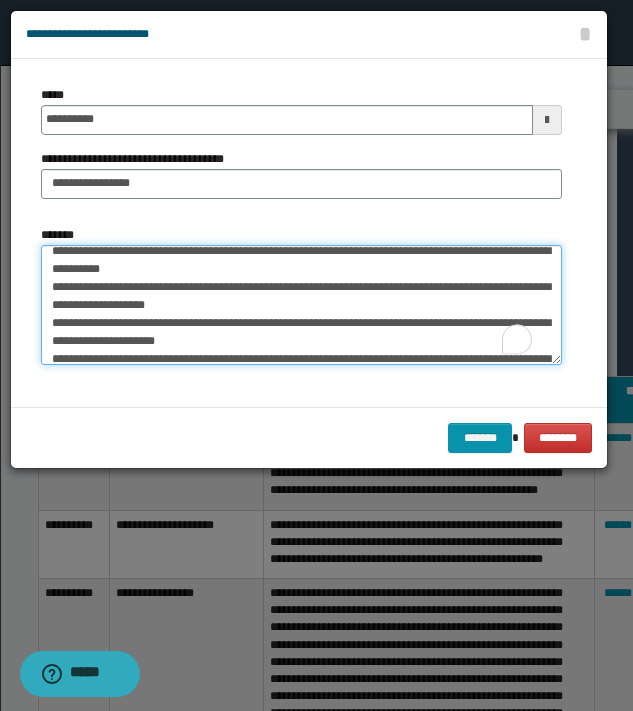 click on "*******" at bounding box center (301, 305) 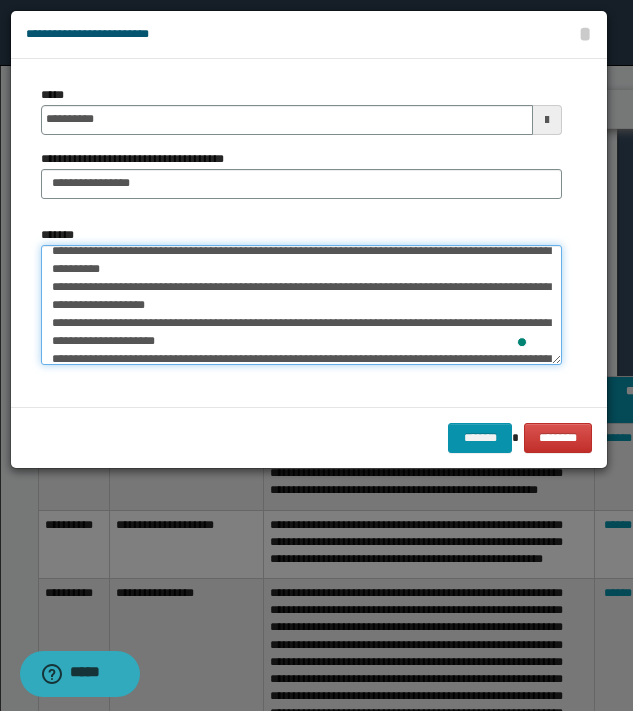 scroll, scrollTop: 89, scrollLeft: 0, axis: vertical 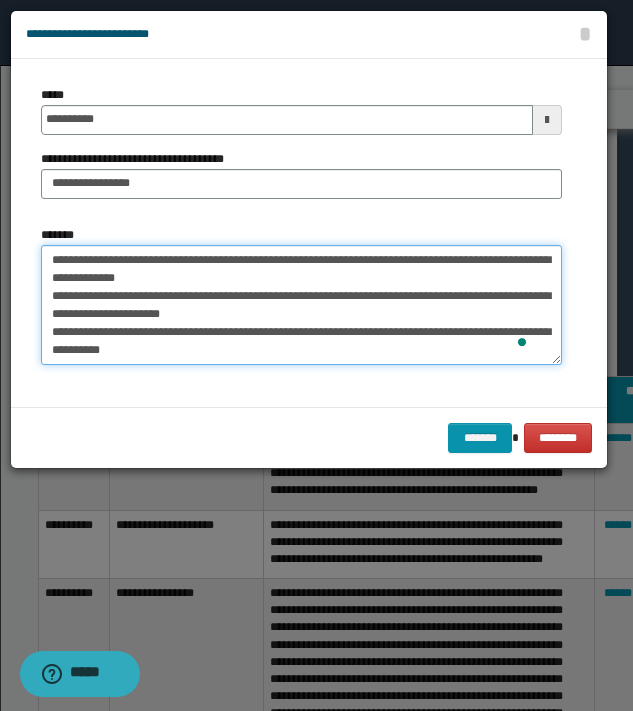 click on "*******" at bounding box center [301, 305] 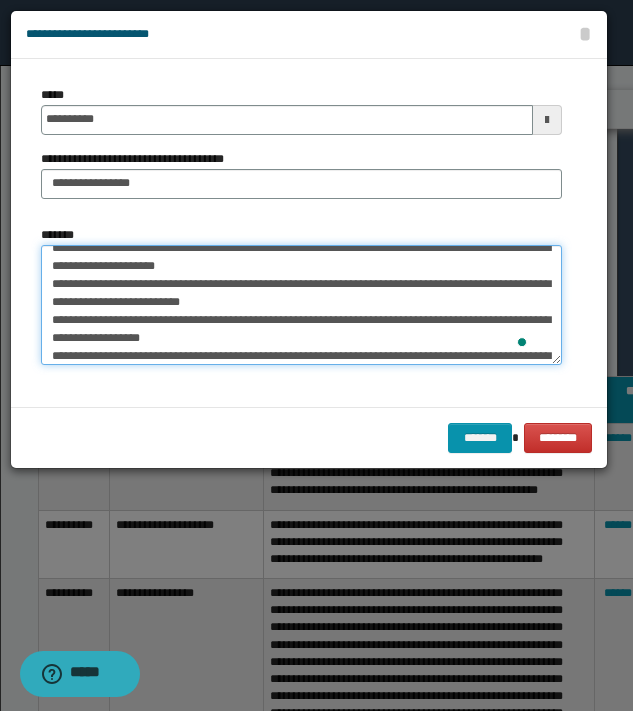 scroll, scrollTop: 396, scrollLeft: 0, axis: vertical 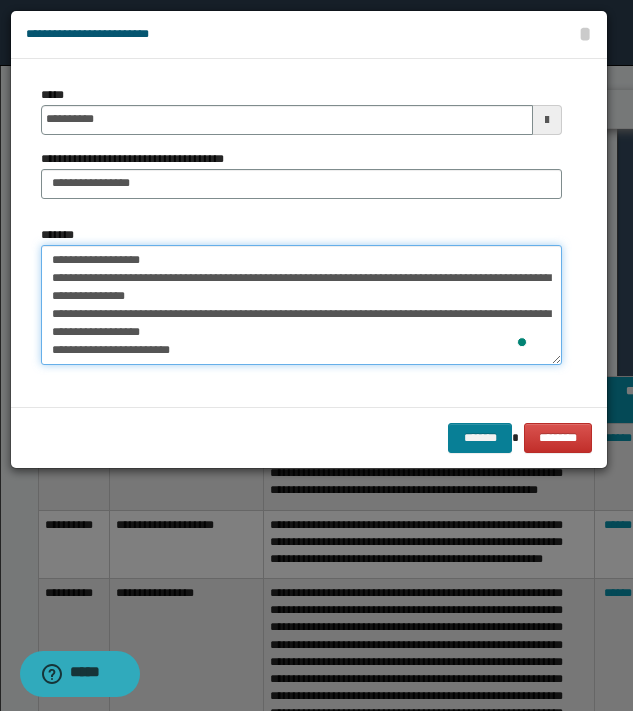 type on "**********" 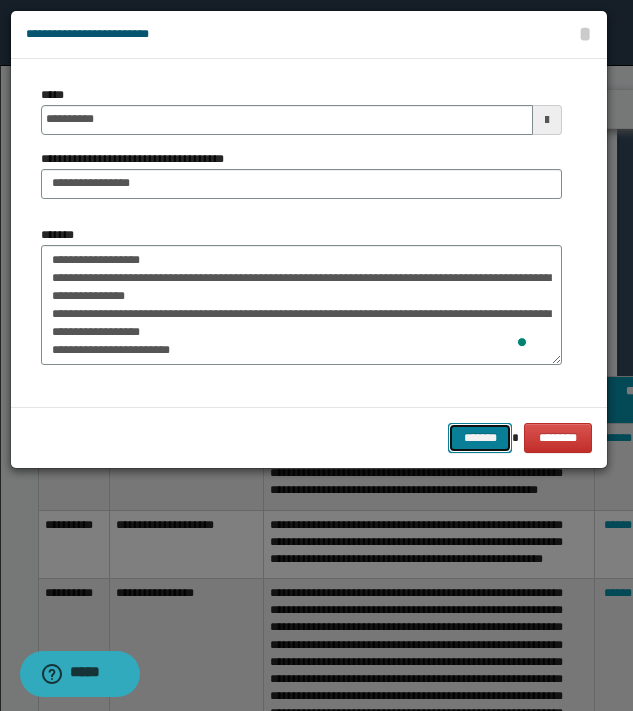 click on "*******" at bounding box center (480, 438) 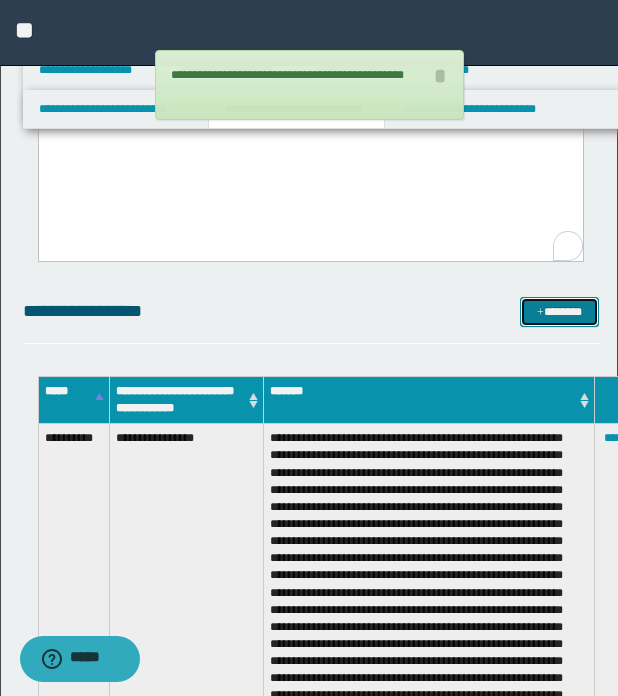 scroll, scrollTop: 0, scrollLeft: 0, axis: both 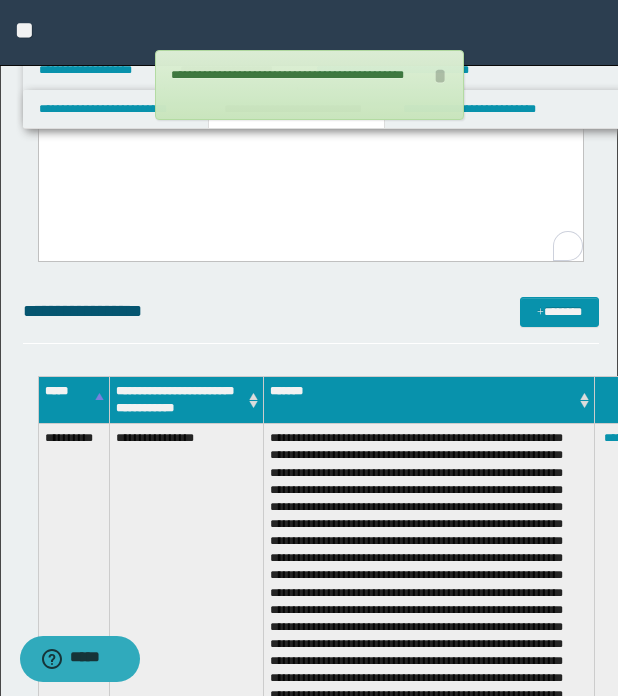 click at bounding box center [310, 168] 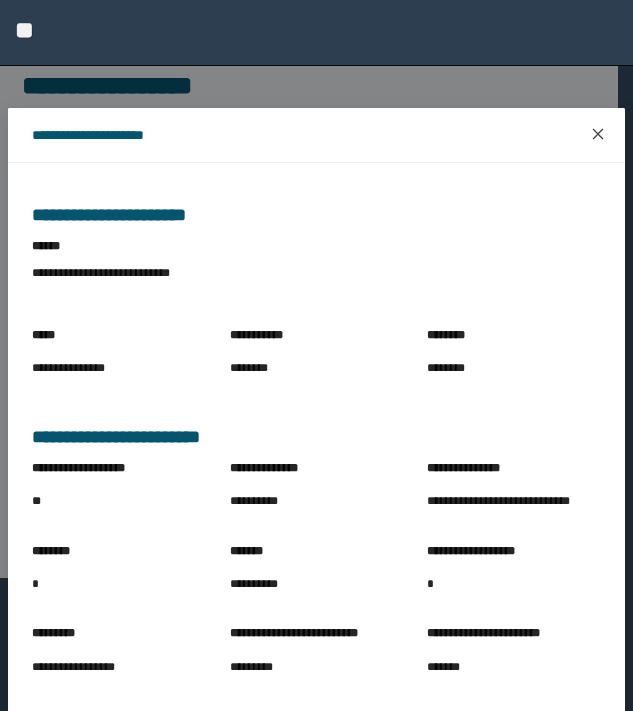 scroll, scrollTop: 0, scrollLeft: 0, axis: both 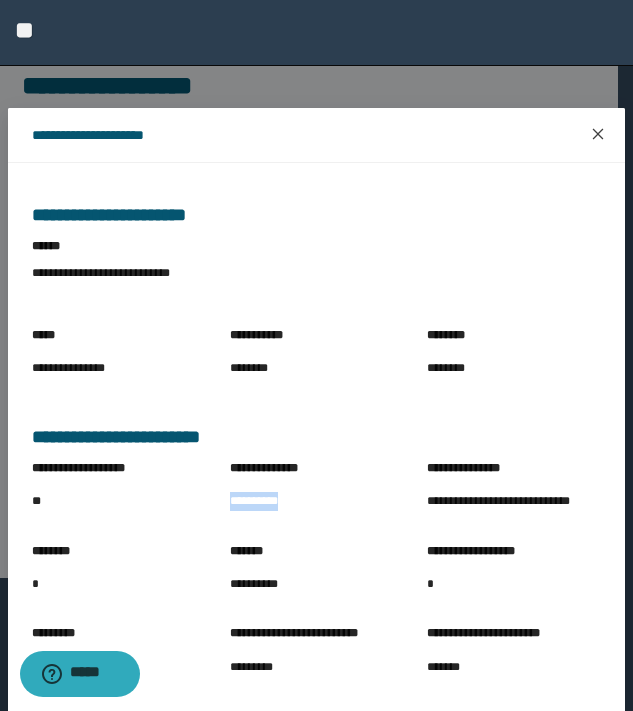 click at bounding box center [598, 135] 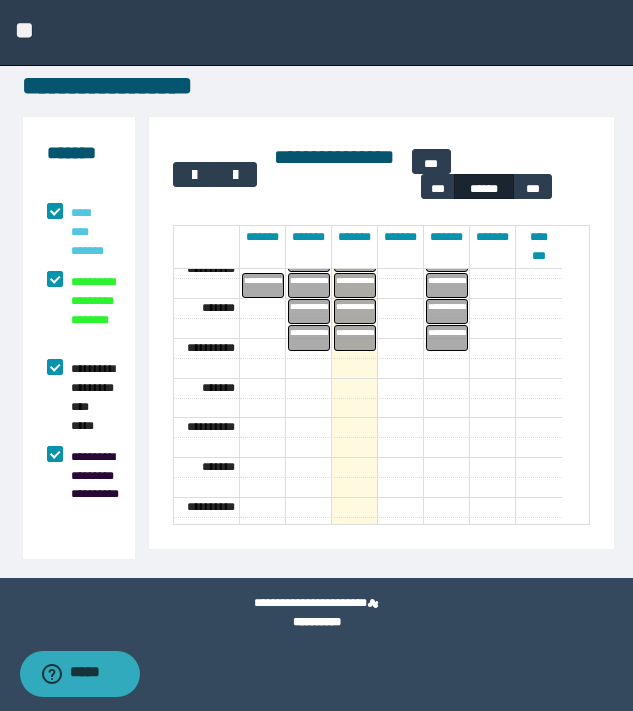 scroll, scrollTop: 822, scrollLeft: 0, axis: vertical 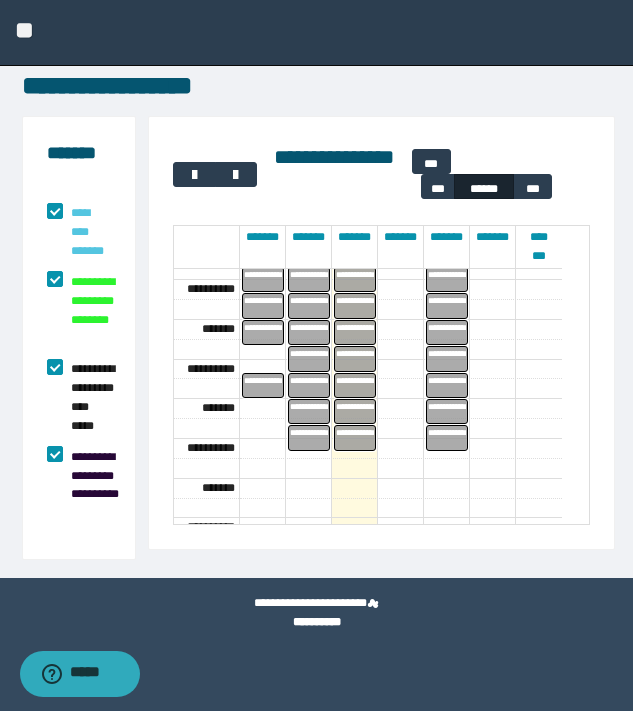 click on "**********" at bounding box center (366, 411) 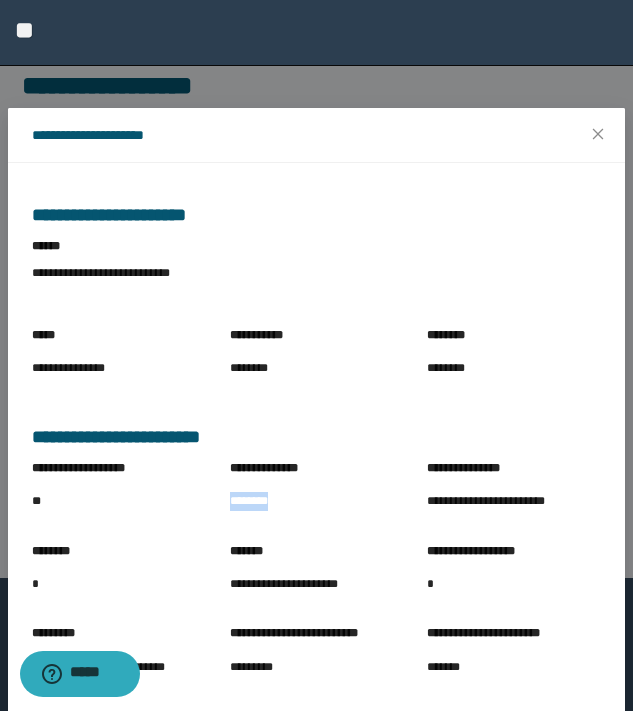 drag, startPoint x: 221, startPoint y: 503, endPoint x: 297, endPoint y: 519, distance: 77.665955 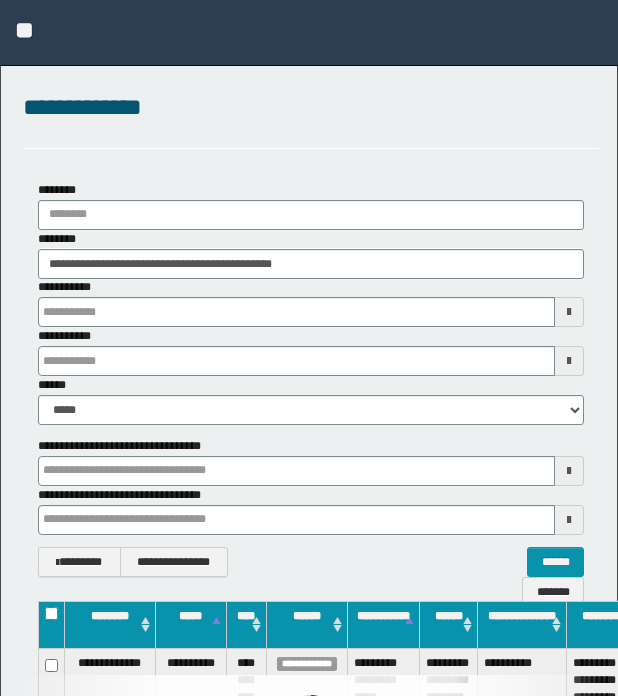 scroll, scrollTop: 0, scrollLeft: 0, axis: both 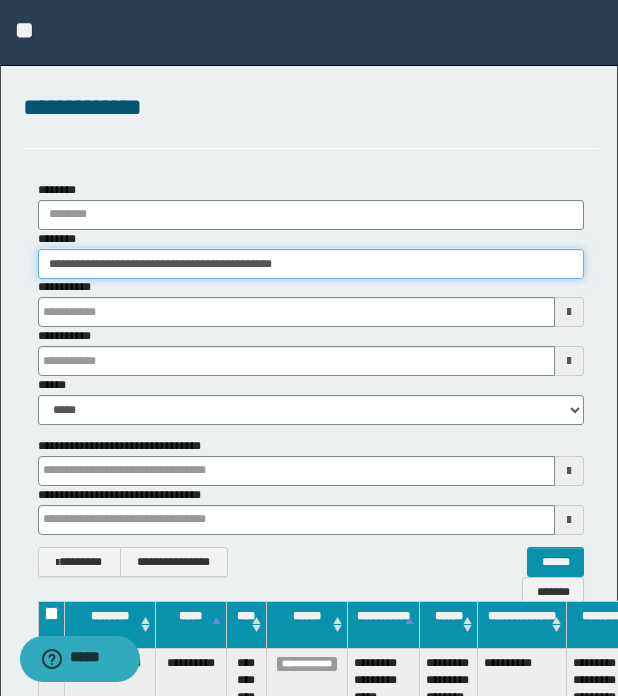 click on "**********" at bounding box center [311, 264] 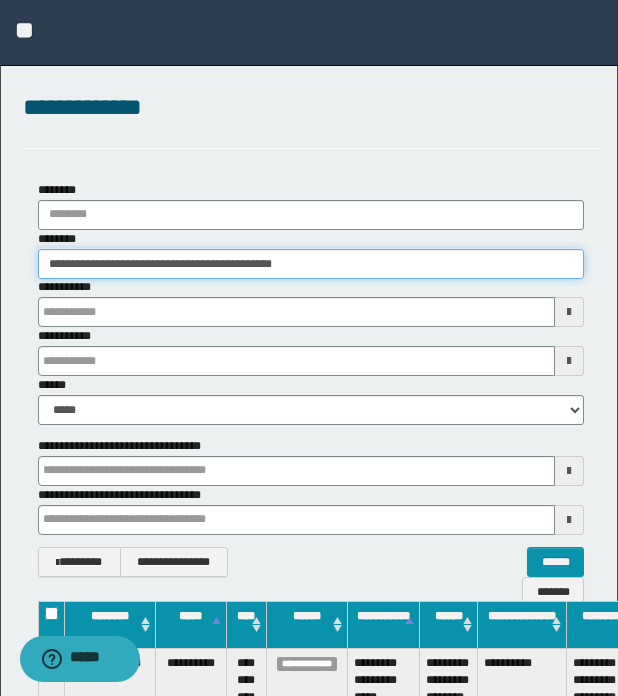 click on "**********" at bounding box center [311, 264] 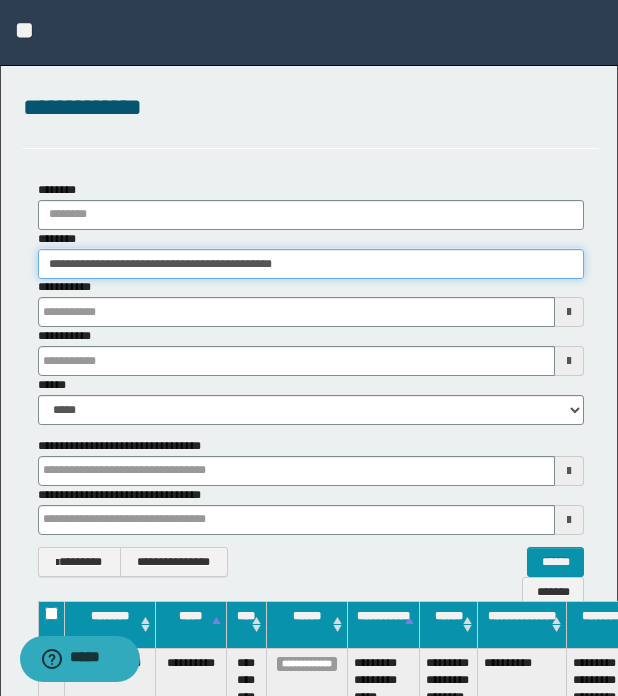 paste 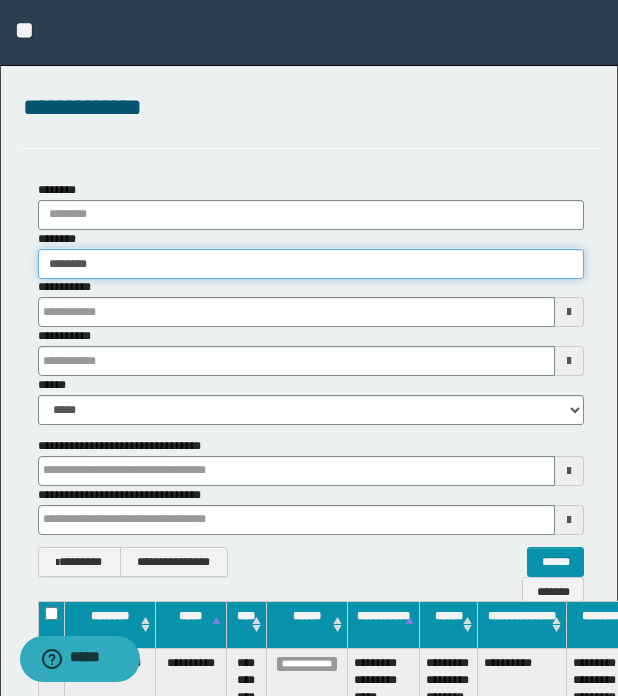 type on "********" 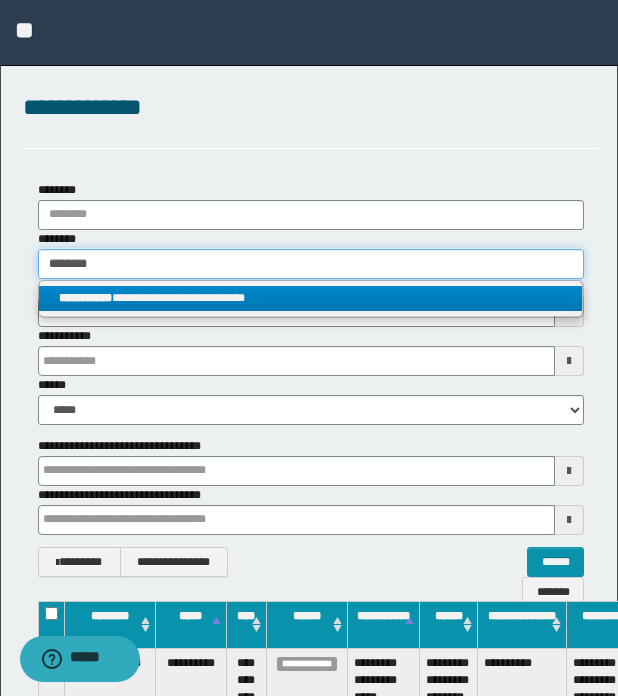 type on "********" 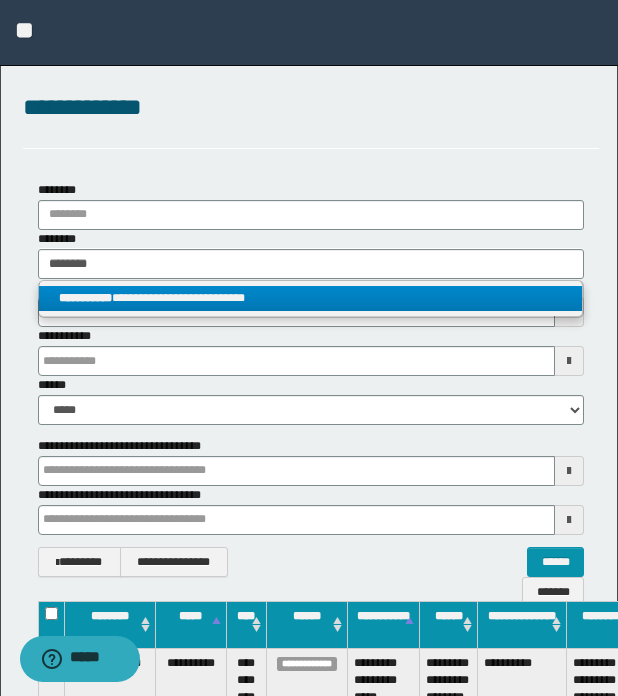 click on "**********" at bounding box center (310, 298) 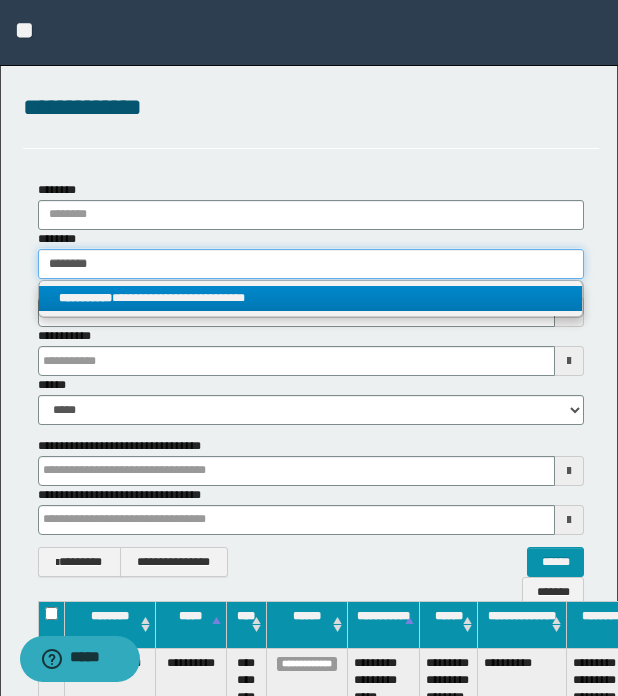 type 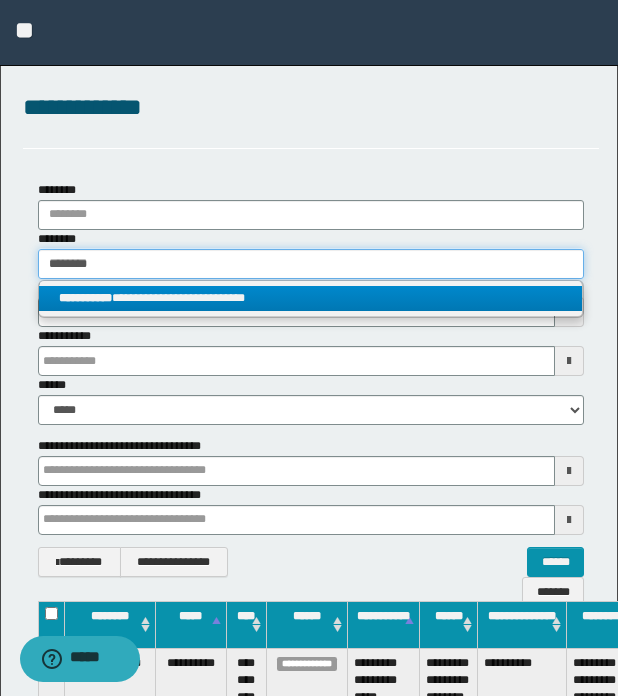 type on "**********" 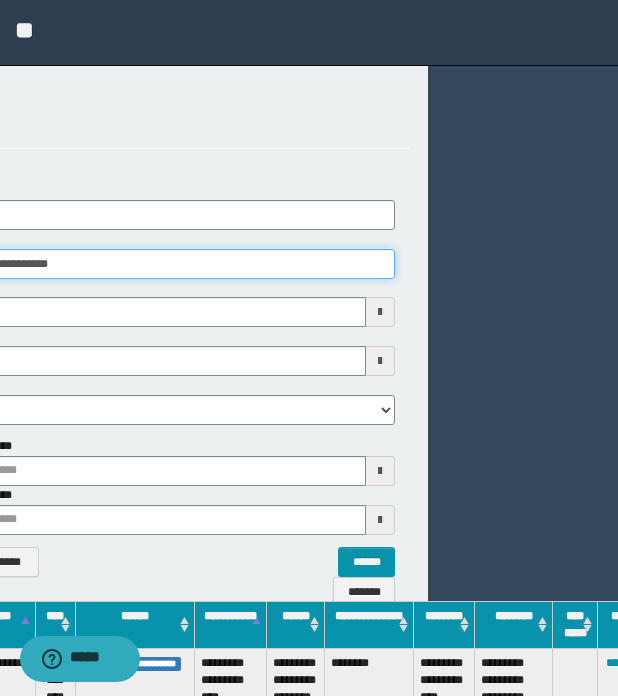 scroll, scrollTop: 0, scrollLeft: 201, axis: horizontal 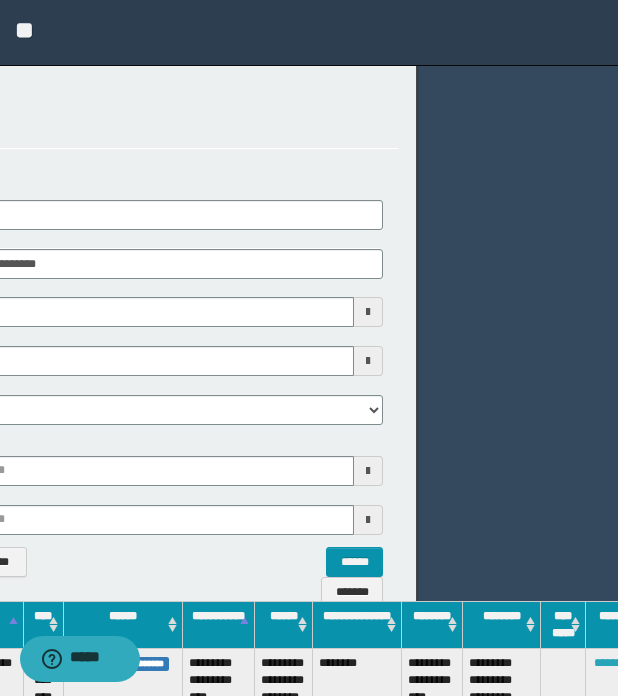 click on "********" at bounding box center [613, 663] 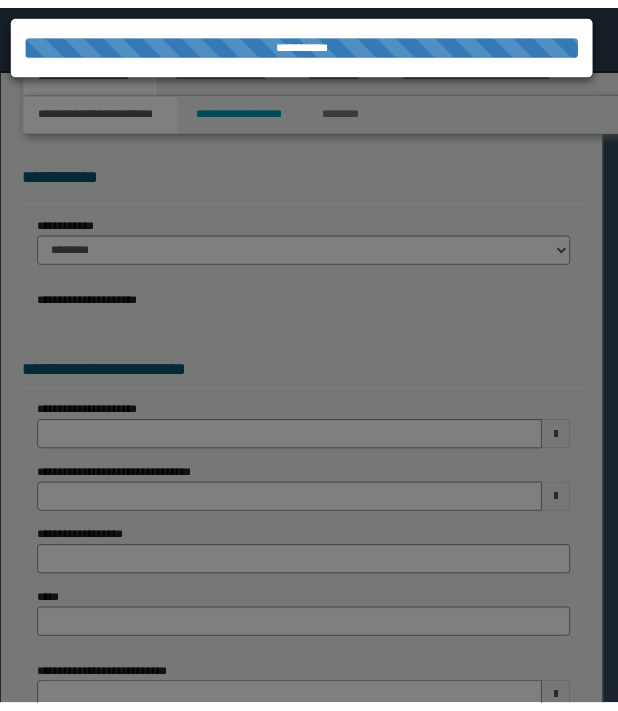 scroll, scrollTop: 0, scrollLeft: 0, axis: both 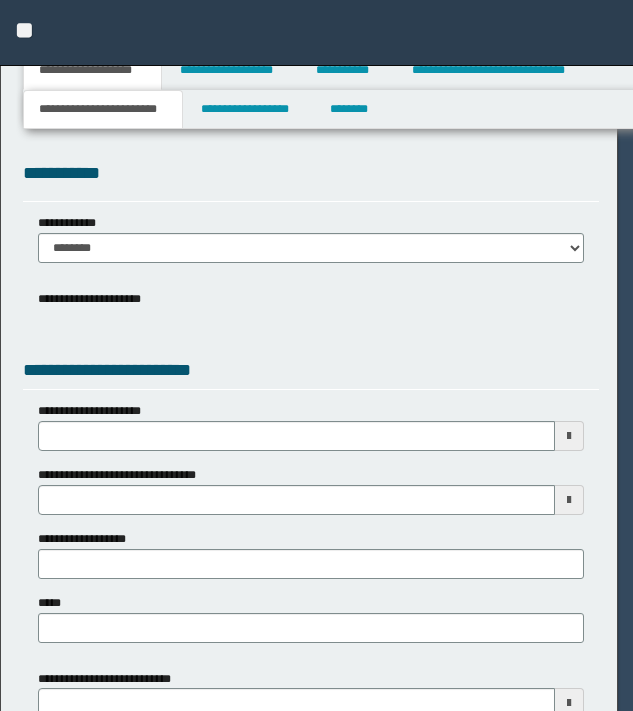 select on "*" 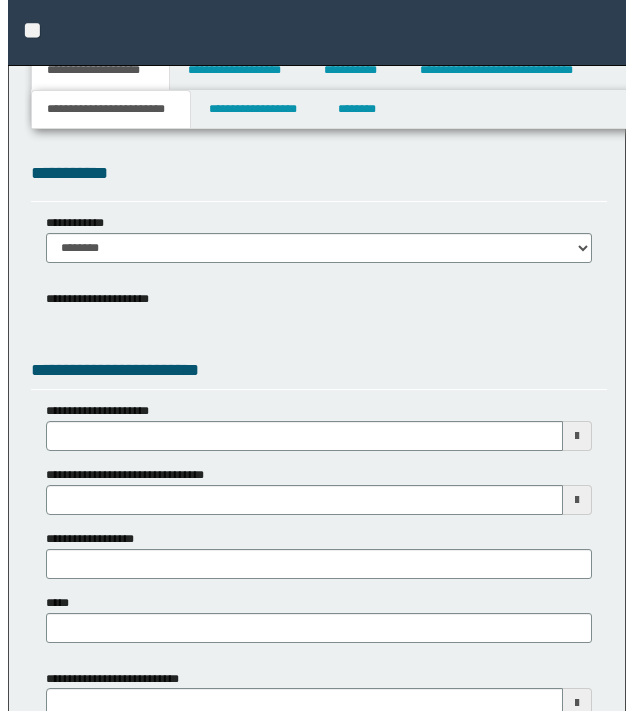 scroll, scrollTop: 0, scrollLeft: 0, axis: both 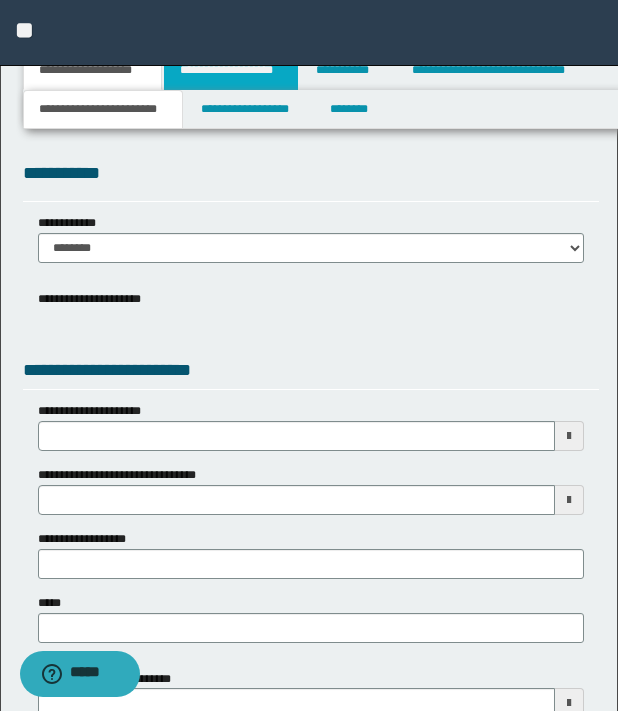 click on "**********" at bounding box center (231, 70) 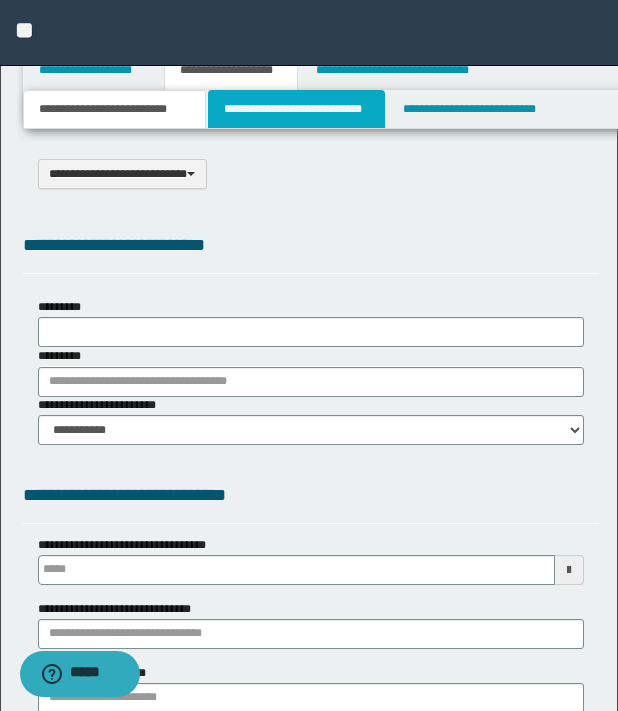 click on "**********" at bounding box center [296, 109] 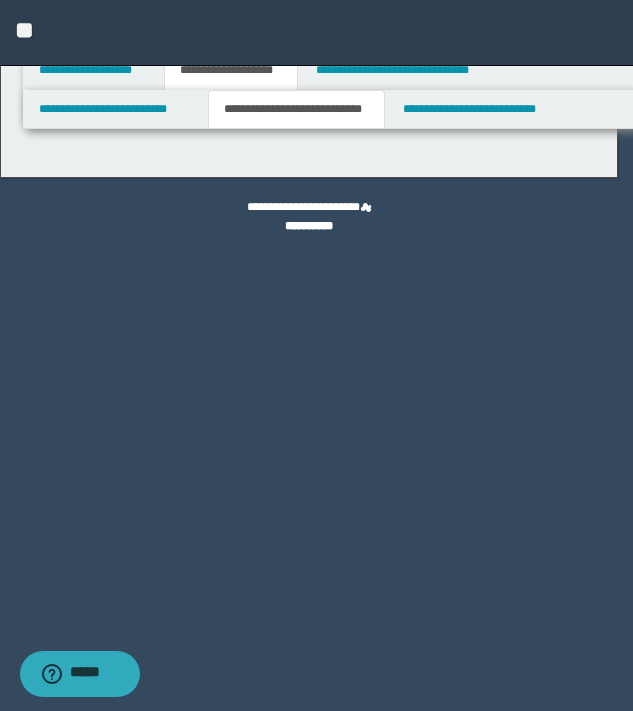 scroll, scrollTop: 0, scrollLeft: 0, axis: both 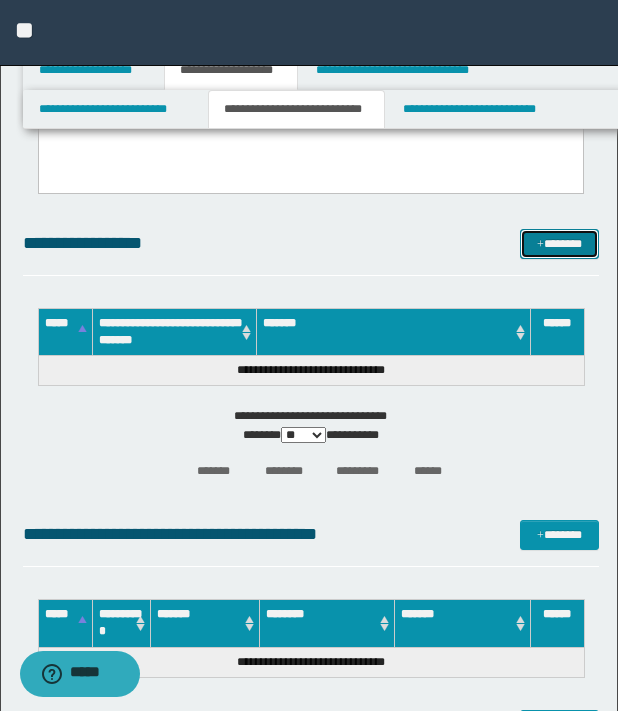 click at bounding box center (540, 245) 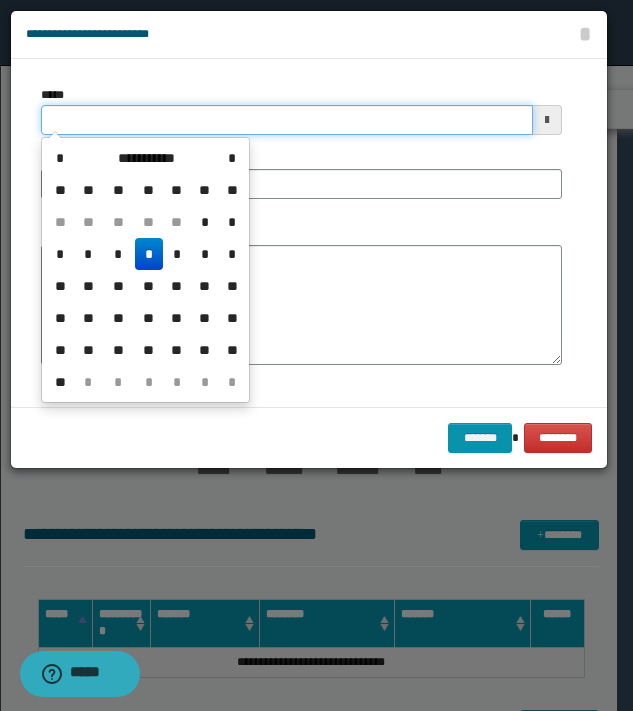 click on "*****" at bounding box center [287, 120] 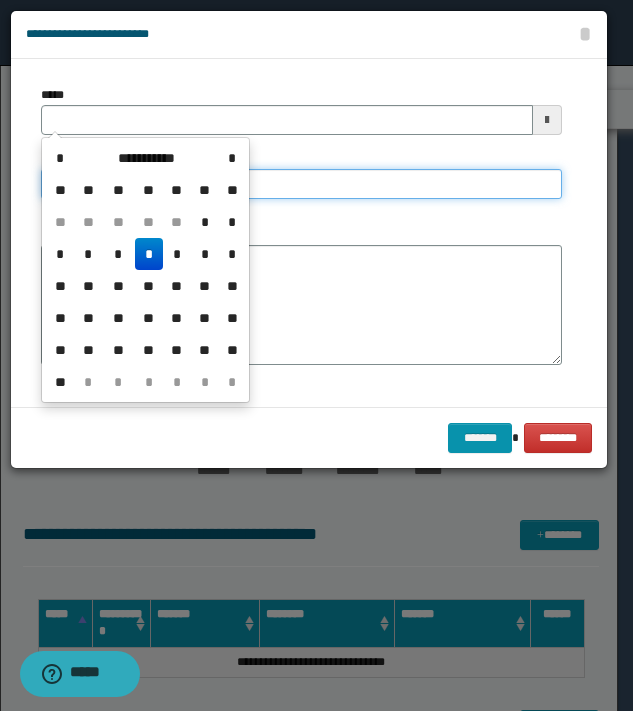type 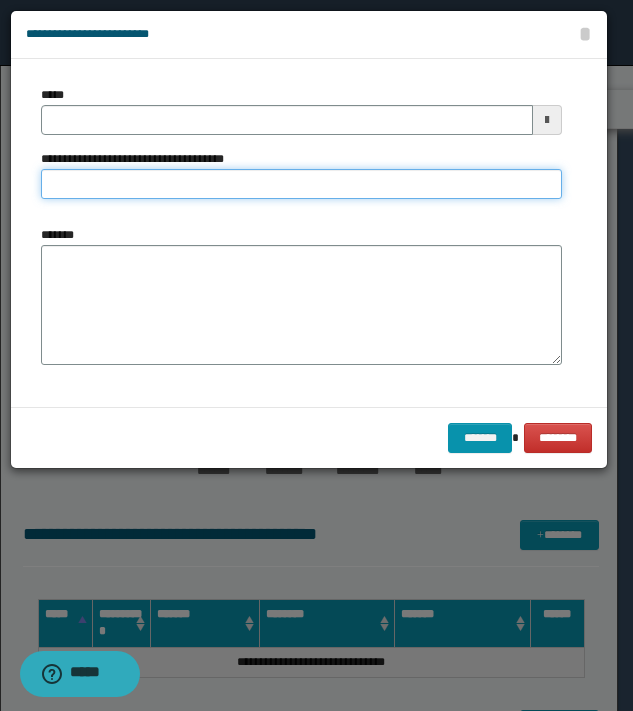 click on "**********" at bounding box center [301, 184] 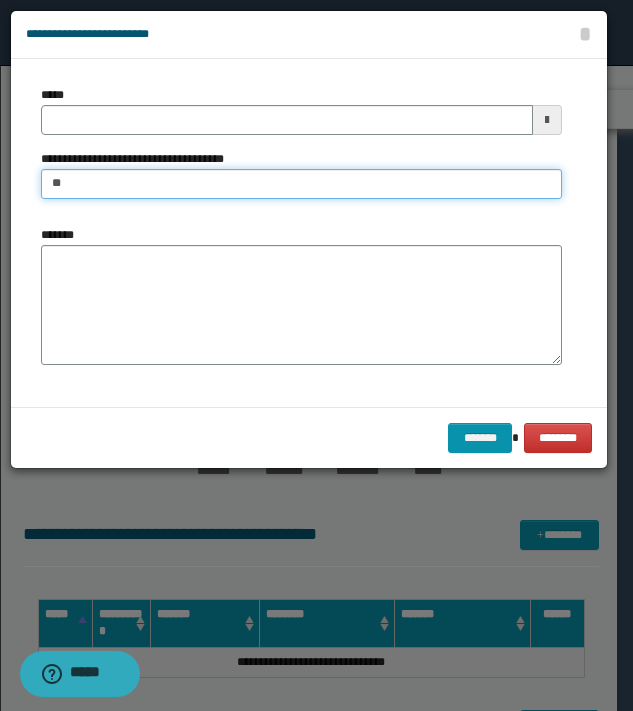type on "*" 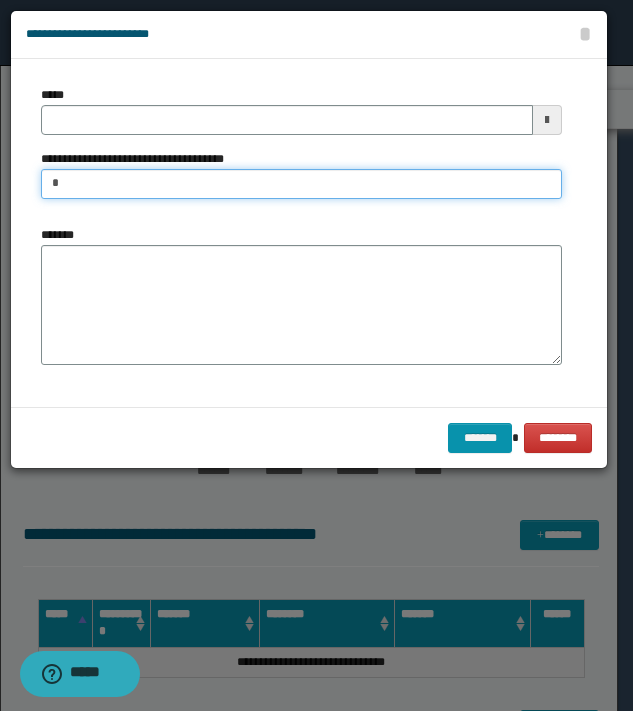 type 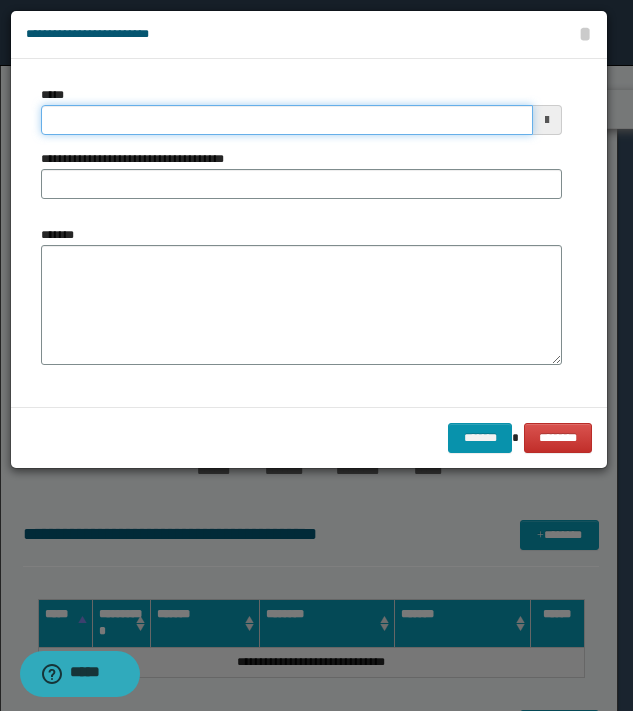 click on "*****" at bounding box center [287, 120] 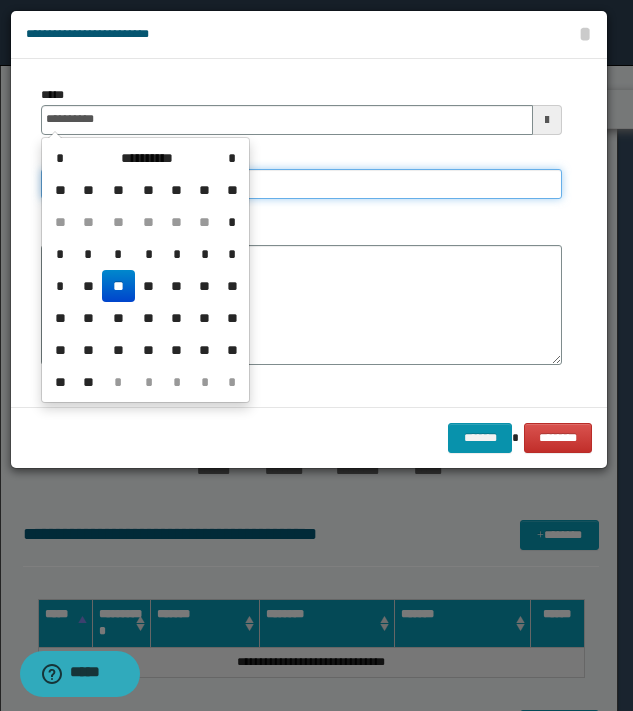 type on "**********" 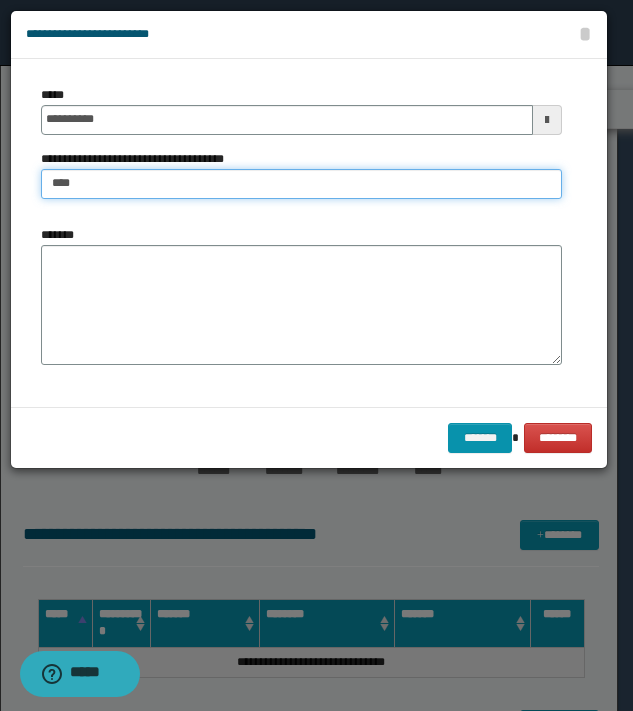 type on "**********" 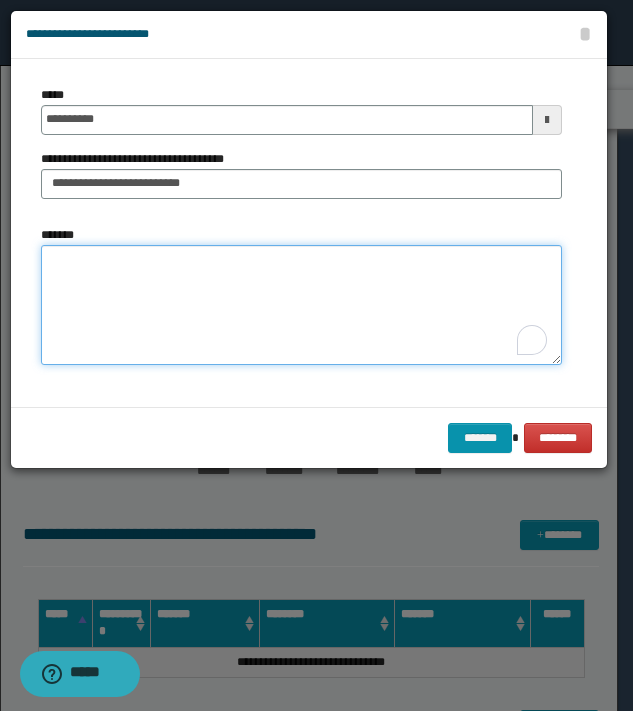 click on "*******" at bounding box center [301, 305] 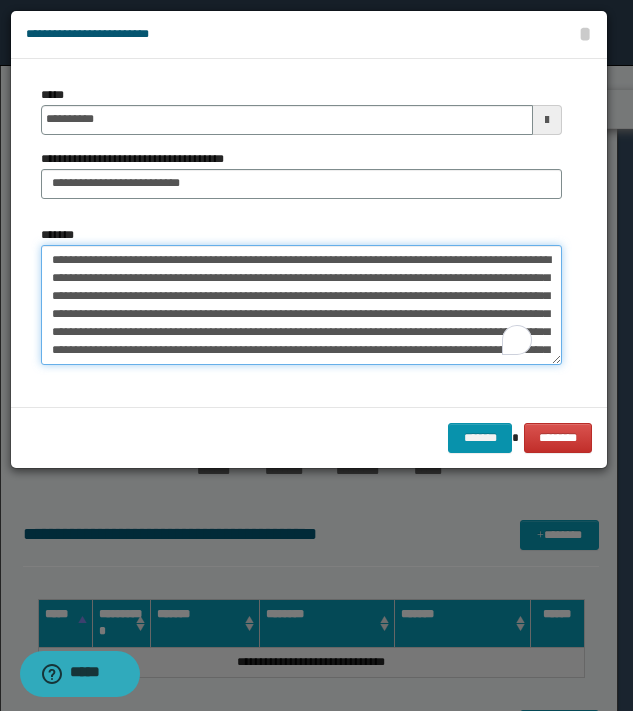 scroll, scrollTop: 29, scrollLeft: 0, axis: vertical 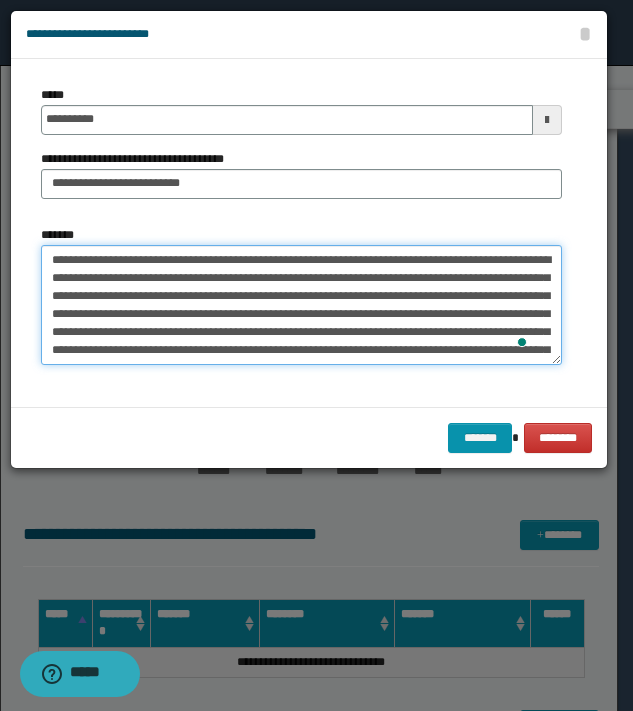 click on "**********" at bounding box center [301, 305] 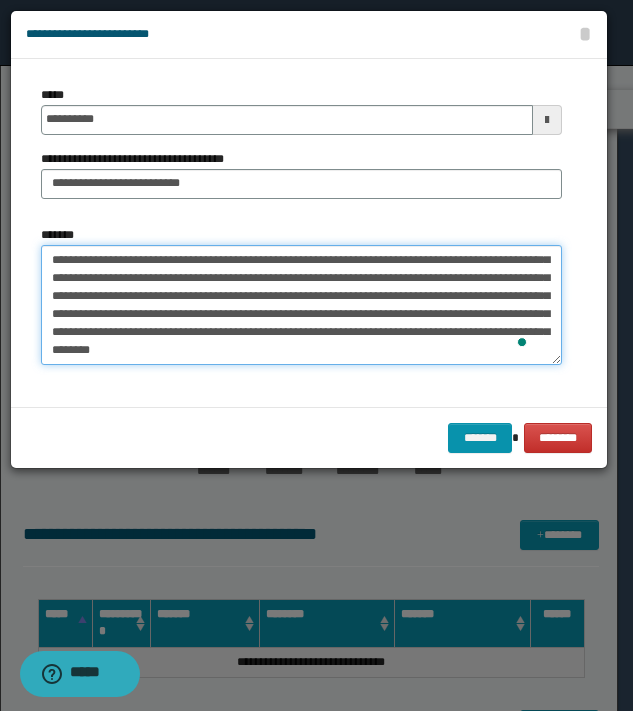 scroll, scrollTop: 36, scrollLeft: 0, axis: vertical 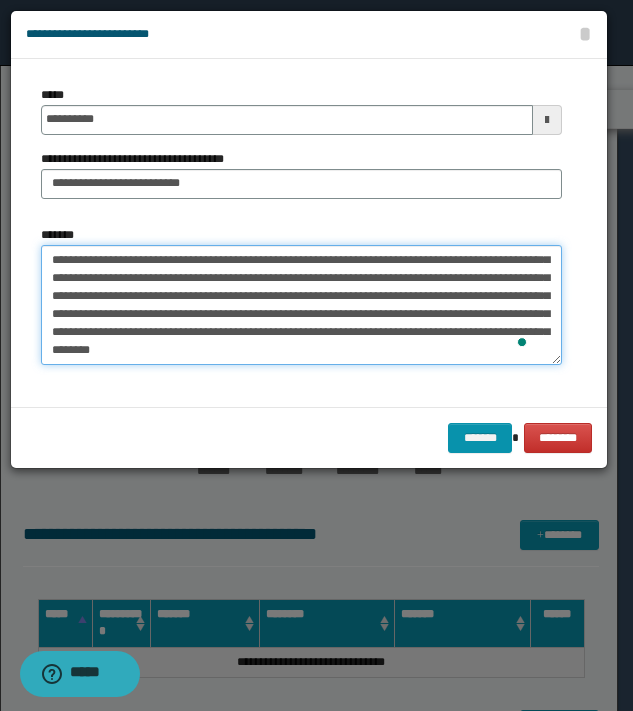 click on "**********" at bounding box center (301, 305) 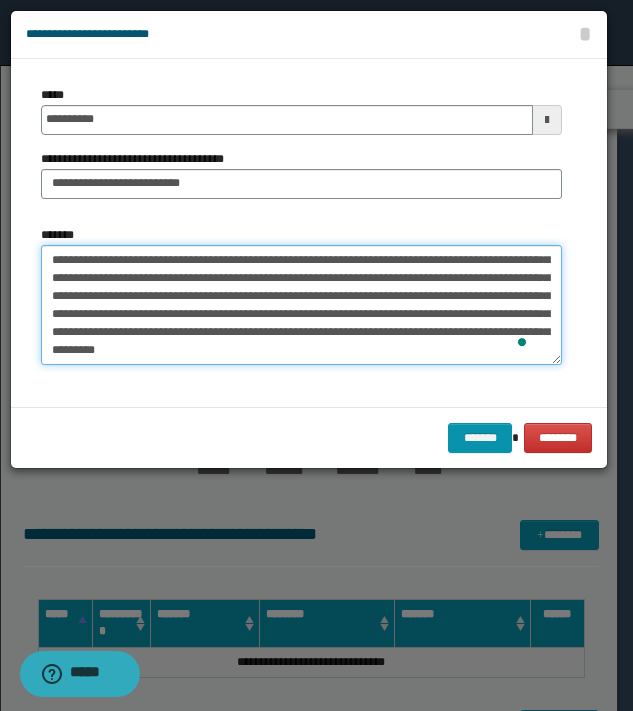 drag, startPoint x: 429, startPoint y: 353, endPoint x: 62, endPoint y: 337, distance: 367.3486 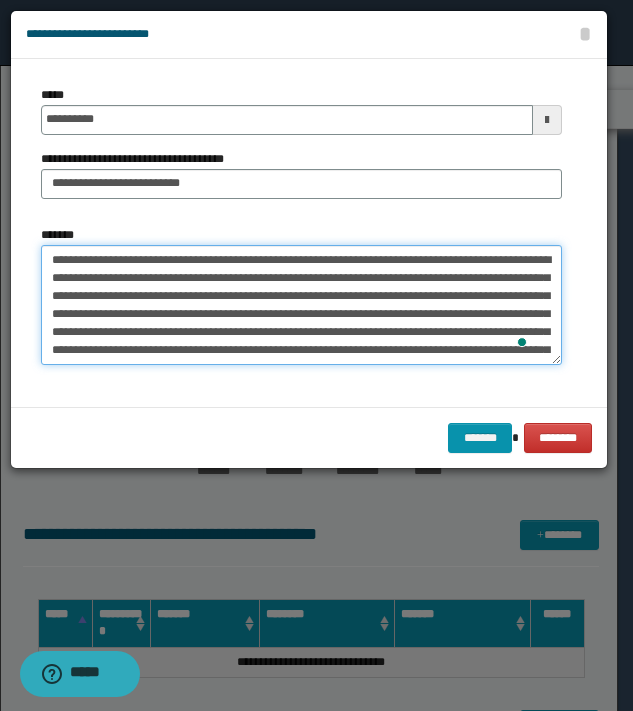 scroll, scrollTop: 0, scrollLeft: 0, axis: both 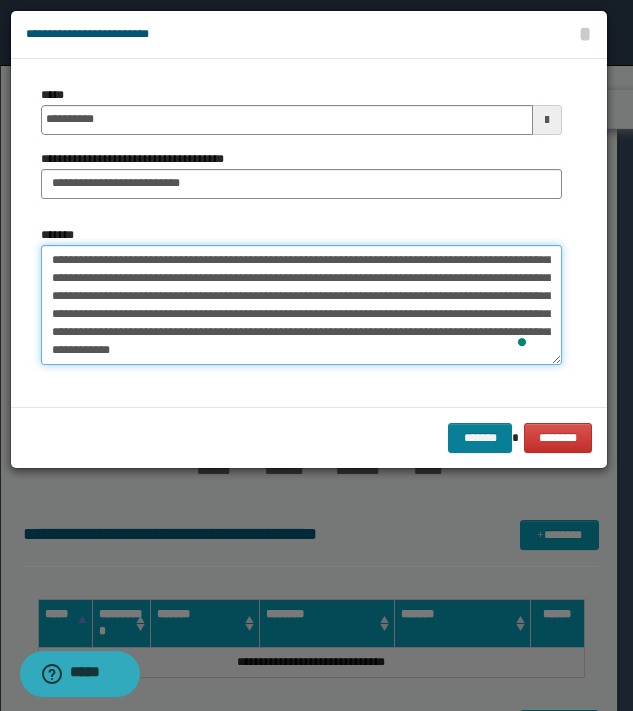 type on "**********" 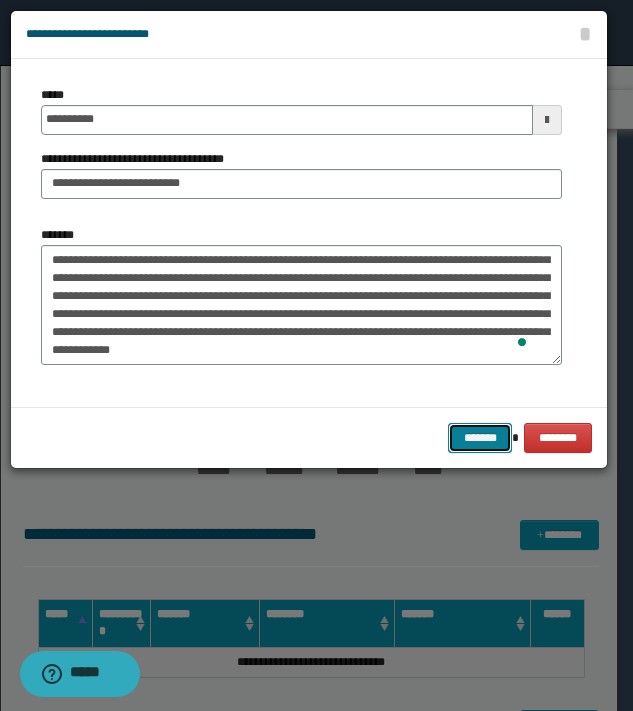 click on "*******" at bounding box center [480, 438] 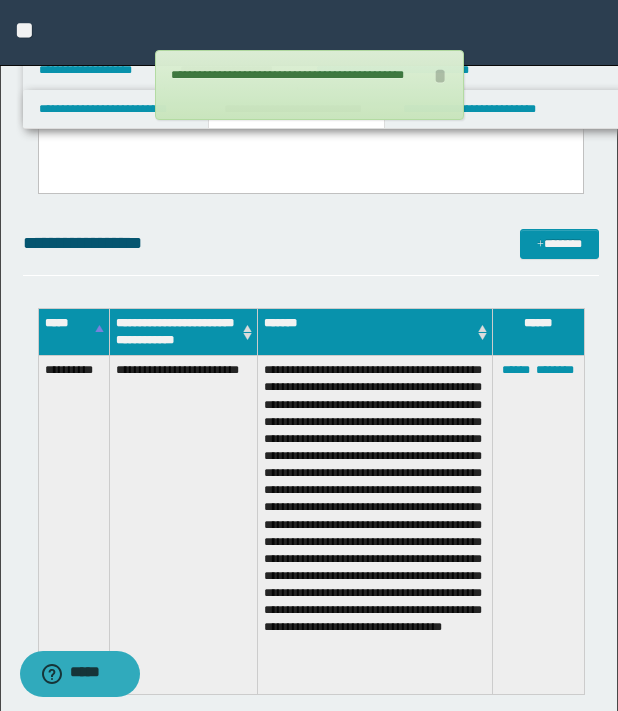 scroll, scrollTop: 0, scrollLeft: 0, axis: both 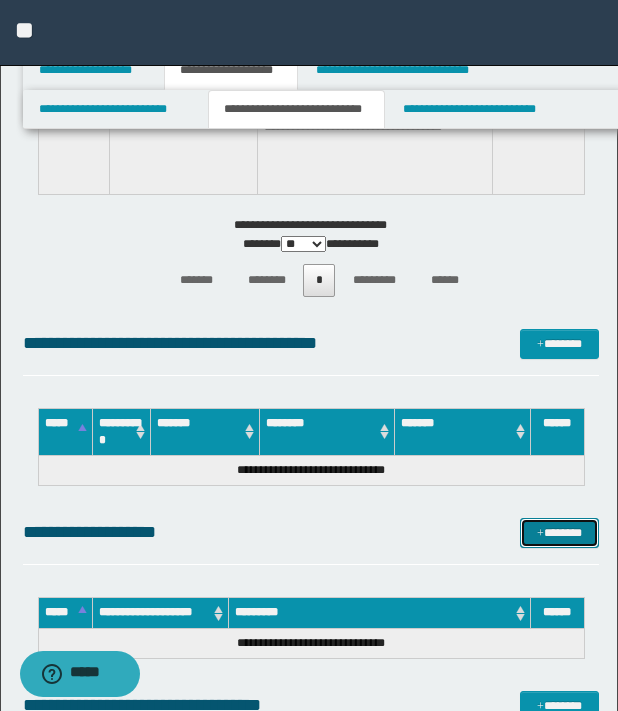 click on "*******" at bounding box center [559, 533] 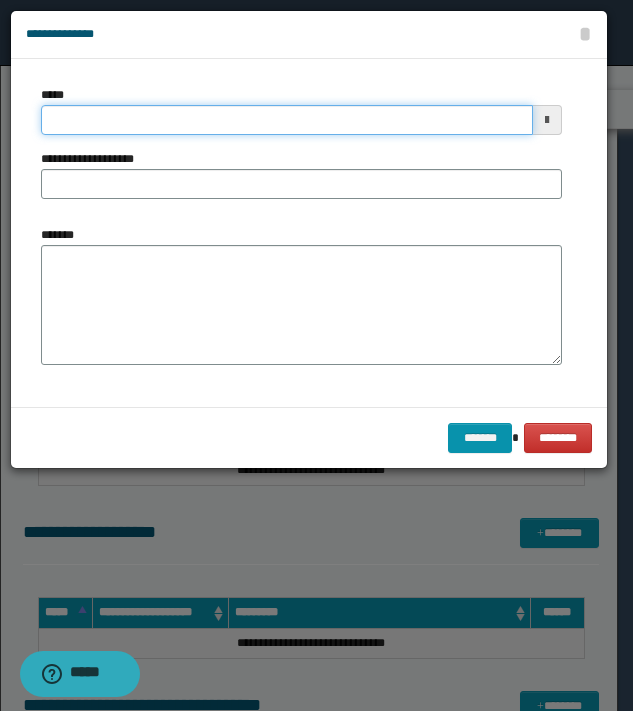 click on "*****" at bounding box center (287, 120) 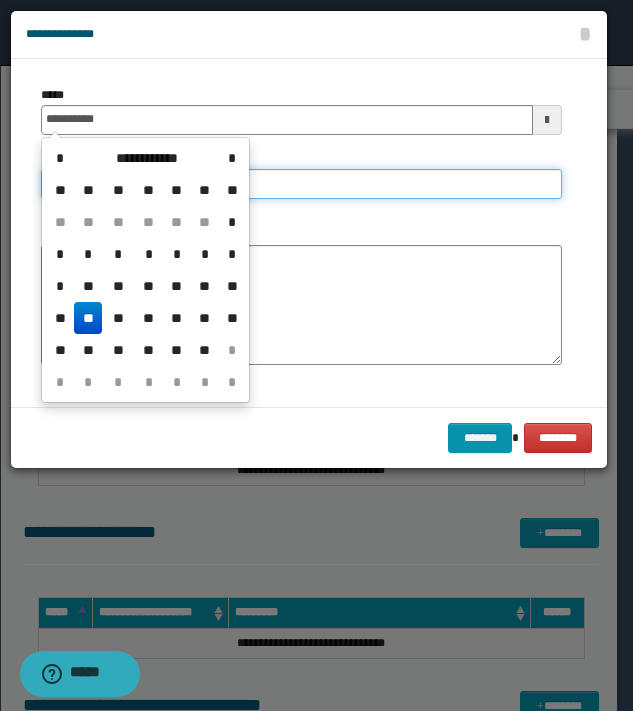 type on "**********" 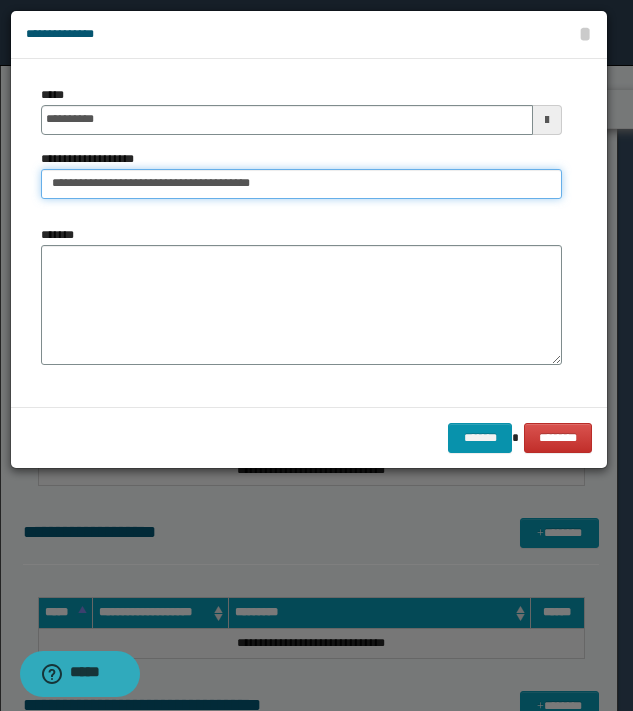 type on "**********" 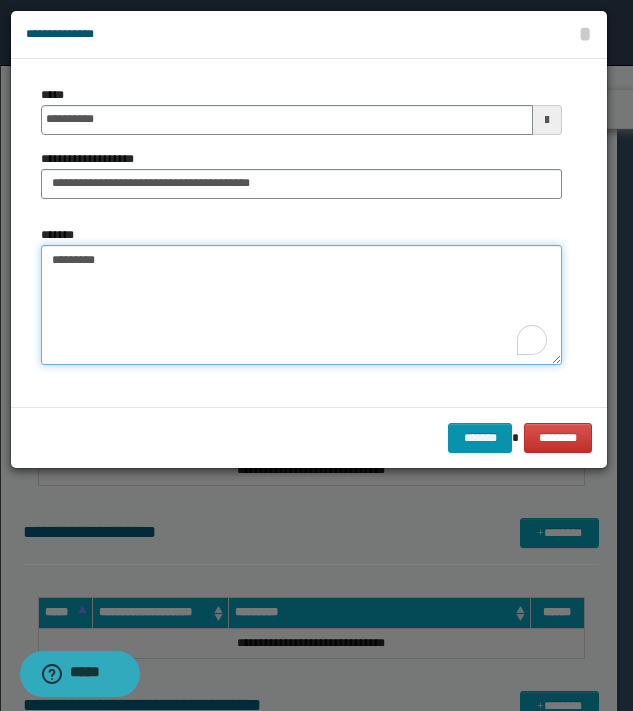 click on "********" at bounding box center [301, 305] 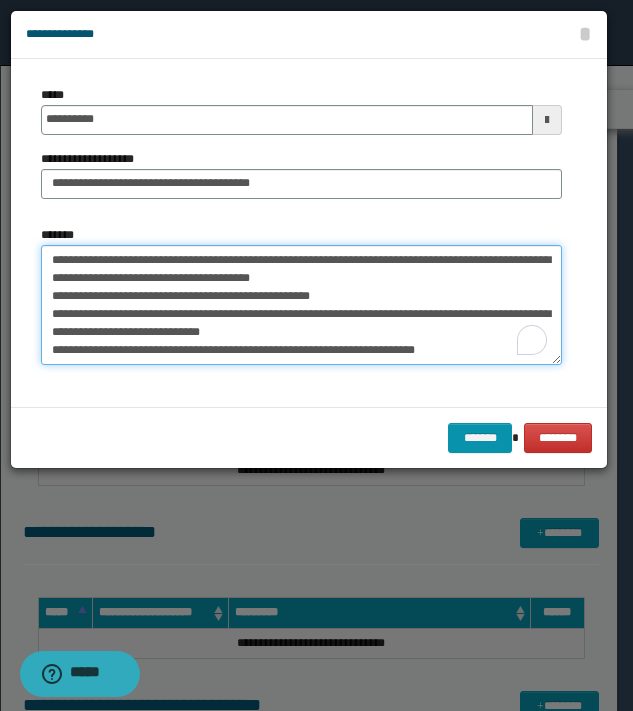 scroll, scrollTop: 11, scrollLeft: 0, axis: vertical 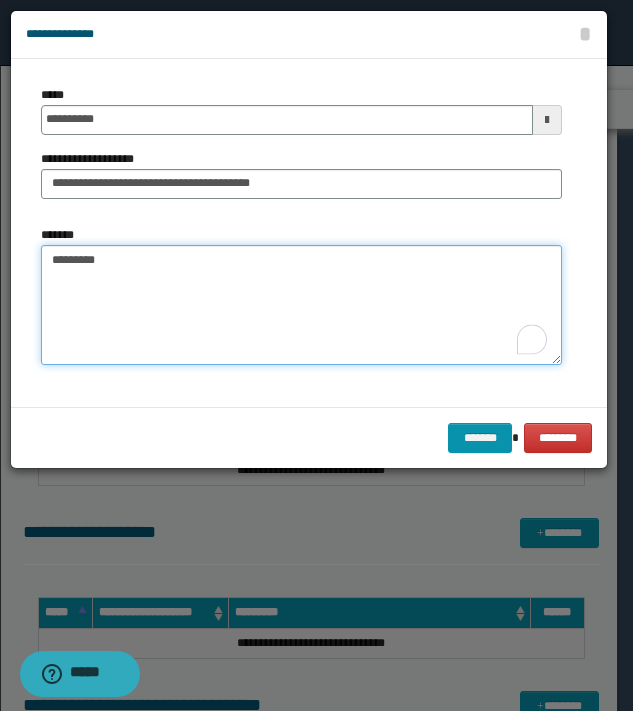 click on "********" at bounding box center (301, 305) 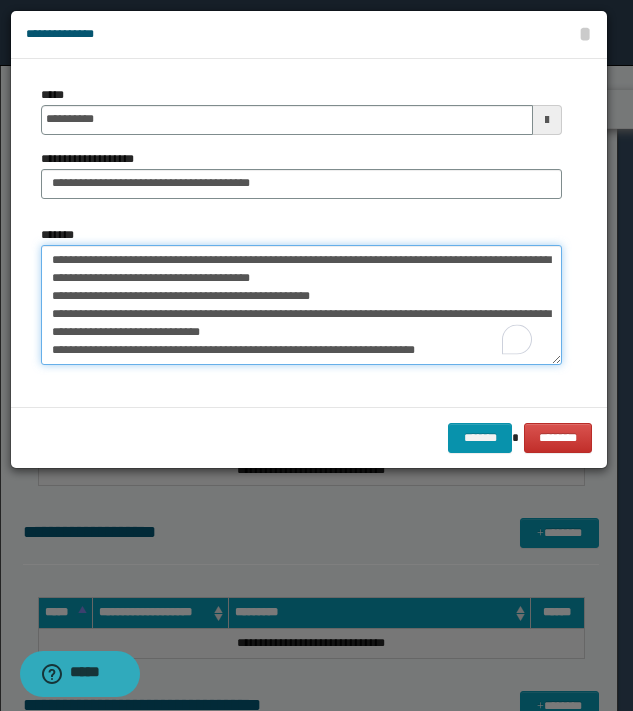 scroll, scrollTop: 11, scrollLeft: 0, axis: vertical 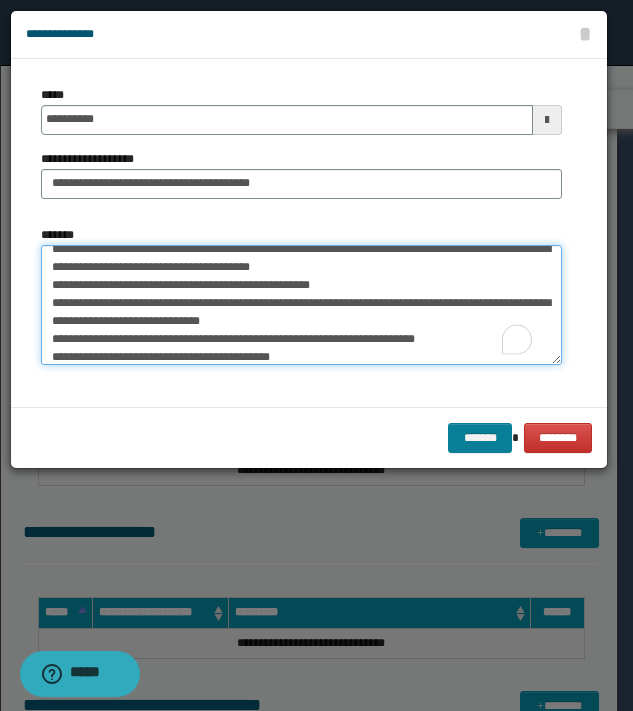 type on "**********" 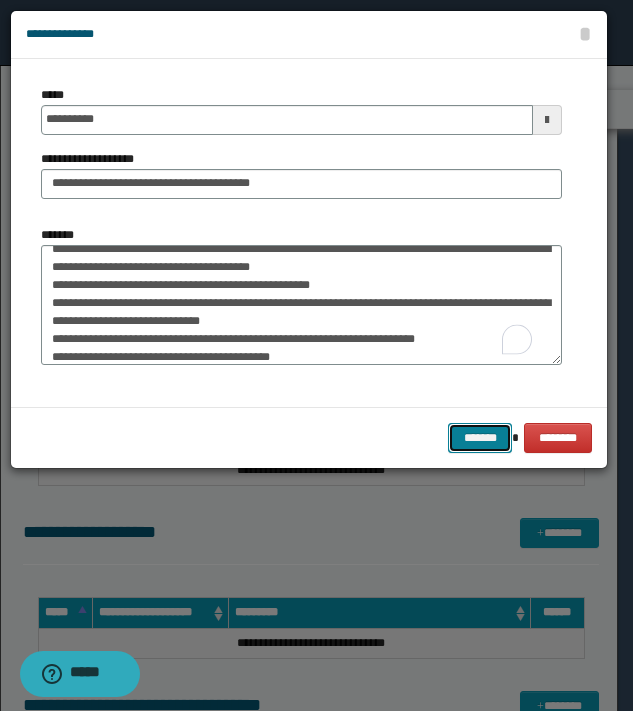 click on "*******" at bounding box center (480, 438) 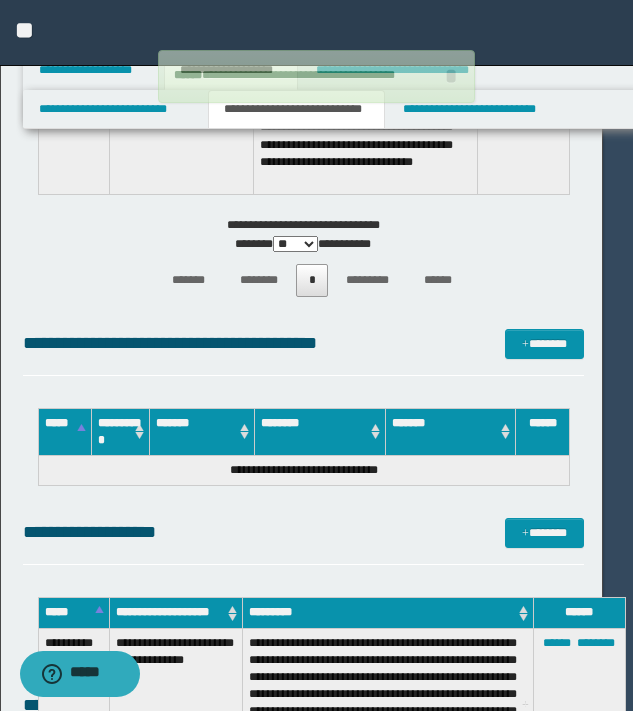 click on "**********" at bounding box center (316, -645) 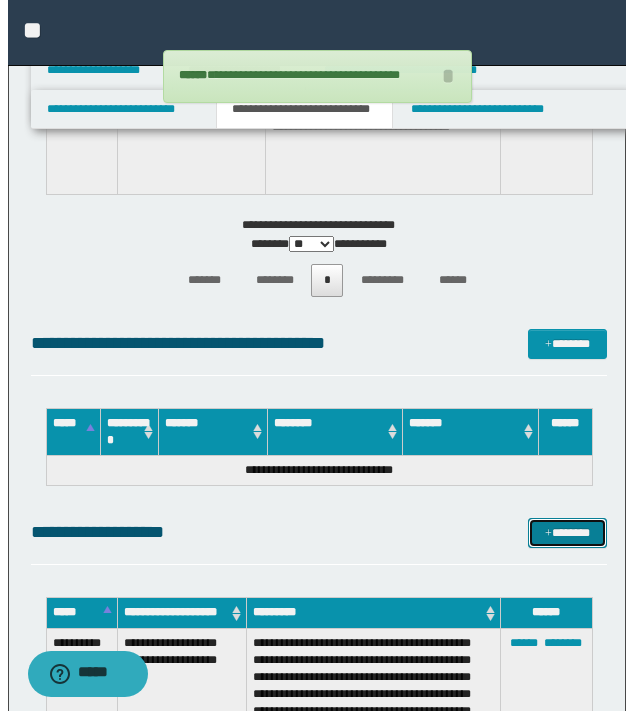scroll, scrollTop: 0, scrollLeft: 0, axis: both 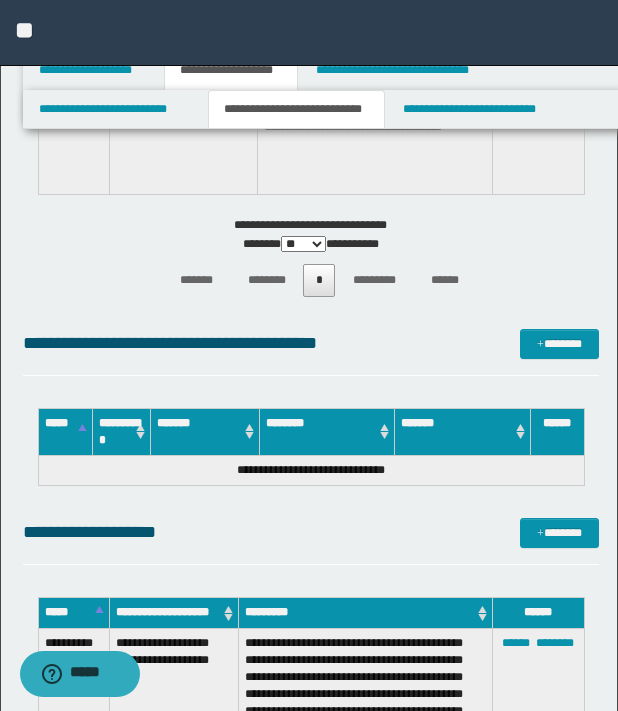 click on "**********" at bounding box center (311, 541) 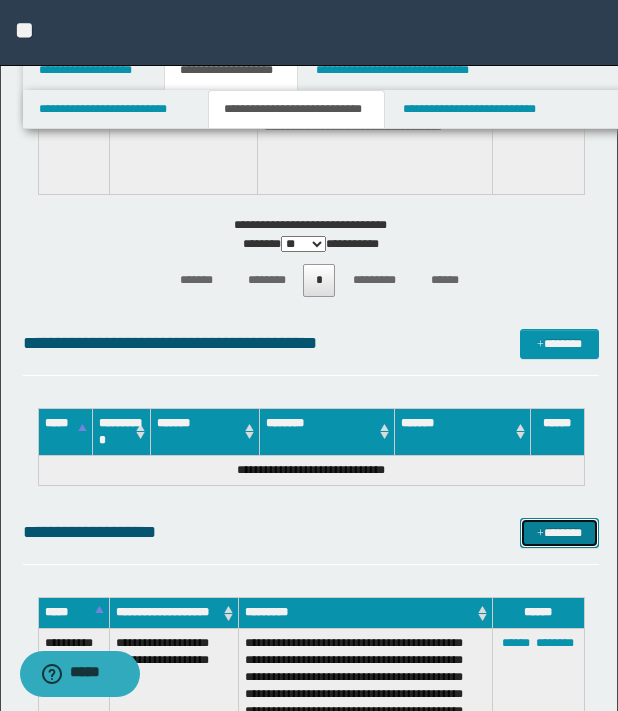 click on "*******" at bounding box center (559, 533) 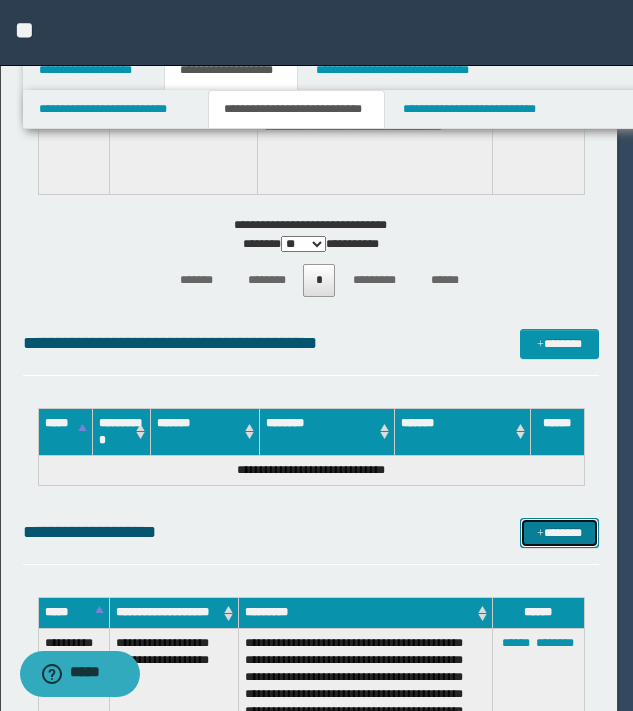 scroll, scrollTop: 0, scrollLeft: 0, axis: both 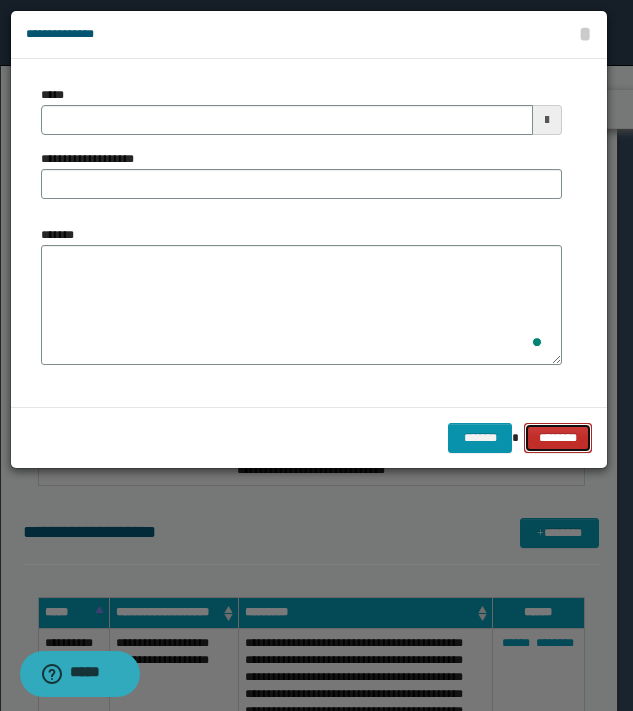 click on "********" at bounding box center [558, 438] 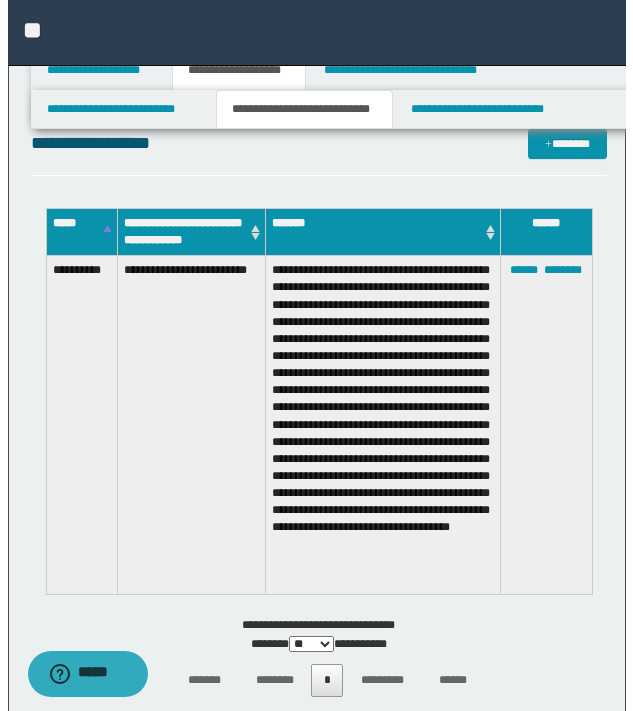 scroll, scrollTop: 400, scrollLeft: 0, axis: vertical 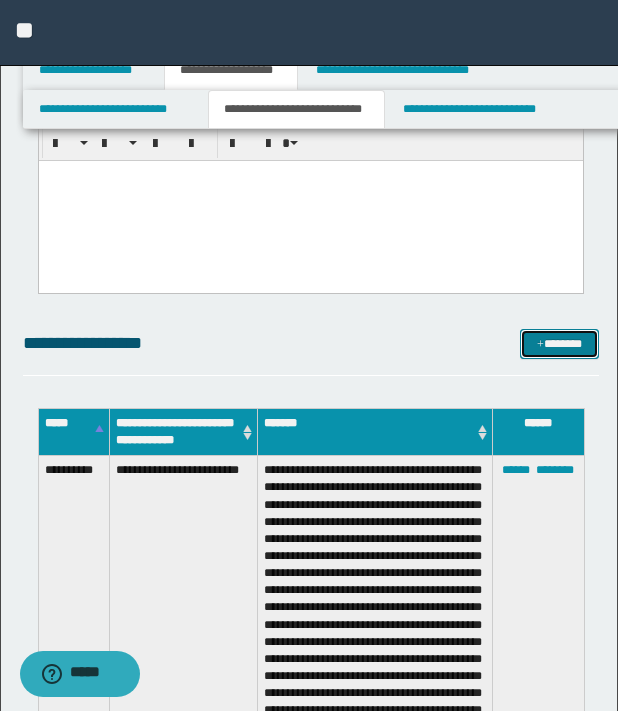 click on "*******" at bounding box center [559, 344] 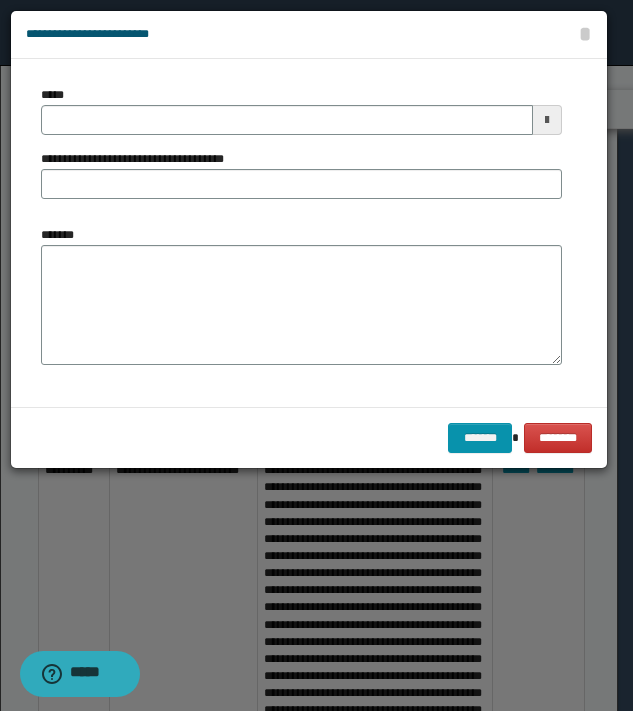 scroll, scrollTop: 0, scrollLeft: 0, axis: both 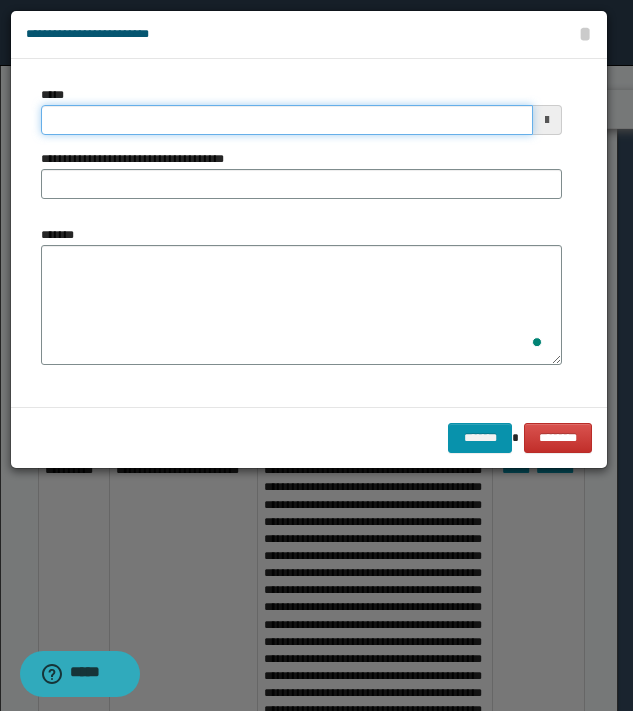 click on "*****" at bounding box center (287, 120) 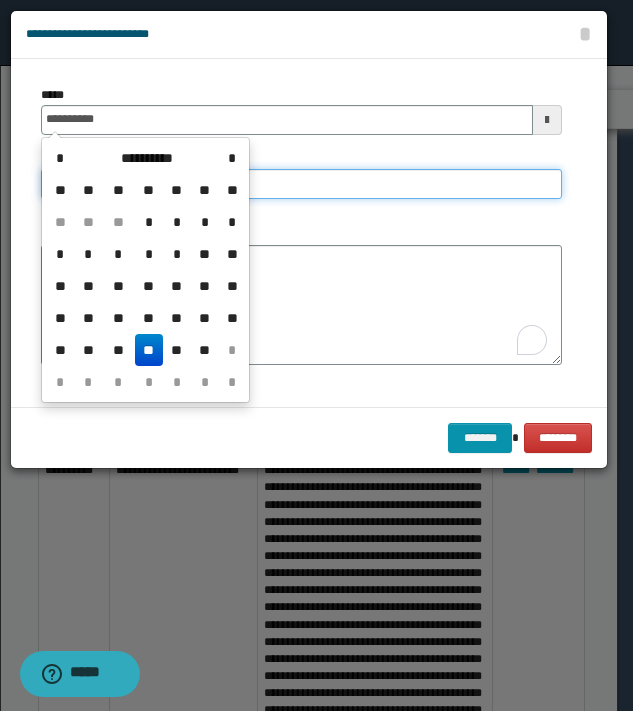 type on "**********" 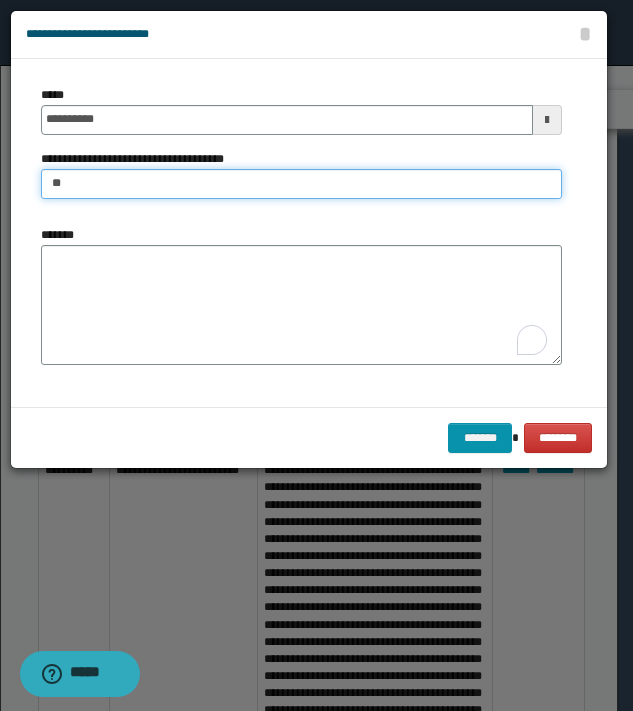 type on "**********" 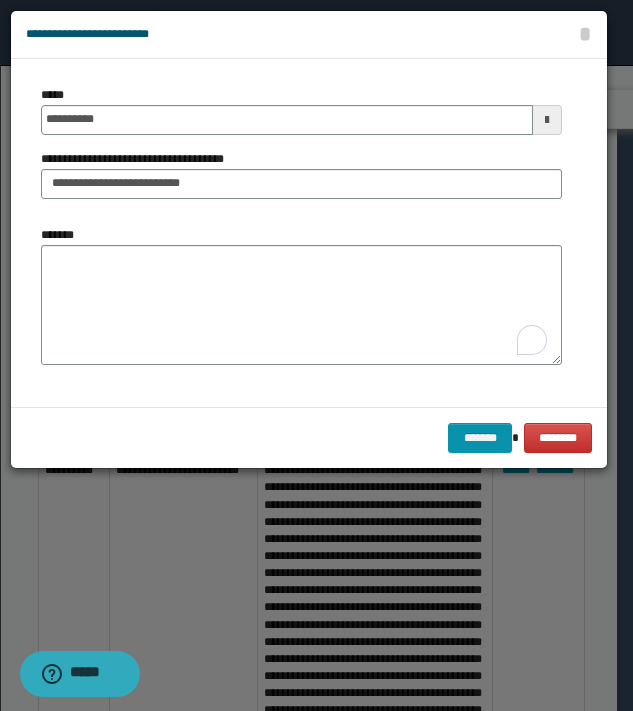 type 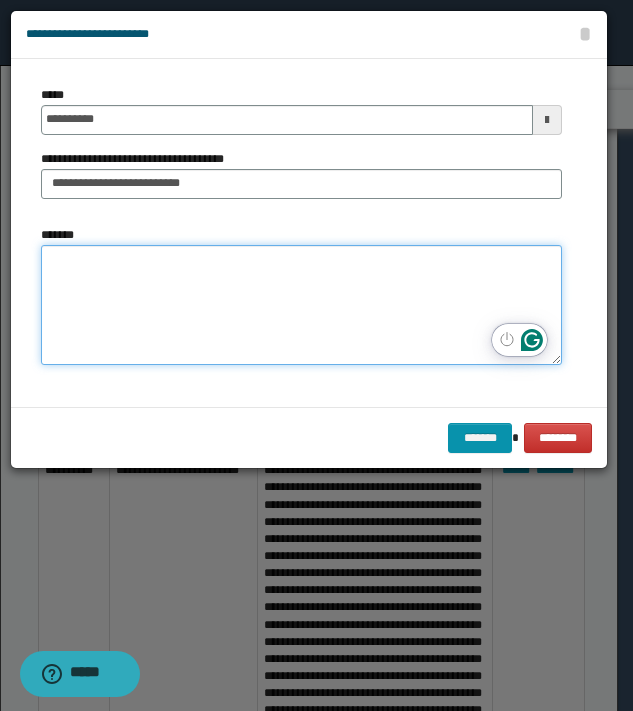 click on "*******" at bounding box center [301, 305] 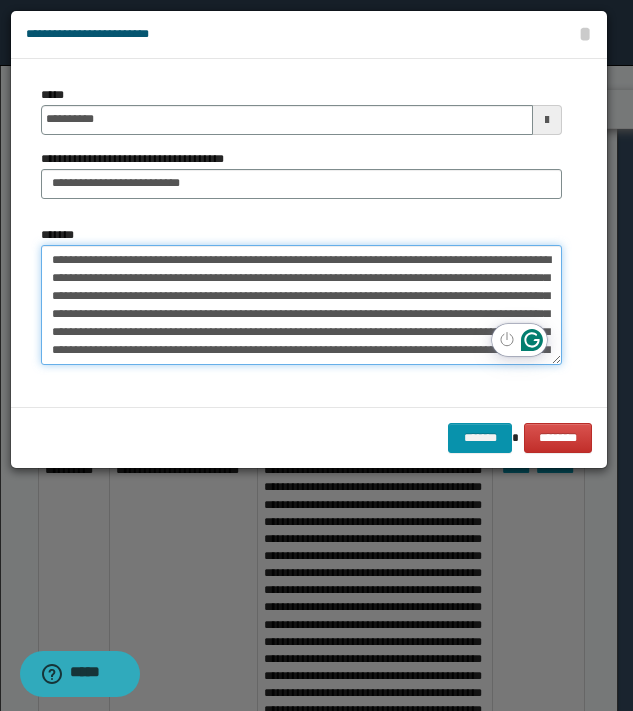 scroll, scrollTop: 65, scrollLeft: 0, axis: vertical 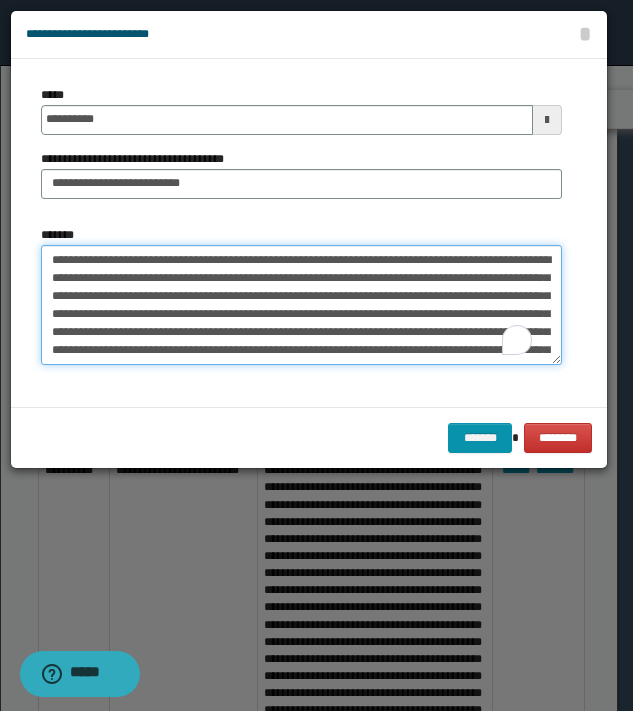 click on "**********" at bounding box center (301, 305) 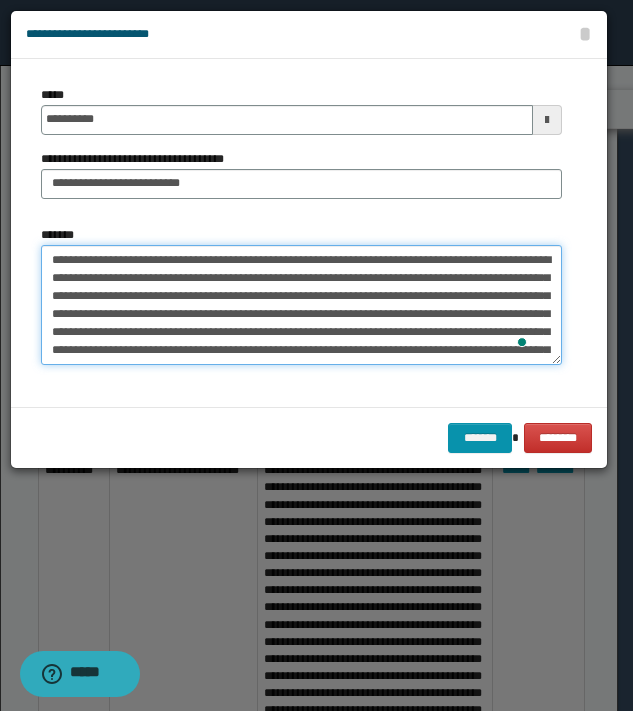 click on "**********" at bounding box center (301, 305) 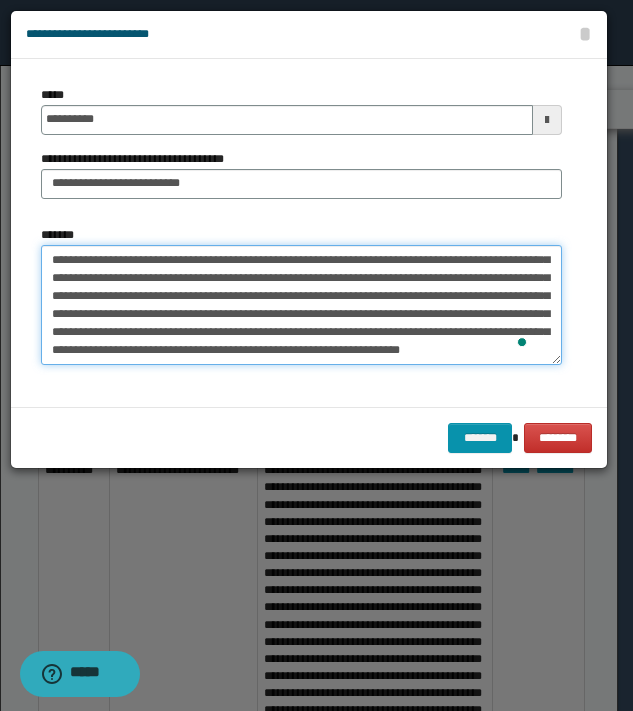 click on "**********" at bounding box center [301, 305] 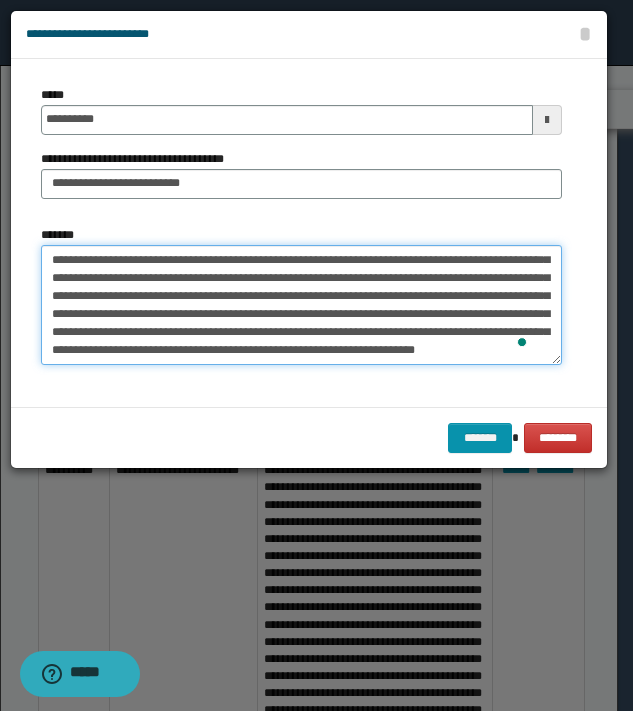 drag, startPoint x: 98, startPoint y: 296, endPoint x: 490, endPoint y: 316, distance: 392.5099 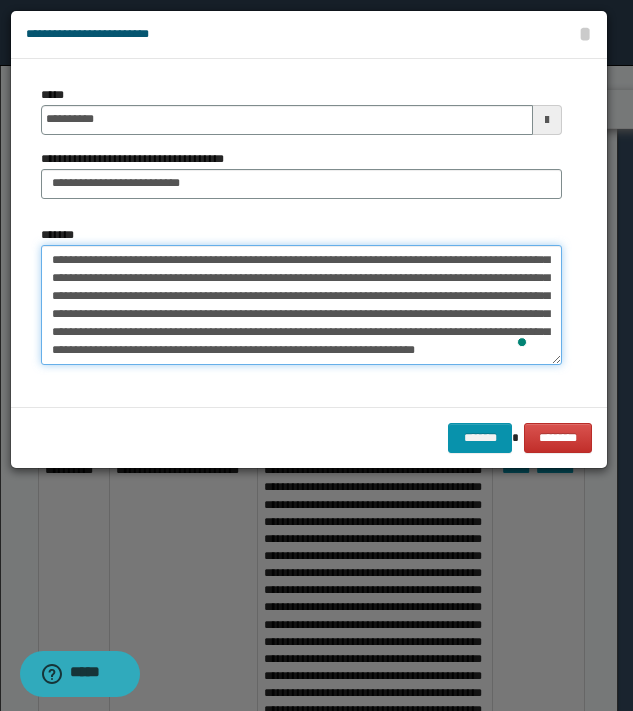 click on "**********" at bounding box center (301, 305) 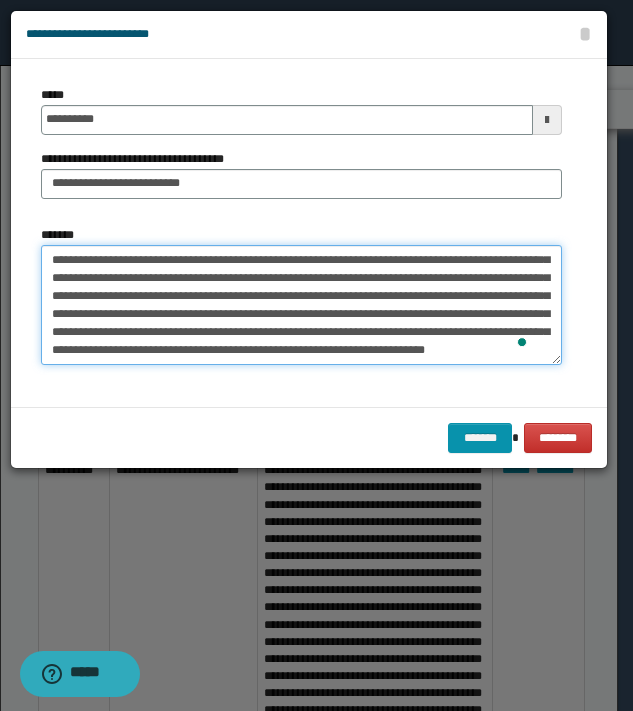 drag, startPoint x: 93, startPoint y: 355, endPoint x: 482, endPoint y: 320, distance: 390.57138 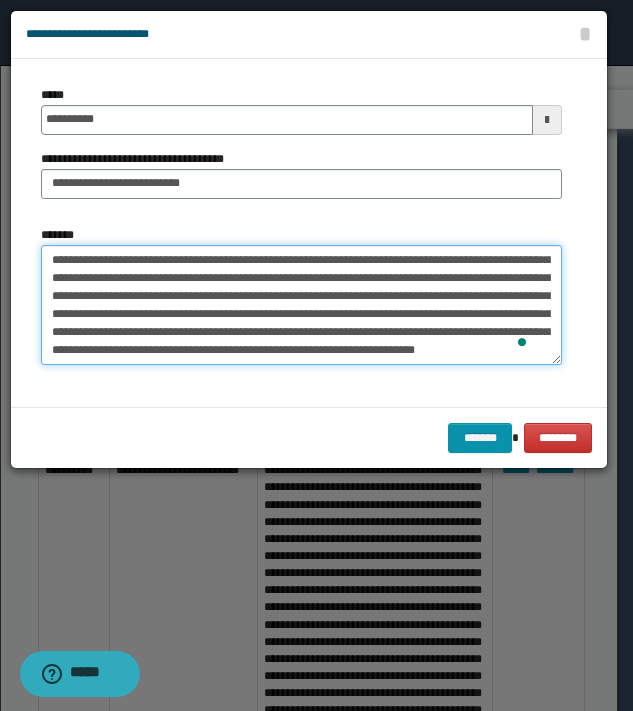 click on "**********" at bounding box center (301, 305) 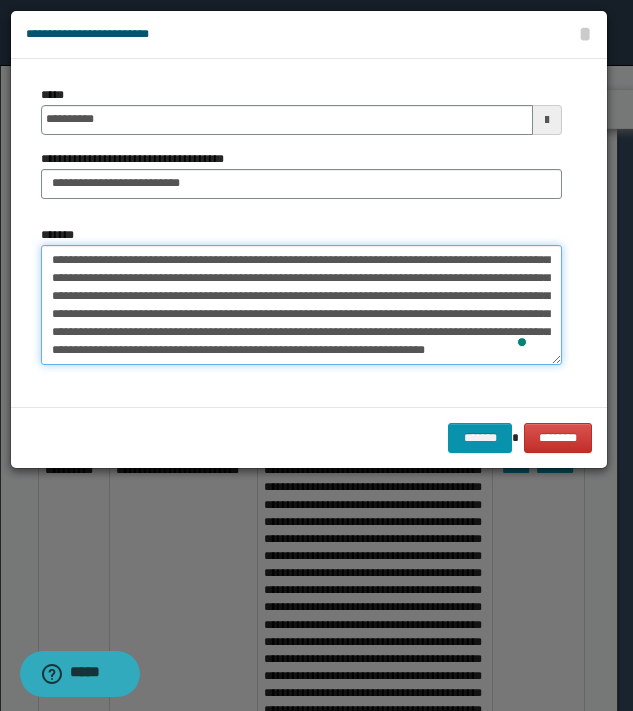 click on "**********" at bounding box center [301, 305] 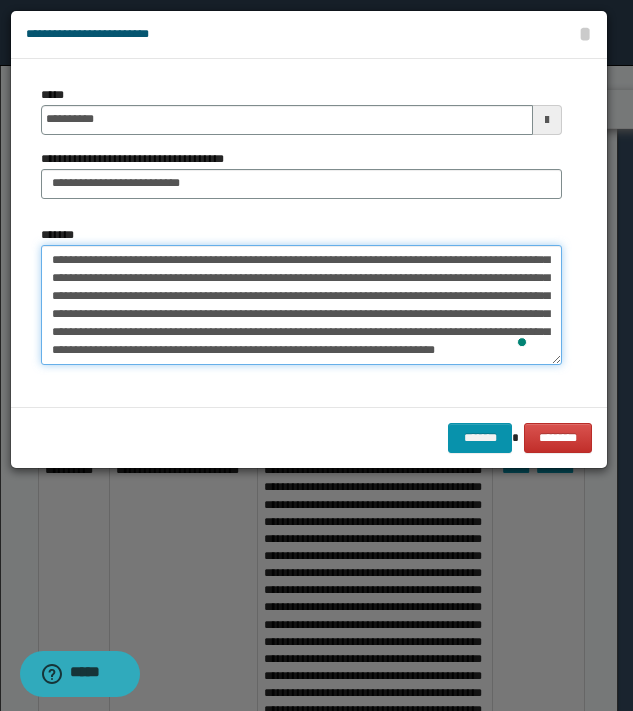 click on "**********" at bounding box center (301, 305) 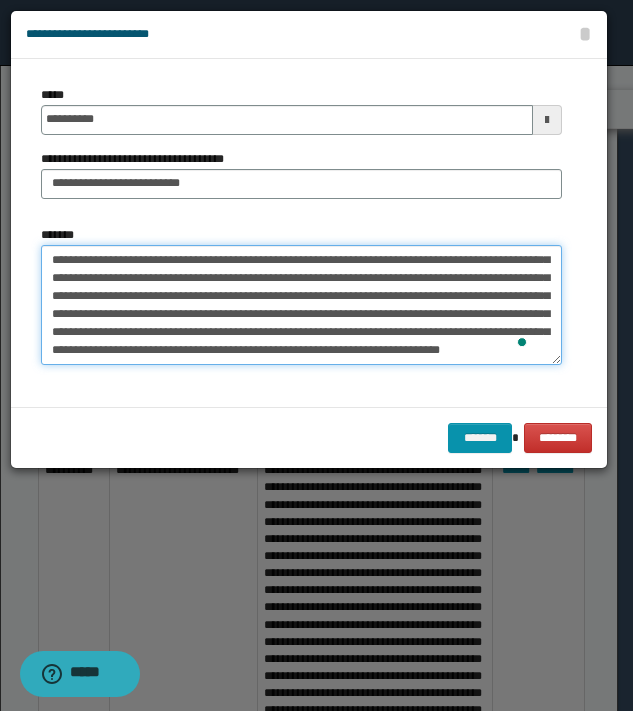 click on "**********" at bounding box center [301, 305] 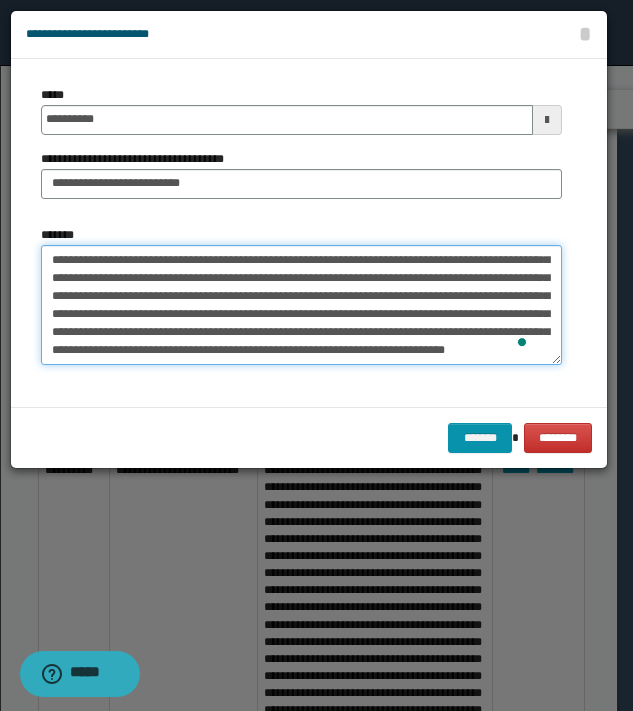 click on "**********" at bounding box center (301, 305) 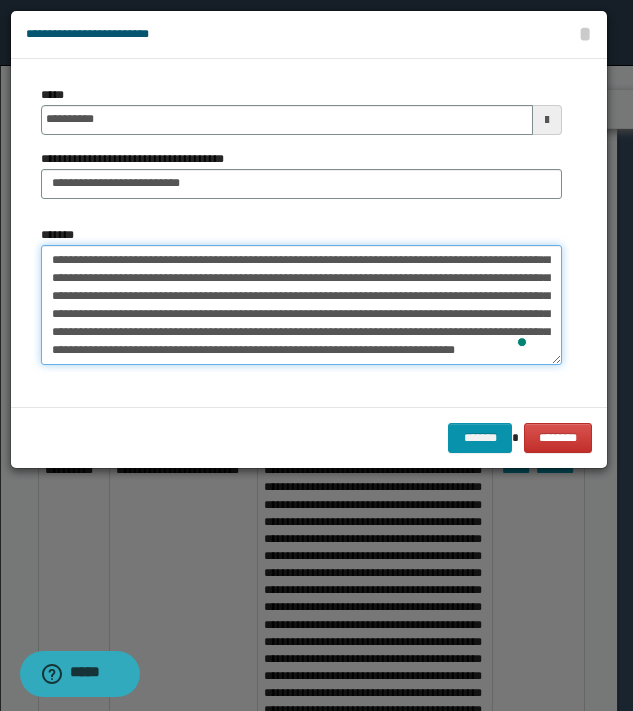 click on "**********" at bounding box center [301, 305] 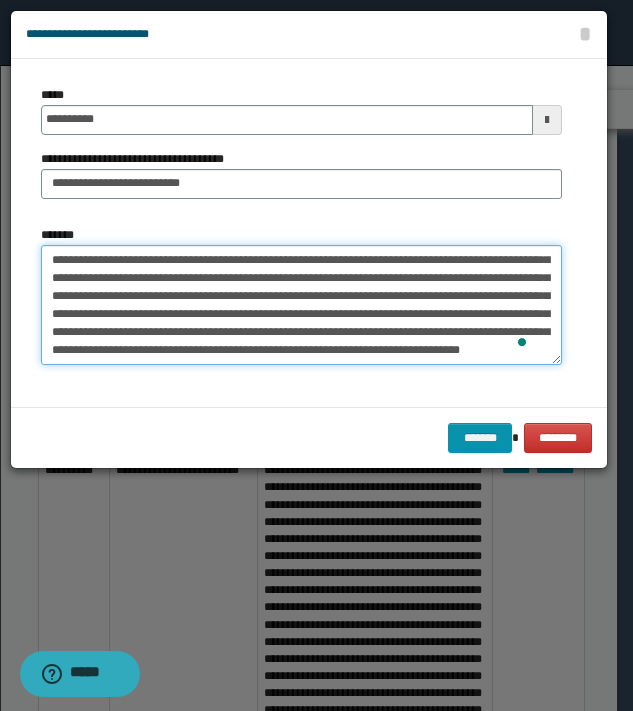 scroll, scrollTop: 0, scrollLeft: 0, axis: both 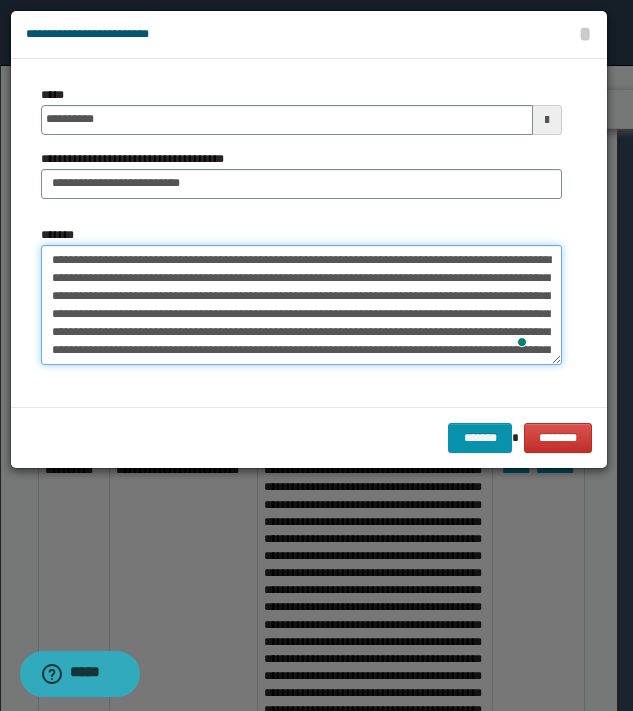 click on "**********" at bounding box center (301, 305) 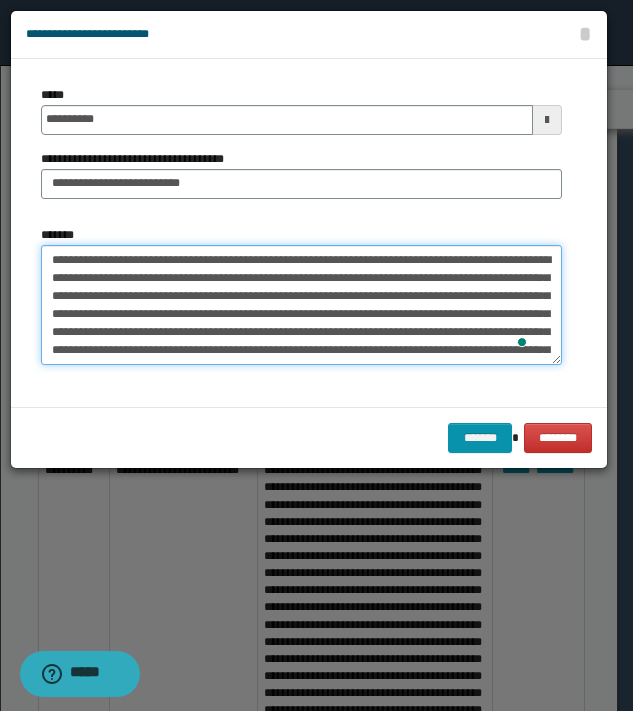 click on "**********" at bounding box center (301, 305) 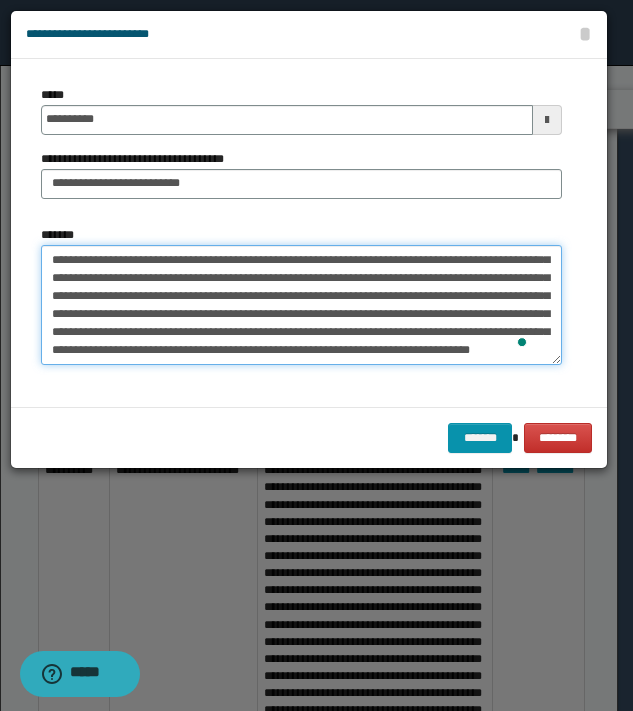 click on "**********" at bounding box center (301, 305) 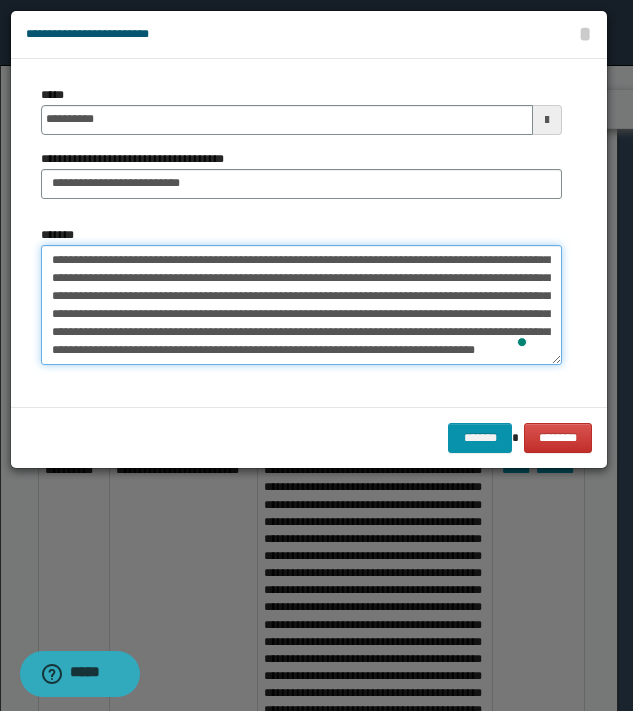 click on "**********" at bounding box center (301, 305) 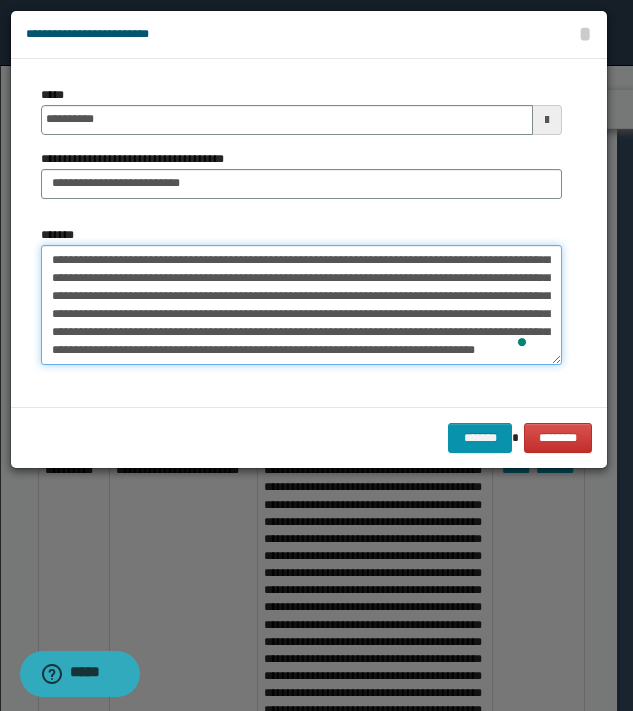 click on "**********" at bounding box center [301, 305] 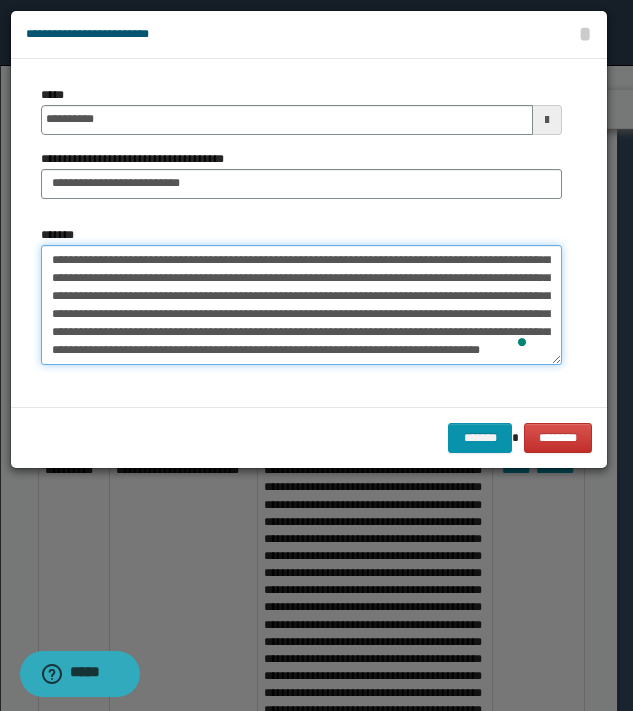 click on "**********" at bounding box center (301, 305) 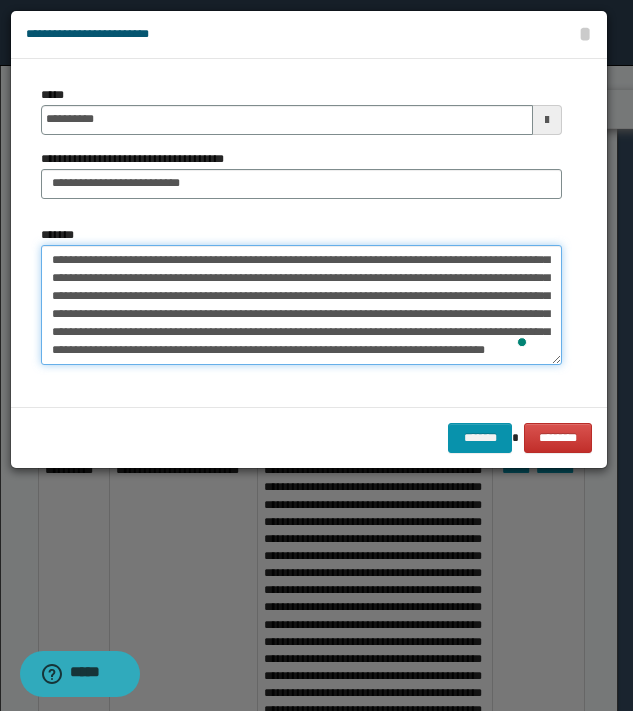 scroll, scrollTop: 0, scrollLeft: 0, axis: both 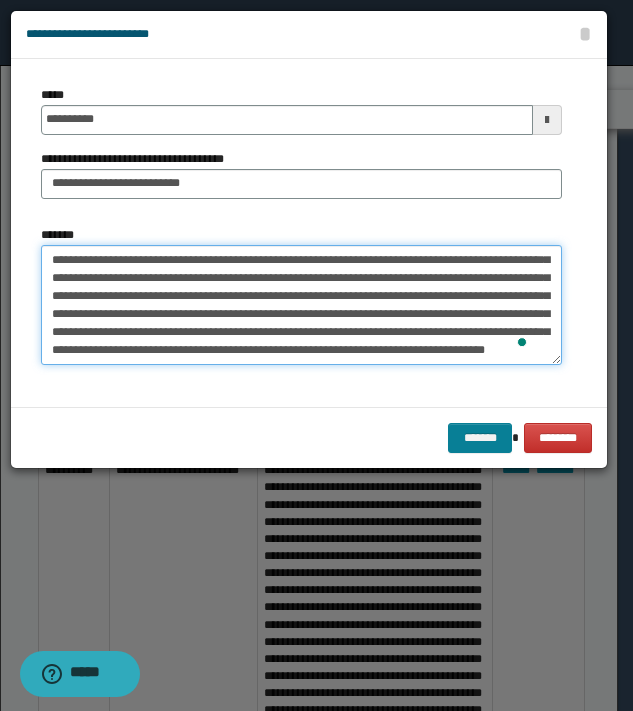 type on "**********" 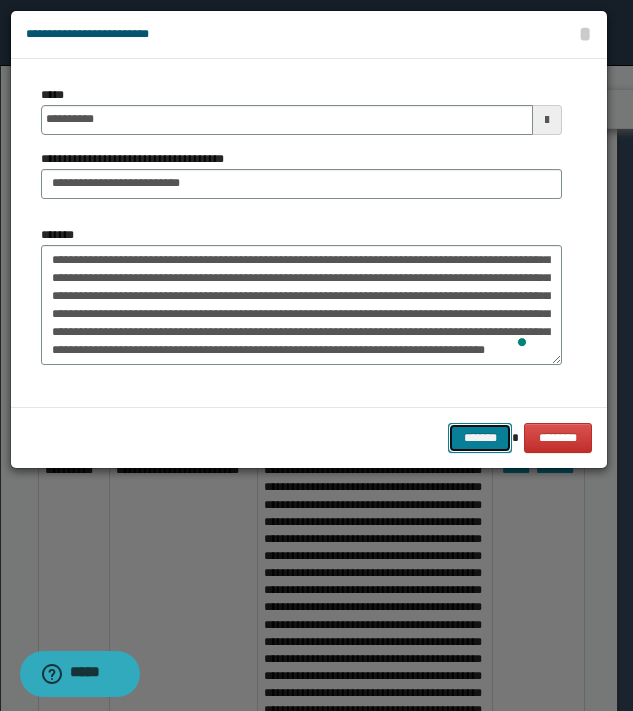 click on "*******" at bounding box center (480, 438) 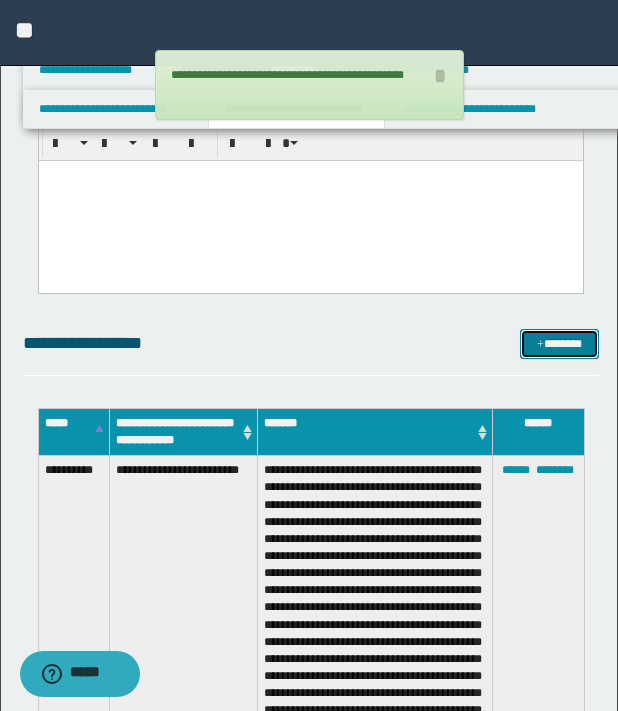 scroll, scrollTop: 0, scrollLeft: 0, axis: both 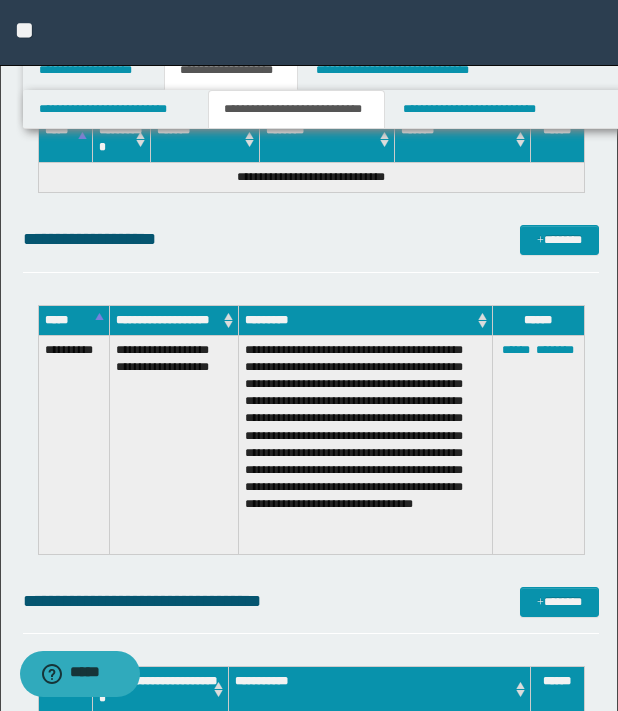click on "**********" at bounding box center [311, 248] 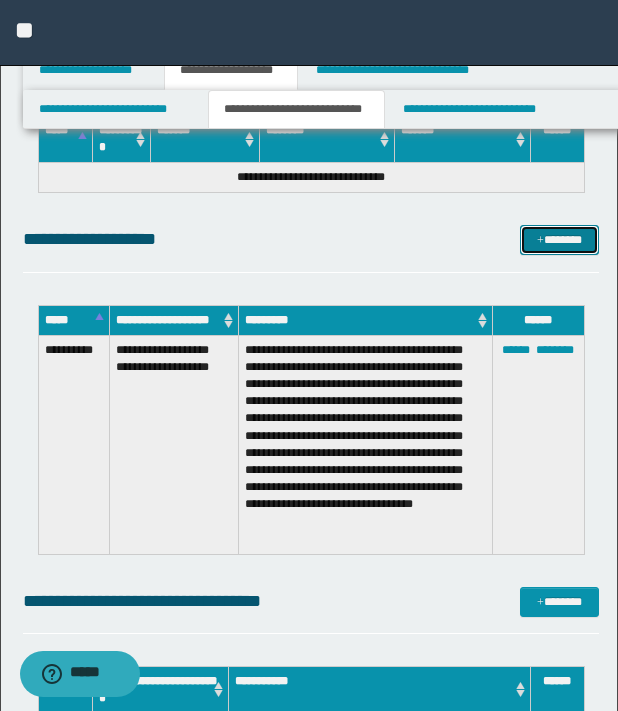 click at bounding box center (540, 241) 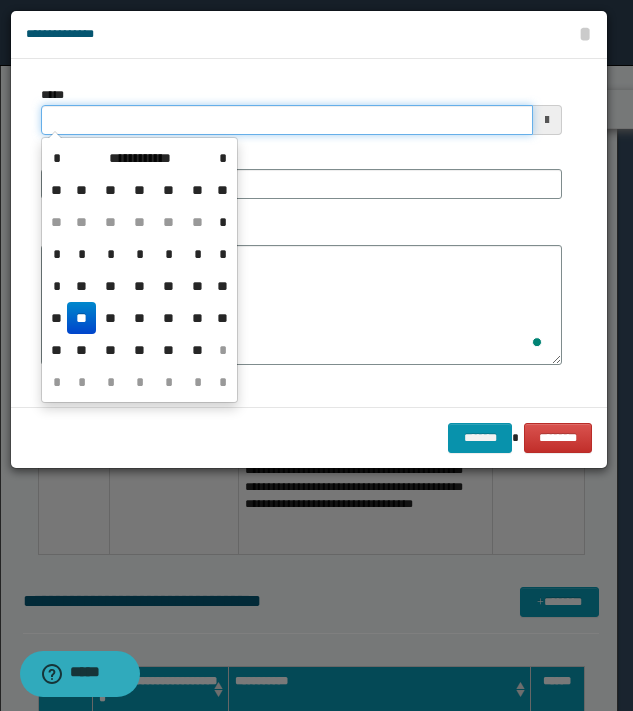 click on "*****" at bounding box center [287, 120] 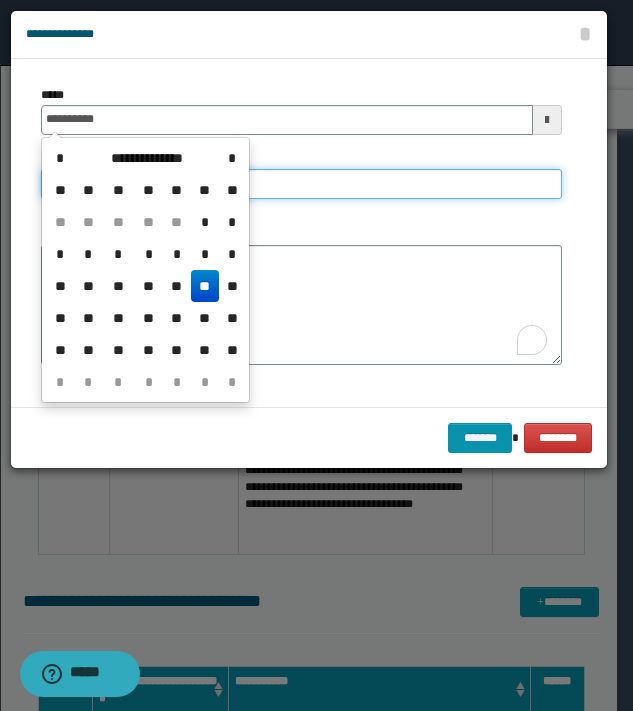 type on "**********" 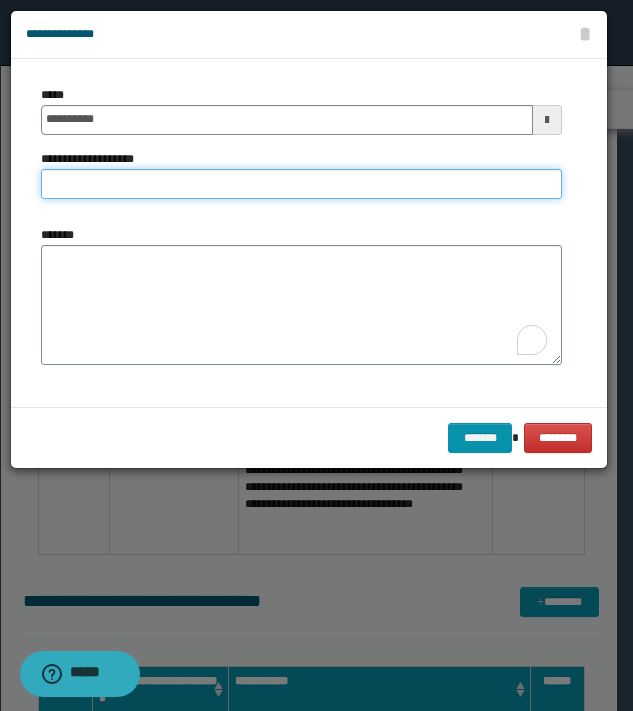 type on "*" 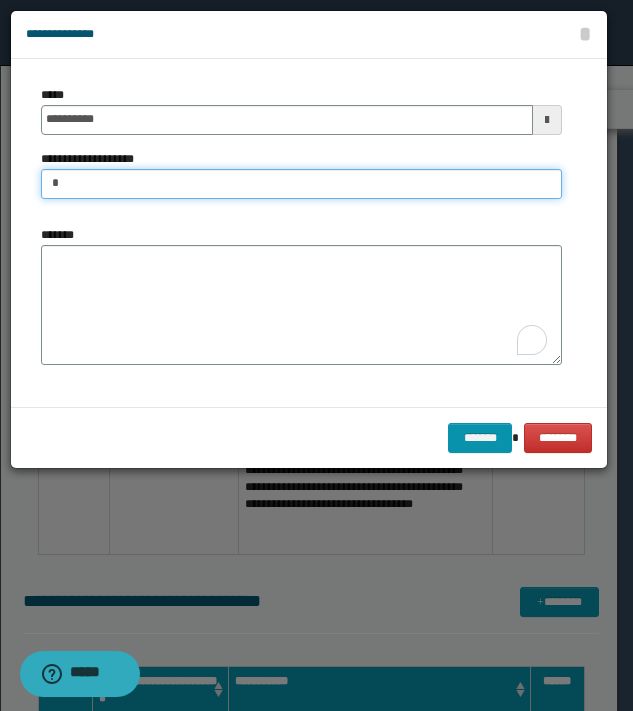 type 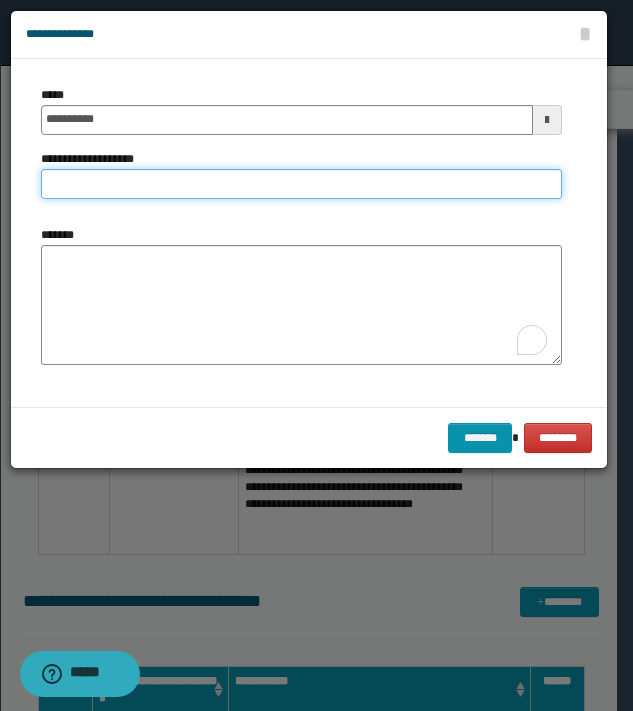click on "*******" at bounding box center [480, 438] 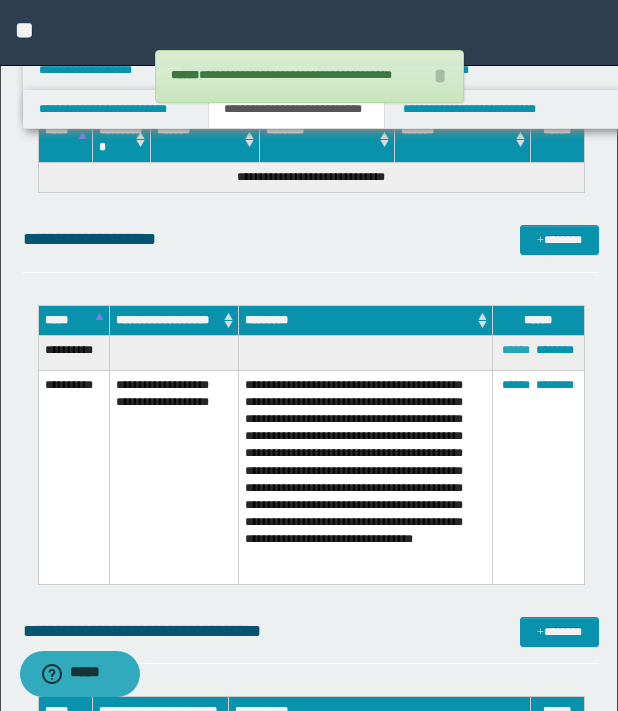 click on "******" at bounding box center (516, 350) 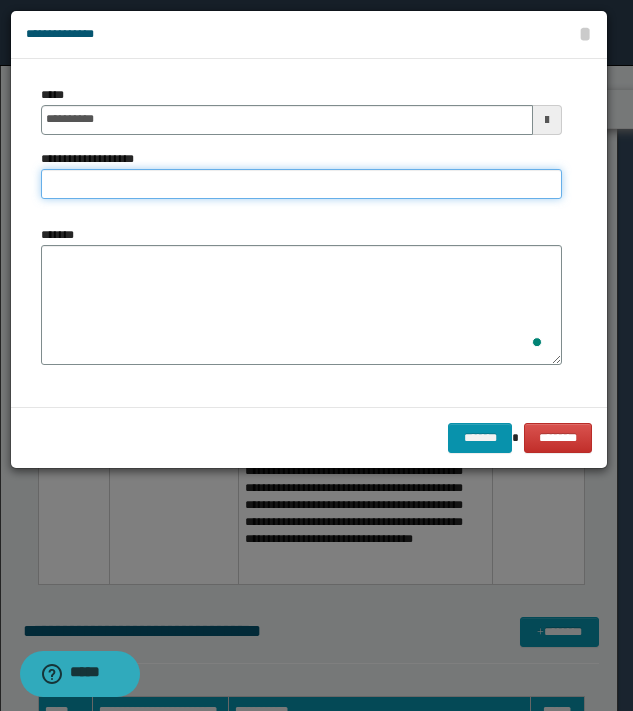 click on "**********" at bounding box center (301, 184) 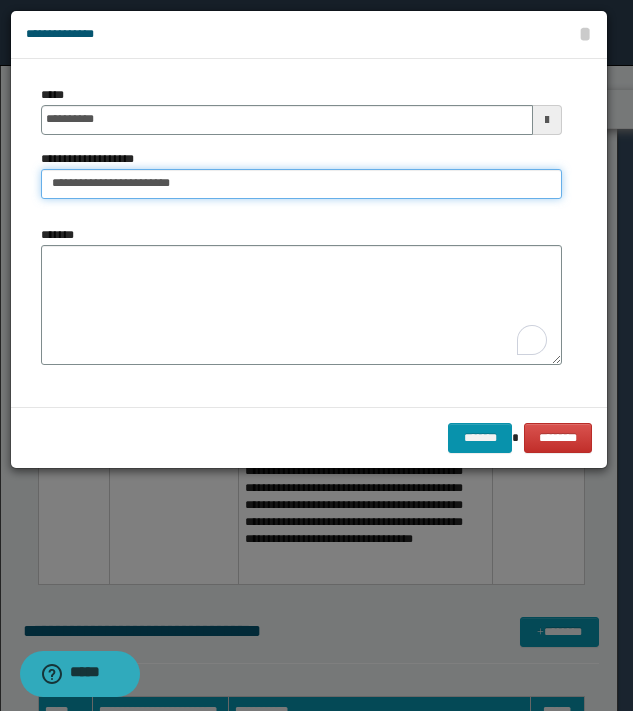 type on "**********" 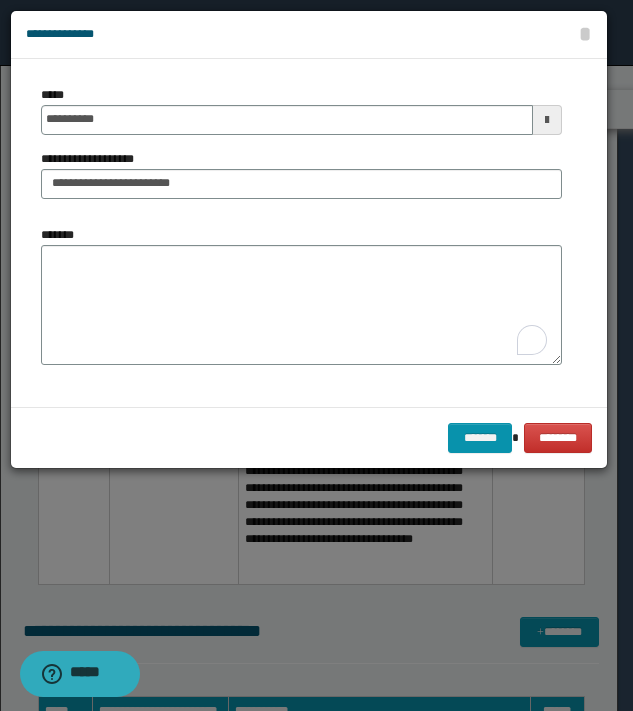 type 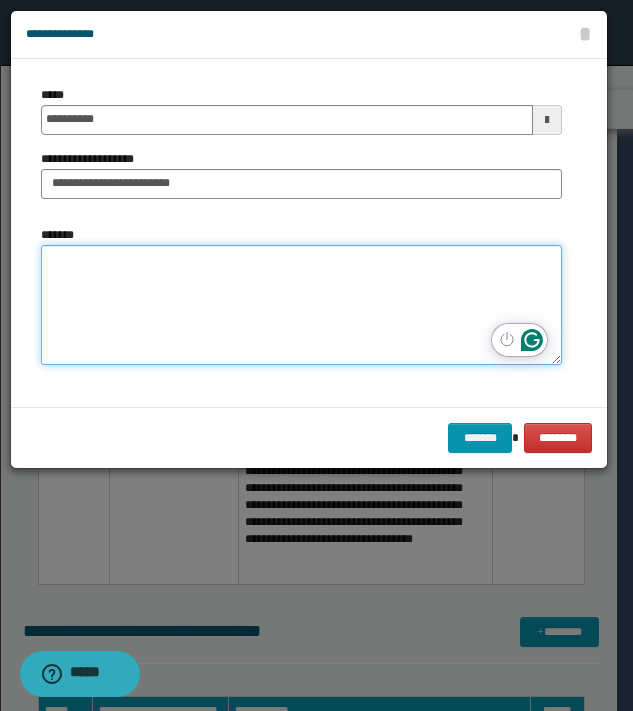 click on "*******" at bounding box center [301, 305] 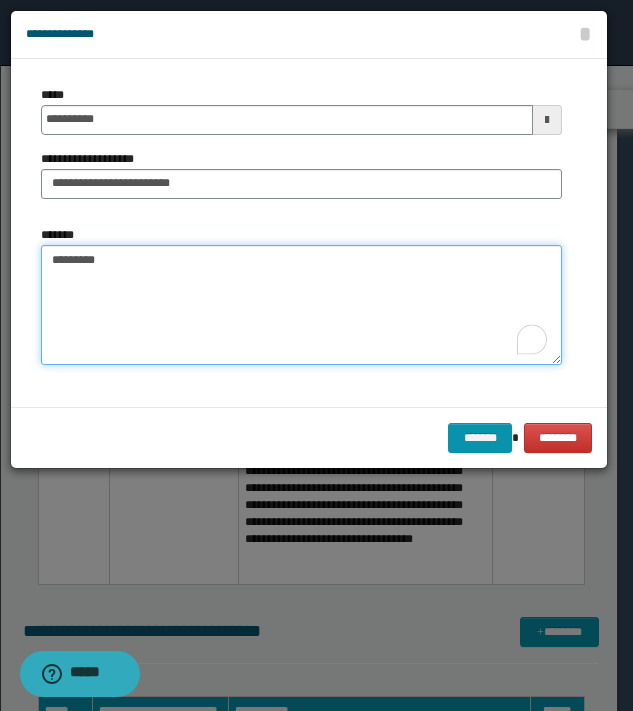 click on "********" at bounding box center (301, 305) 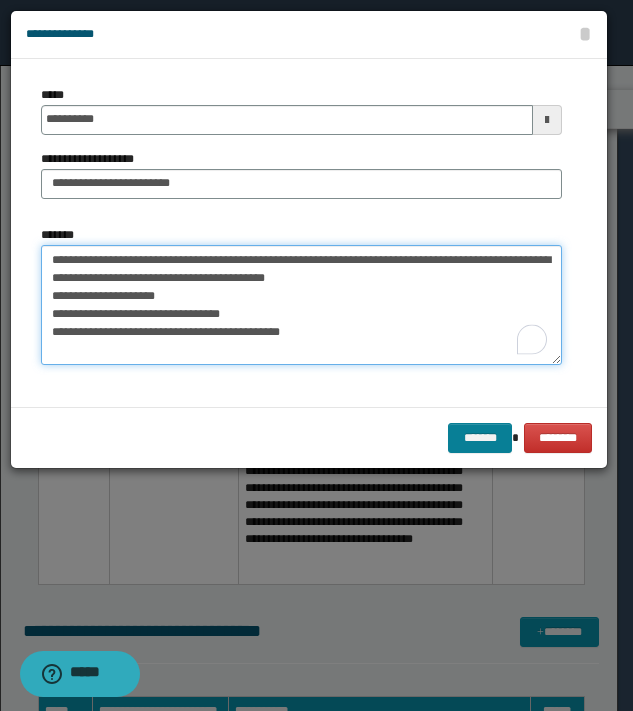 type on "**********" 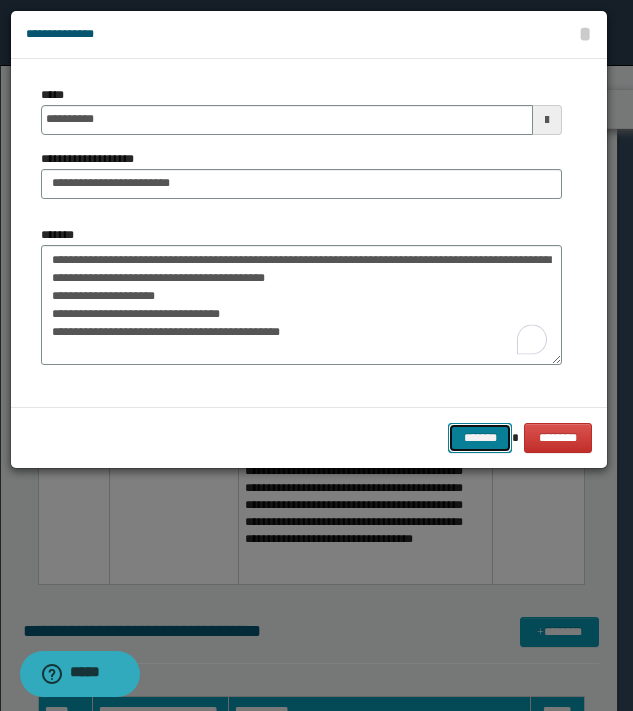 click on "*******" at bounding box center [480, 438] 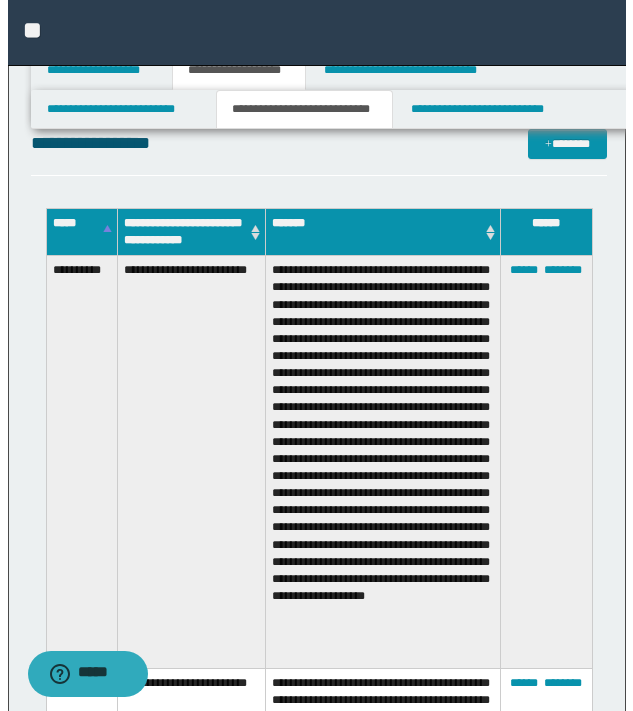 scroll, scrollTop: 400, scrollLeft: 0, axis: vertical 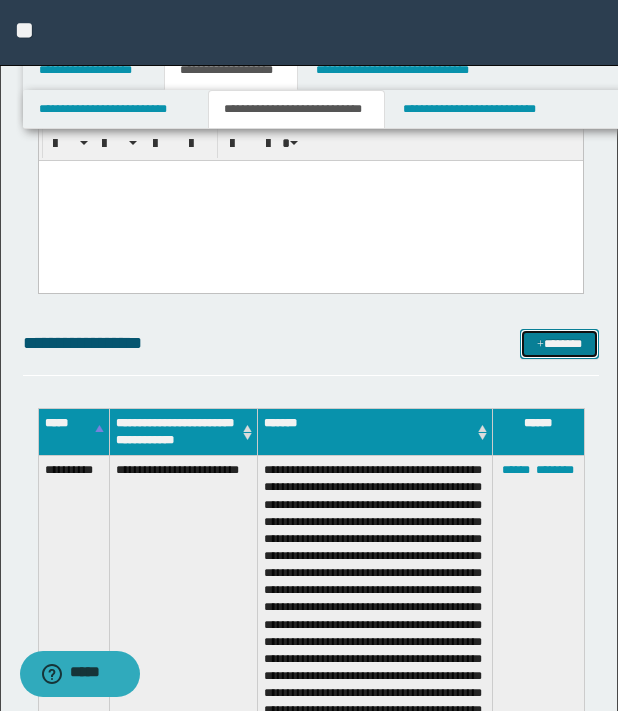 click on "*******" at bounding box center [559, 344] 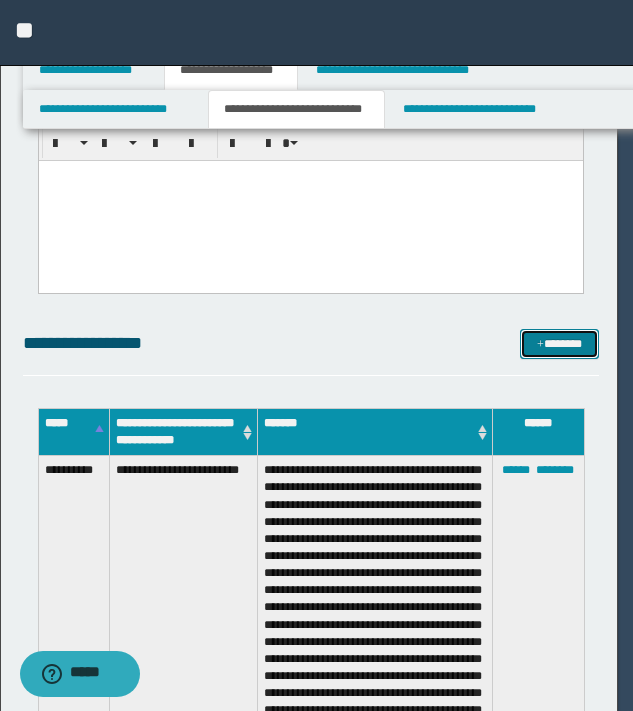 scroll, scrollTop: 0, scrollLeft: 0, axis: both 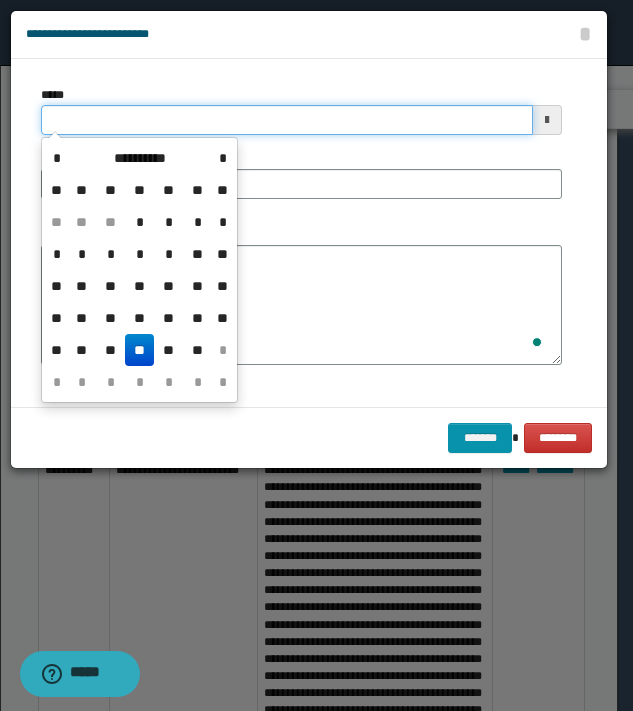 click on "*****" at bounding box center (287, 120) 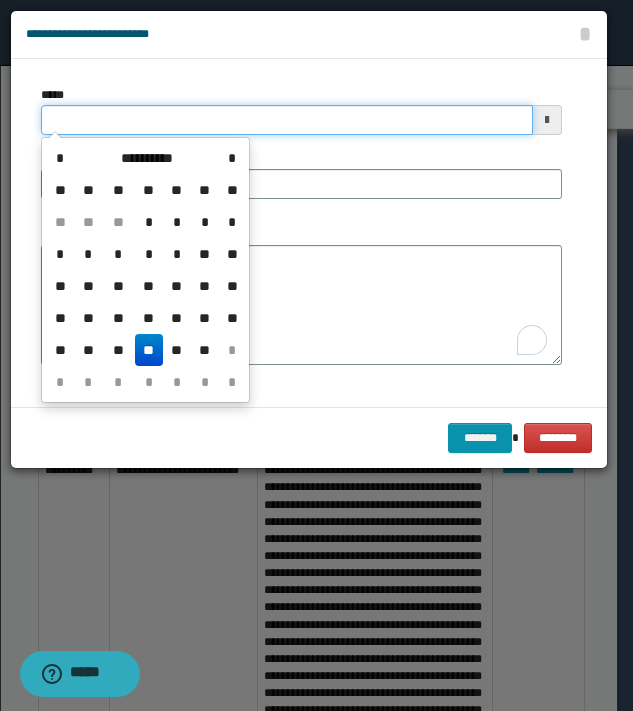 click on "*****" at bounding box center [287, 120] 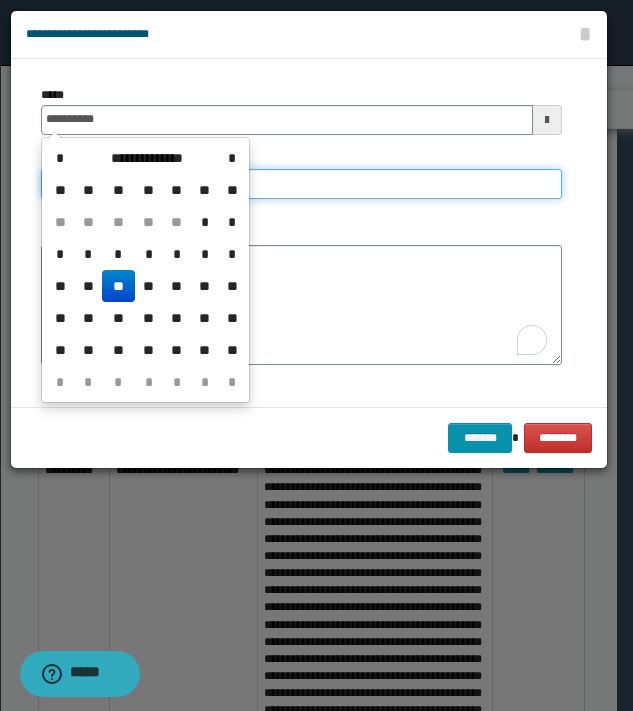 type on "**********" 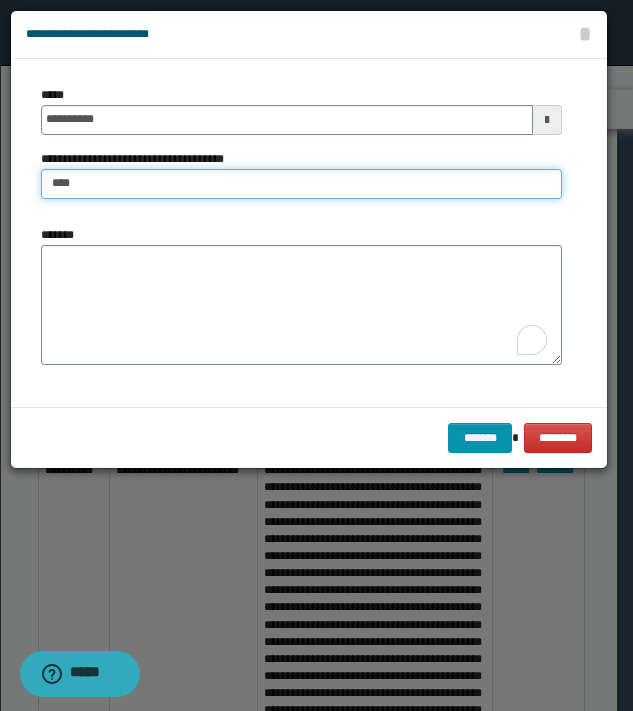 type on "**********" 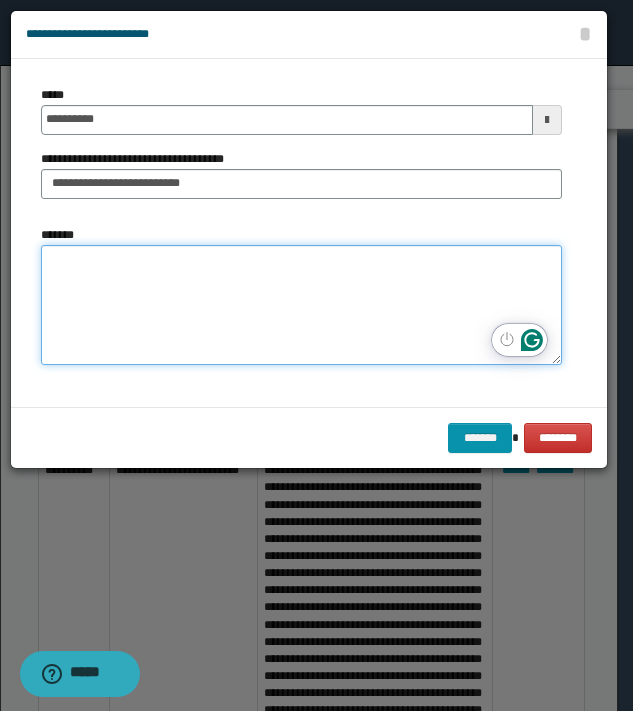 click on "*******" at bounding box center (301, 305) 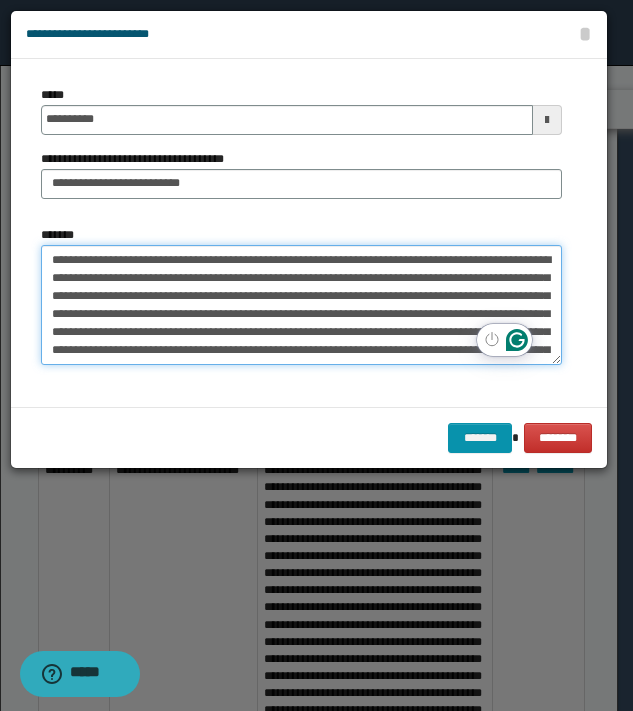 scroll, scrollTop: 29, scrollLeft: 0, axis: vertical 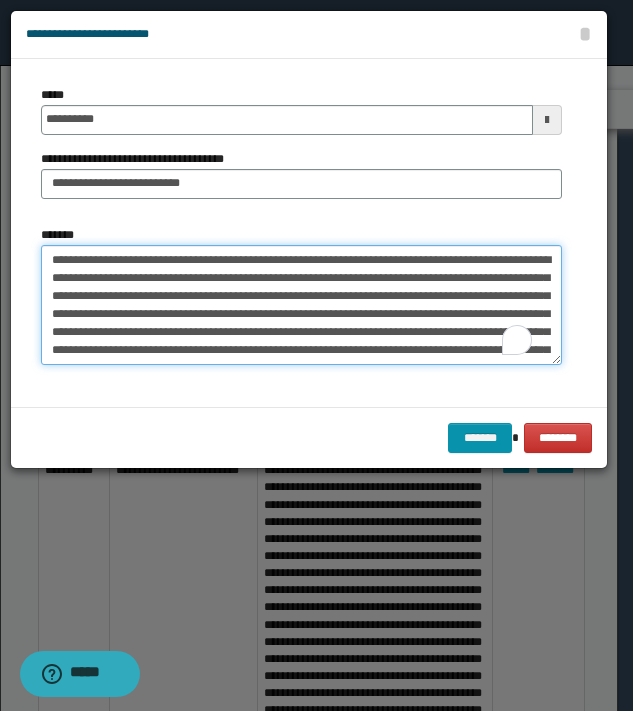 click on "**********" at bounding box center [301, 305] 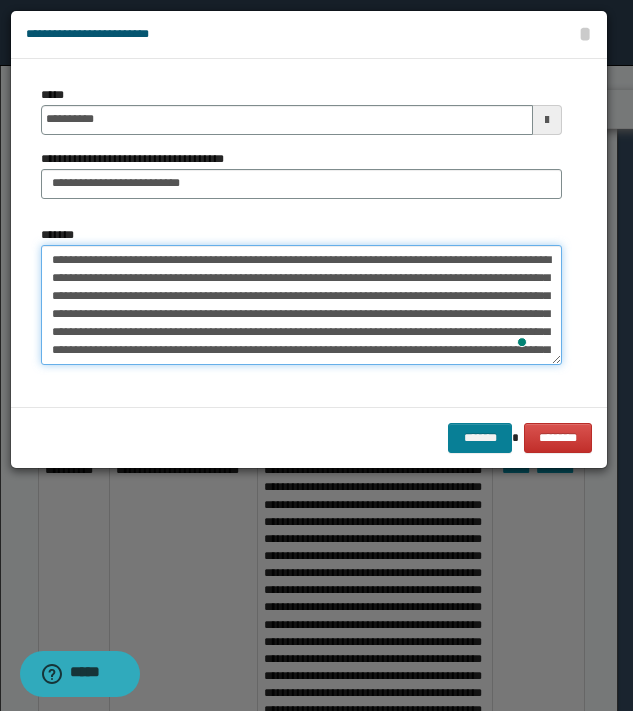 type on "**********" 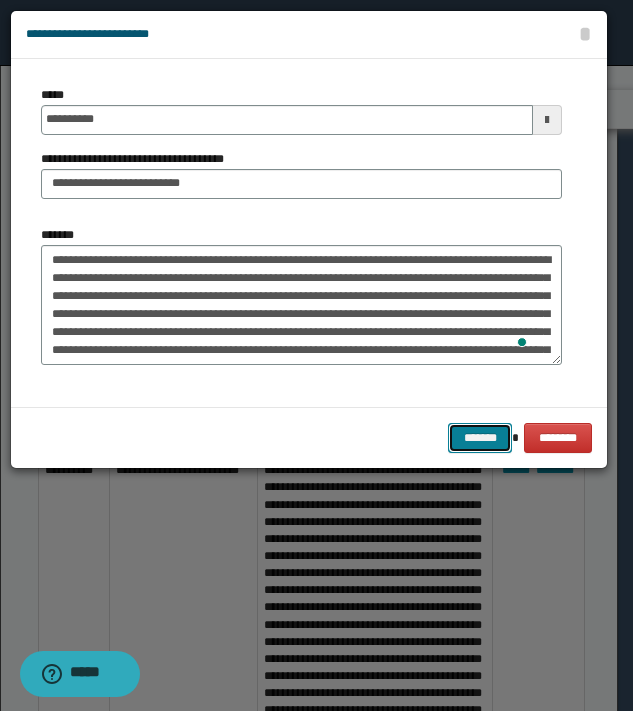 click on "*******" at bounding box center (480, 438) 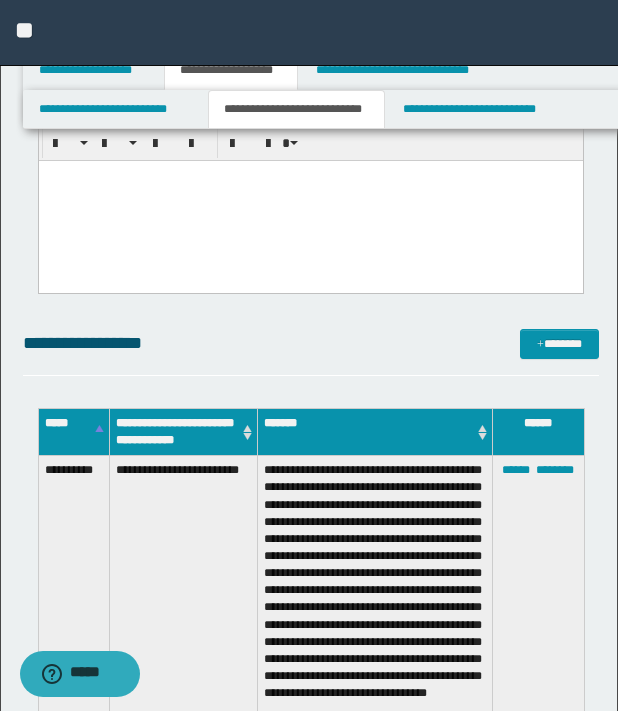click on "**********" at bounding box center (311, 352) 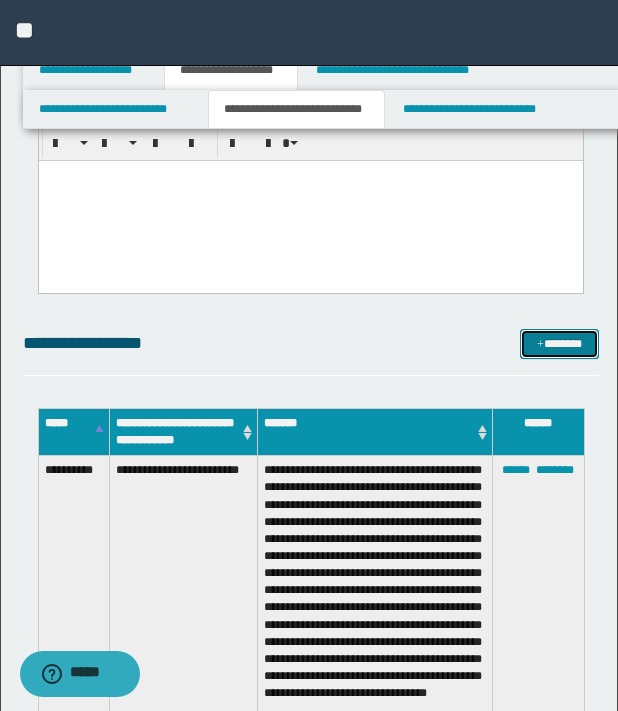 click on "*******" at bounding box center (559, 344) 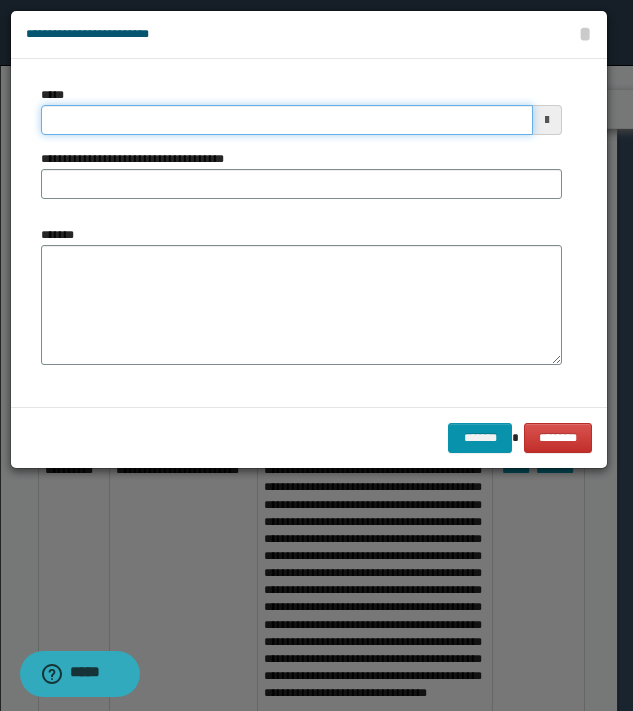 click on "*****" at bounding box center [287, 120] 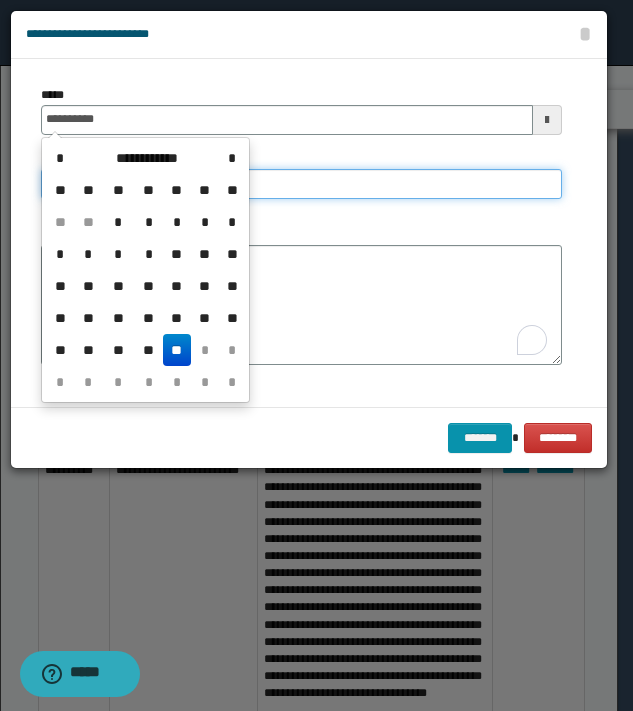 type on "**********" 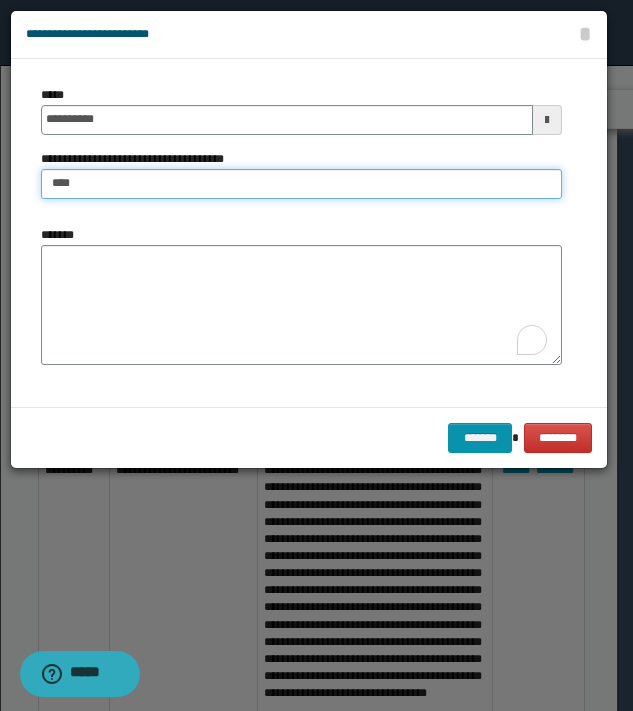 type on "**********" 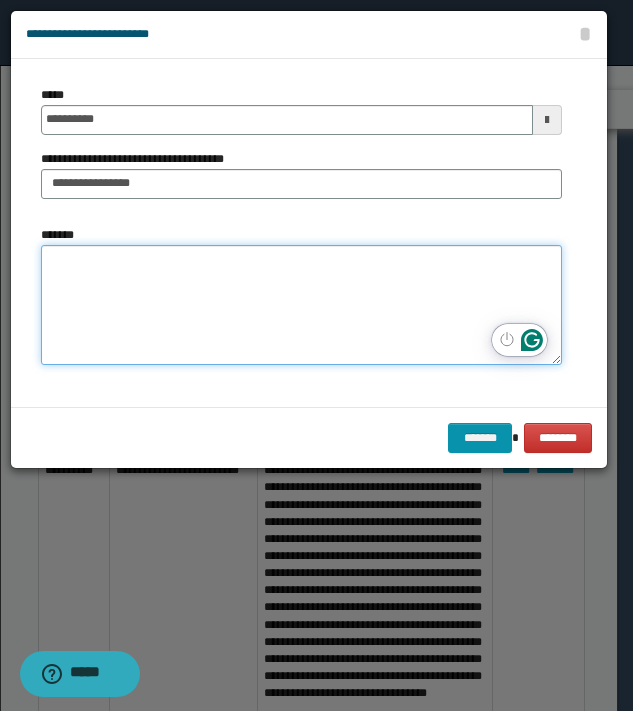 click on "*******" at bounding box center (301, 305) 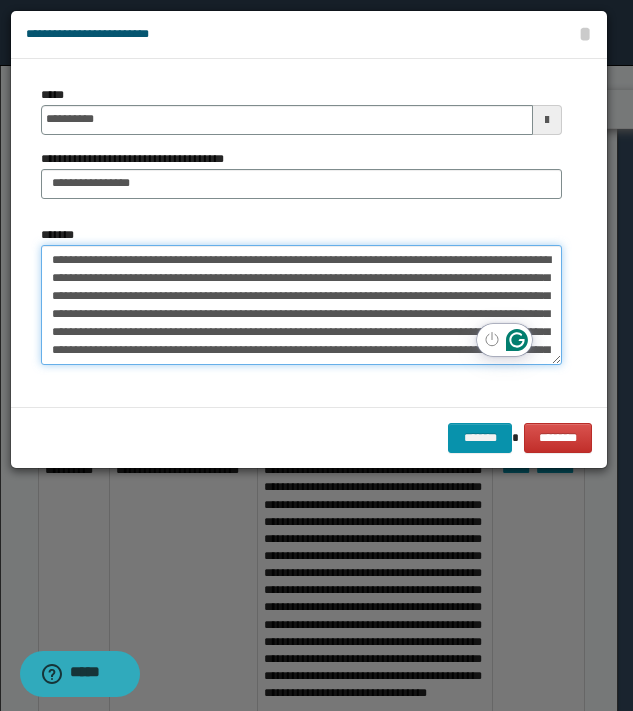 scroll, scrollTop: 29, scrollLeft: 0, axis: vertical 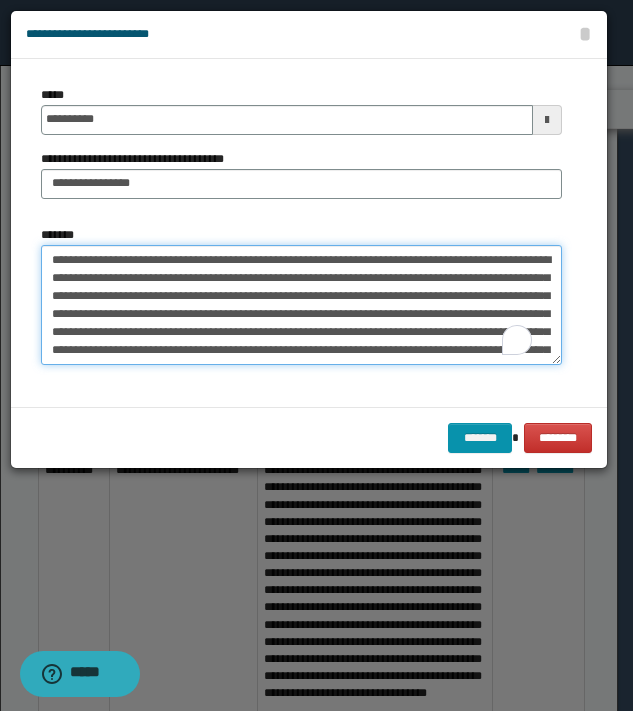 click on "**********" at bounding box center [301, 305] 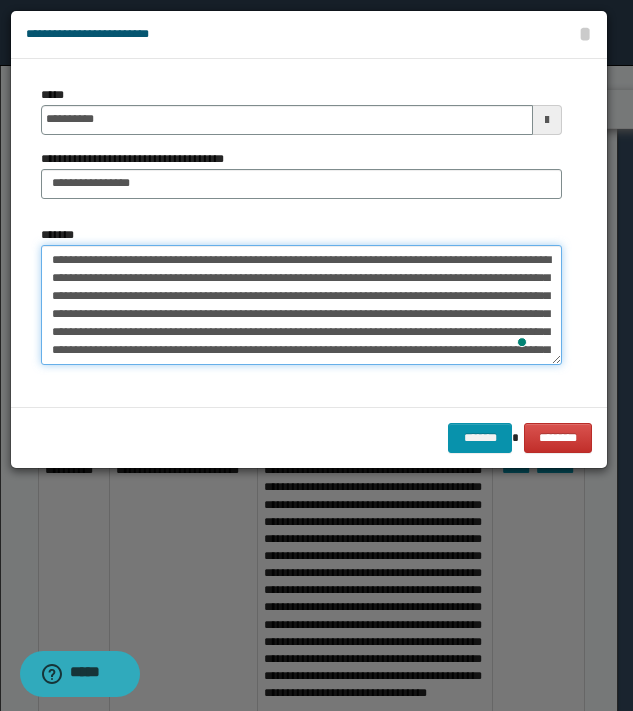 scroll, scrollTop: 54, scrollLeft: 0, axis: vertical 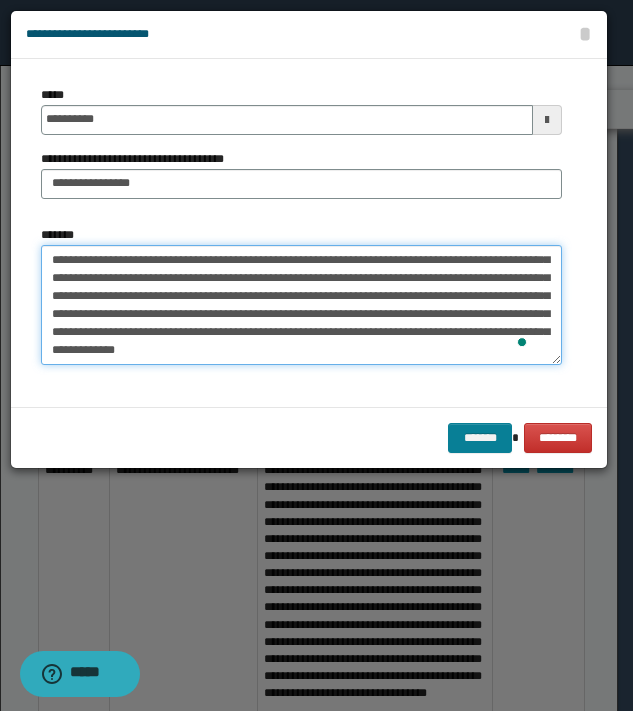 type on "**********" 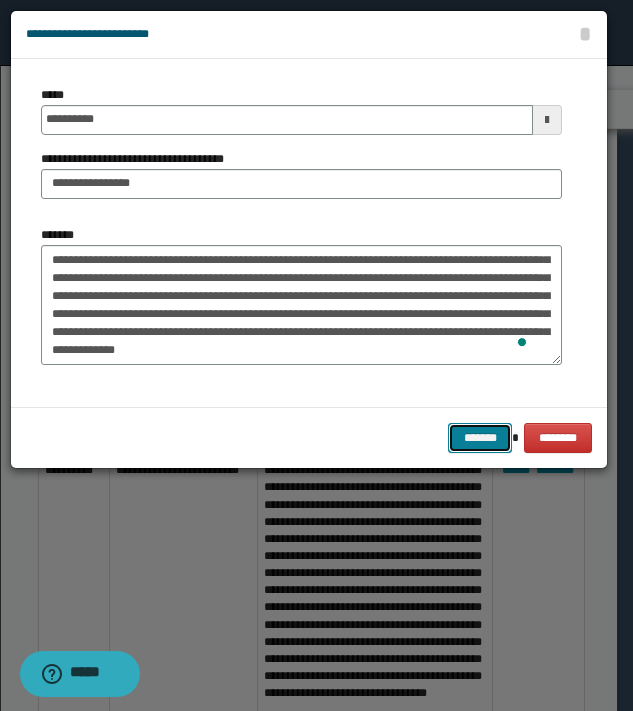 click on "*******" at bounding box center (480, 438) 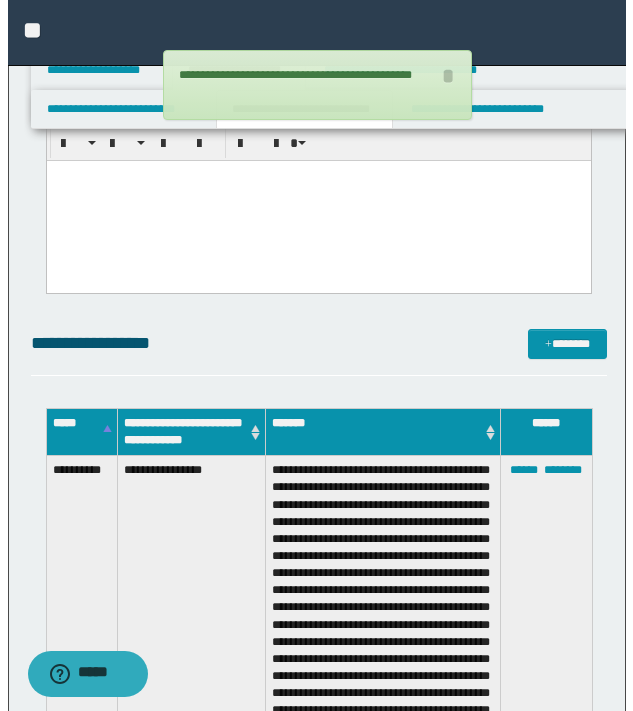 scroll, scrollTop: 0, scrollLeft: 0, axis: both 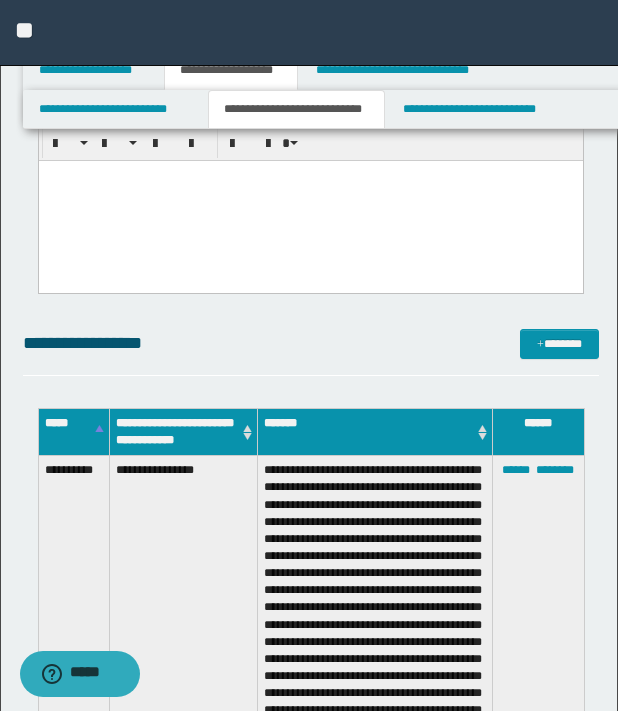 click on "**********" at bounding box center (311, 352) 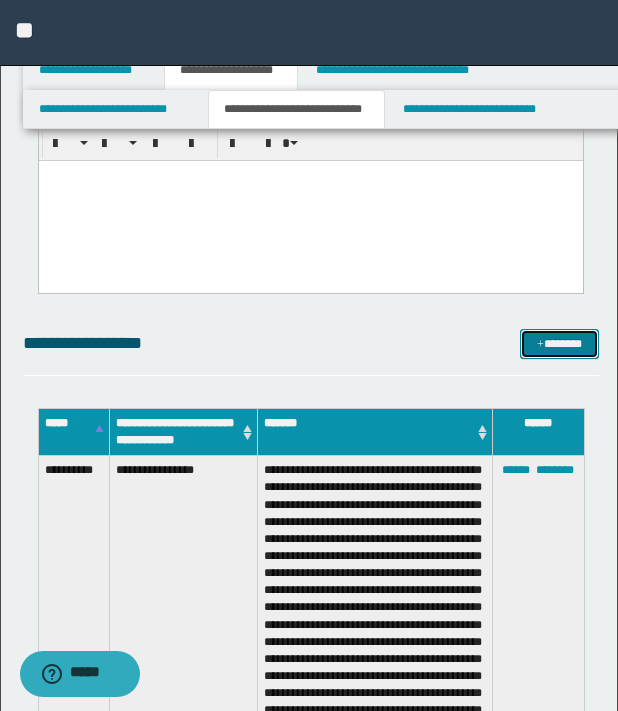 click at bounding box center [540, 345] 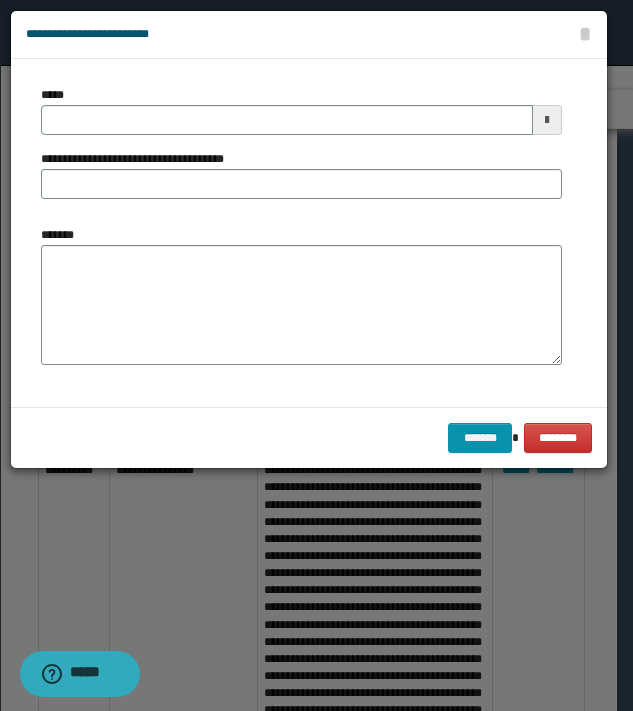 scroll, scrollTop: 0, scrollLeft: 0, axis: both 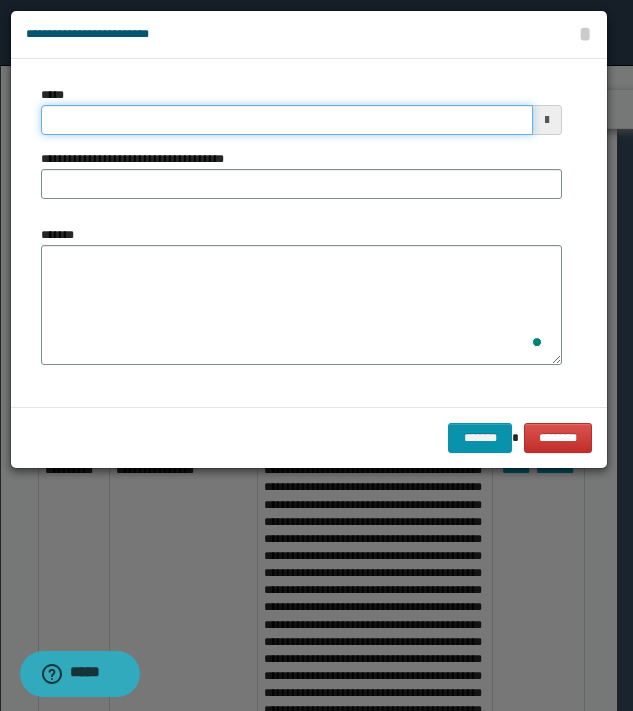 click on "*****" at bounding box center [287, 120] 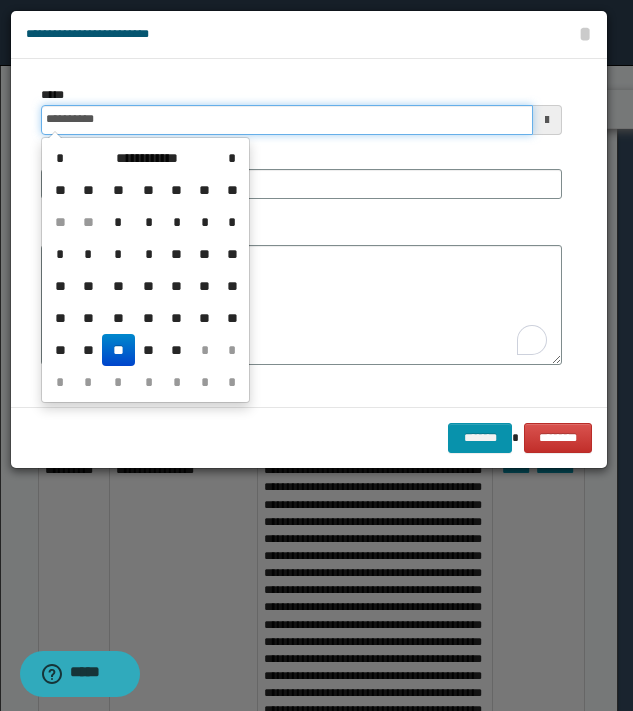 click on "**********" at bounding box center (287, 120) 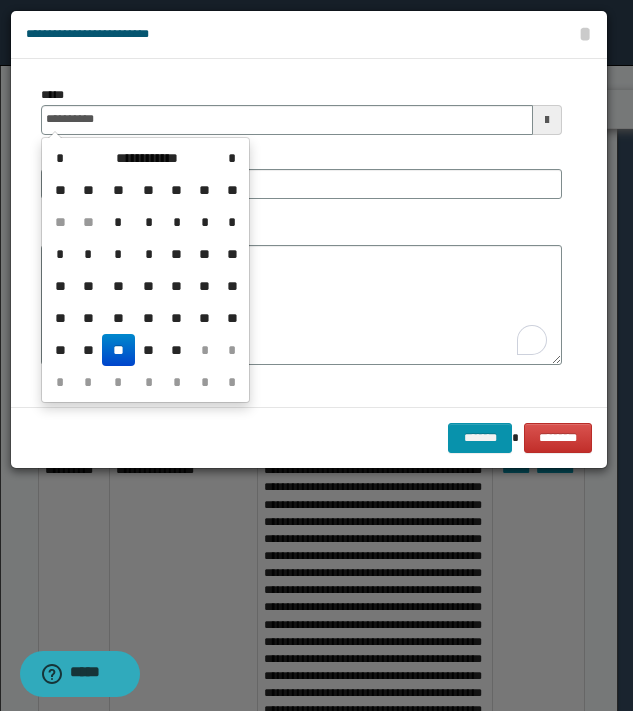 type on "**********" 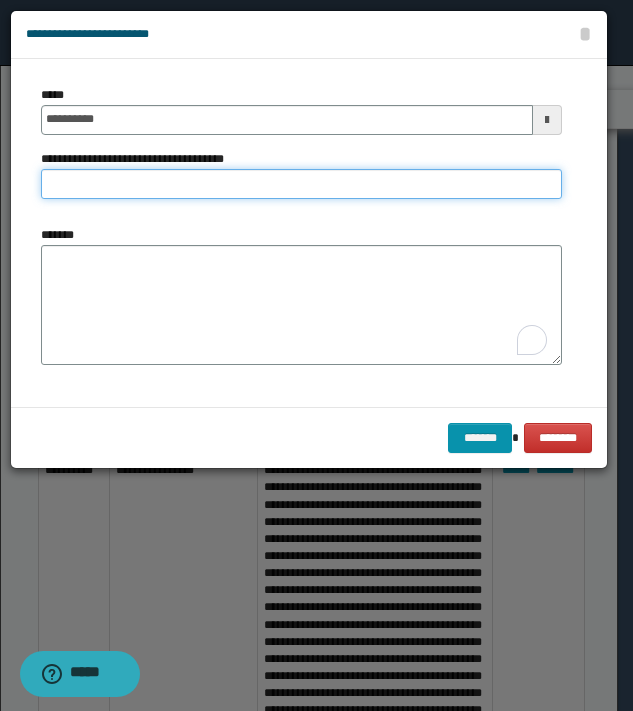 click on "**********" at bounding box center [301, 184] 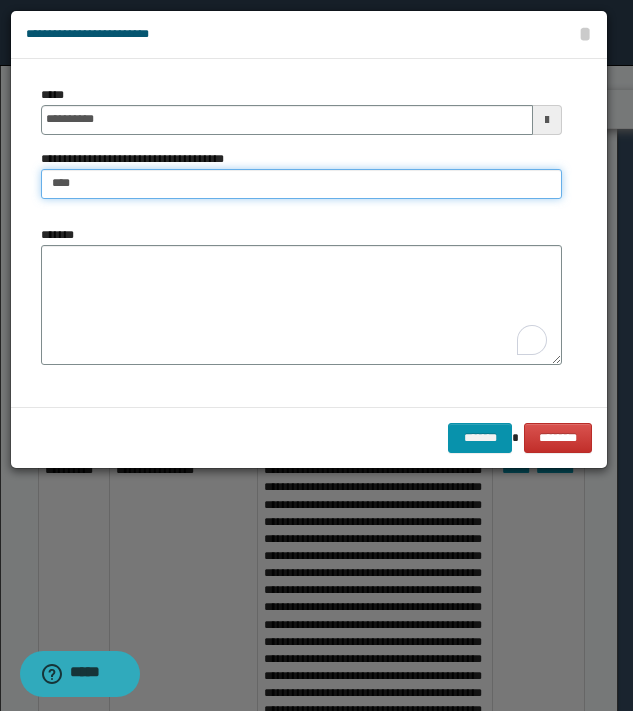 type on "**********" 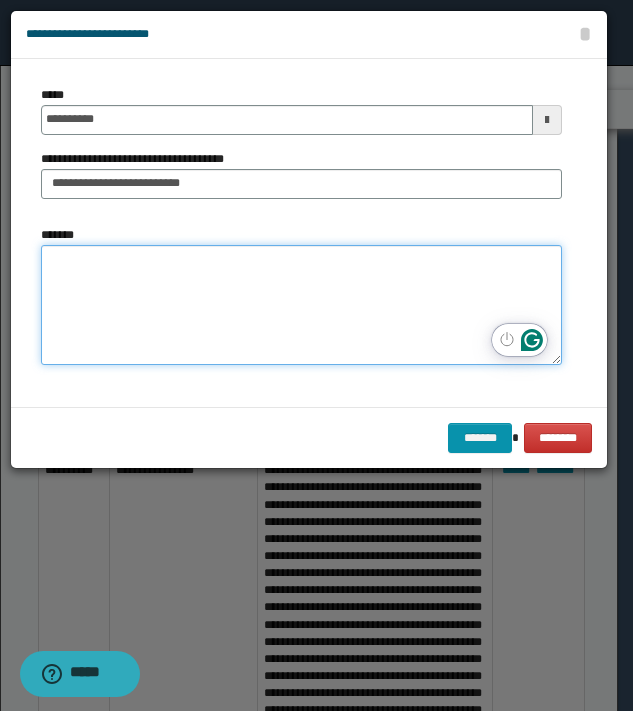 click on "*******" at bounding box center [301, 305] 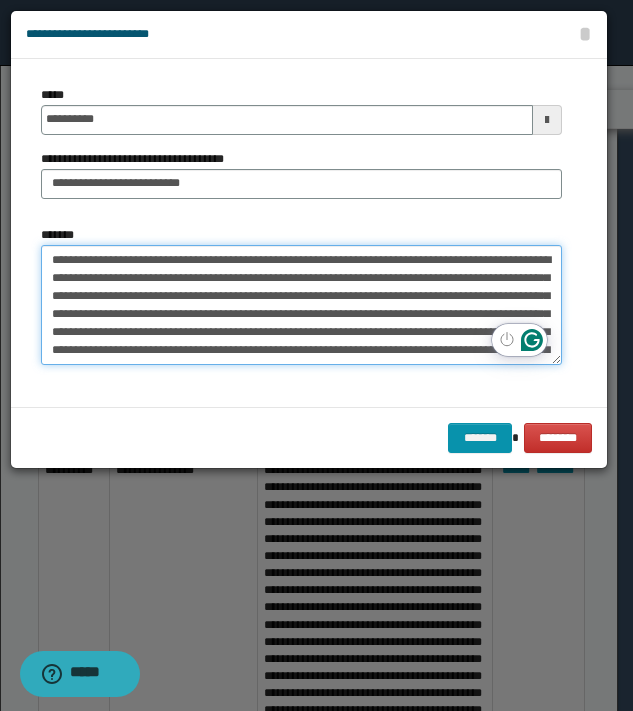 scroll, scrollTop: 47, scrollLeft: 0, axis: vertical 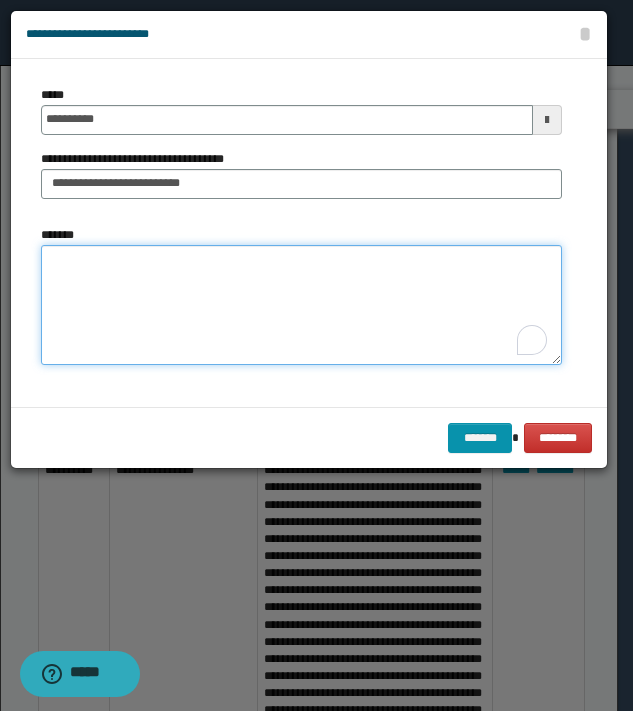 click on "*******" at bounding box center [301, 305] 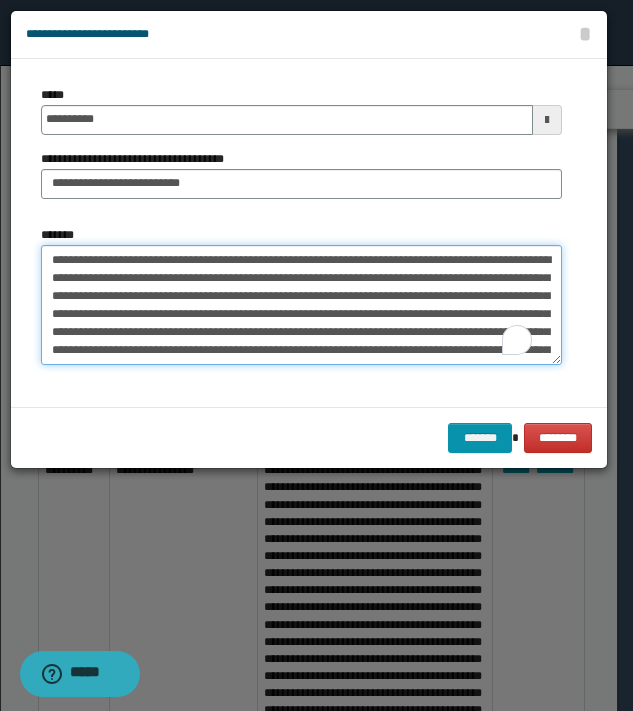 scroll, scrollTop: 47, scrollLeft: 0, axis: vertical 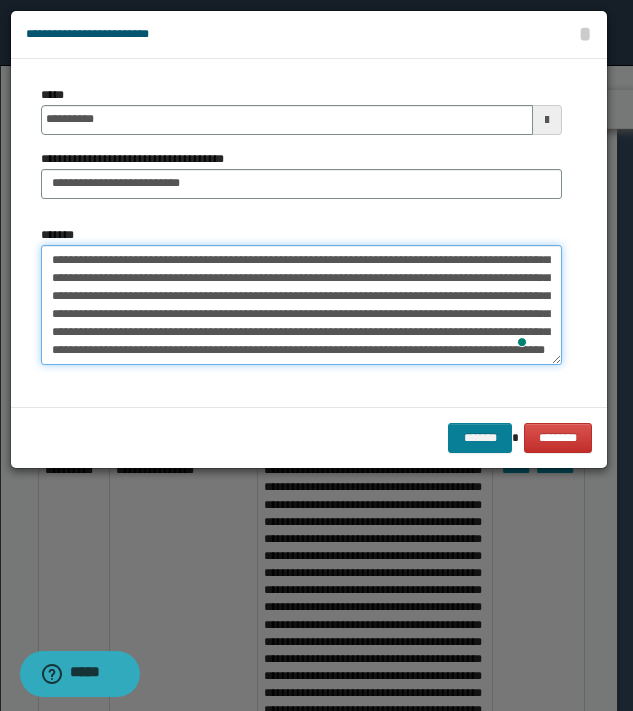 type on "**********" 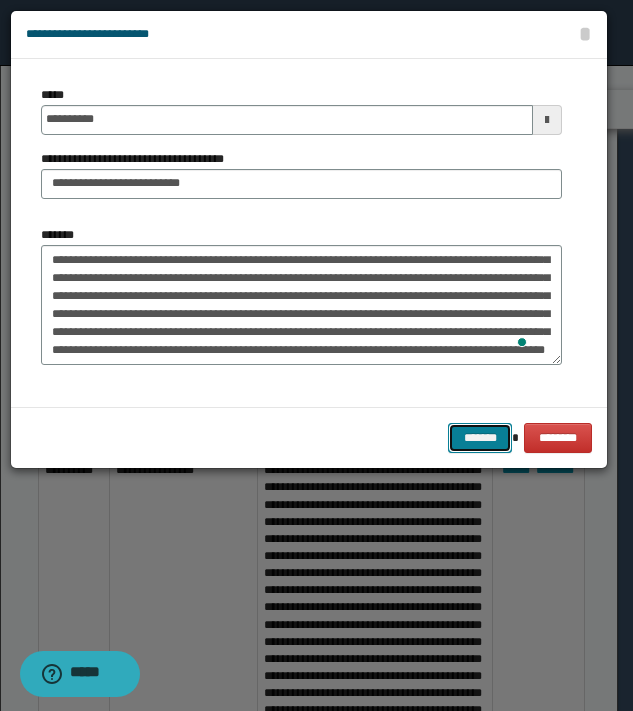 click on "*******" at bounding box center [480, 438] 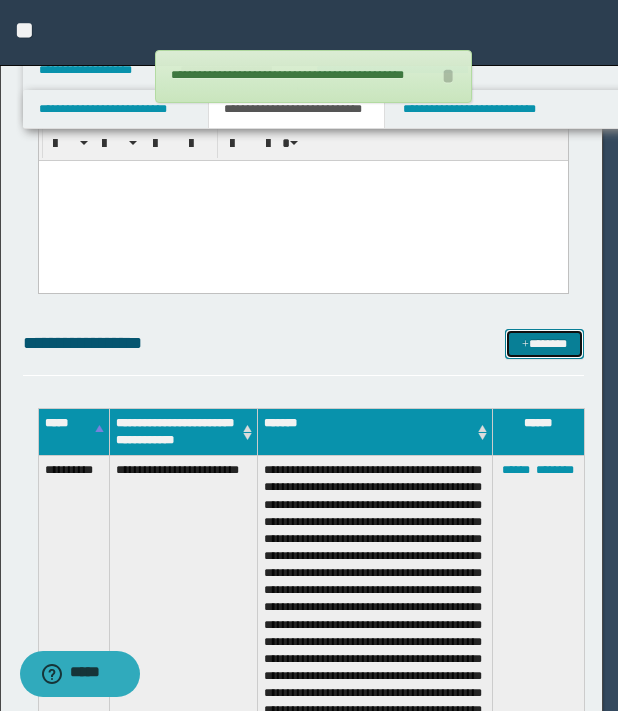 scroll, scrollTop: 0, scrollLeft: 0, axis: both 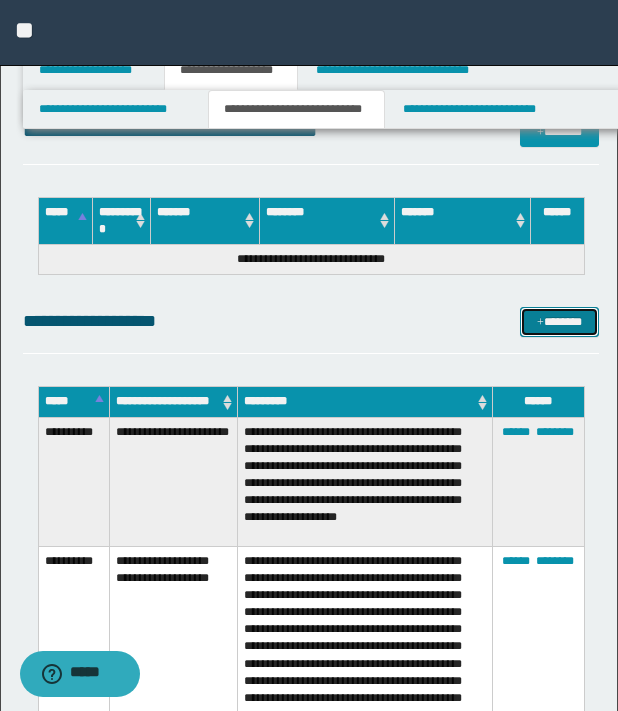click on "*******" at bounding box center (559, 322) 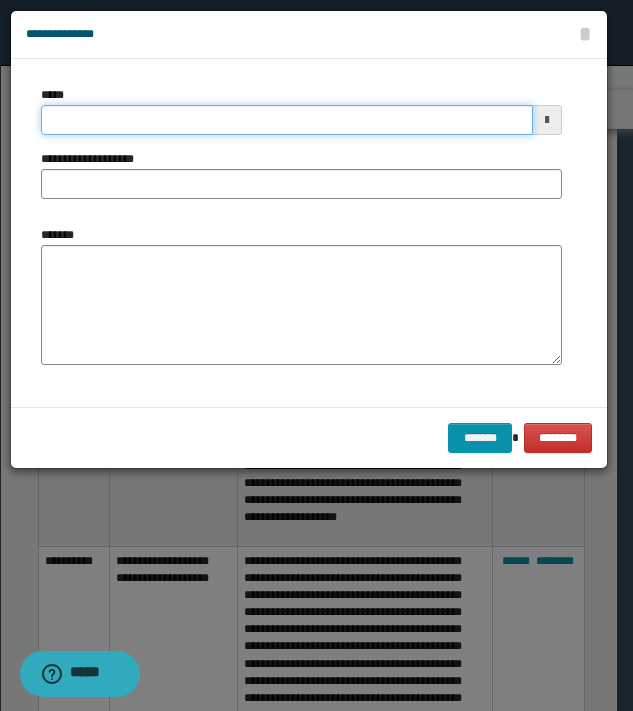 click on "*****" at bounding box center (287, 120) 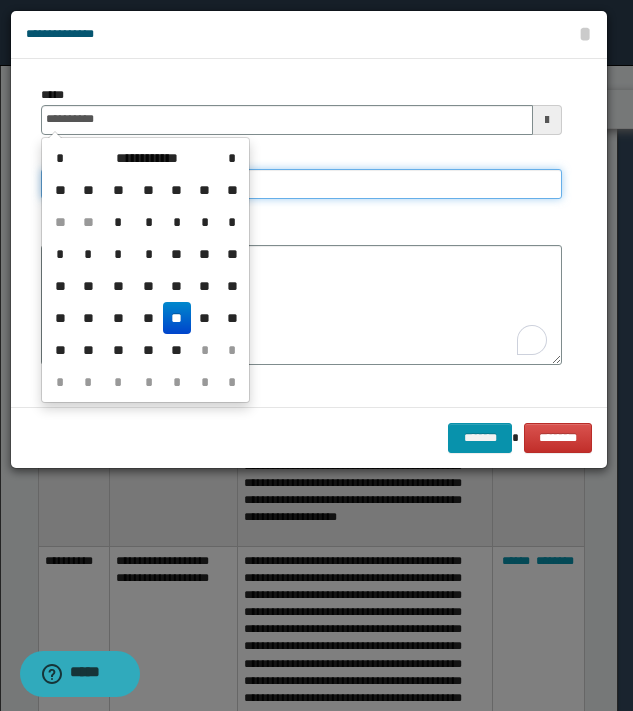 type on "**********" 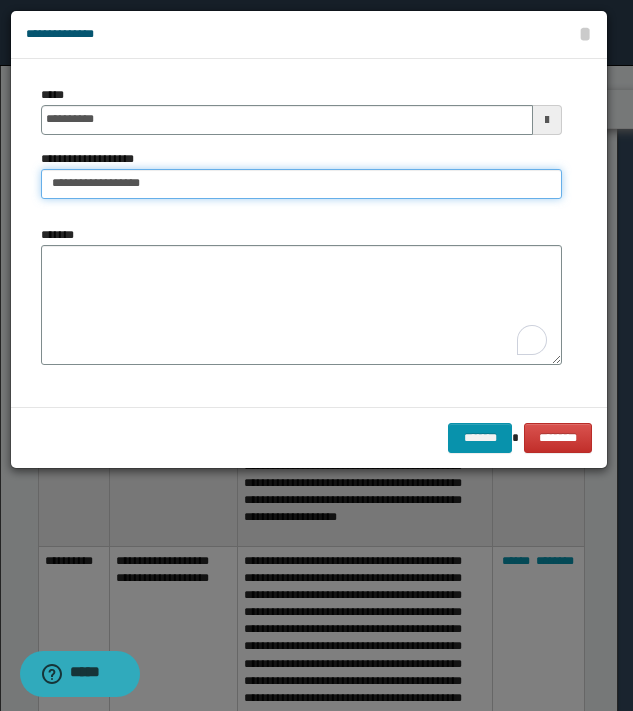 type on "**********" 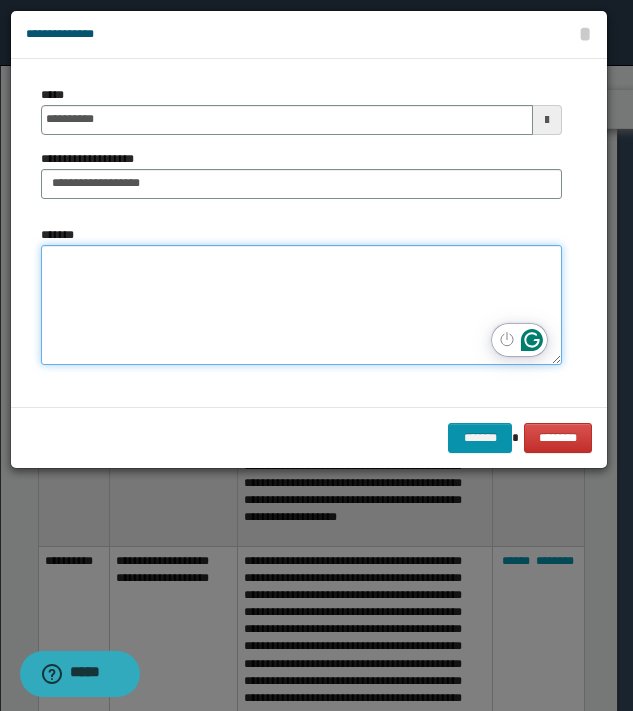 click on "*******" at bounding box center [301, 305] 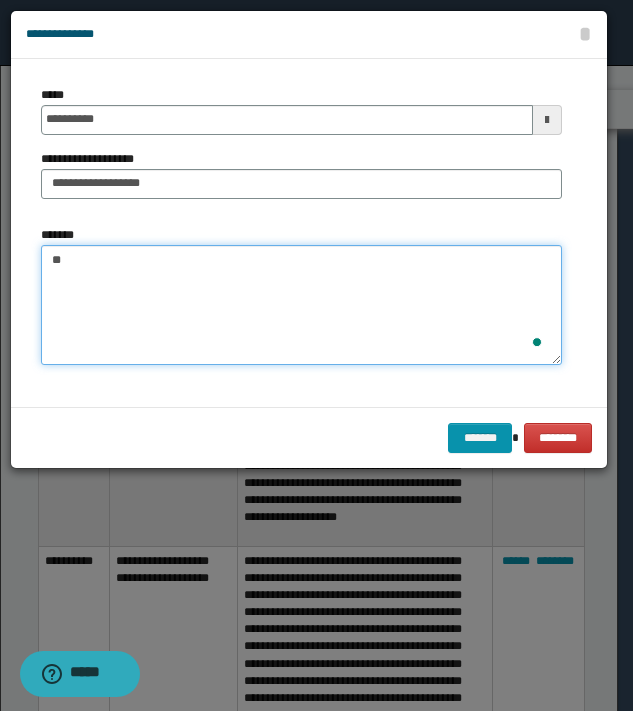 type on "*" 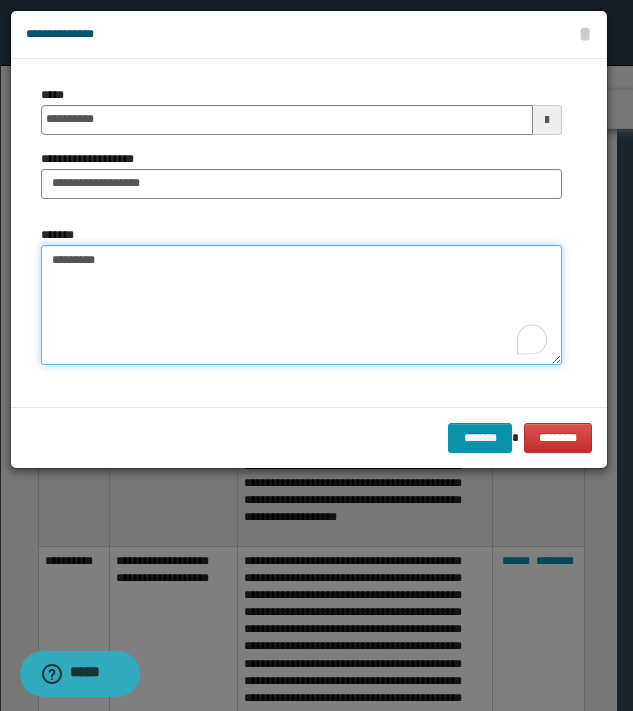 click on "********" at bounding box center (301, 305) 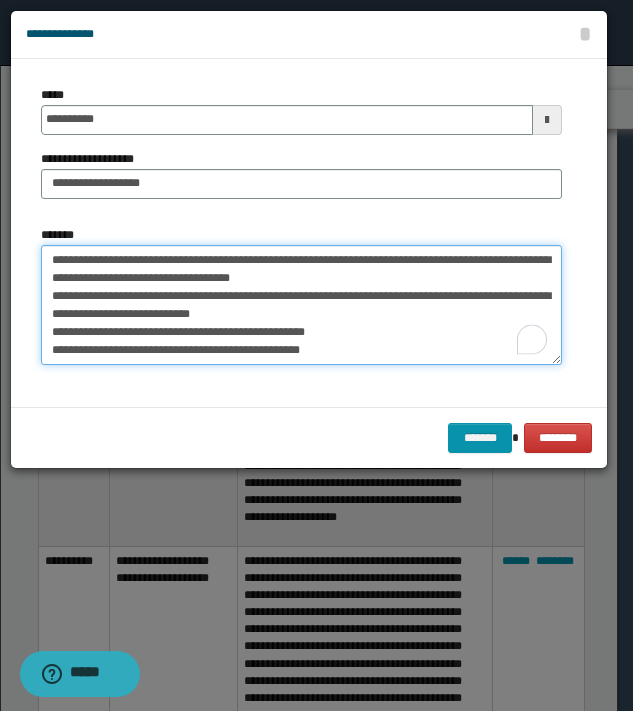 scroll, scrollTop: 11, scrollLeft: 0, axis: vertical 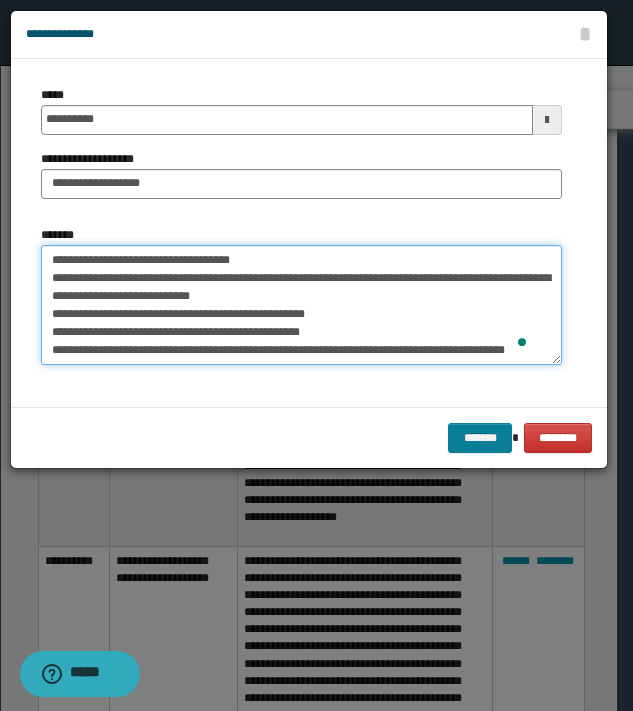 type on "**********" 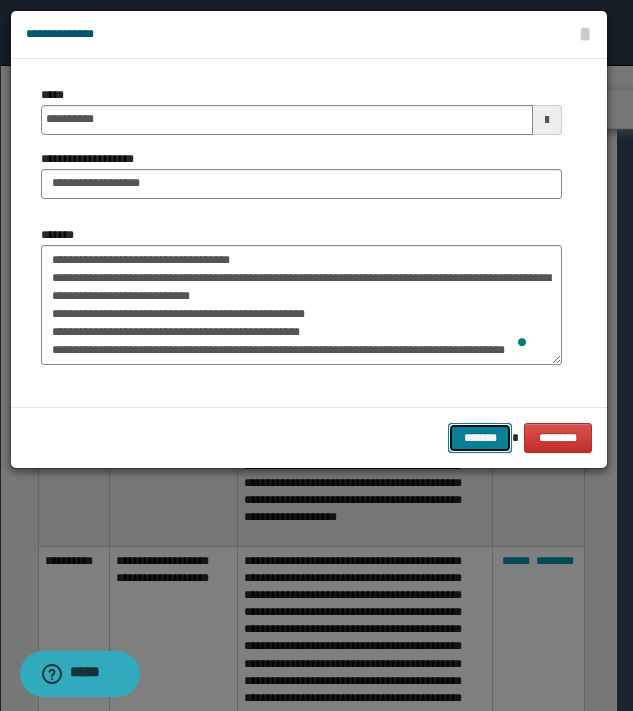 click on "*******" at bounding box center [480, 438] 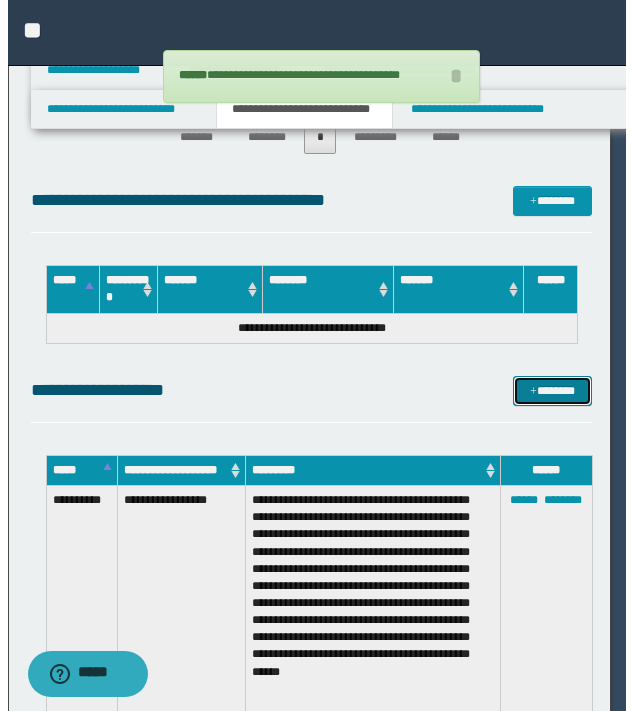 scroll, scrollTop: 0, scrollLeft: 0, axis: both 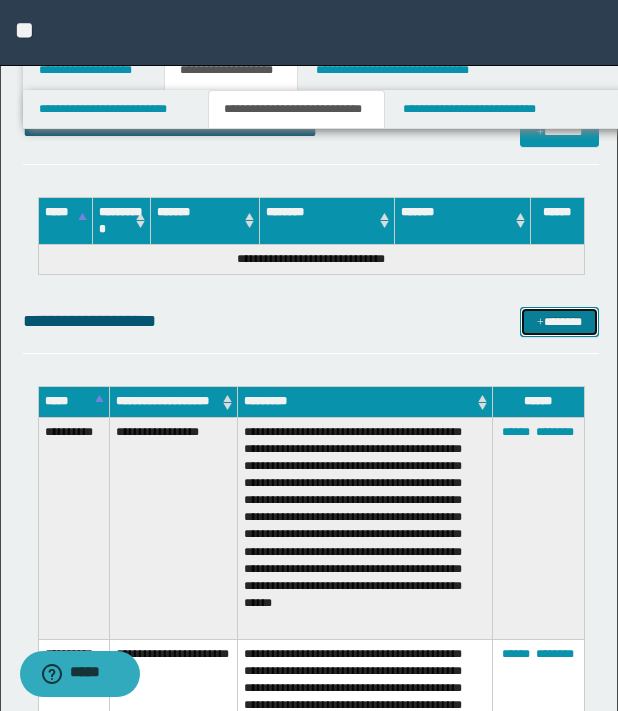 click on "*******" at bounding box center [559, 322] 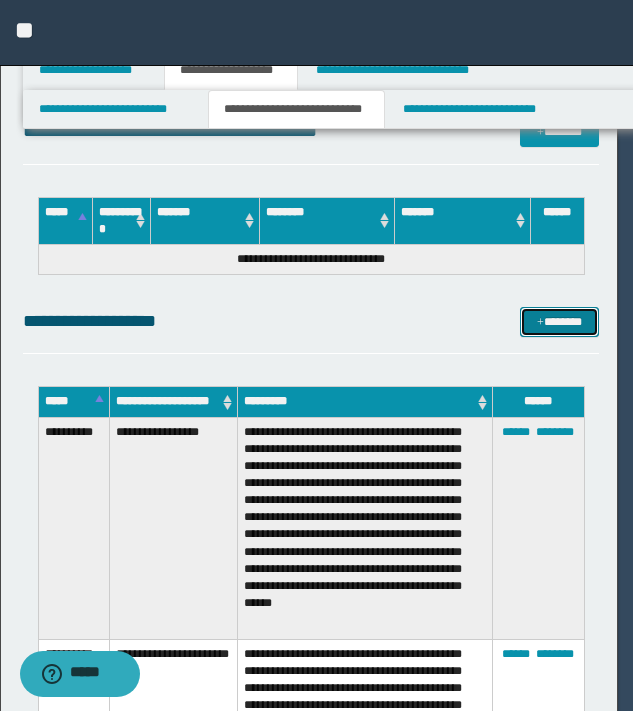 scroll, scrollTop: 0, scrollLeft: 0, axis: both 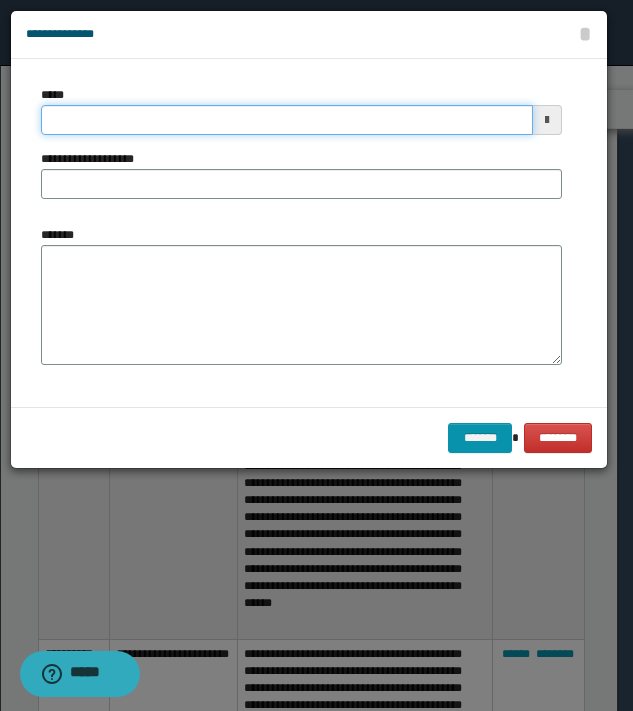click on "*****" at bounding box center [287, 120] 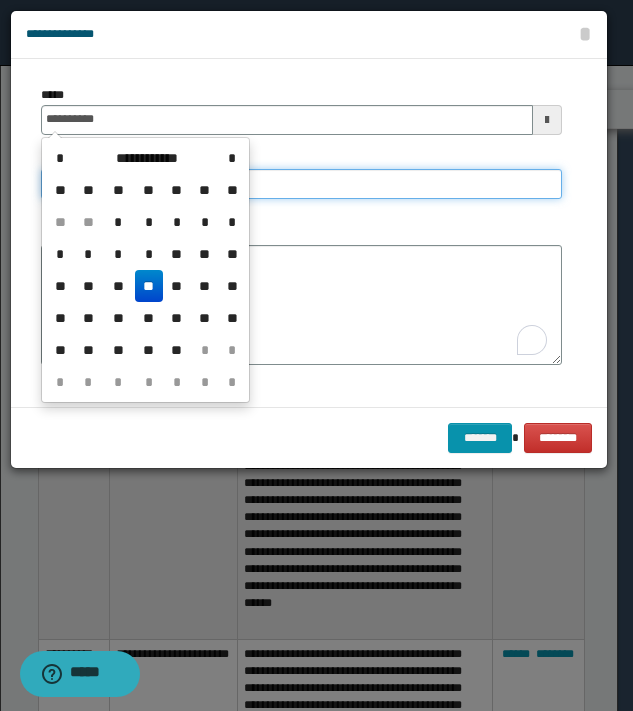 type on "**********" 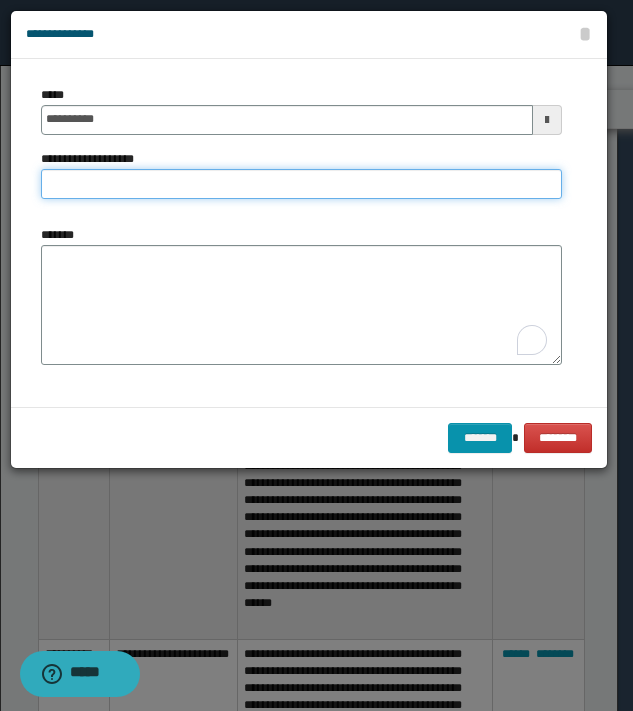 type on "*" 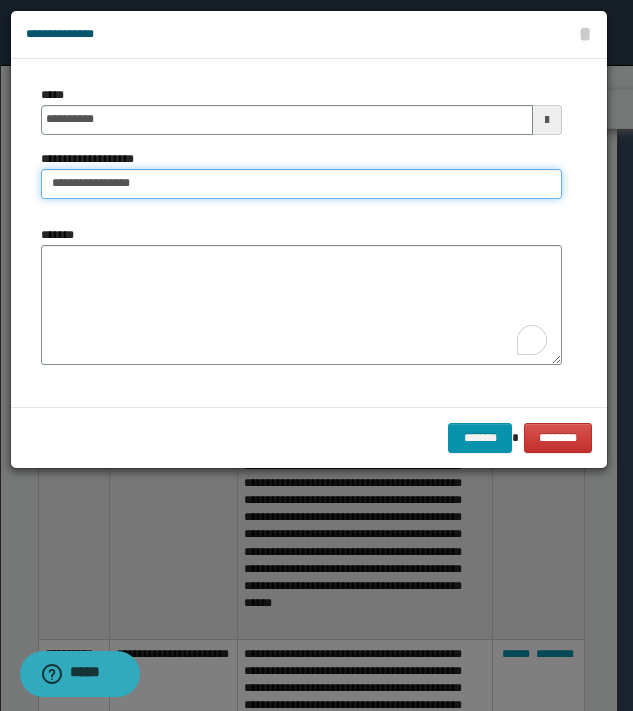 type on "**********" 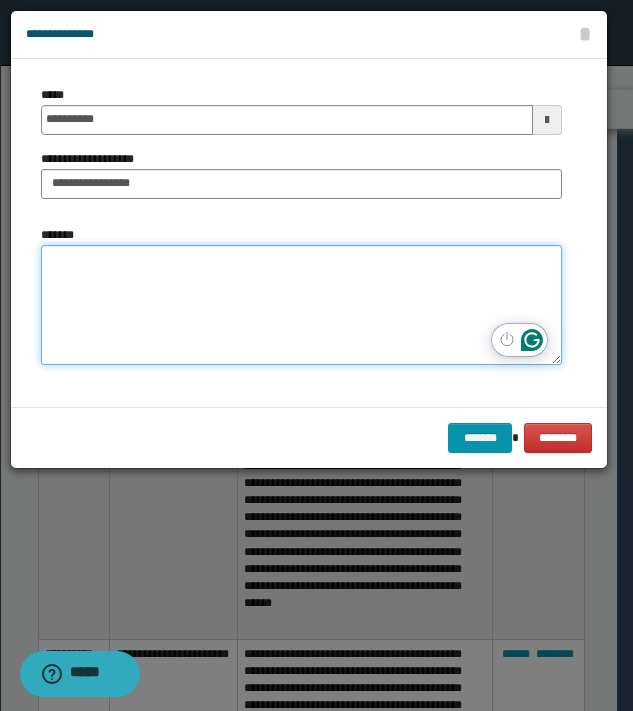 click on "*******" at bounding box center [301, 305] 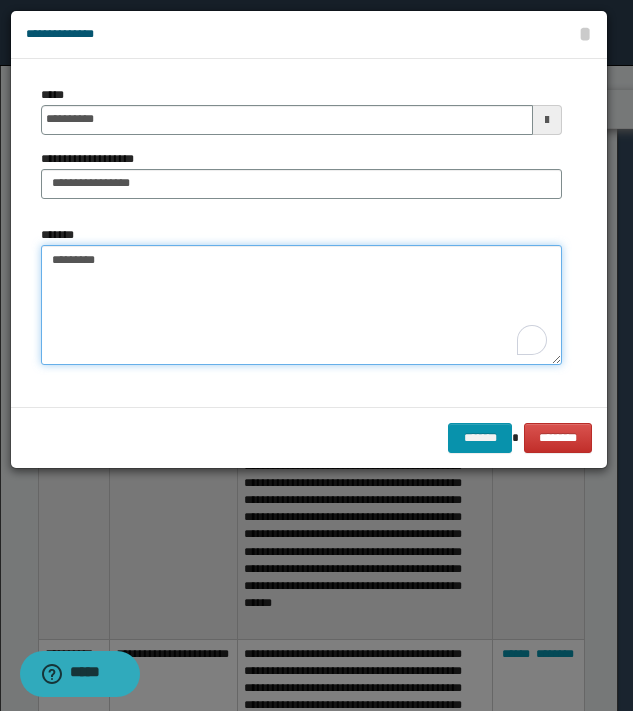 click on "********" at bounding box center [301, 305] 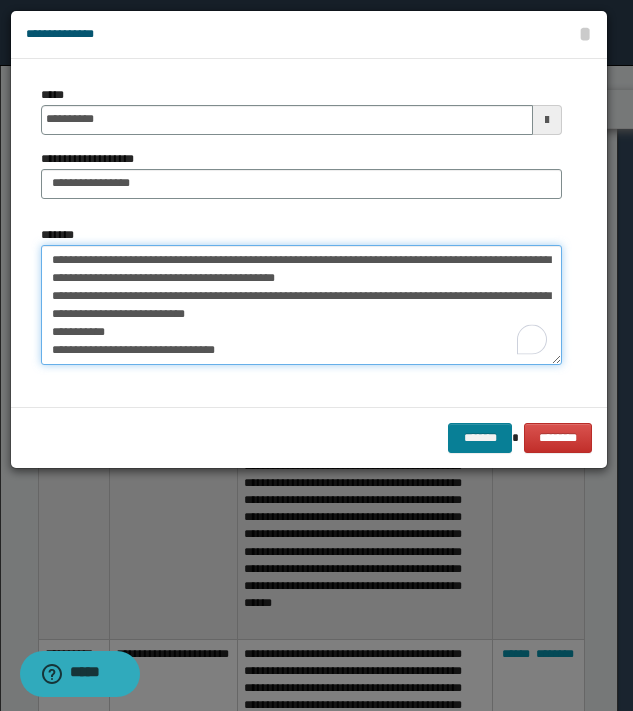 type on "**********" 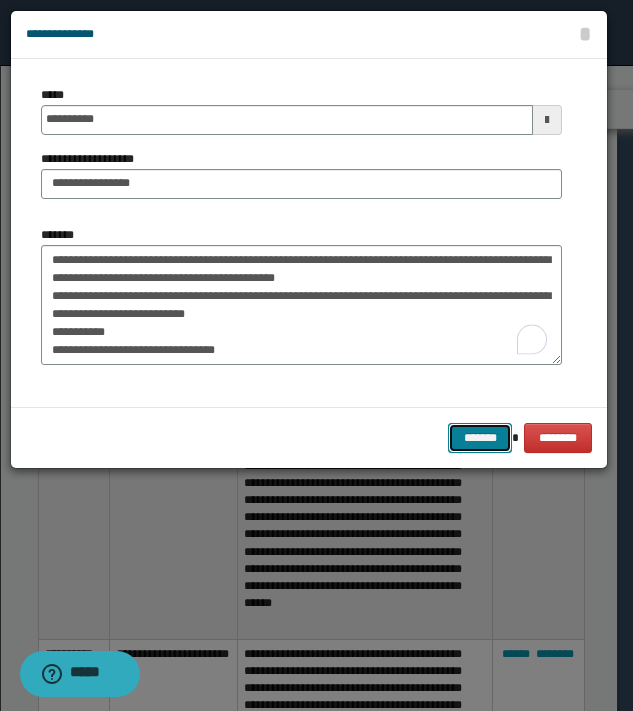click on "*******" at bounding box center (480, 438) 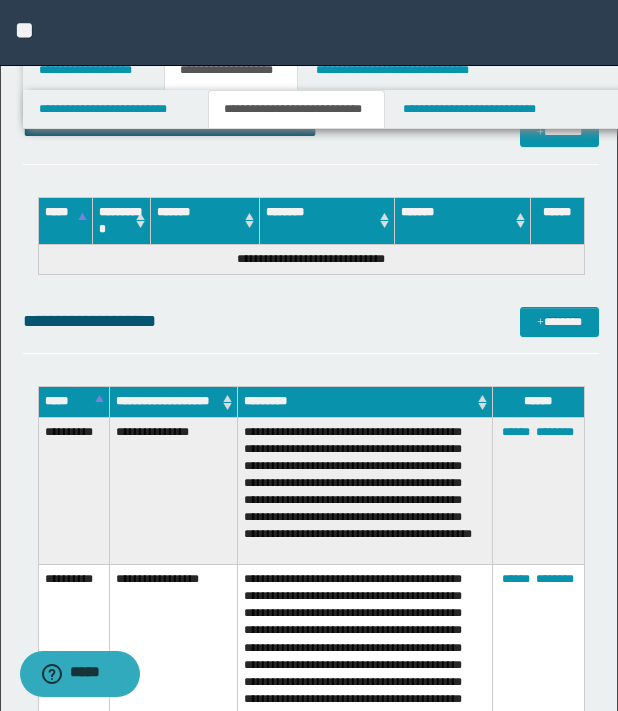 click on "**********" at bounding box center (311, 330) 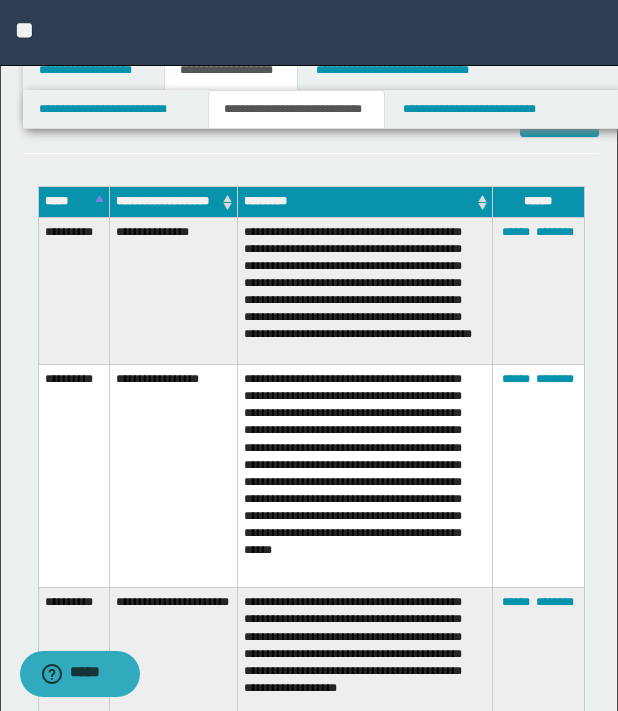 scroll, scrollTop: 2600, scrollLeft: 0, axis: vertical 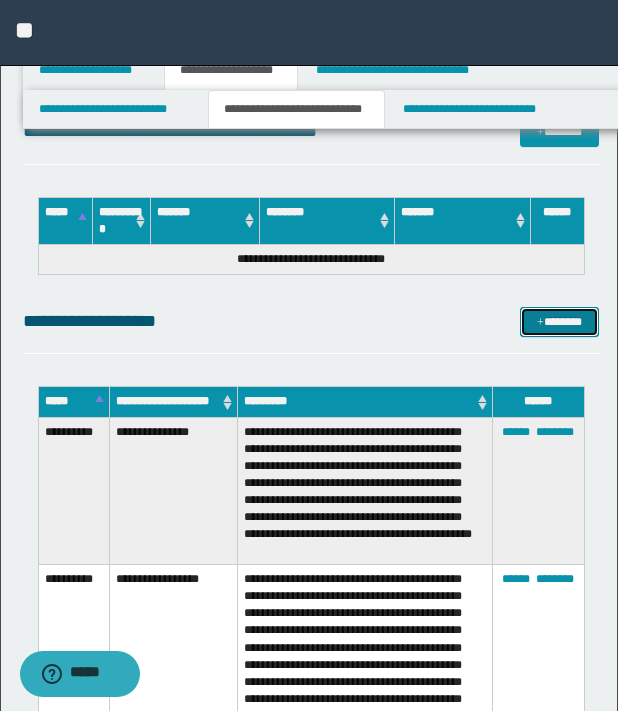 click on "*******" at bounding box center (559, 322) 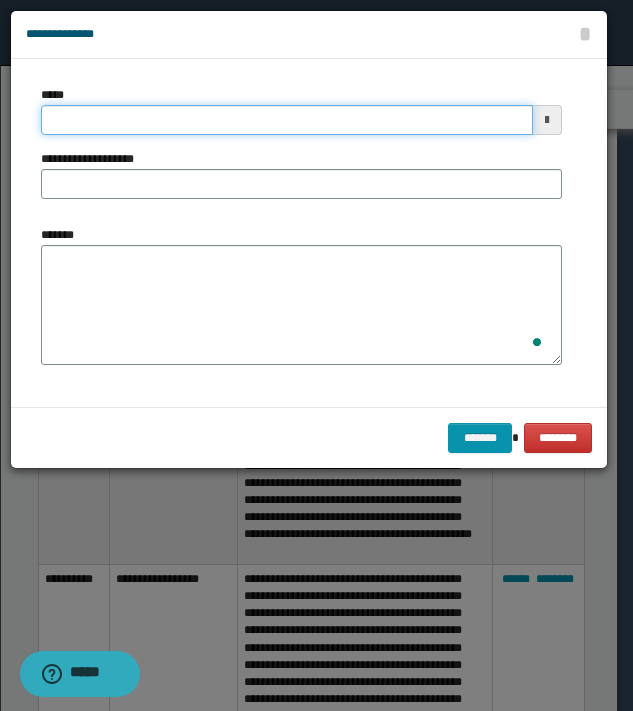 click on "*****" at bounding box center (287, 120) 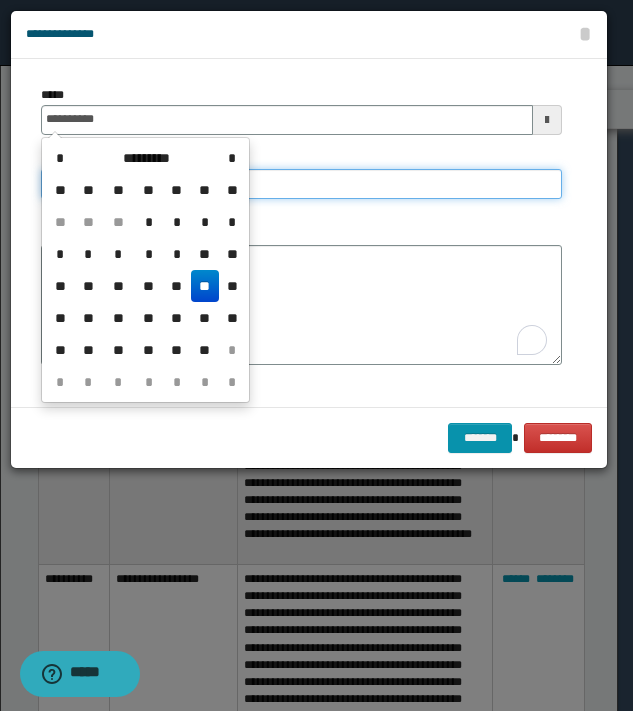click on "**********" at bounding box center (301, 184) 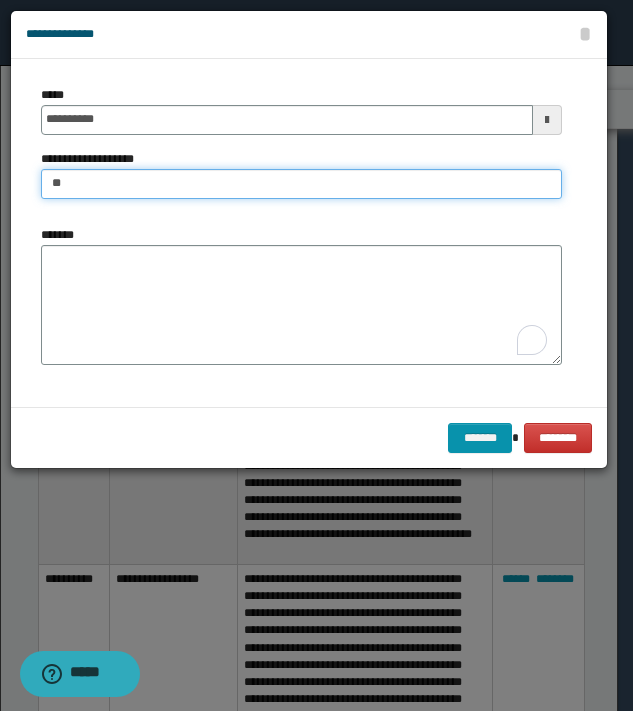 type on "*" 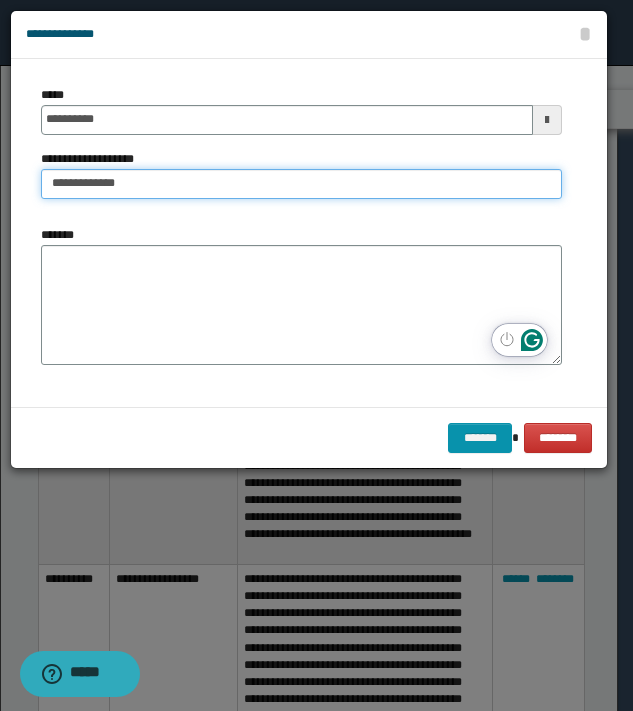 click on "**********" at bounding box center (301, 184) 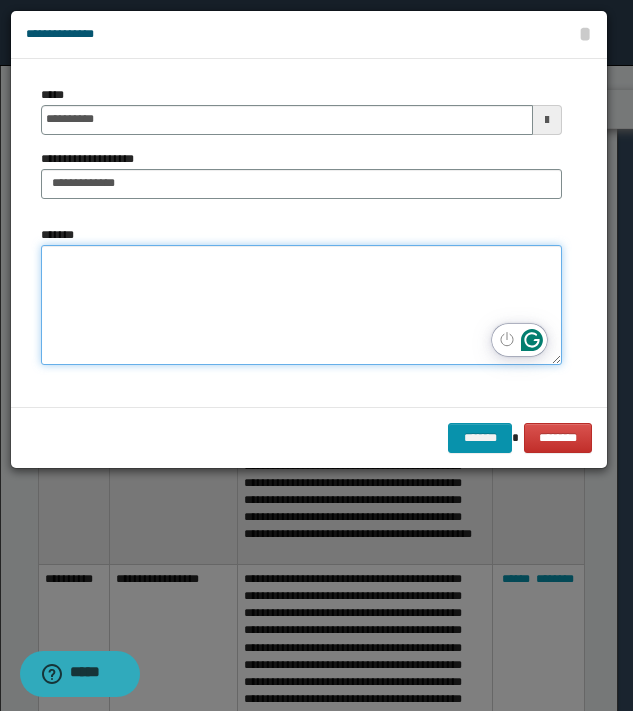 click on "*******" at bounding box center [301, 305] 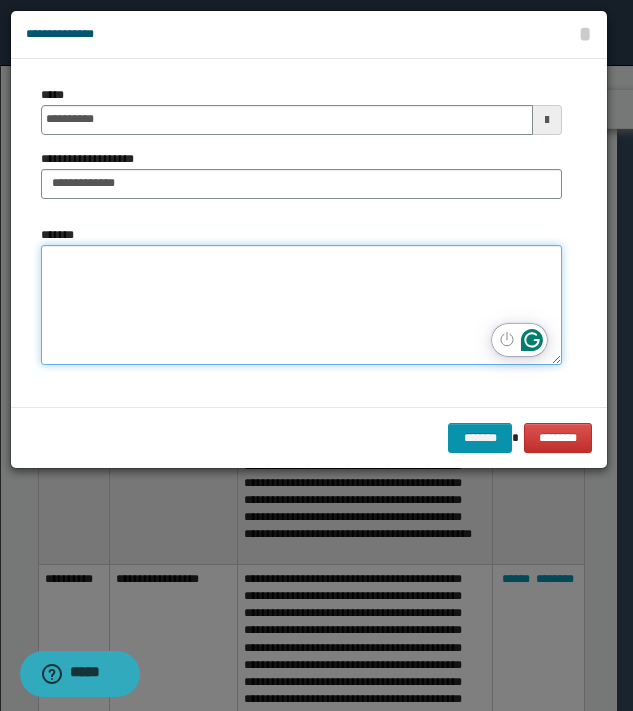 click on "*******" at bounding box center [301, 305] 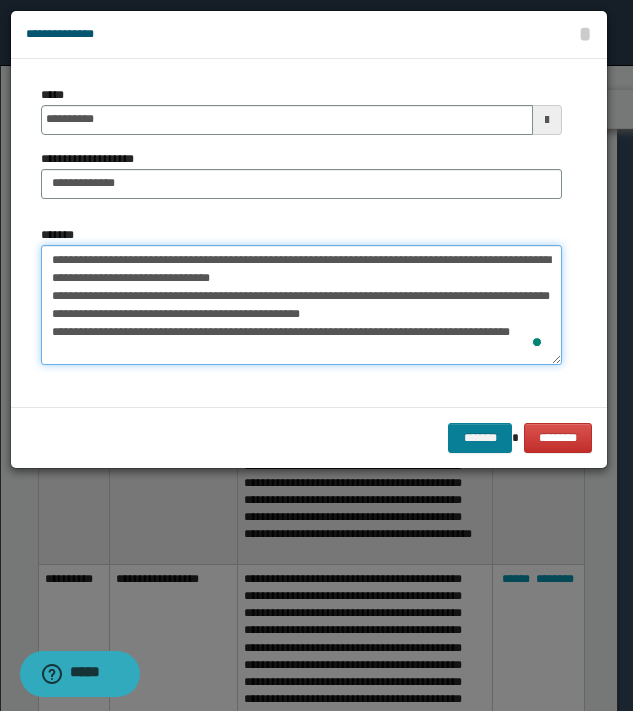 type on "**********" 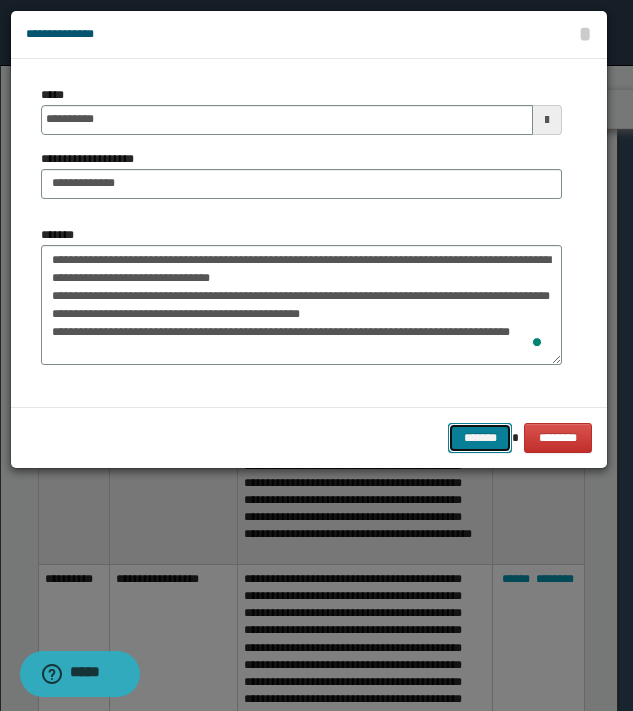 click on "*******" at bounding box center (480, 438) 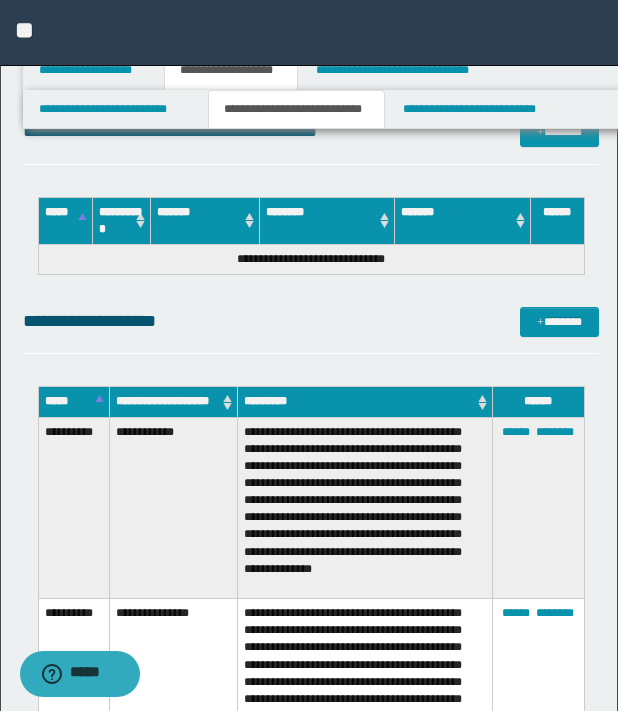 click on "**********" at bounding box center (311, 321) 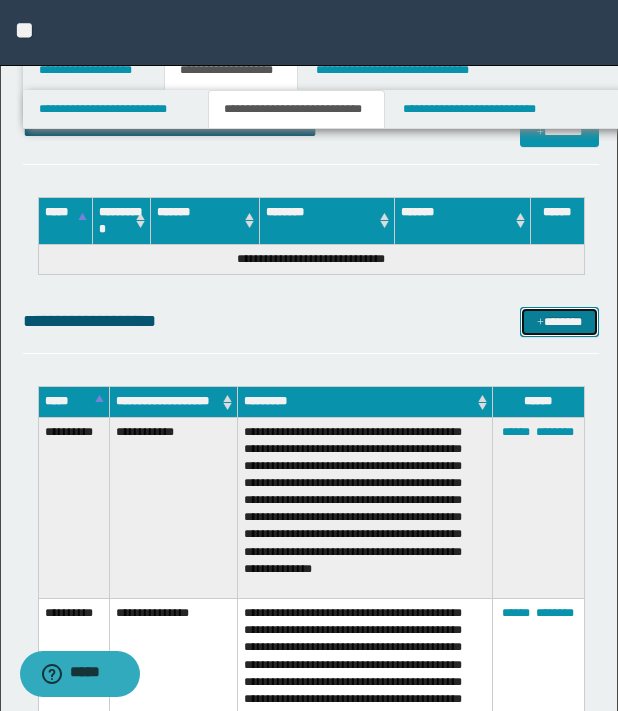 click on "*******" at bounding box center (559, 322) 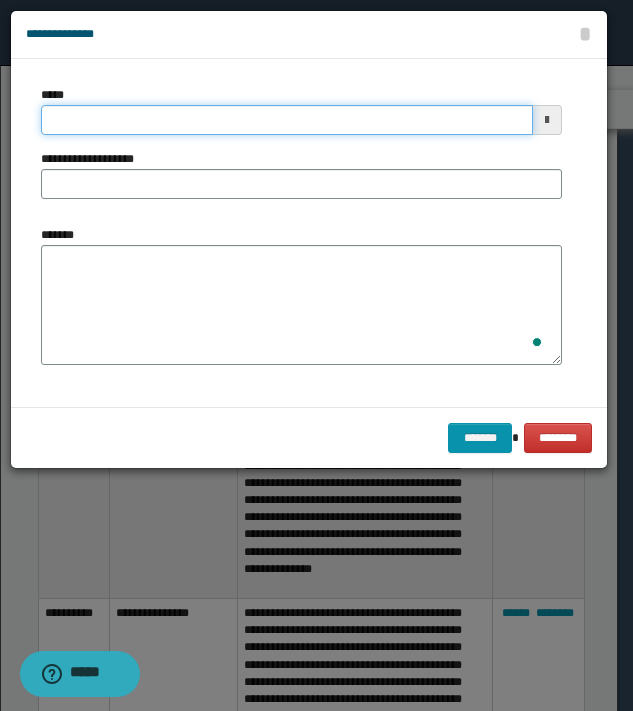 click on "*****" at bounding box center (287, 120) 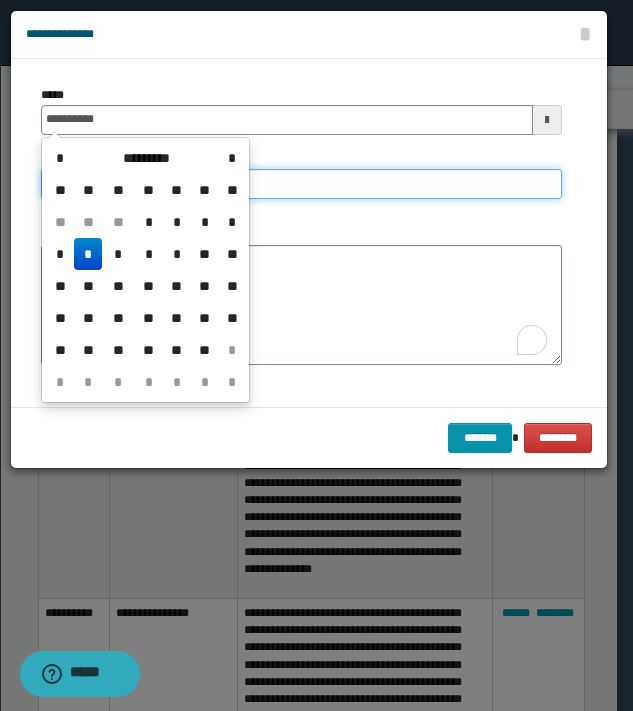 type on "**********" 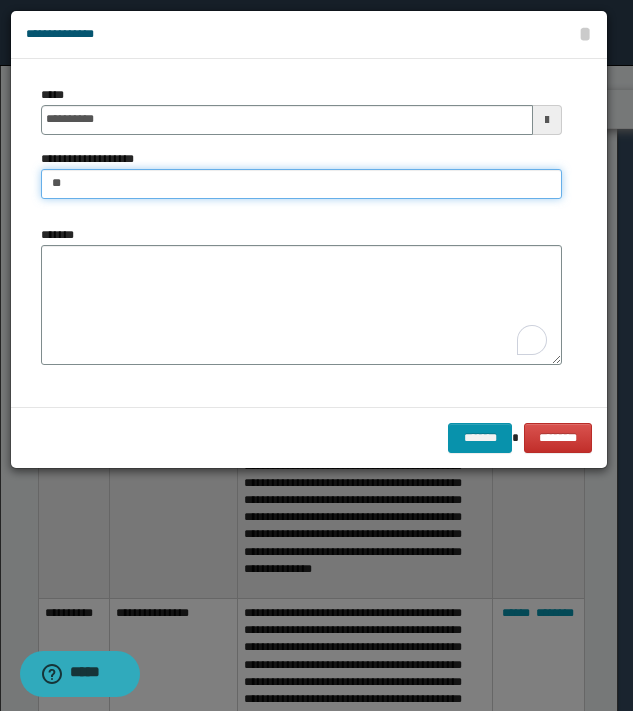 type on "*" 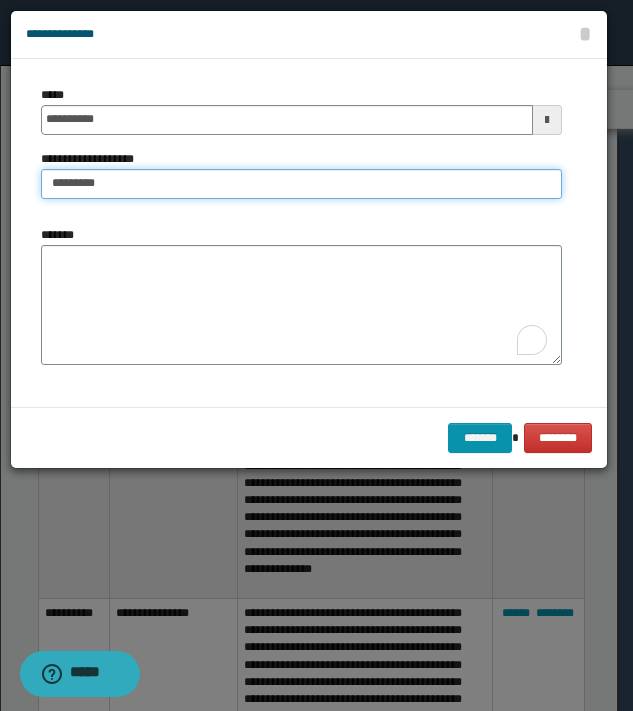 type on "**********" 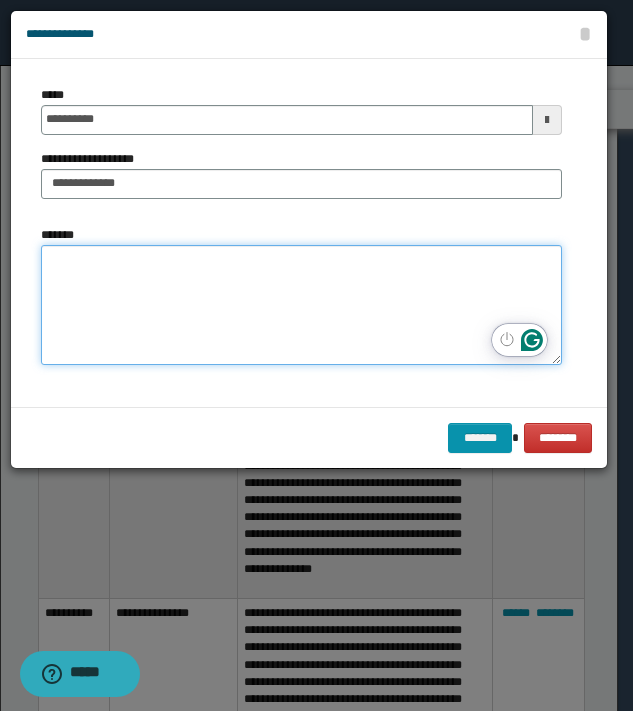 click on "*******" at bounding box center [301, 305] 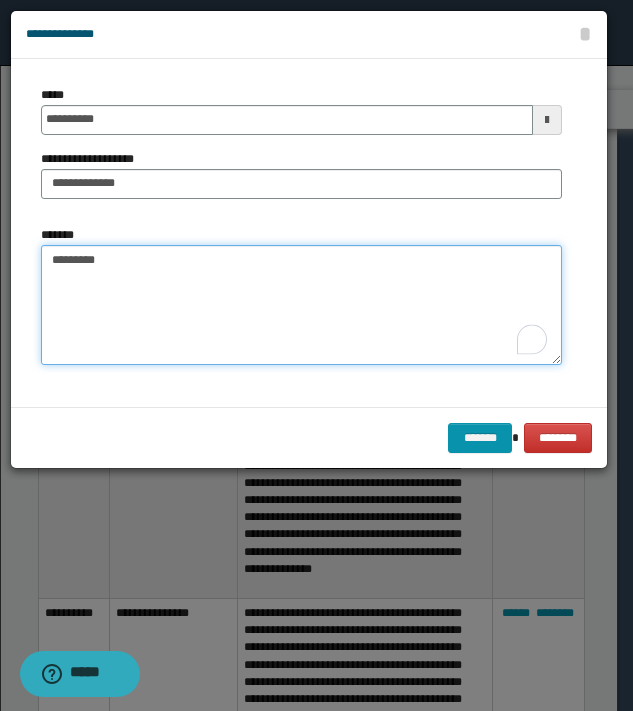 click on "********" at bounding box center (301, 305) 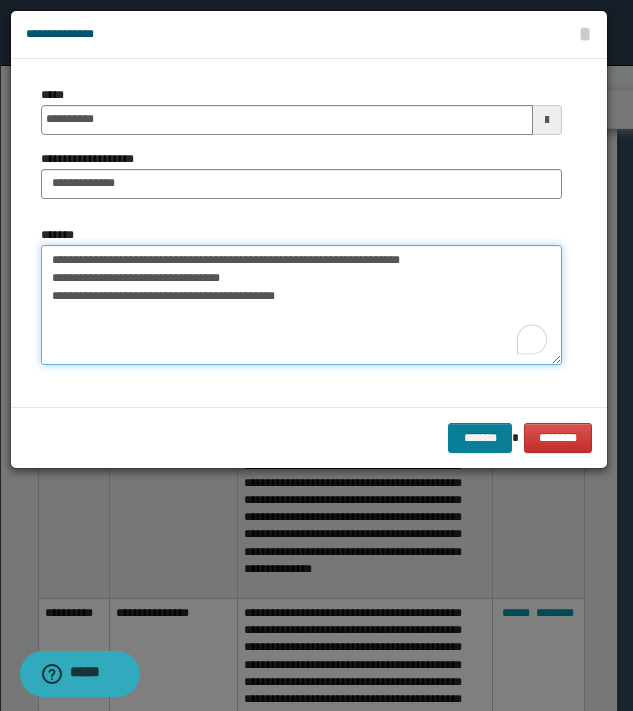 type on "**********" 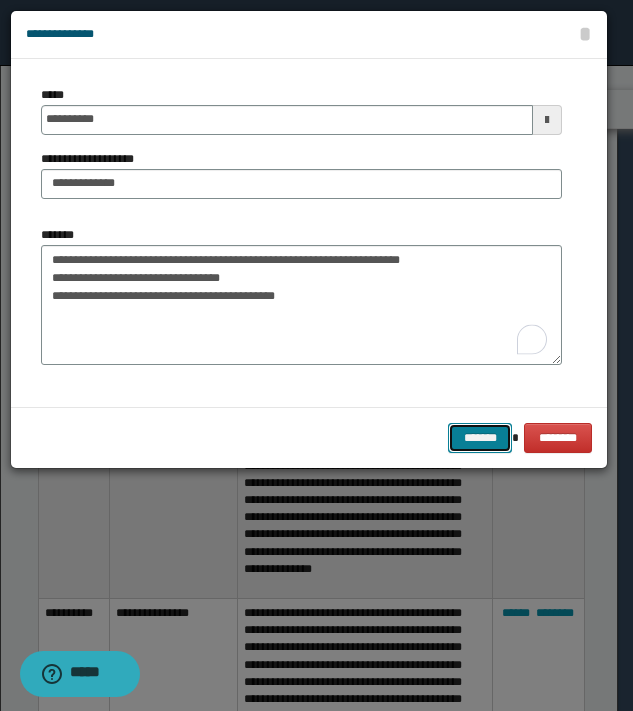 click on "*******" at bounding box center [480, 438] 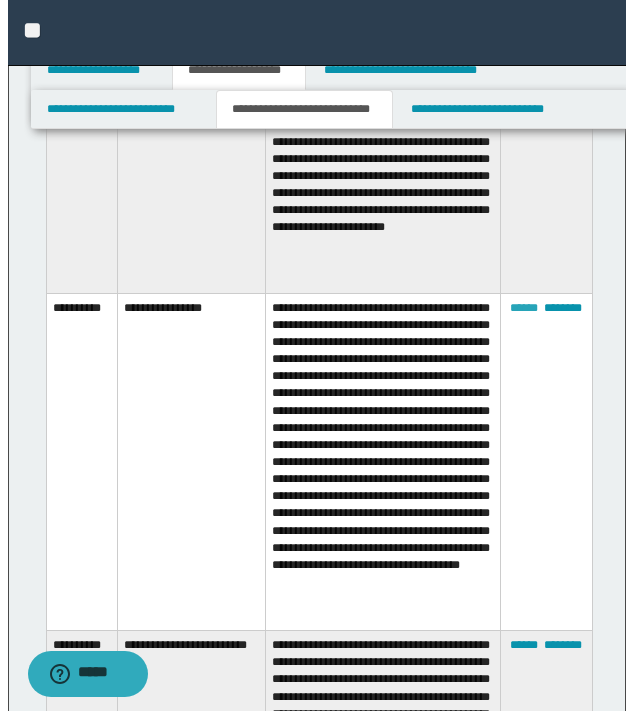 scroll, scrollTop: 500, scrollLeft: 0, axis: vertical 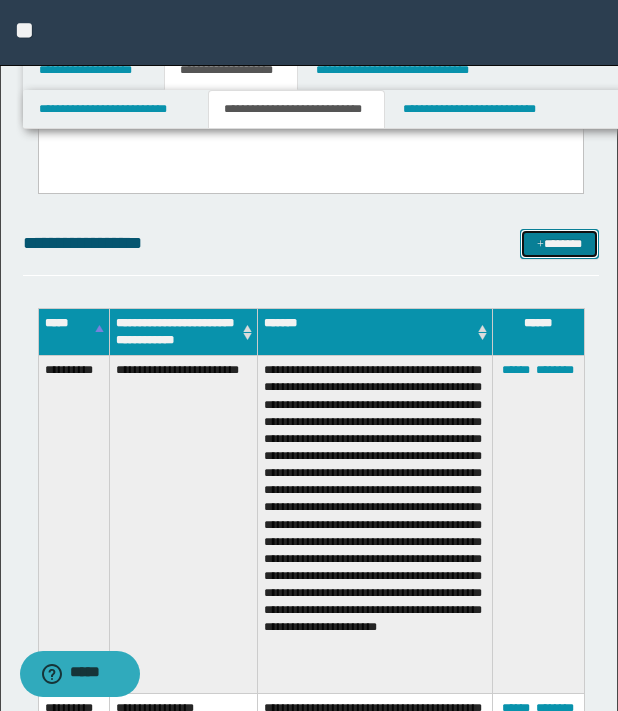 click on "*******" at bounding box center [559, 244] 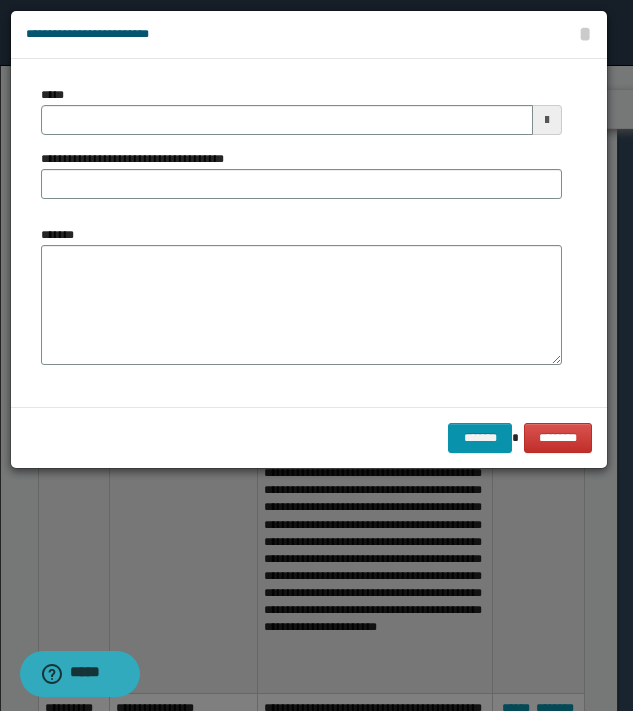 scroll, scrollTop: 0, scrollLeft: 0, axis: both 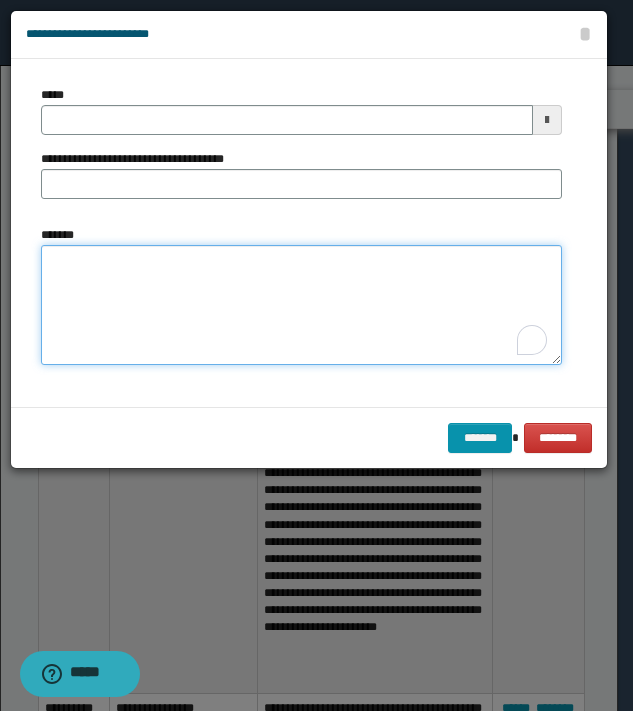 drag, startPoint x: 338, startPoint y: 271, endPoint x: 292, endPoint y: 258, distance: 47.801674 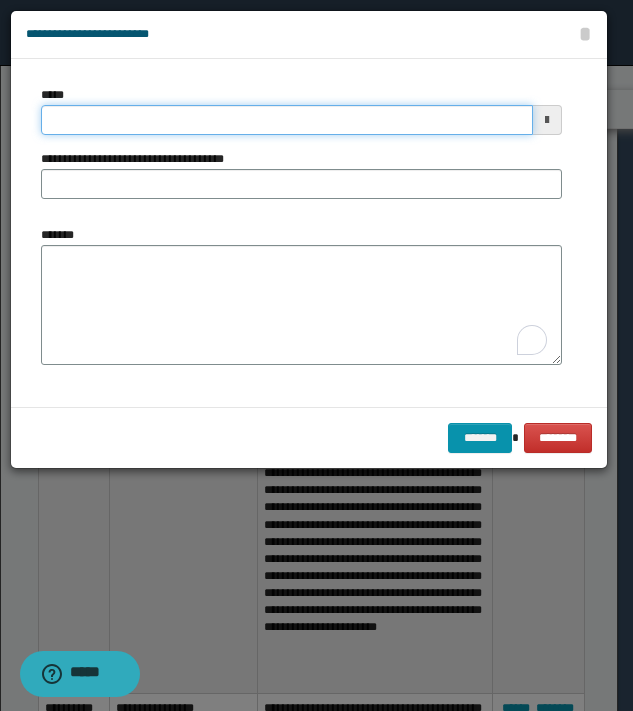 click on "*****" at bounding box center (287, 120) 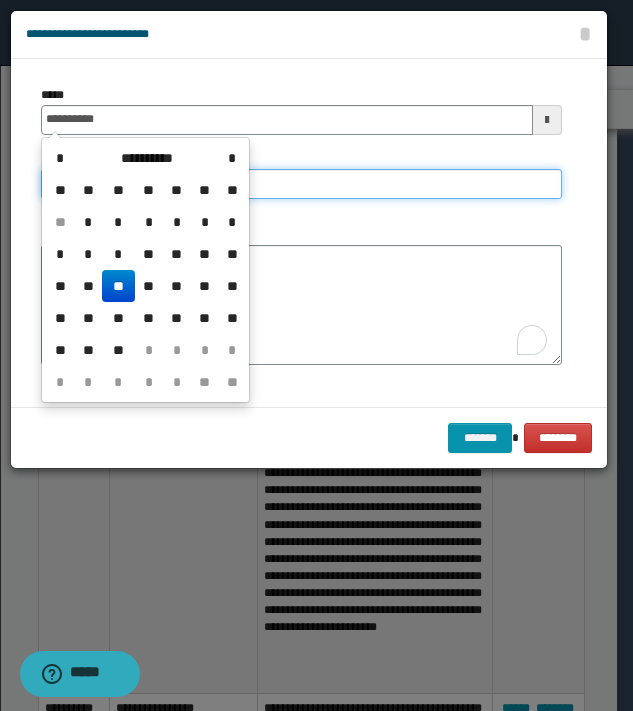 type on "**********" 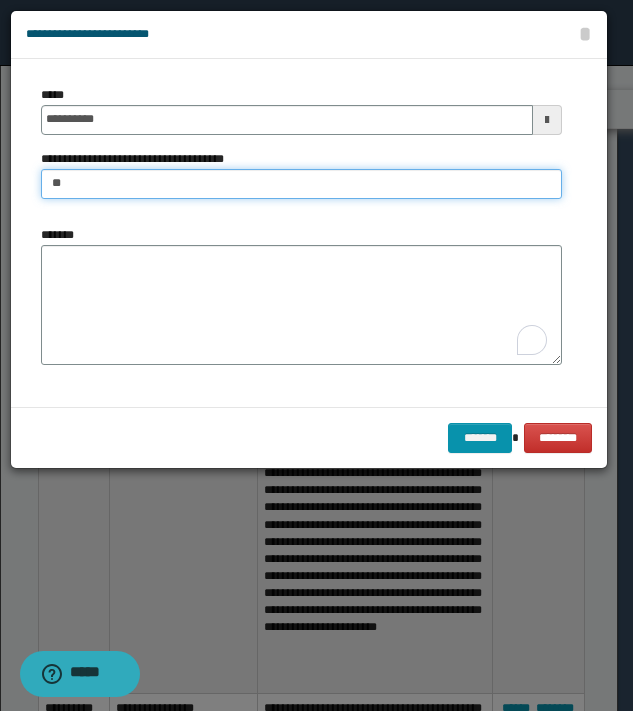 type on "**********" 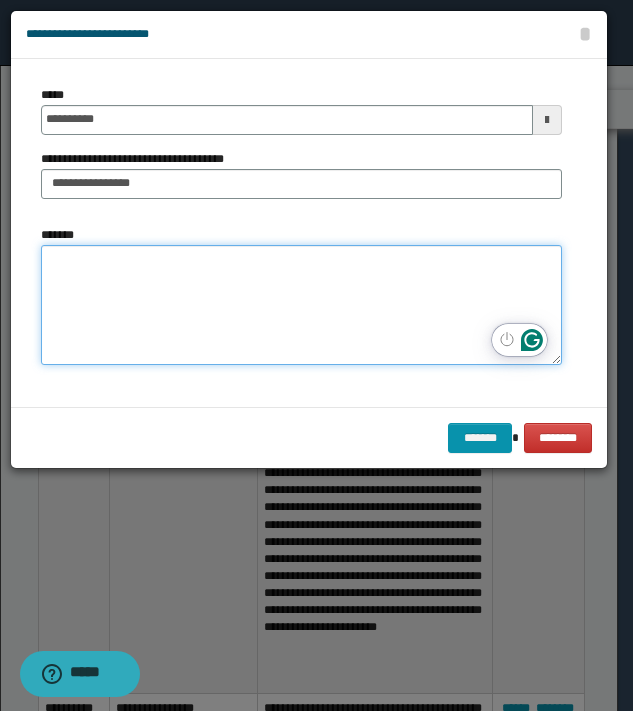 click on "*******" at bounding box center [301, 305] 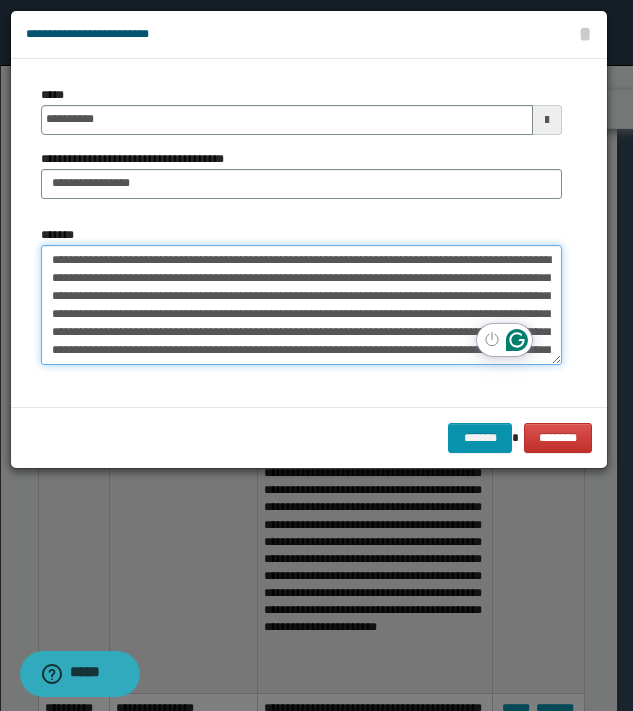 scroll, scrollTop: 29, scrollLeft: 0, axis: vertical 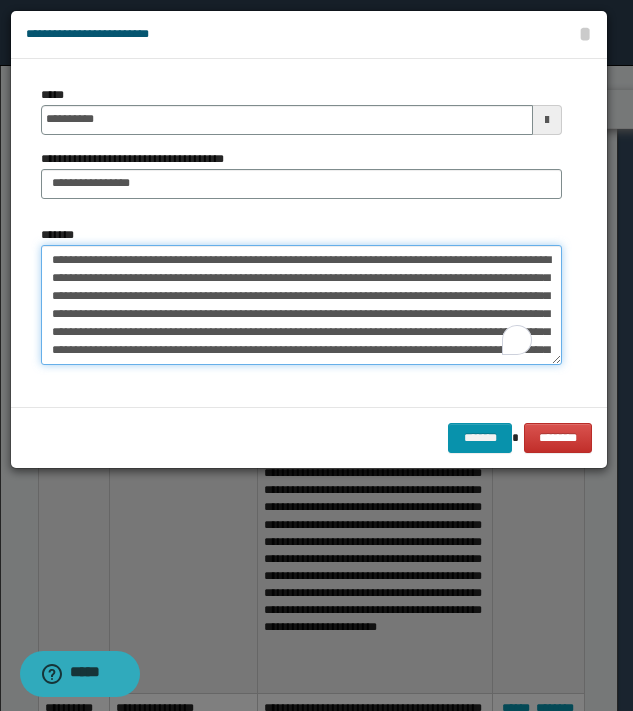 click on "**********" at bounding box center (301, 305) 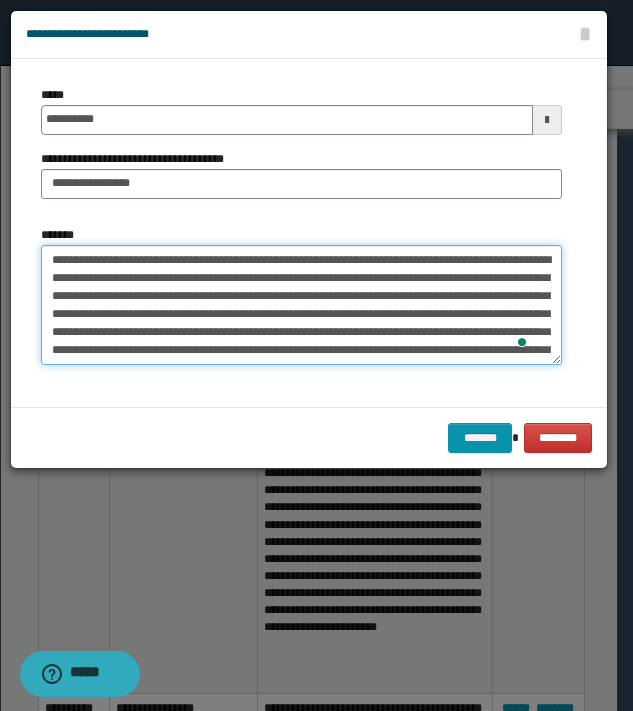 scroll, scrollTop: 36, scrollLeft: 0, axis: vertical 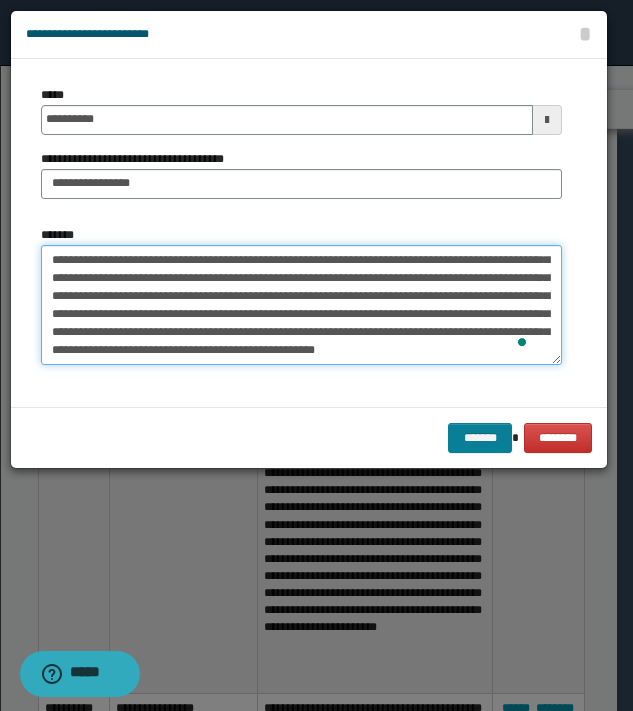 type on "**********" 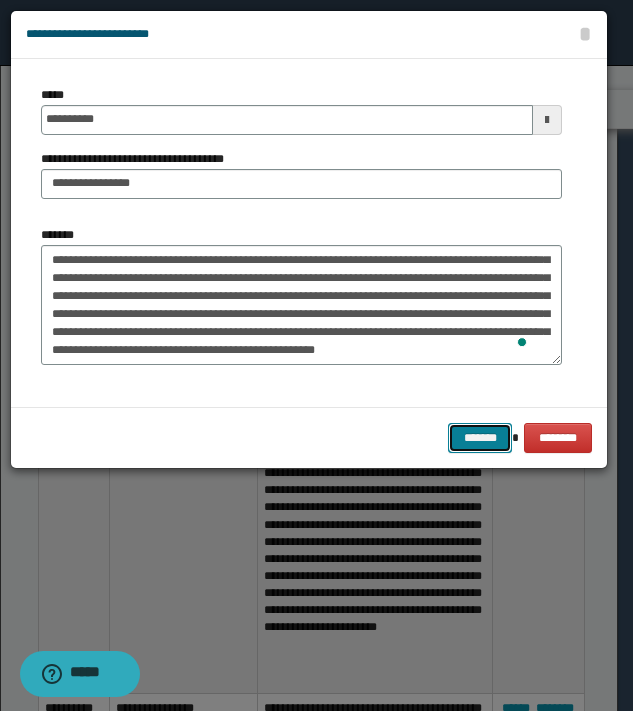 click on "*******" at bounding box center (480, 438) 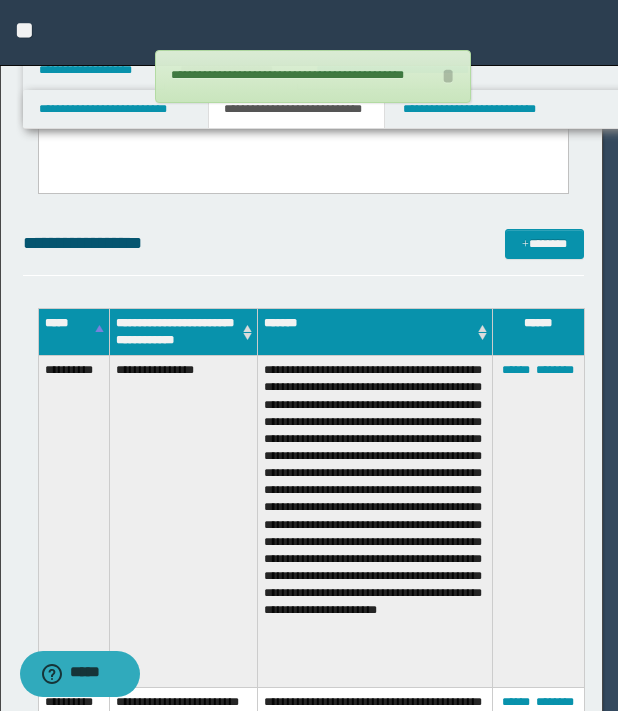 scroll, scrollTop: 0, scrollLeft: 0, axis: both 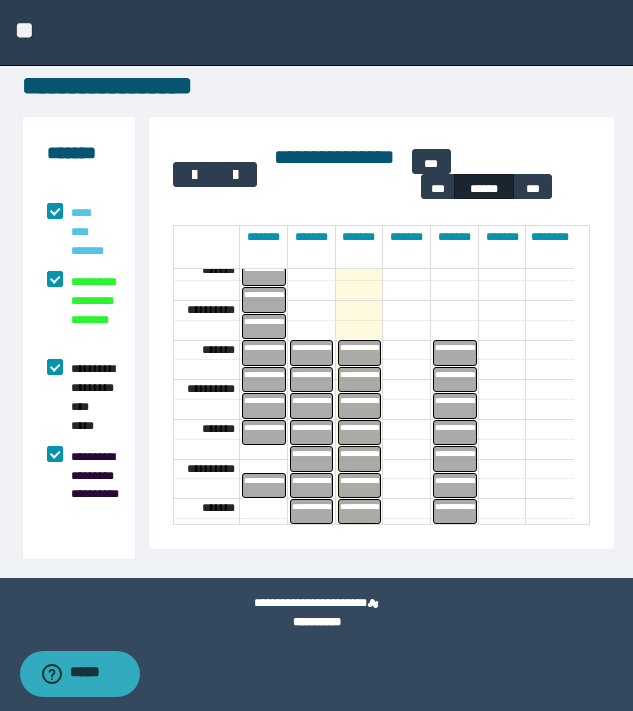 click on "**********" at bounding box center (370, 459) 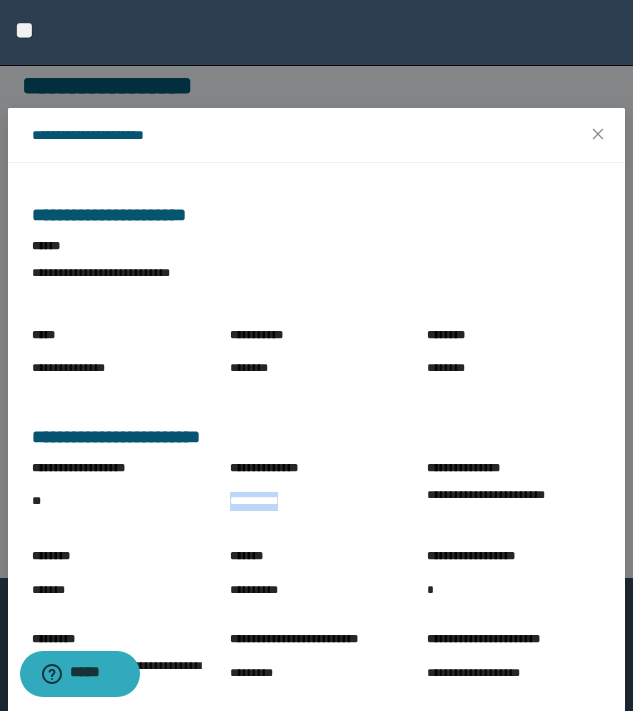 drag, startPoint x: 223, startPoint y: 508, endPoint x: 305, endPoint y: 522, distance: 83.18654 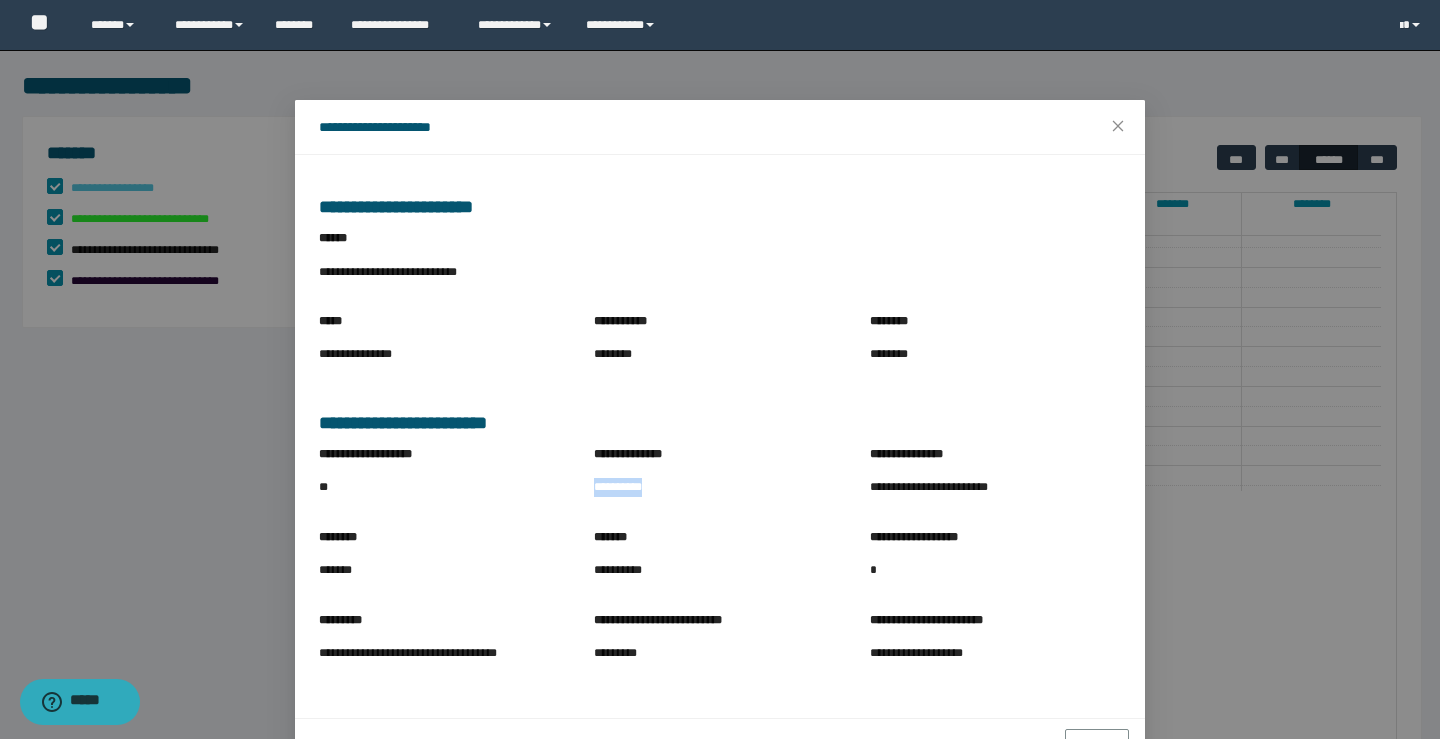 scroll, scrollTop: 513, scrollLeft: 0, axis: vertical 